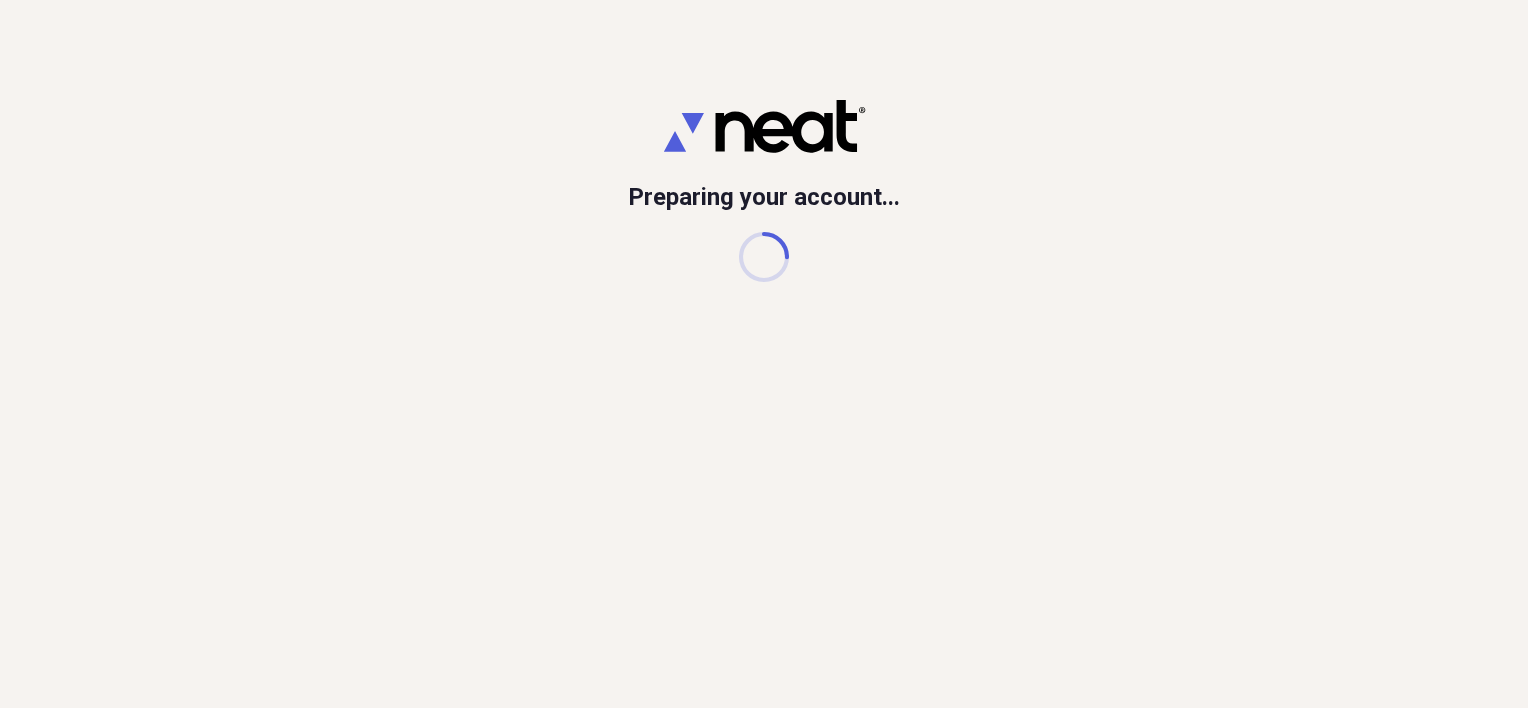 scroll, scrollTop: 0, scrollLeft: 0, axis: both 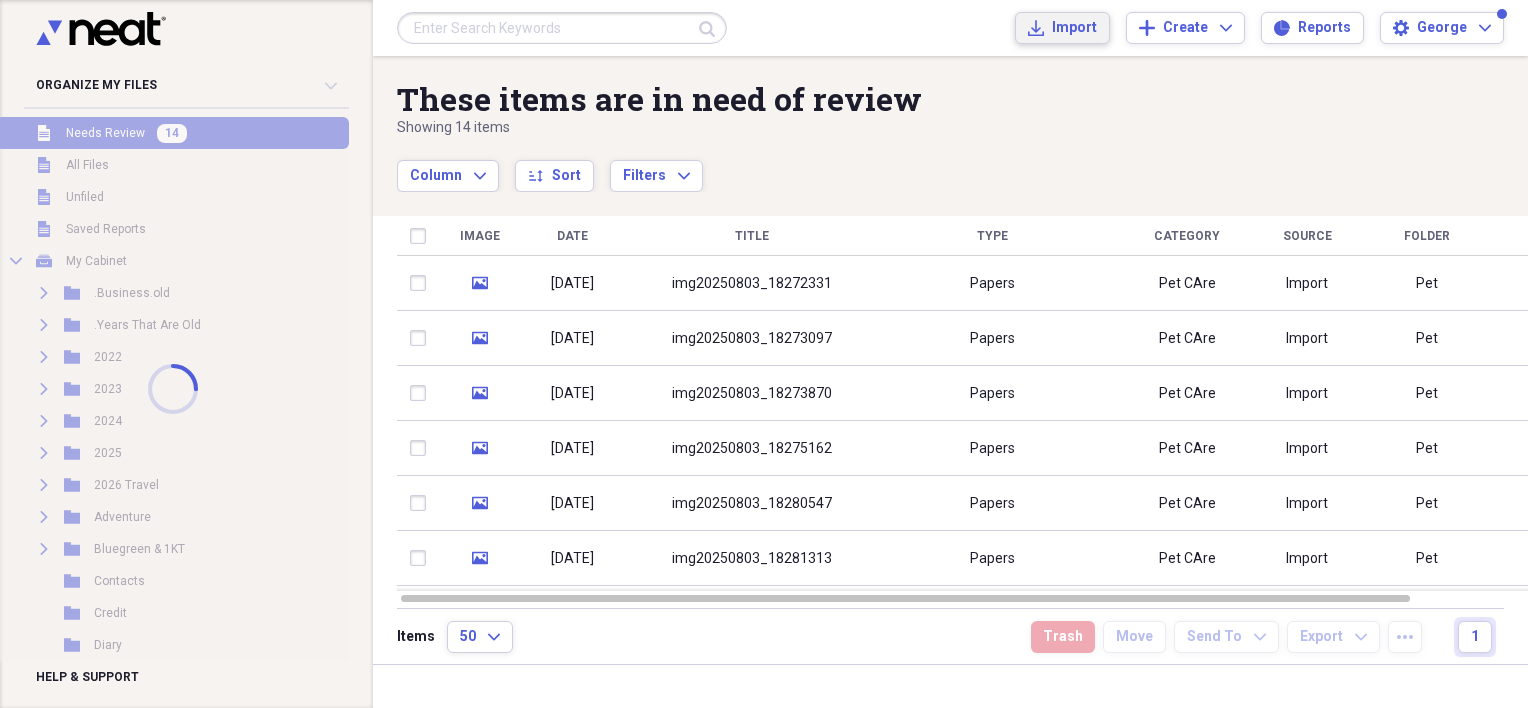 click on "Import Import" at bounding box center (1062, 28) 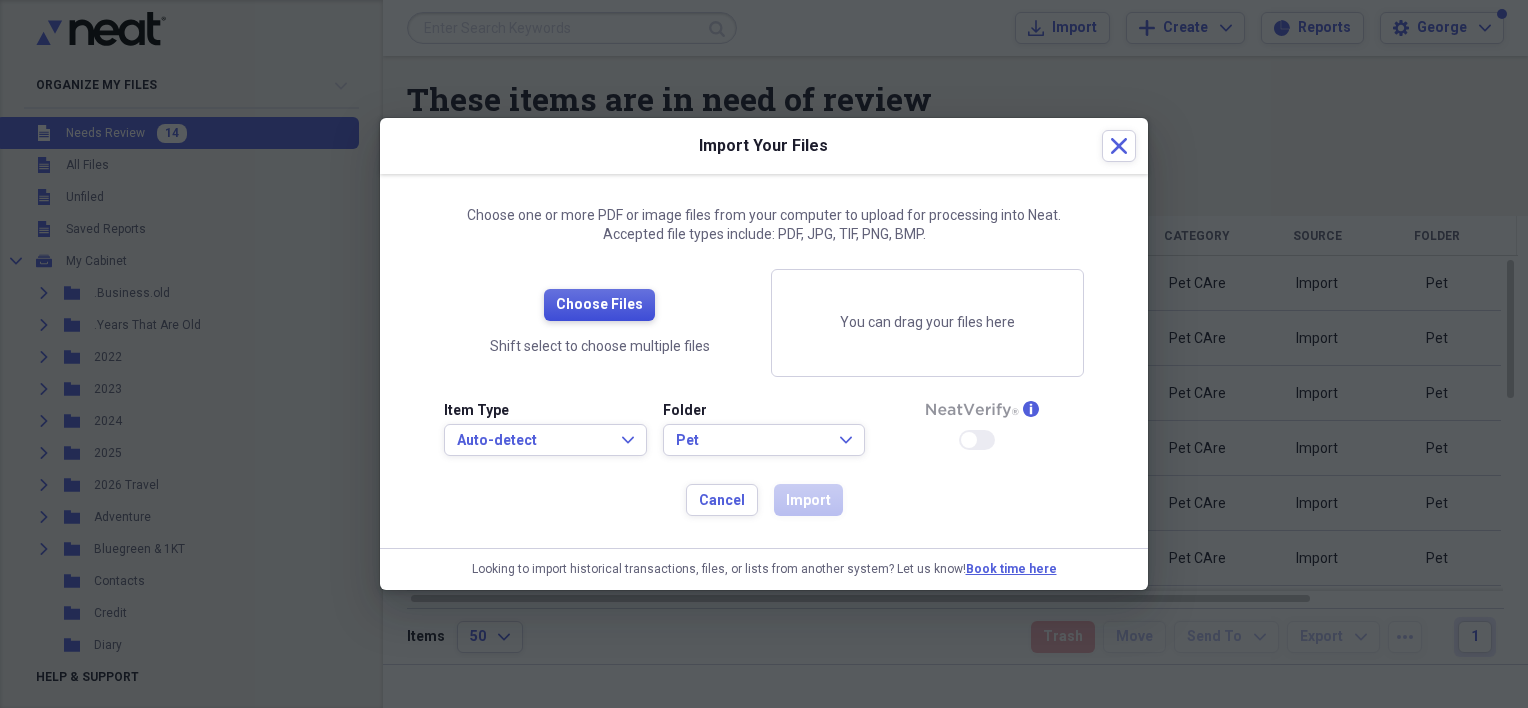 click on "Choose Files" at bounding box center (599, 305) 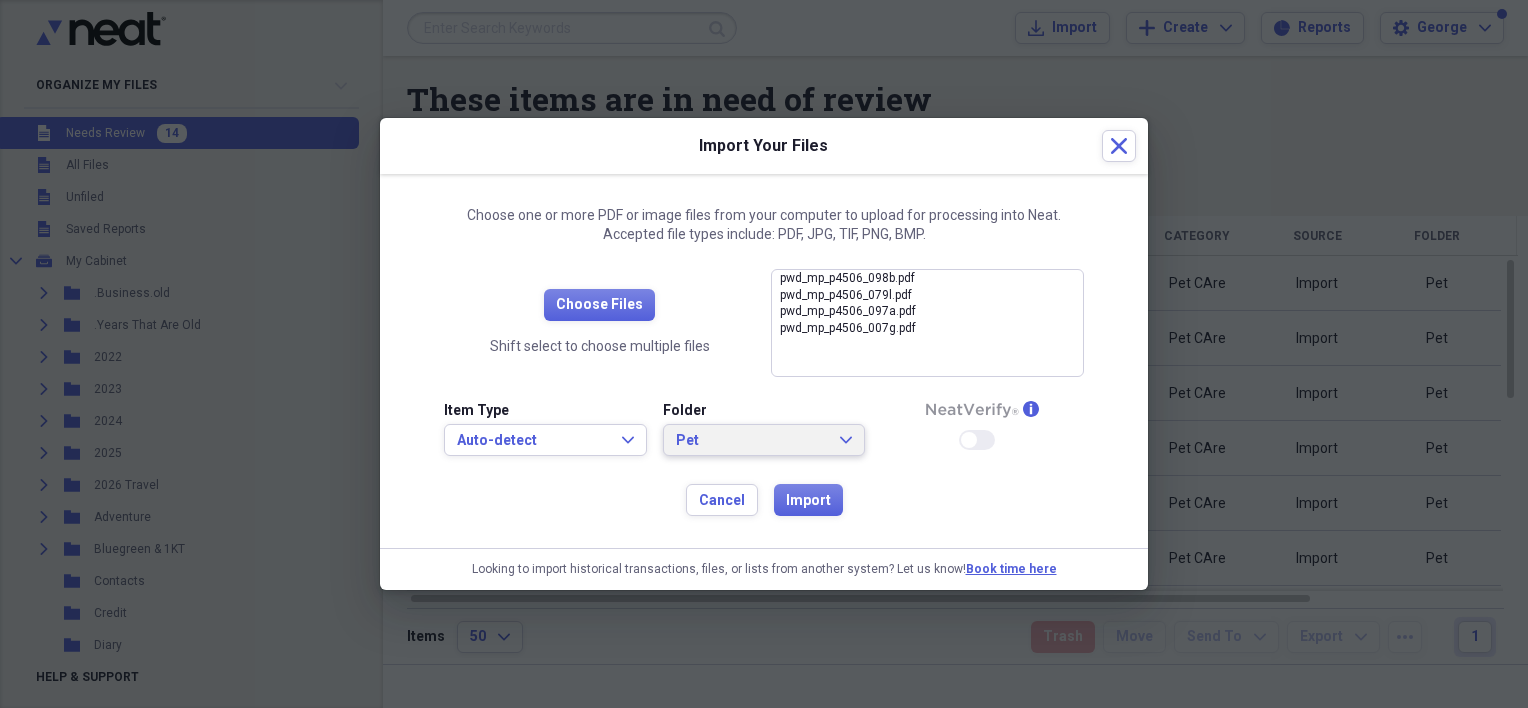 click on "Pet" at bounding box center (752, 441) 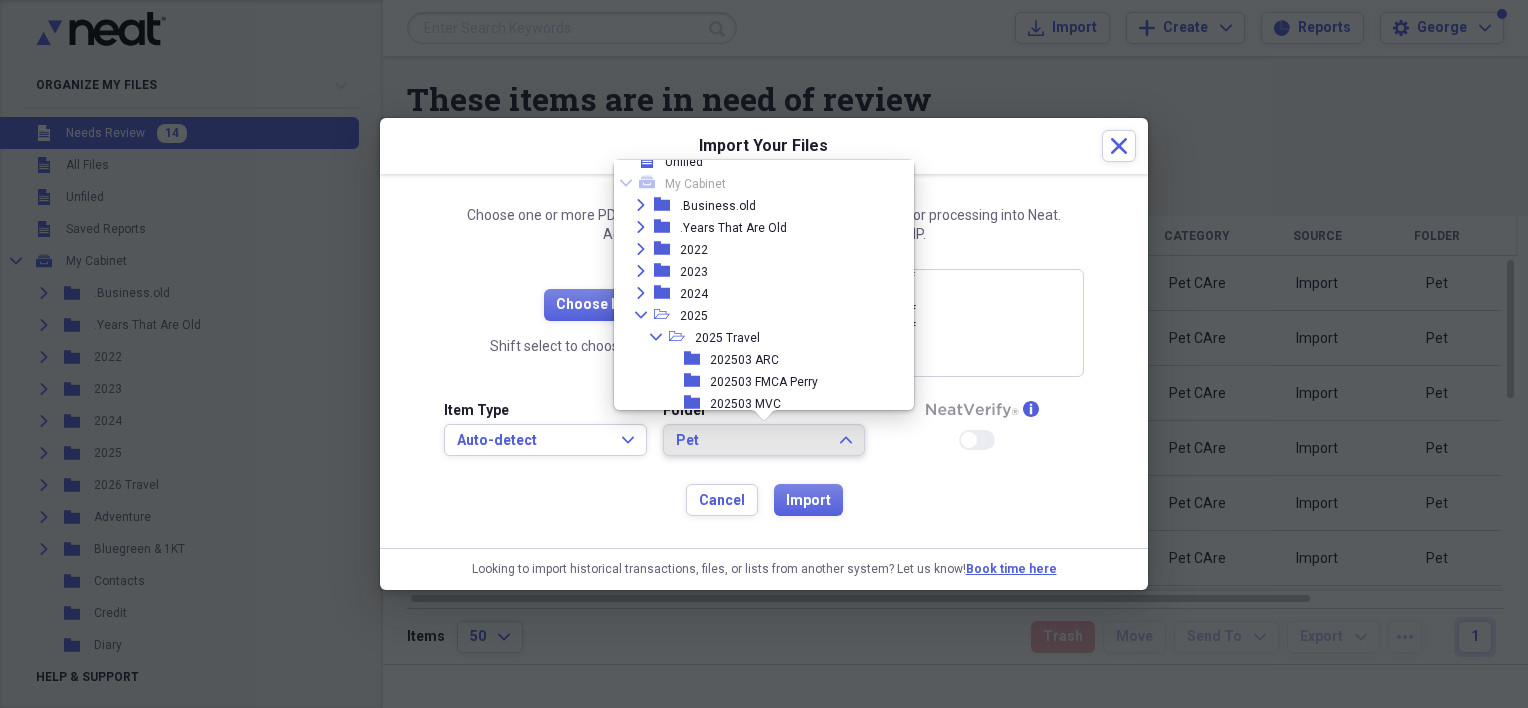 scroll, scrollTop: 0, scrollLeft: 0, axis: both 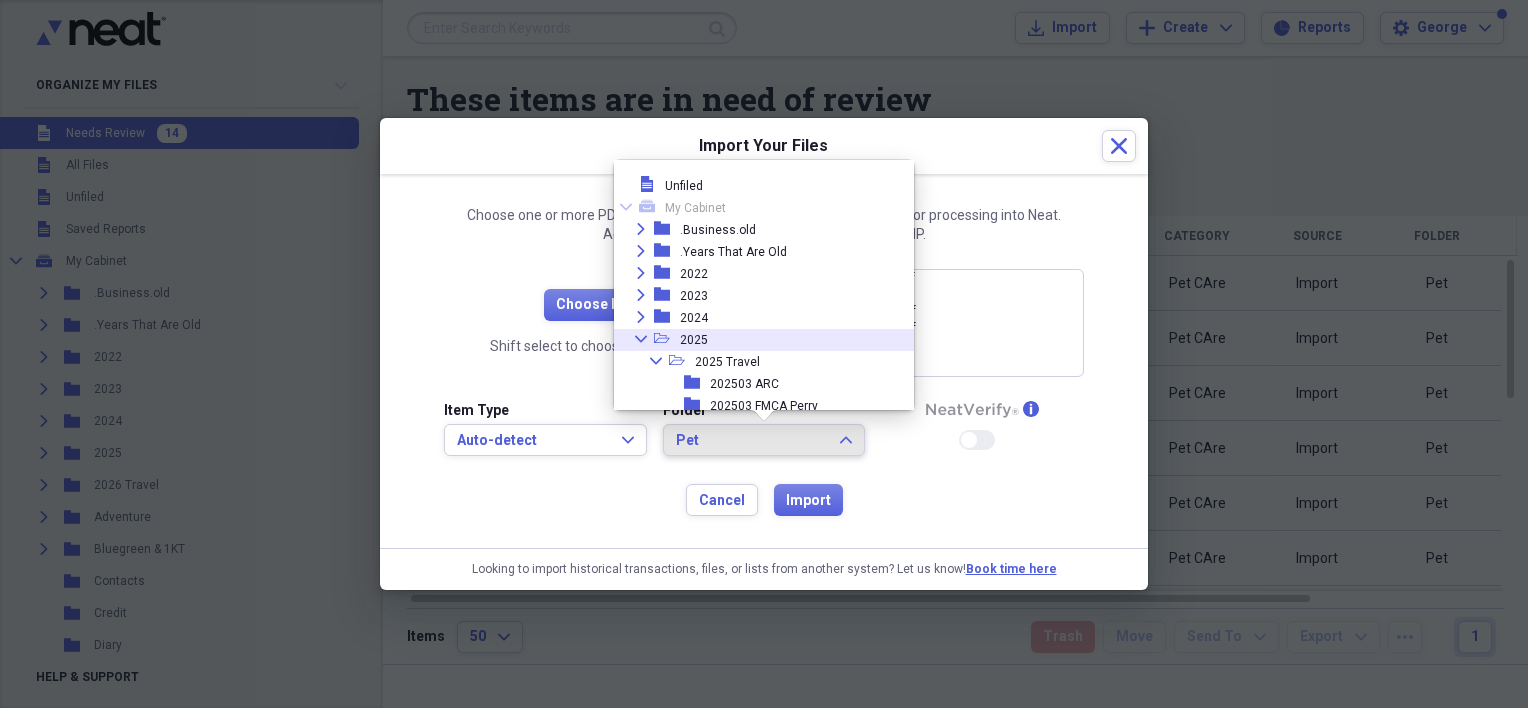 click on "Collapse" at bounding box center [641, 339] 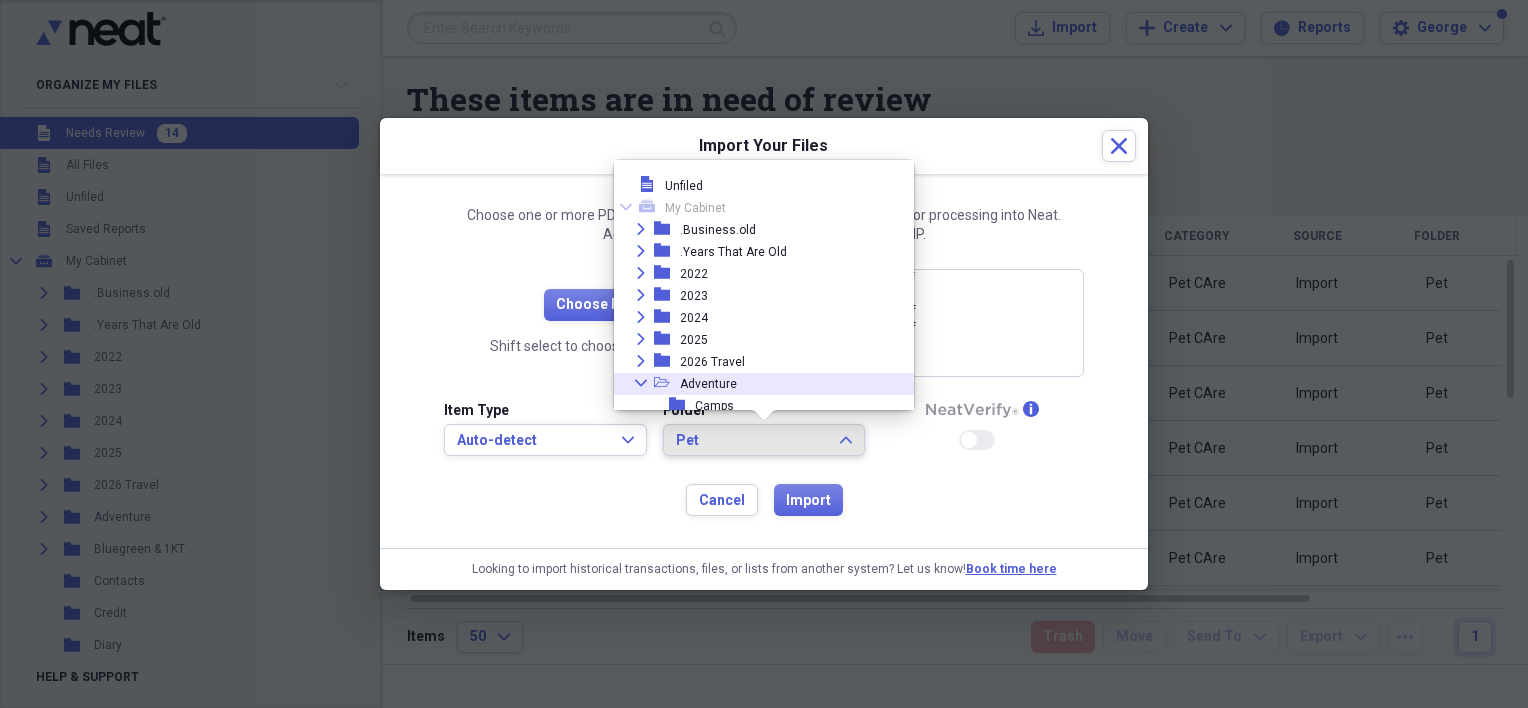 scroll, scrollTop: 100, scrollLeft: 0, axis: vertical 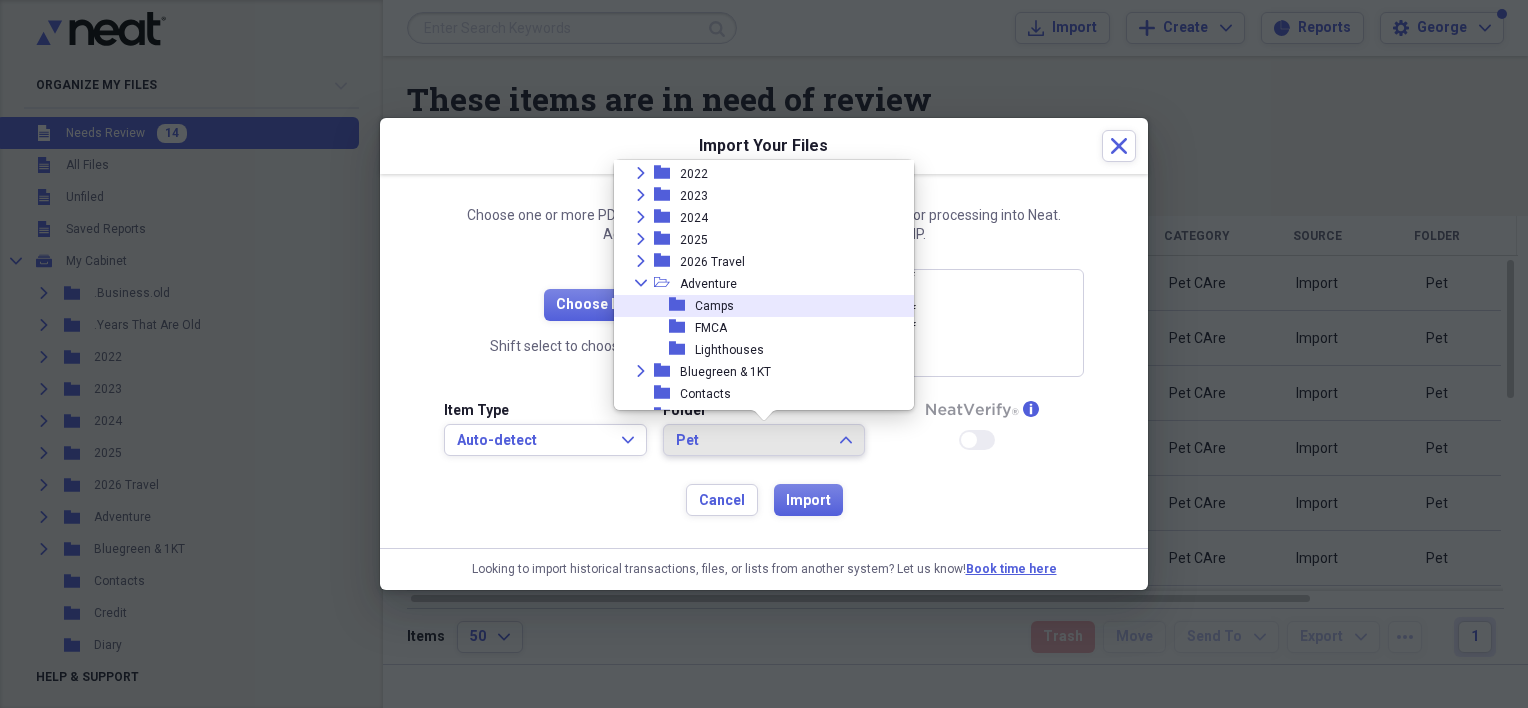 click on "Camps" at bounding box center (714, 306) 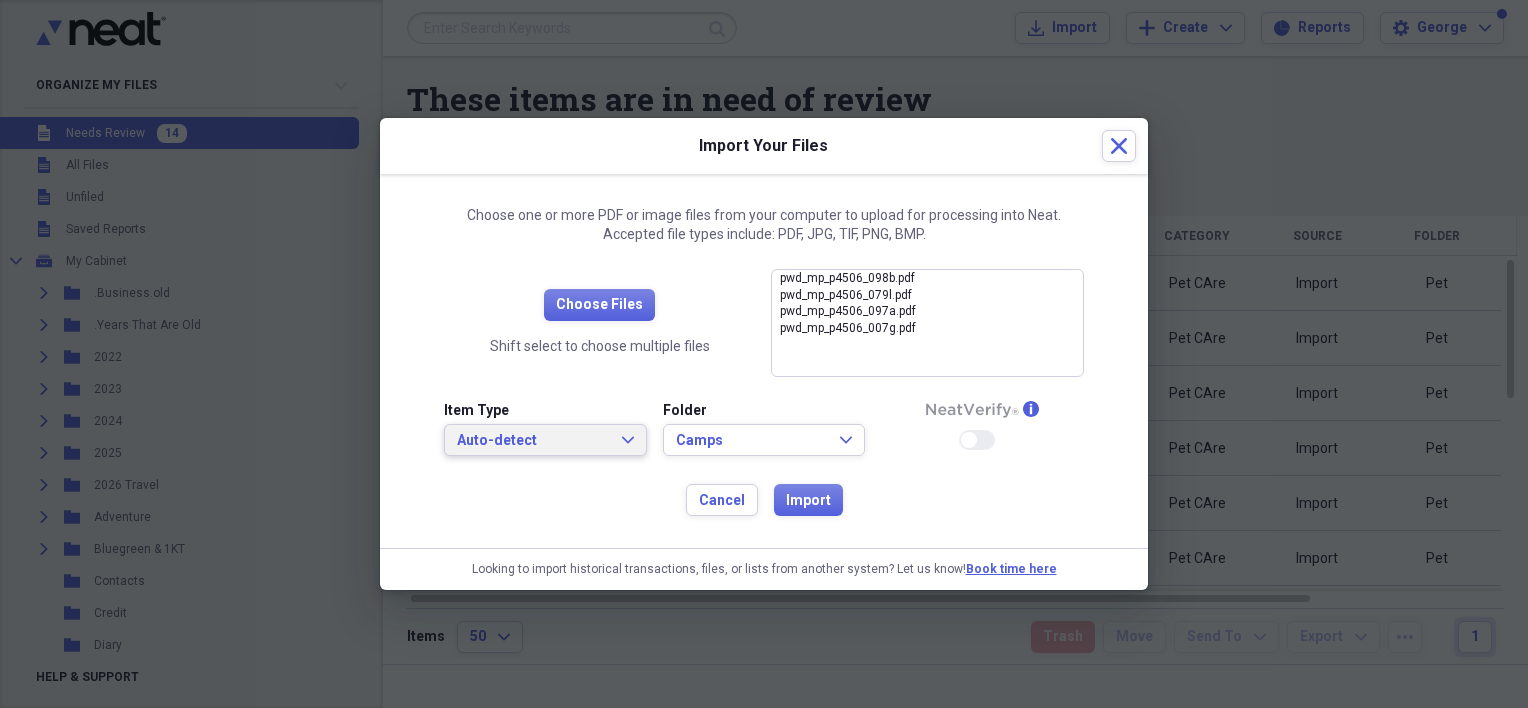 click on "Auto-detect" at bounding box center (533, 441) 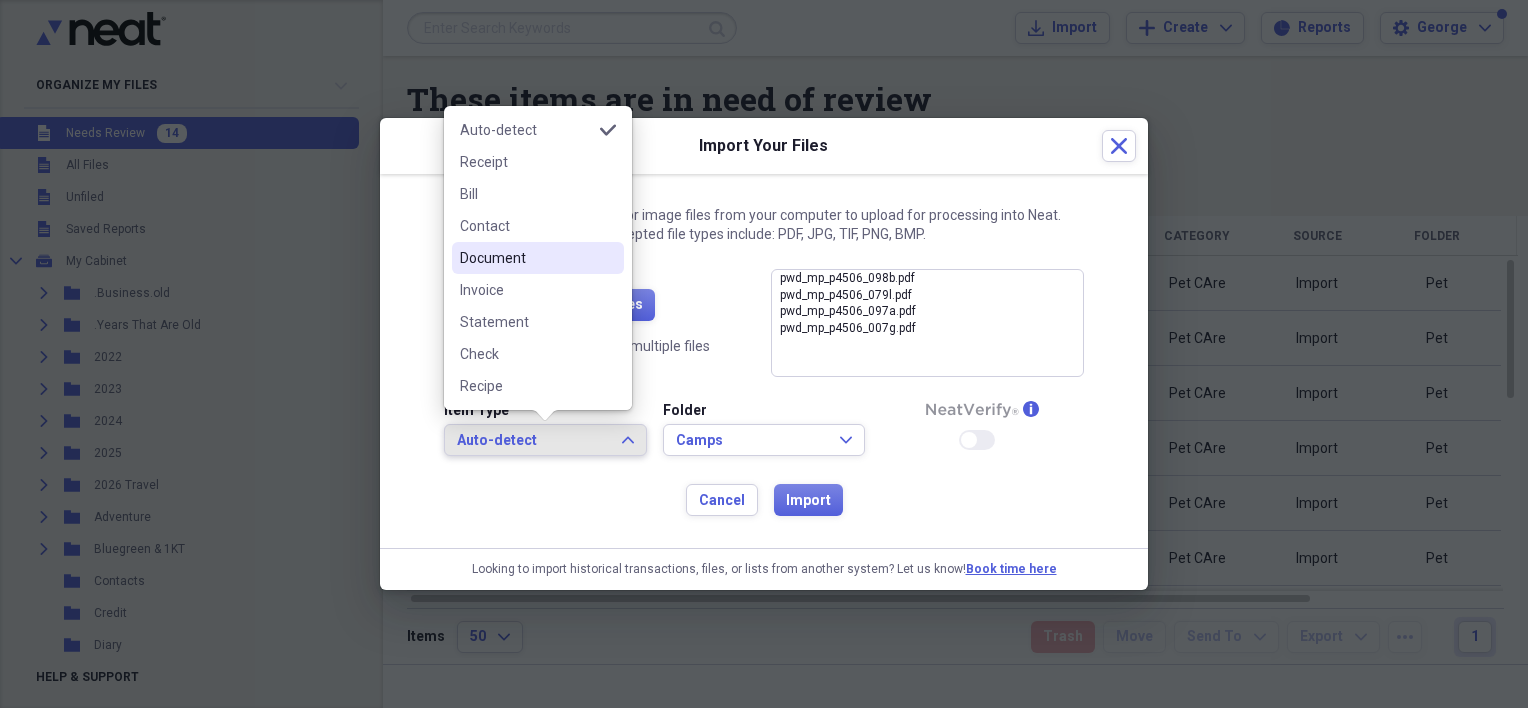 click on "Document" at bounding box center (526, 258) 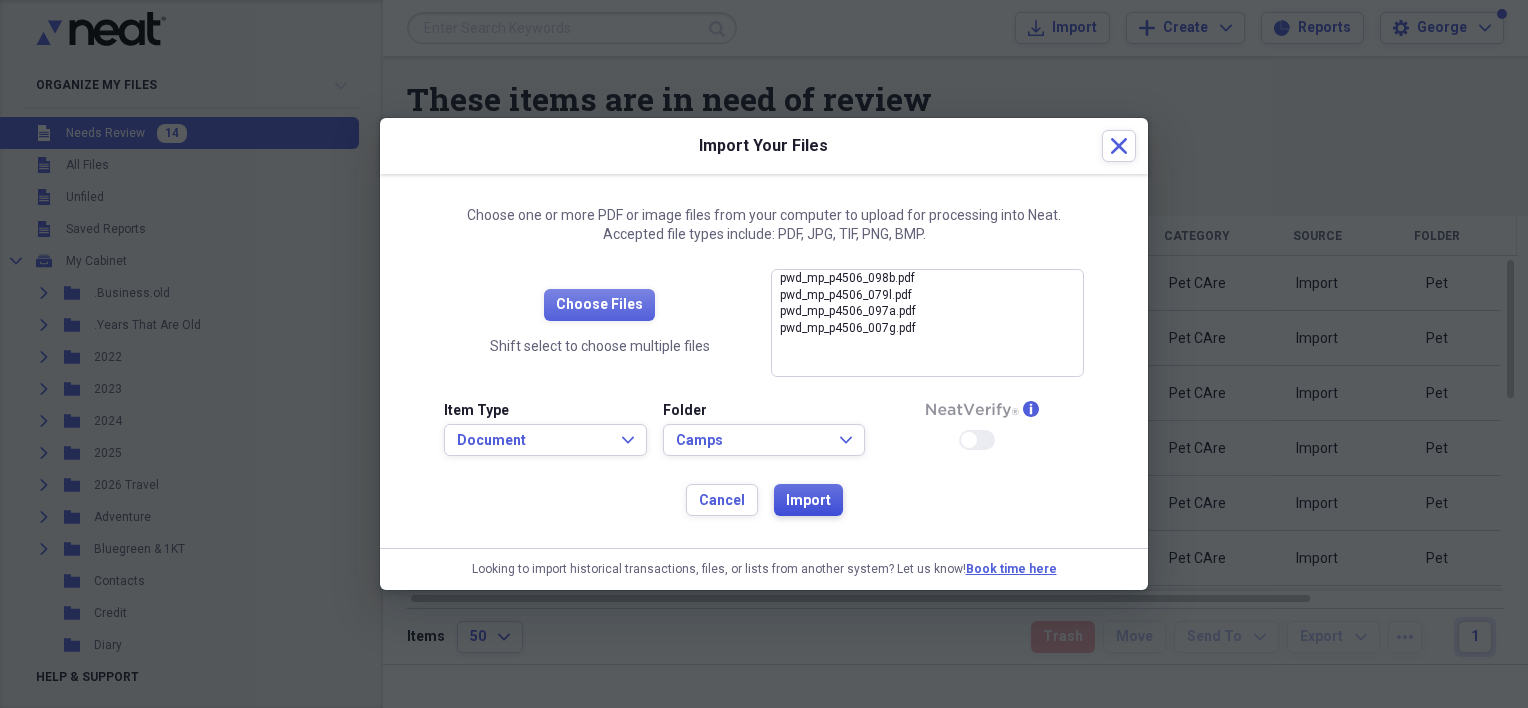 click on "Import" at bounding box center (808, 501) 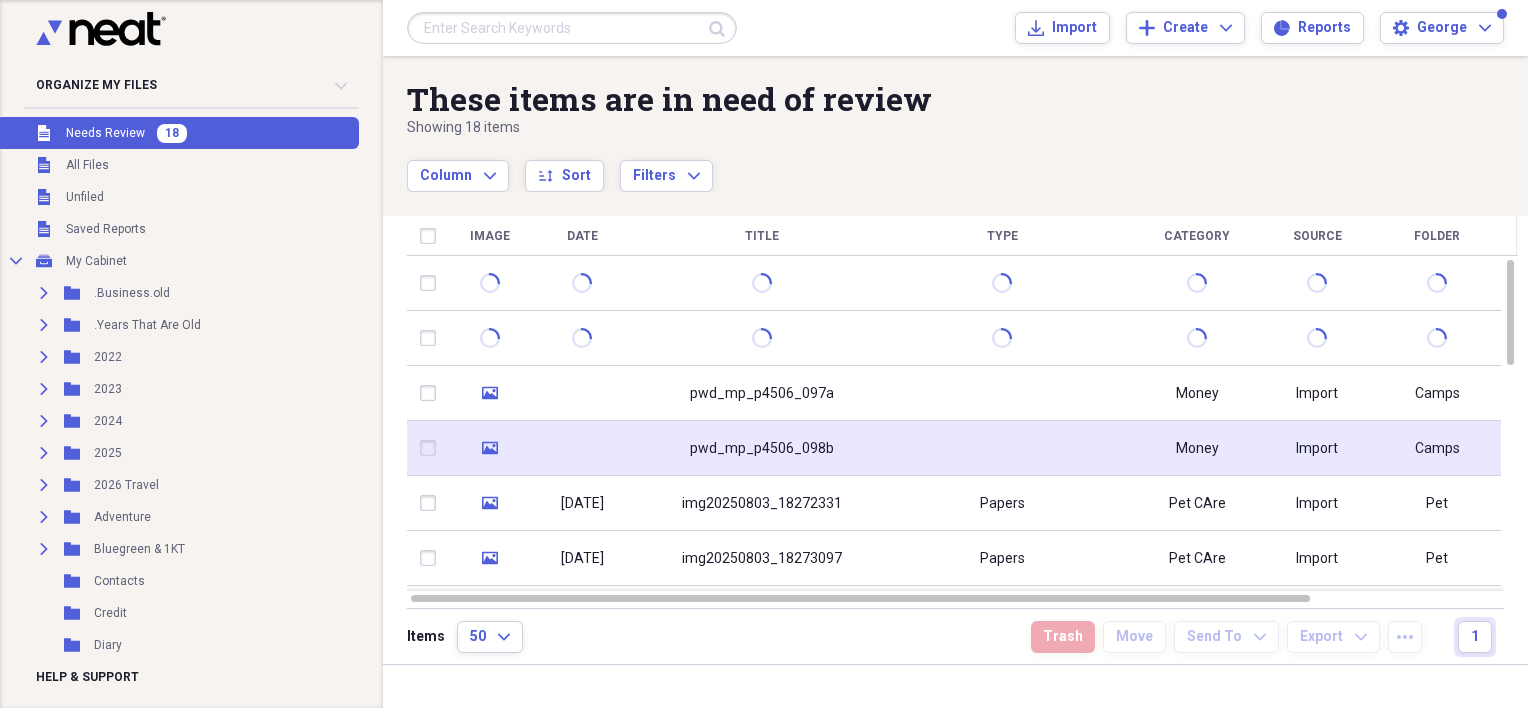 click at bounding box center (432, 448) 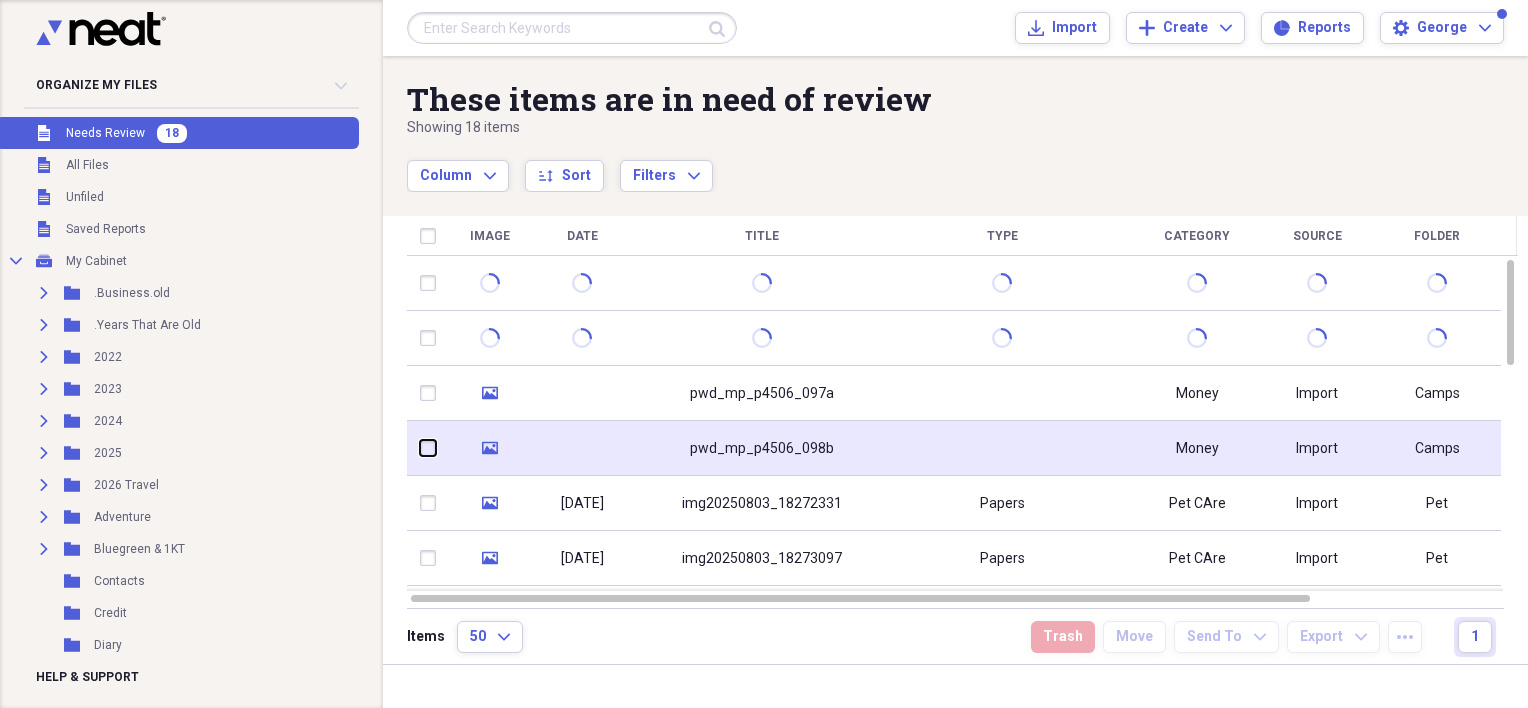 click at bounding box center (420, 448) 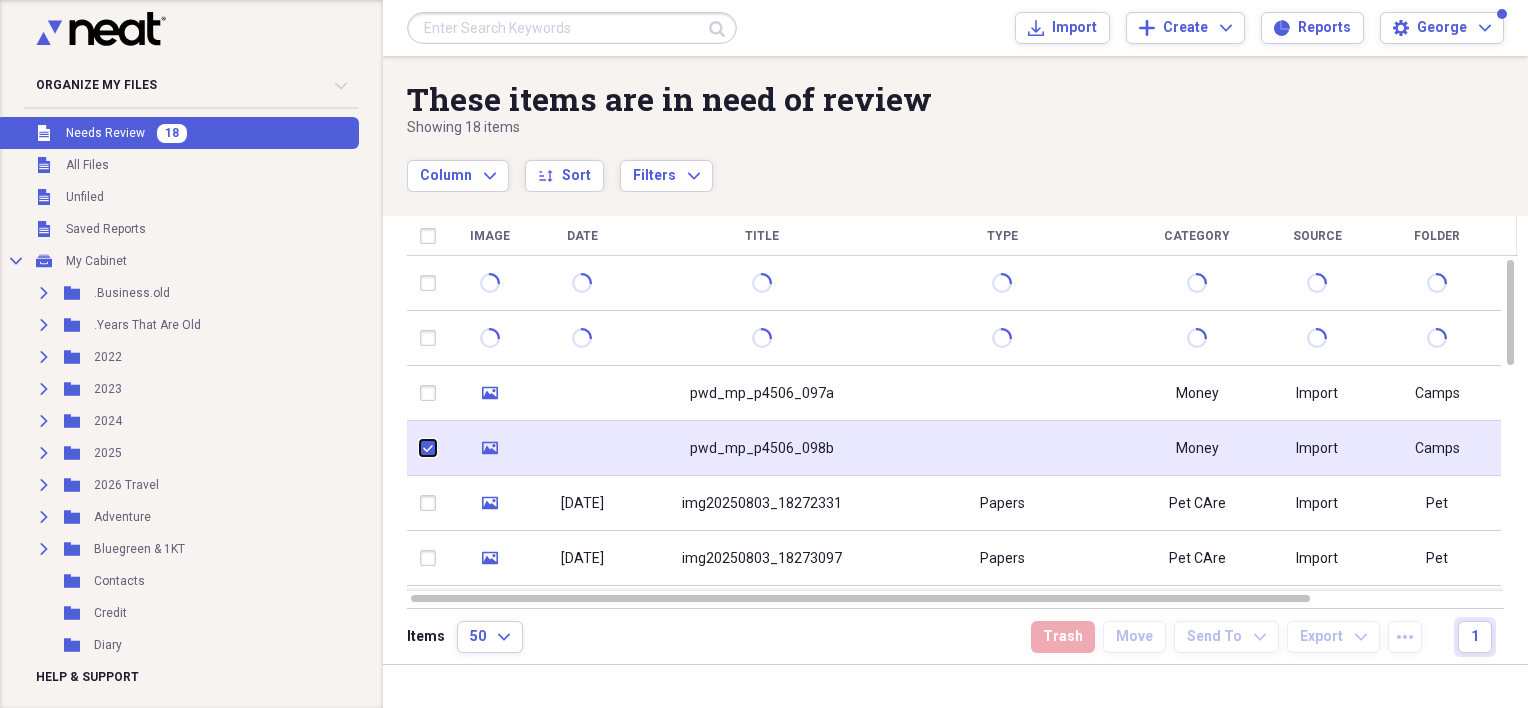 checkbox on "true" 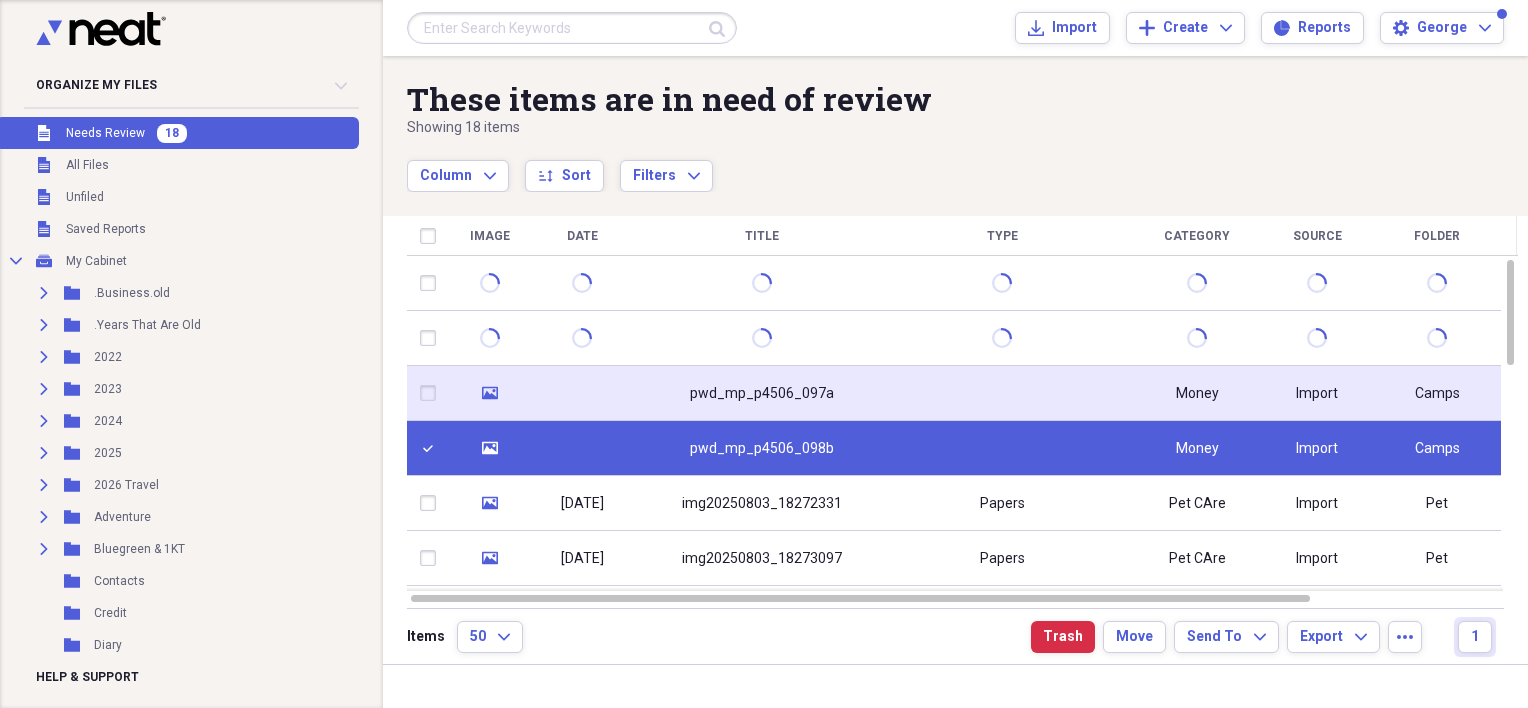 click at bounding box center (432, 393) 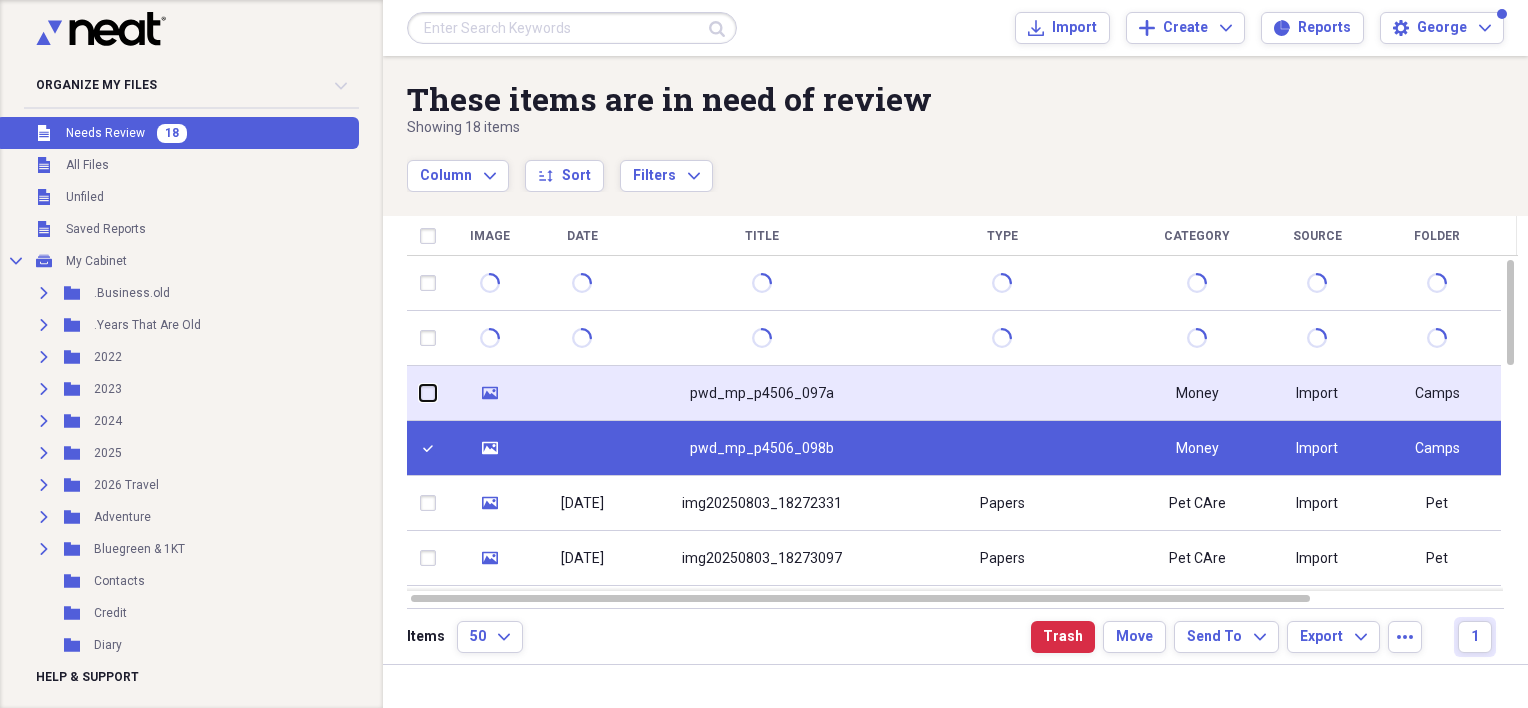 click at bounding box center (420, 393) 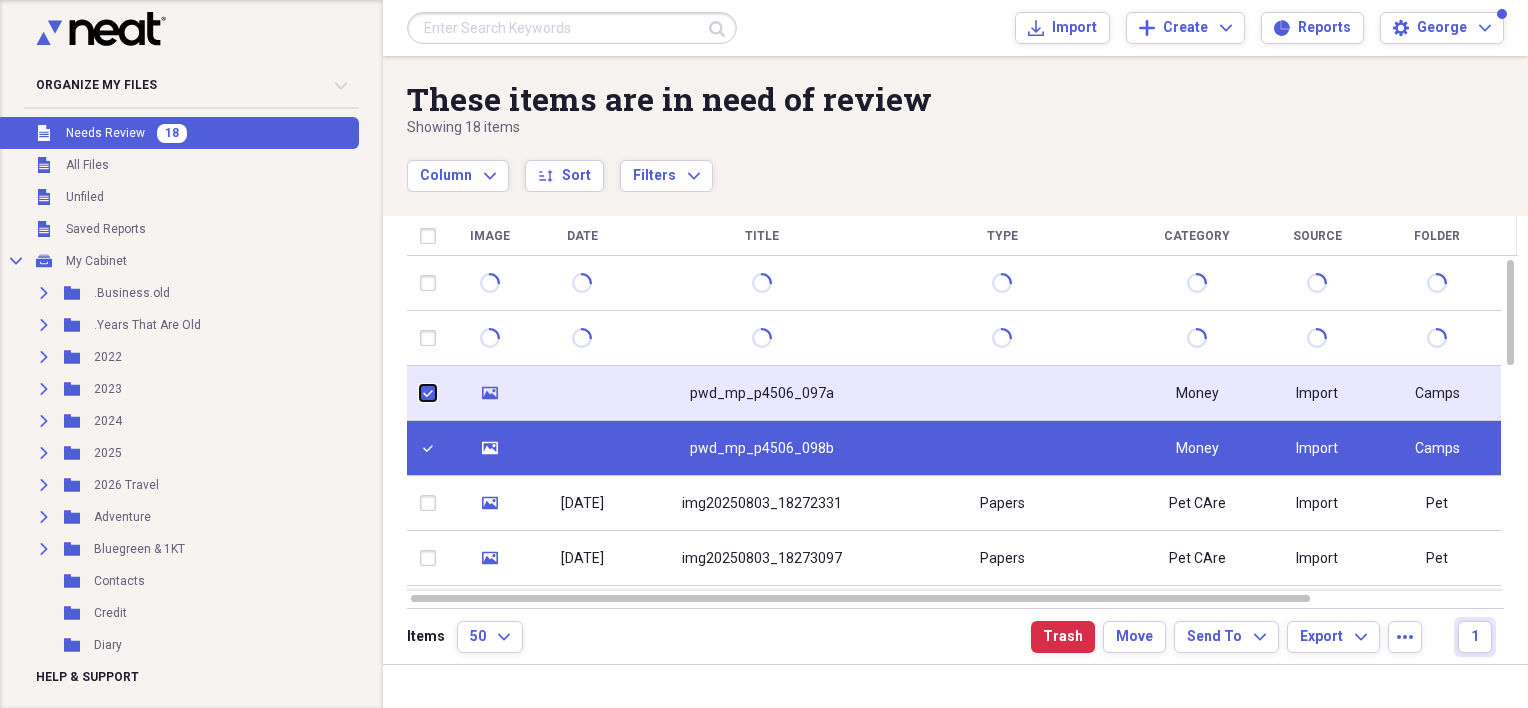 checkbox on "true" 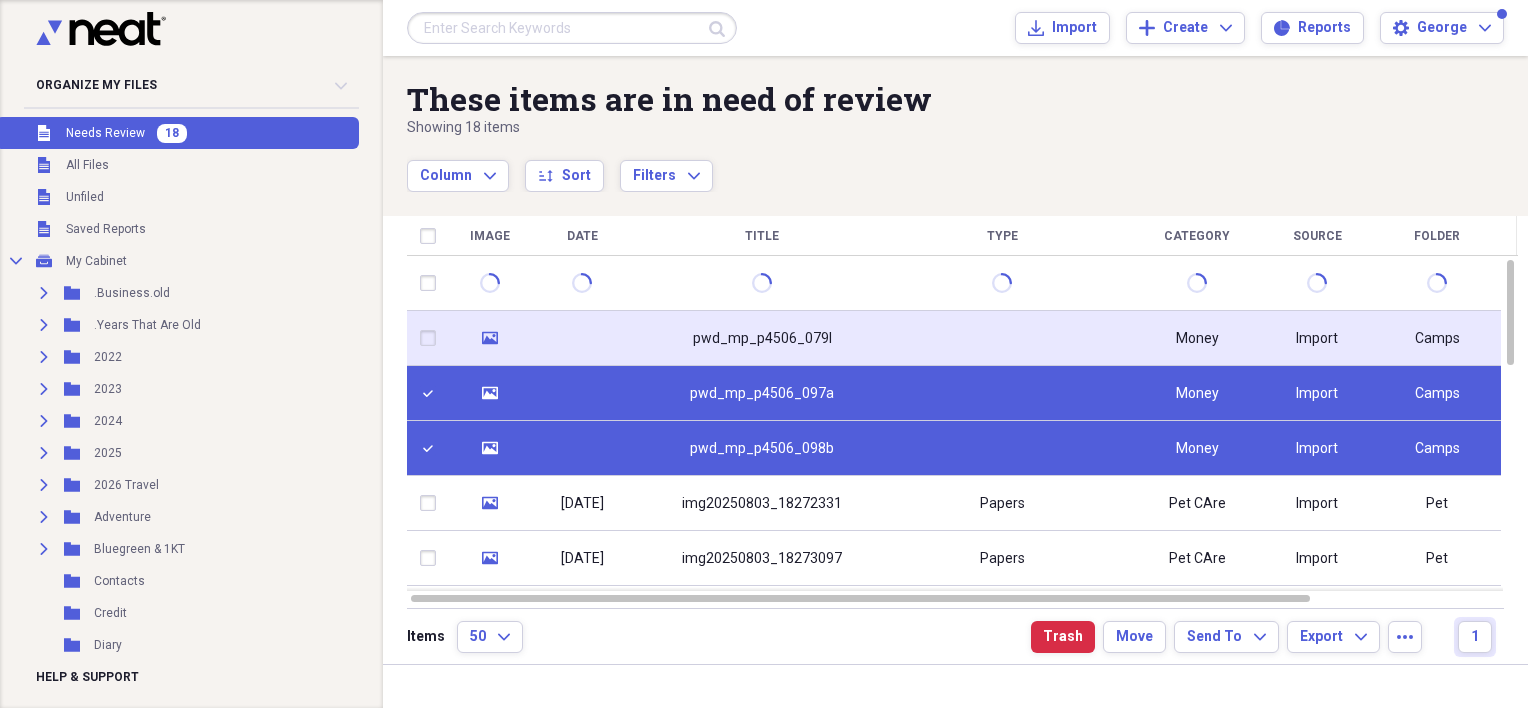 click at bounding box center [432, 338] 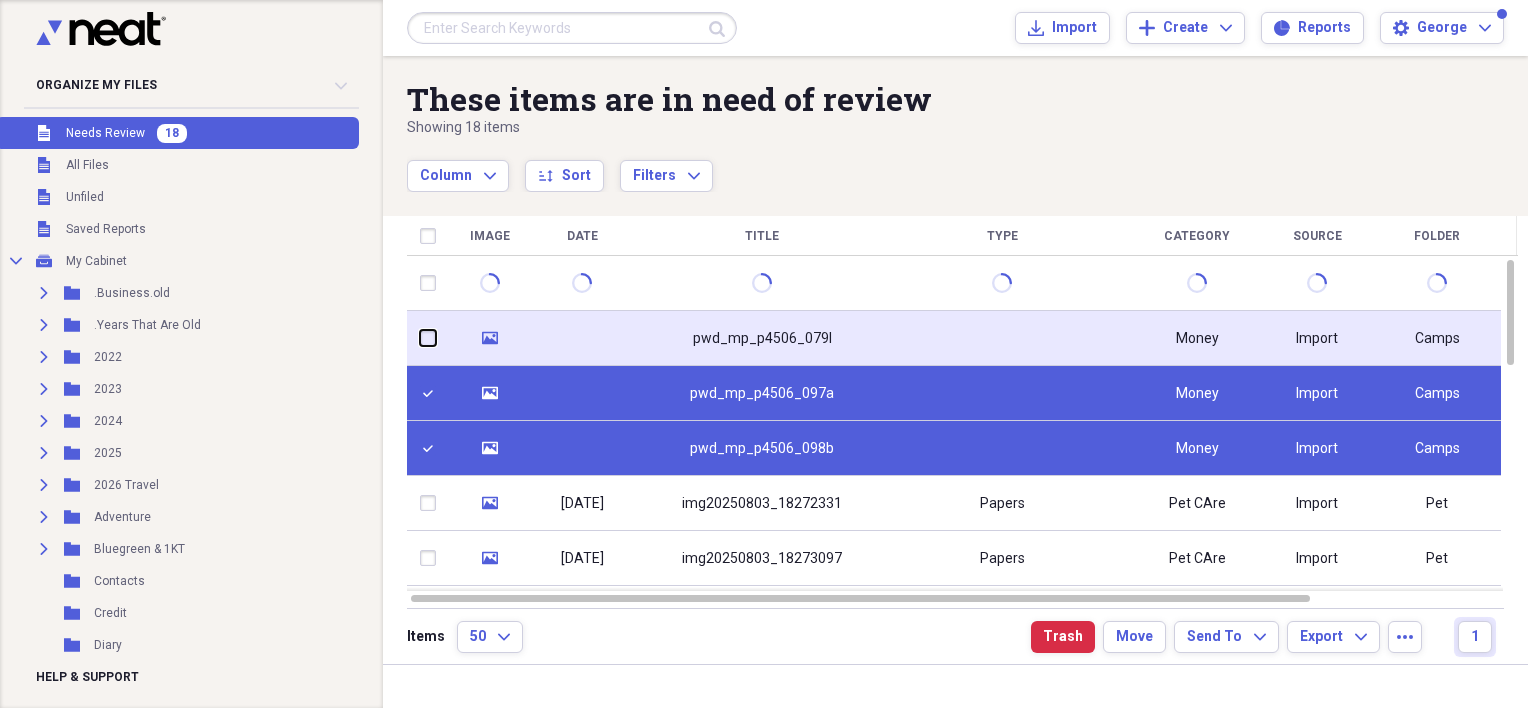 click at bounding box center [420, 338] 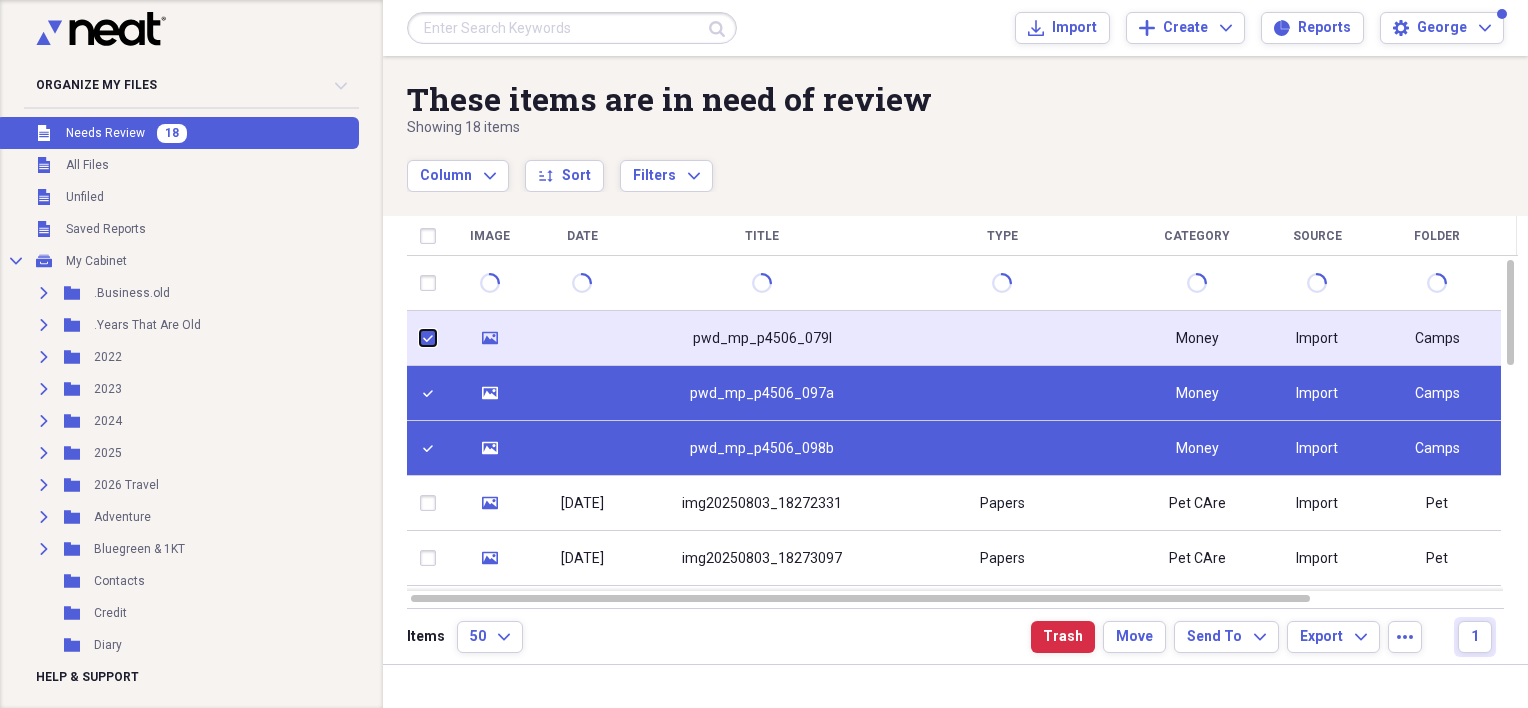 checkbox on "true" 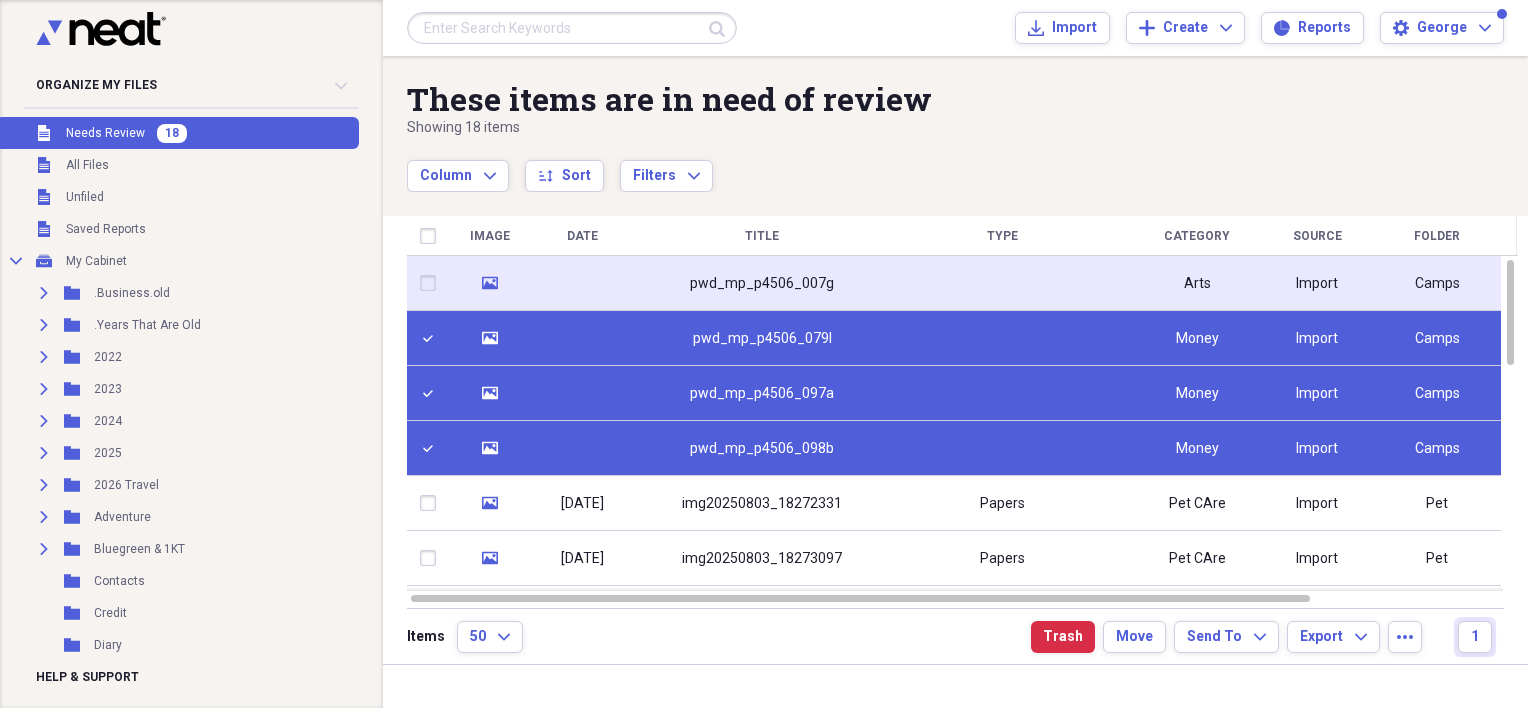 click at bounding box center (432, 283) 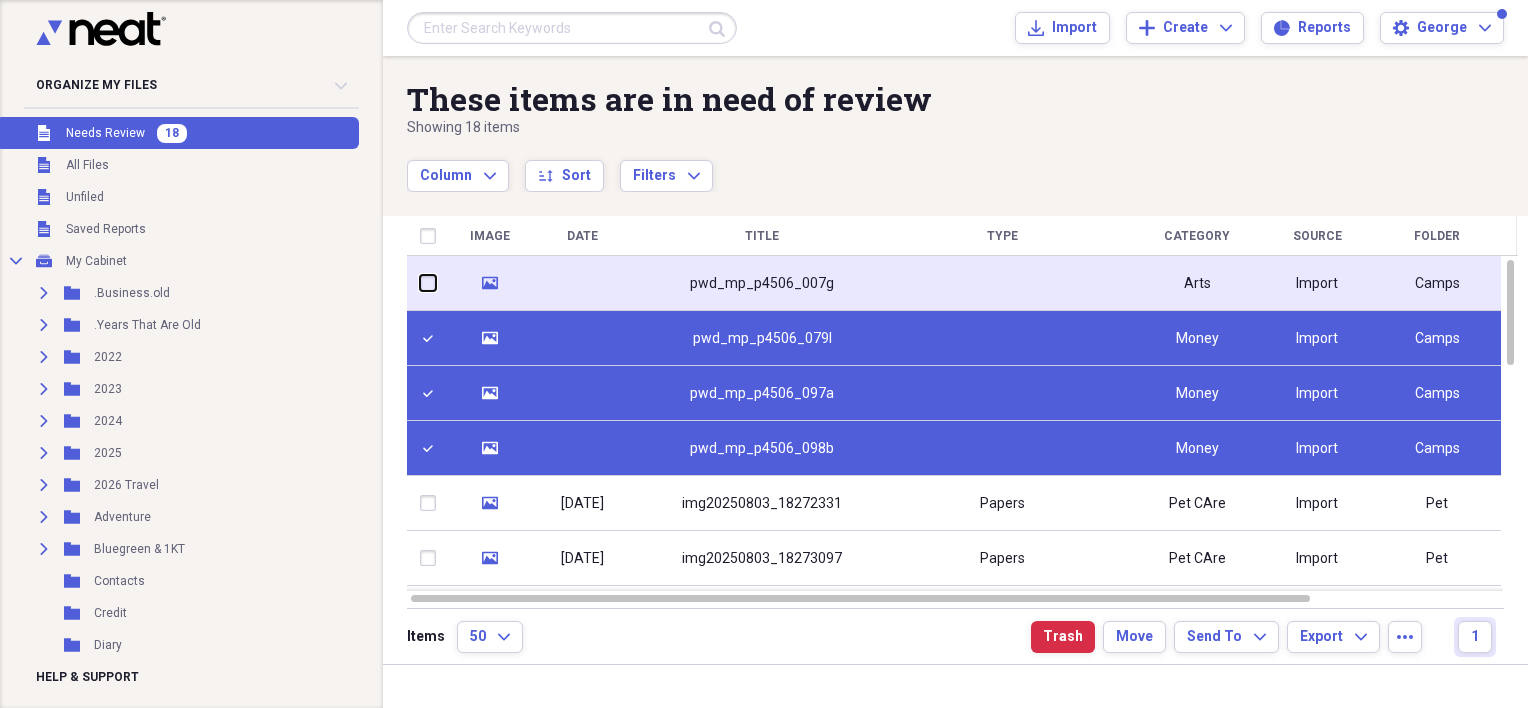 click at bounding box center (420, 283) 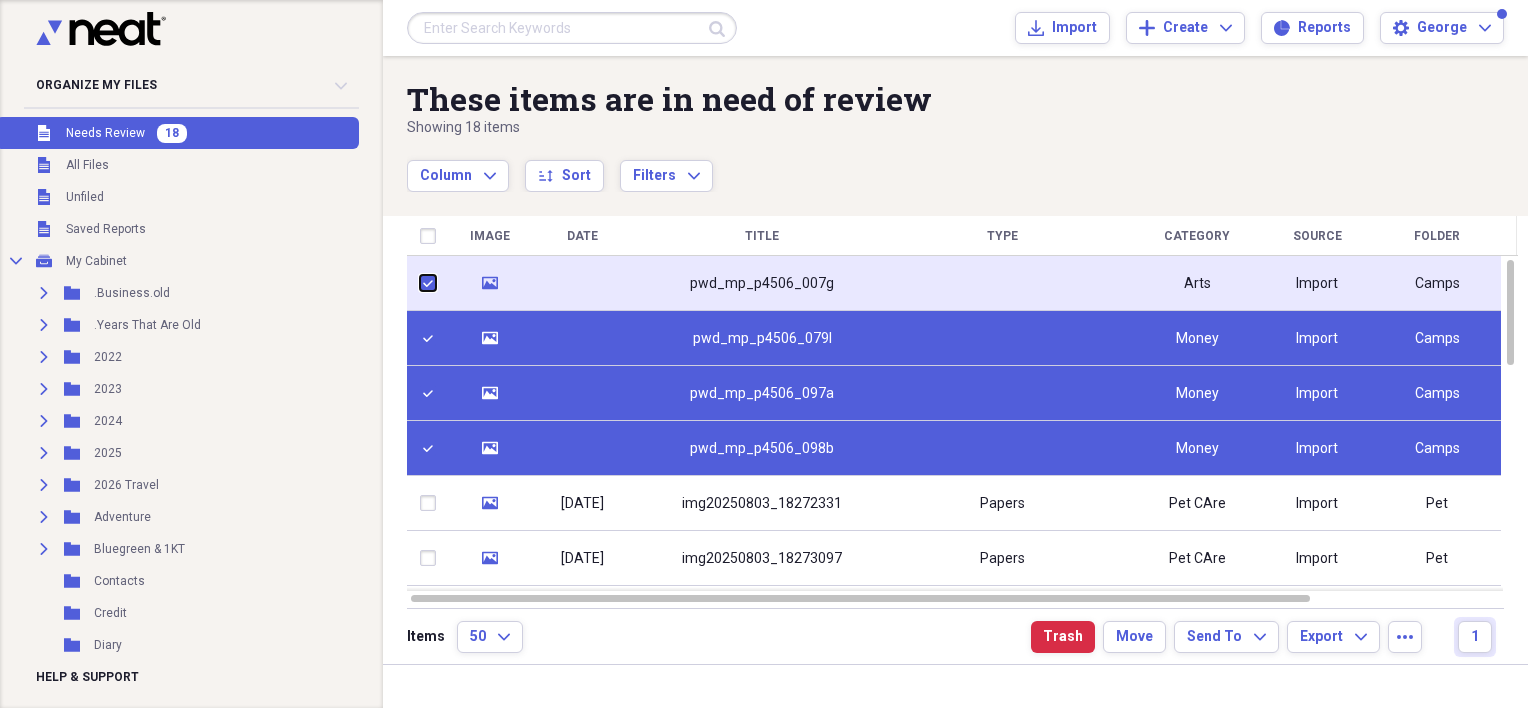checkbox on "true" 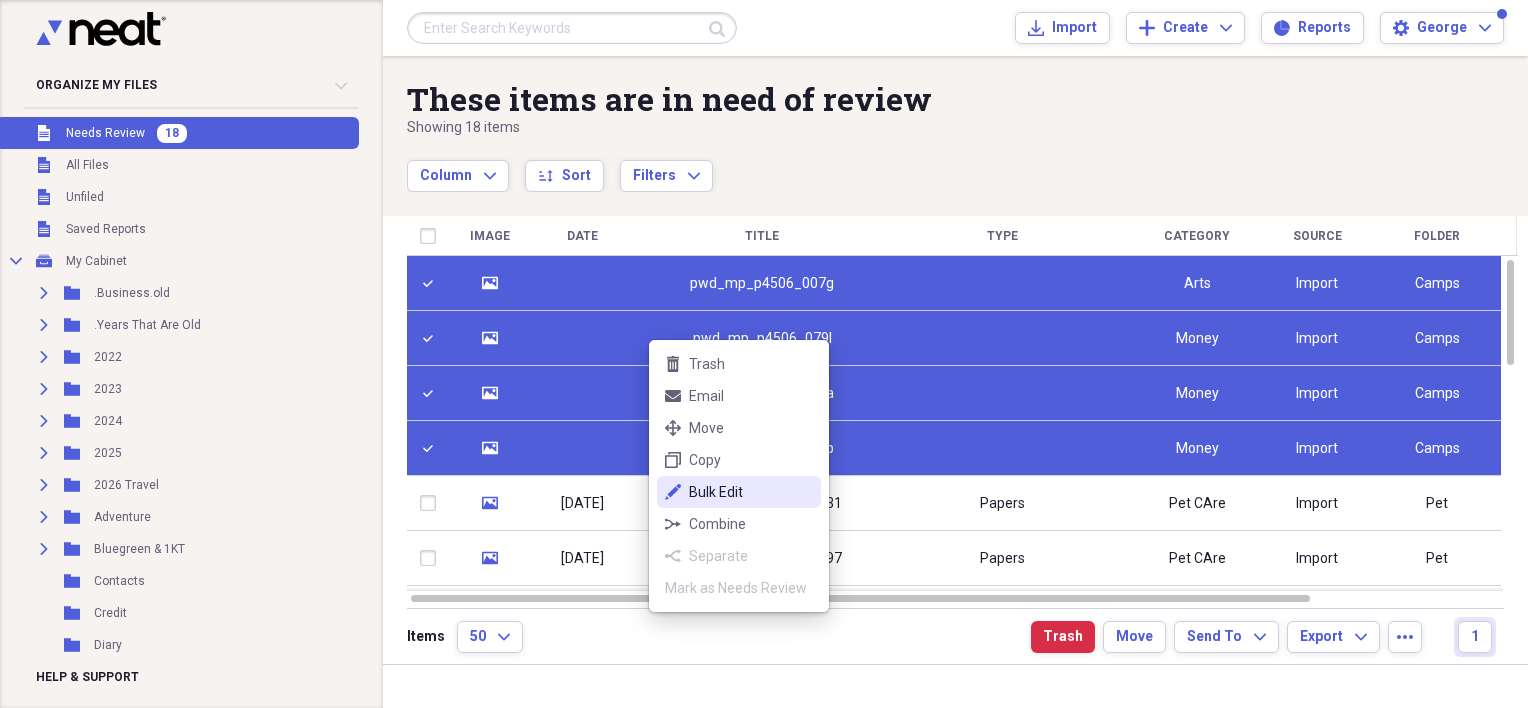 click on "Bulk Edit" at bounding box center [751, 492] 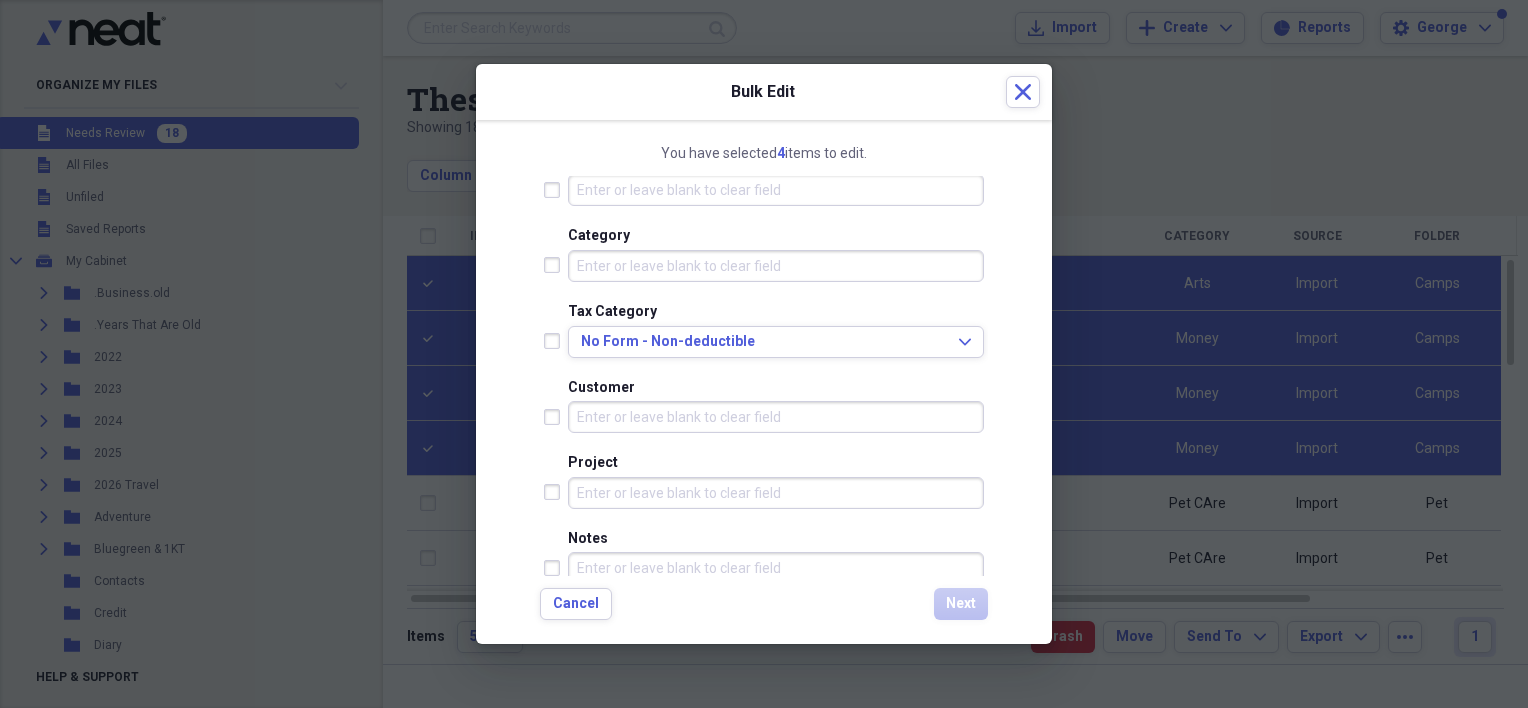 scroll, scrollTop: 400, scrollLeft: 0, axis: vertical 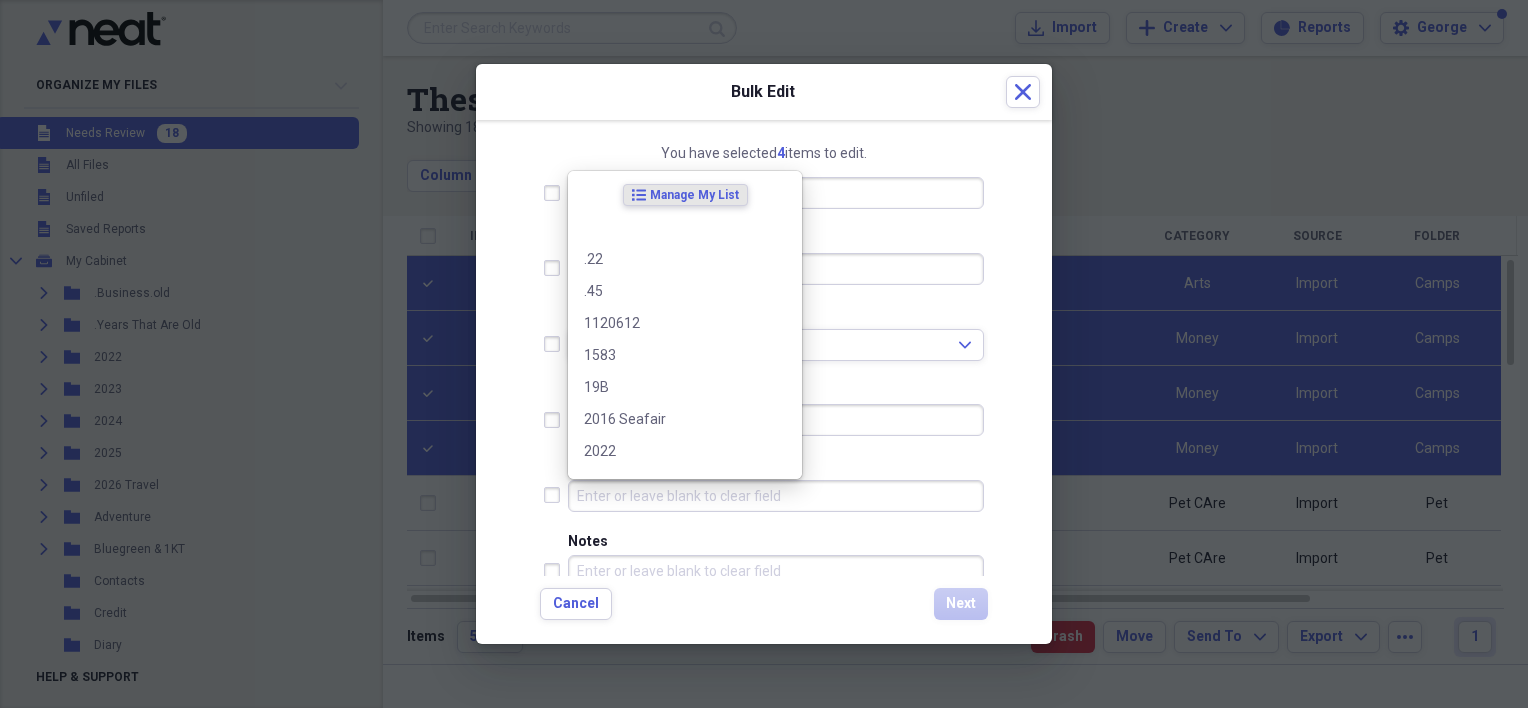 click on "Project" at bounding box center [776, 496] 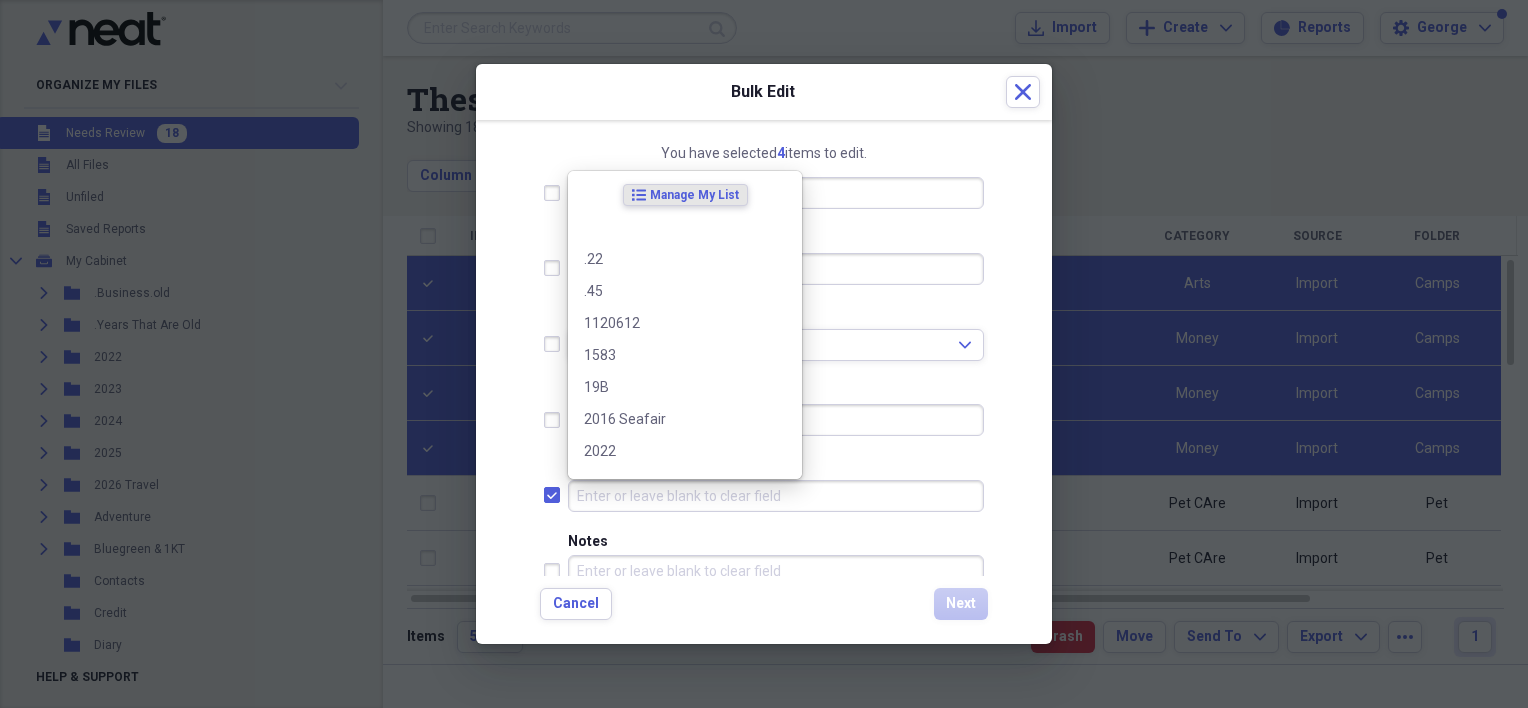 checkbox on "true" 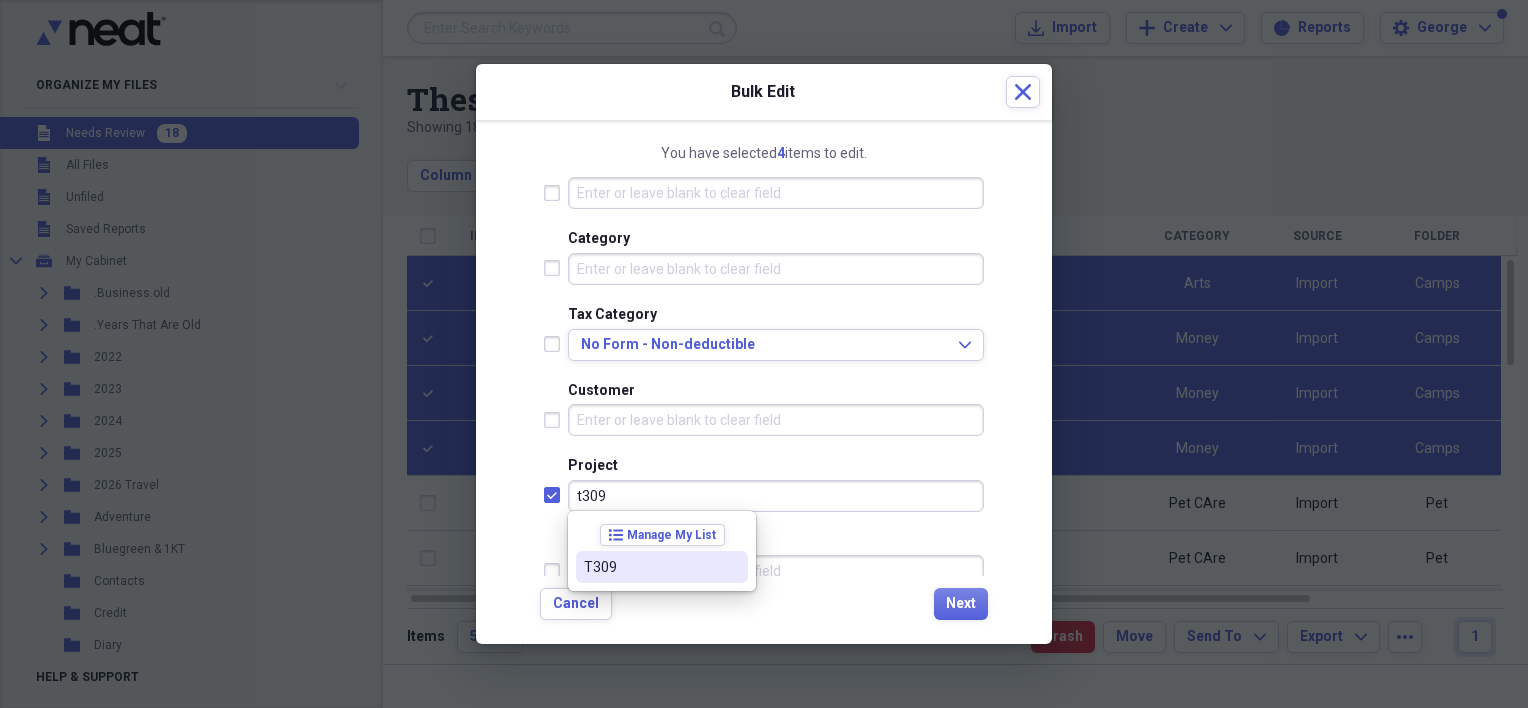 click on "T309" at bounding box center (662, 567) 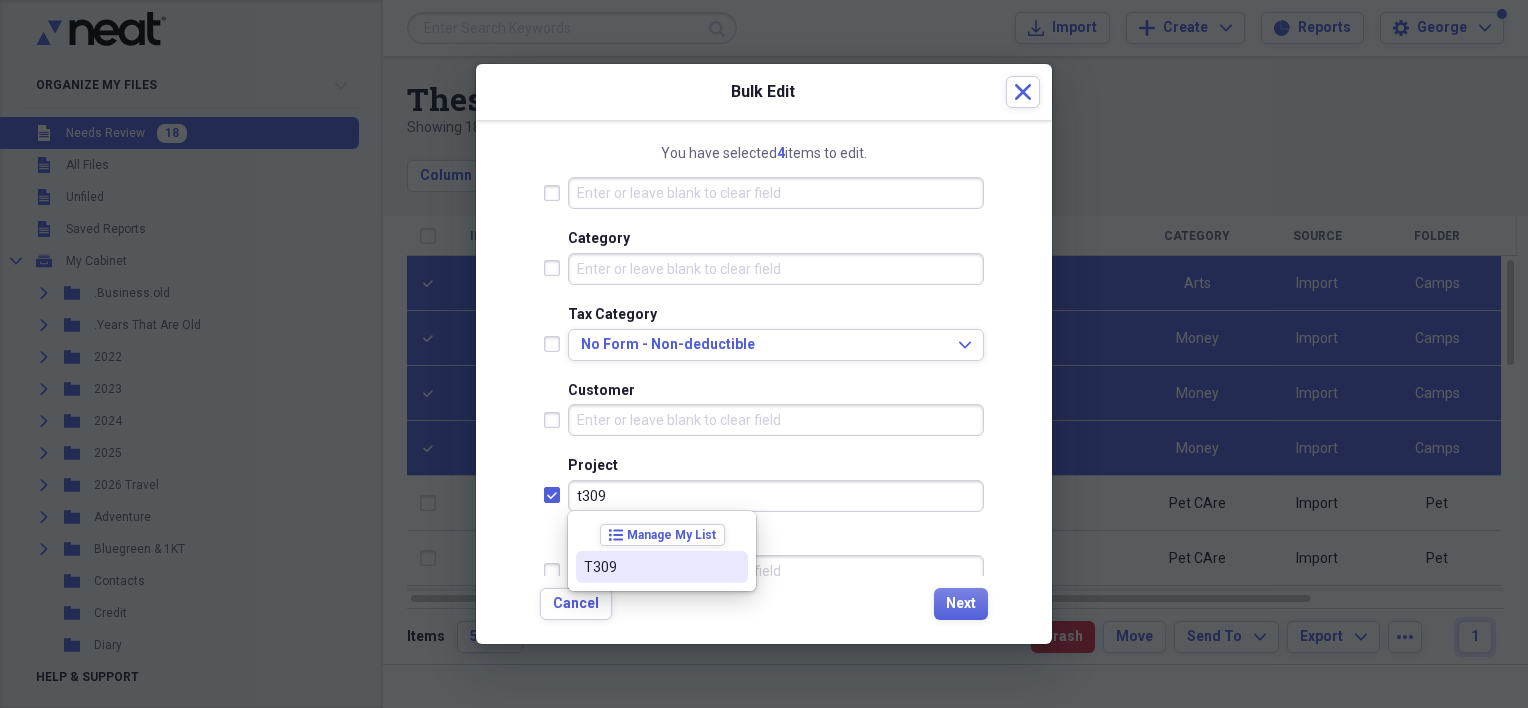 type on "T309" 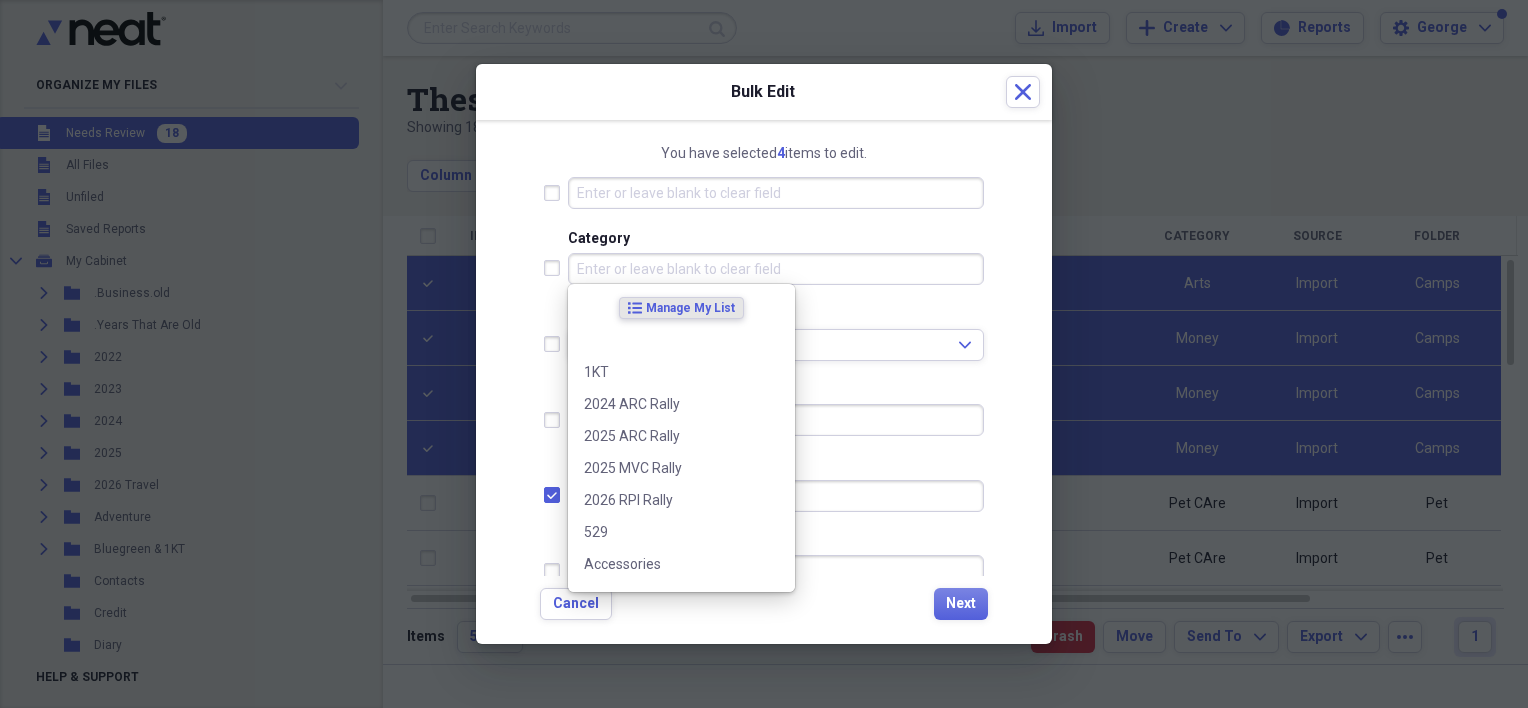 click on "Category" at bounding box center [776, 269] 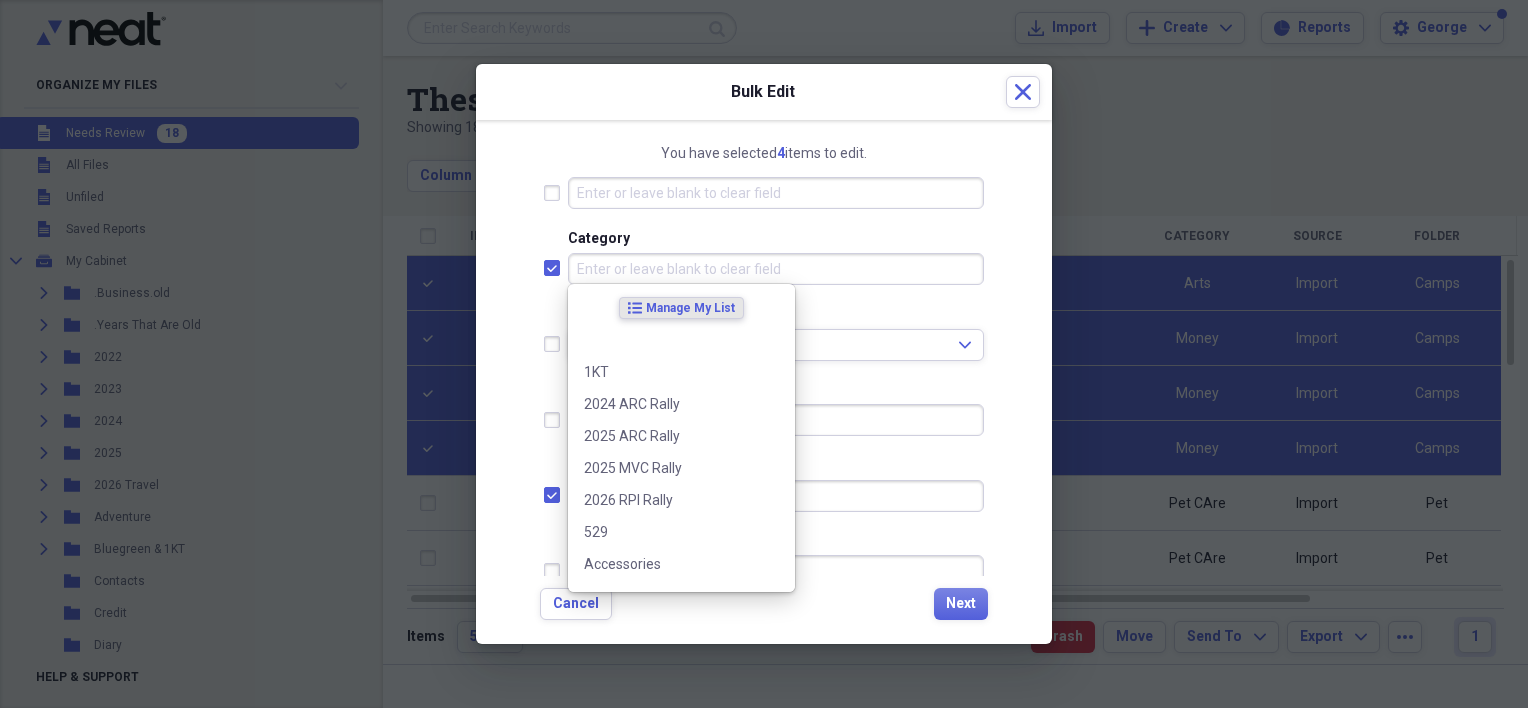 checkbox on "true" 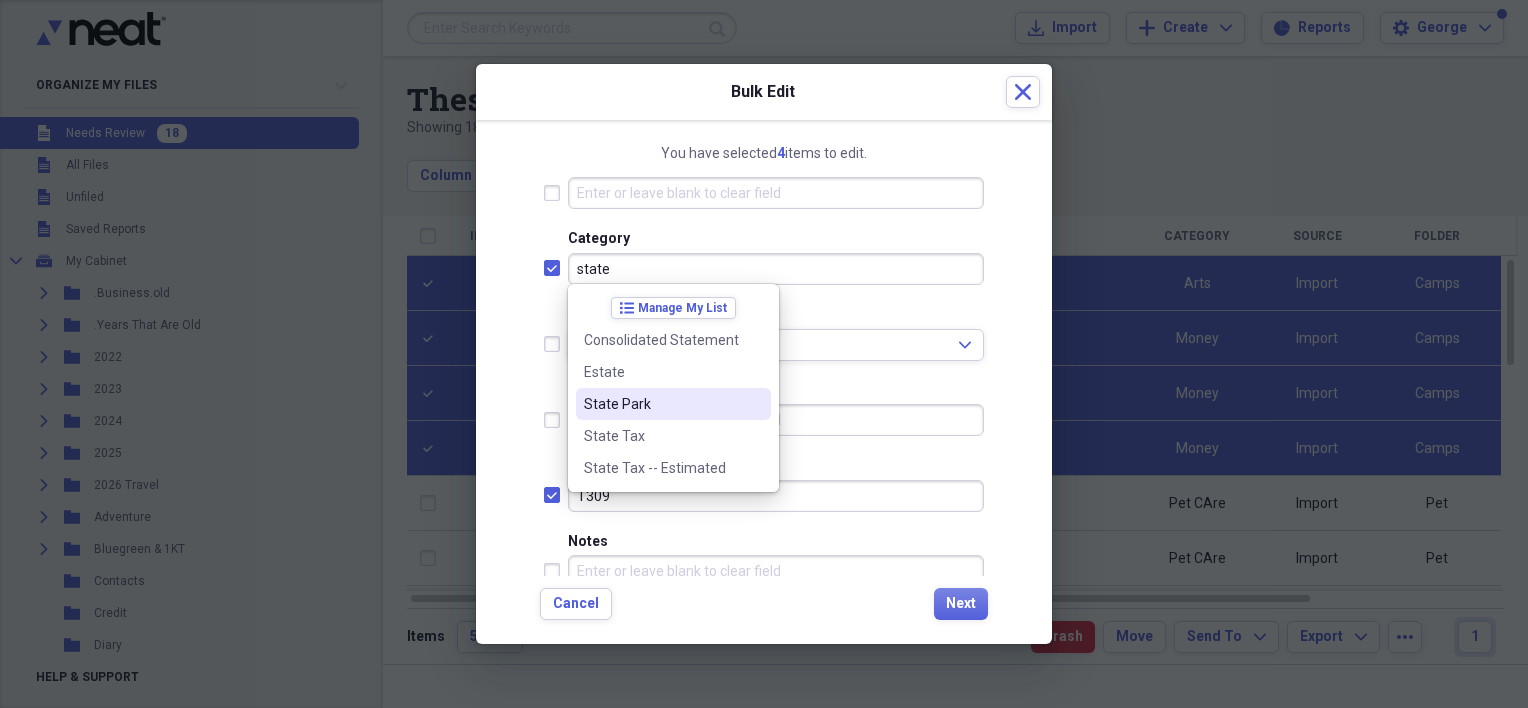 click on "State Park" at bounding box center [673, 404] 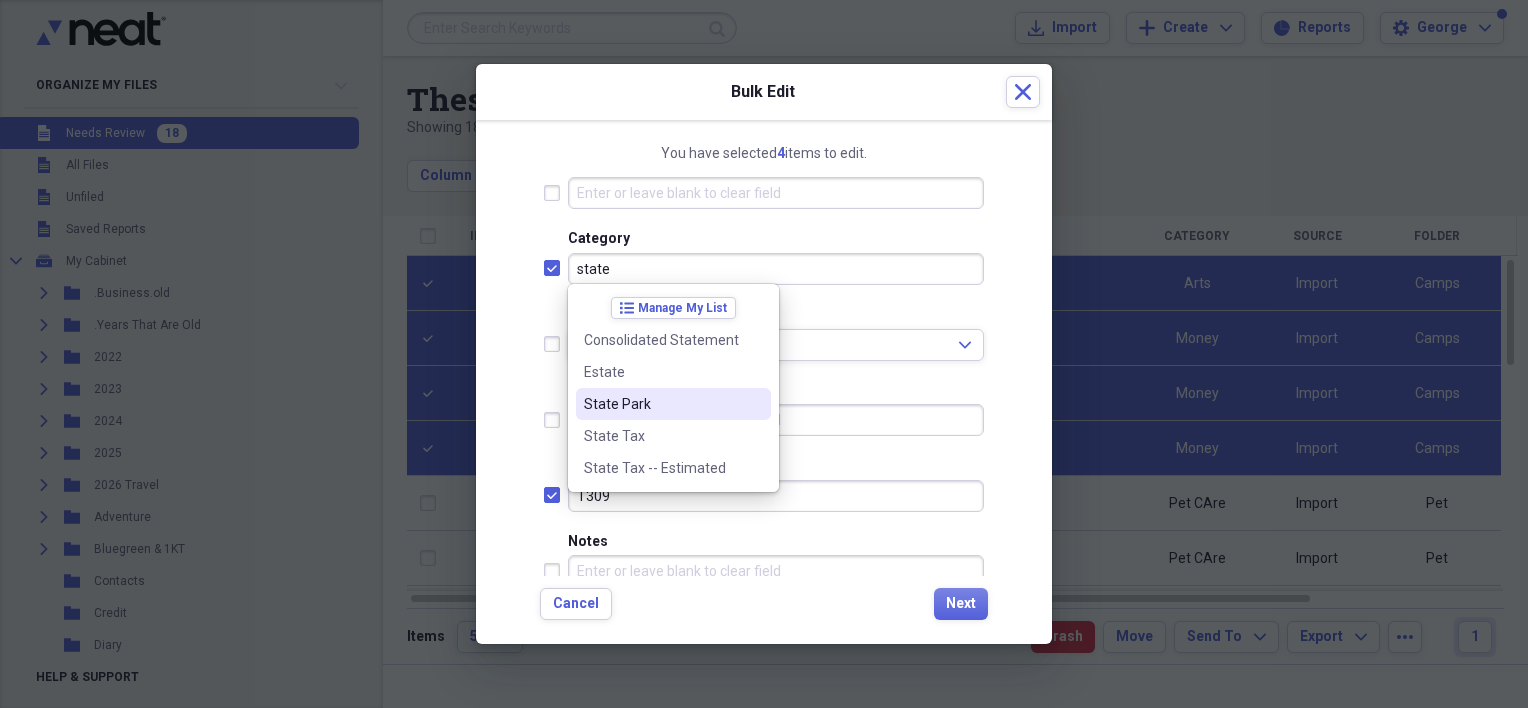 type on "State Park" 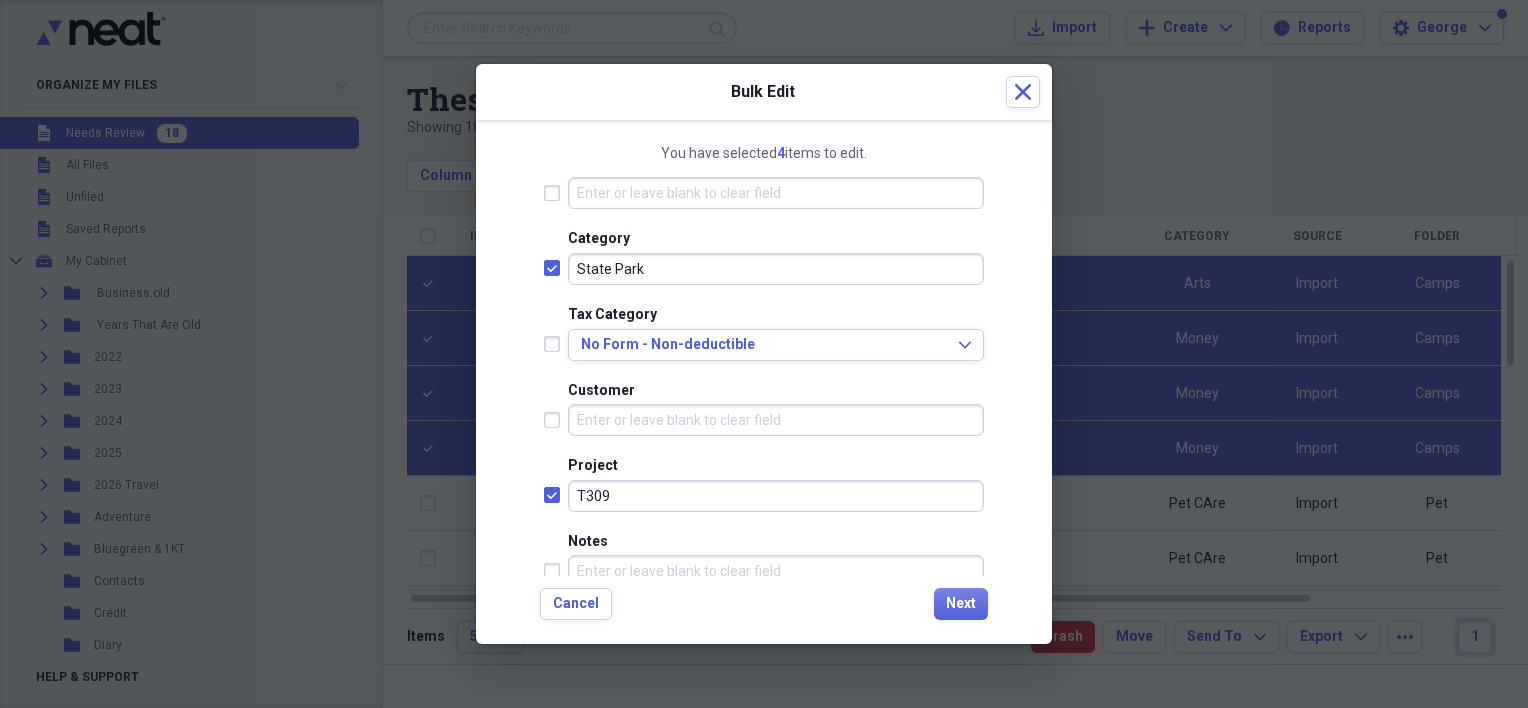 scroll, scrollTop: 200, scrollLeft: 0, axis: vertical 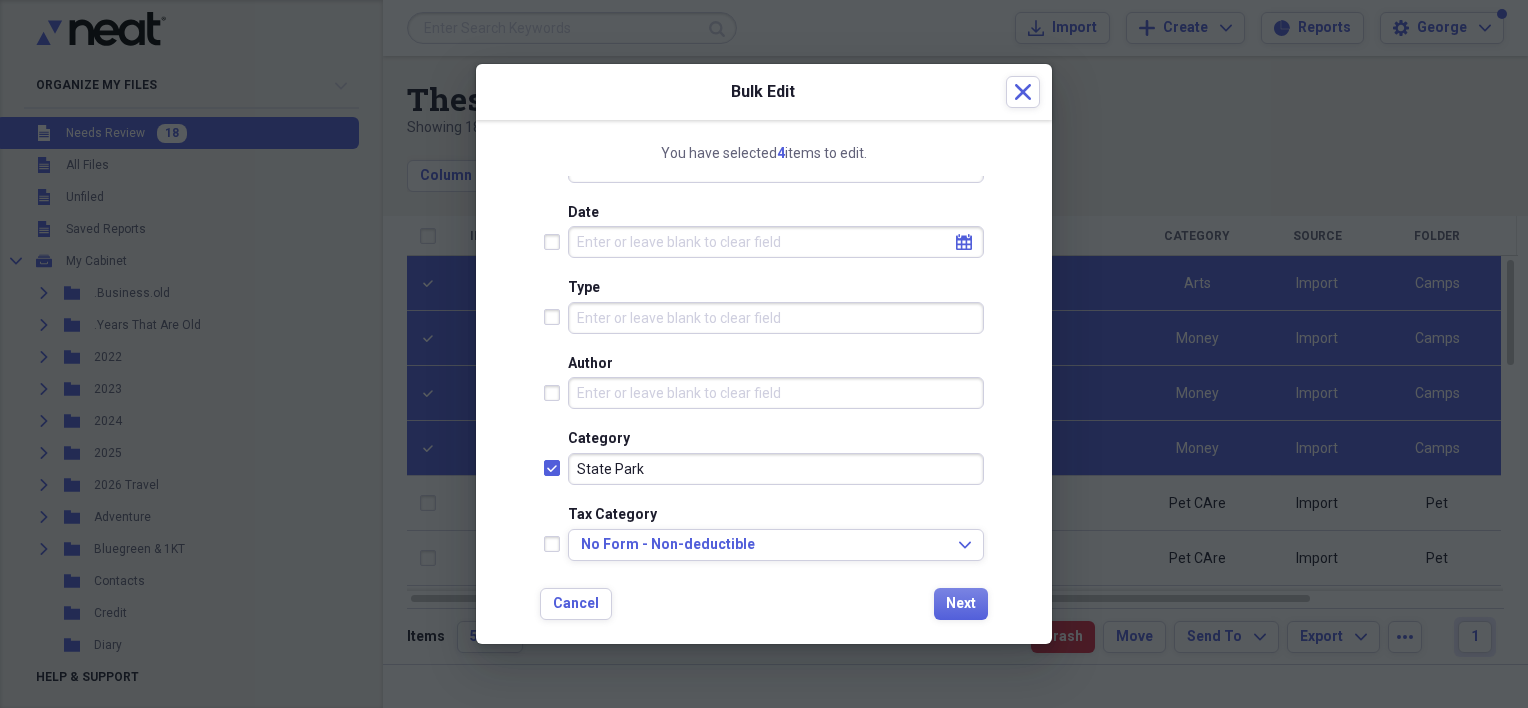click 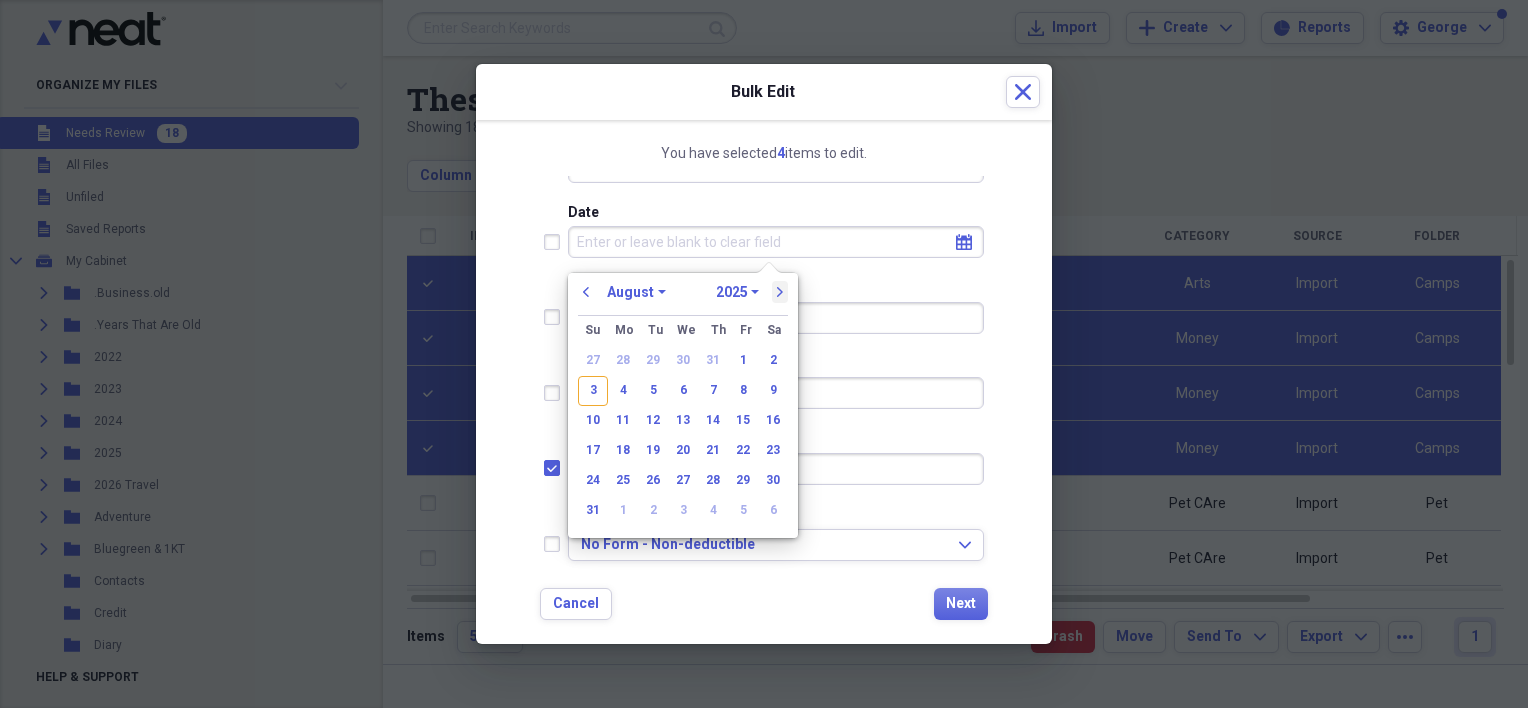 click on "next" at bounding box center [780, 292] 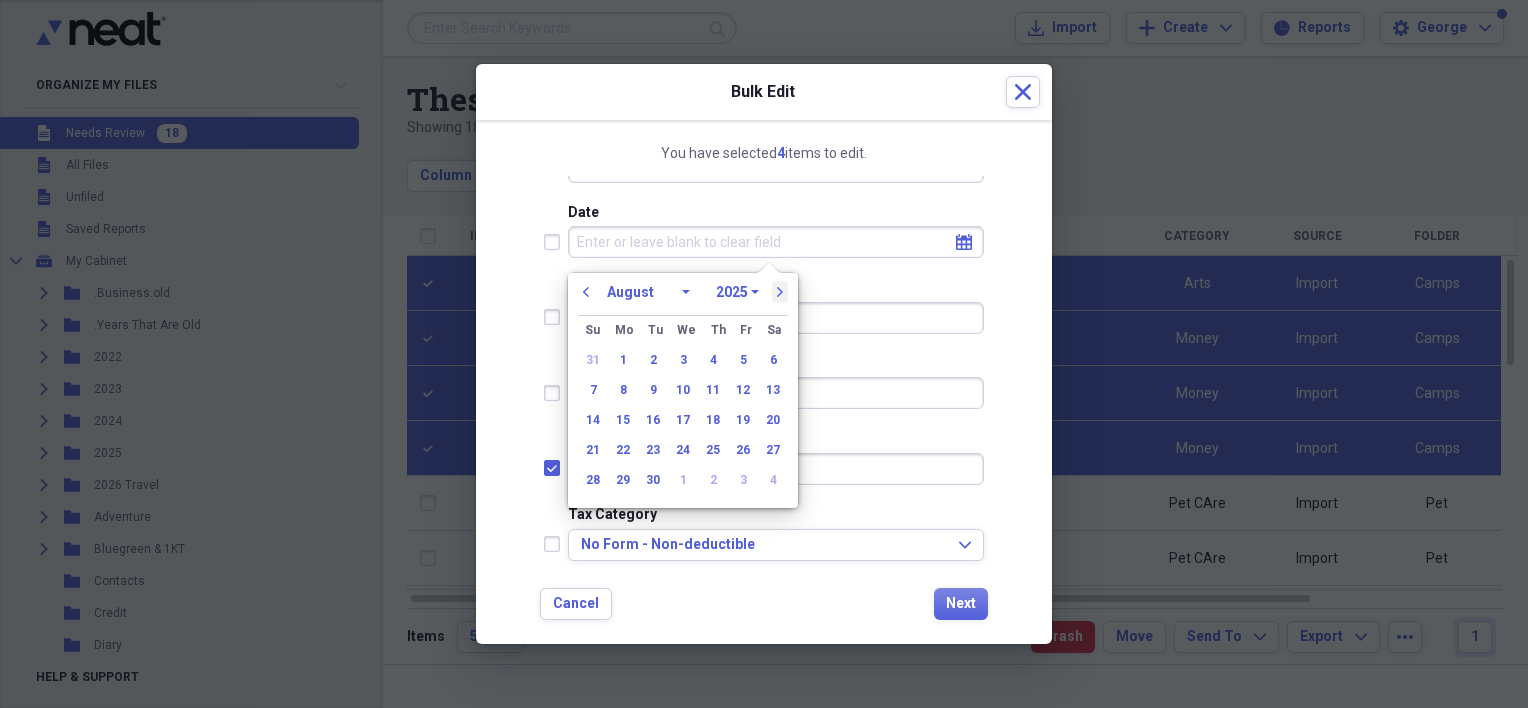 select on "8" 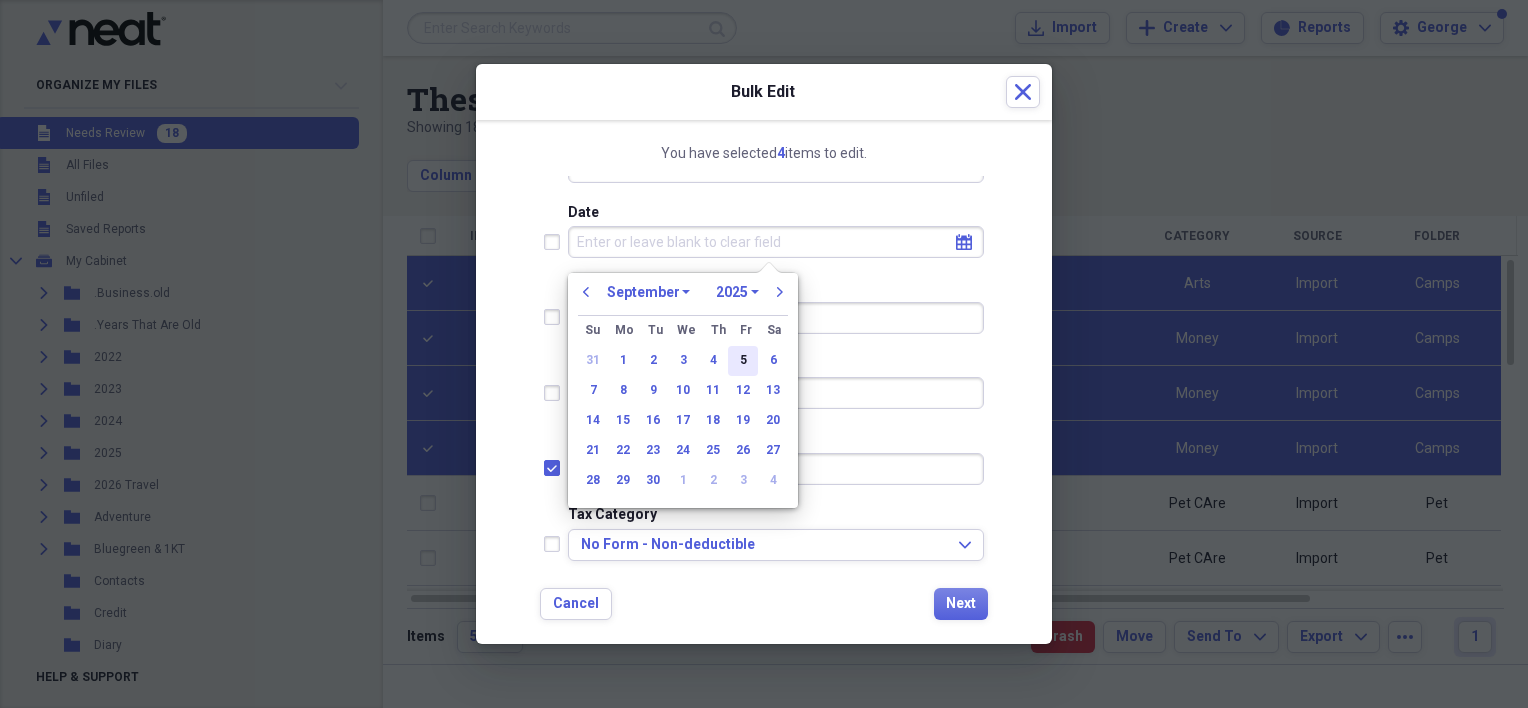 click on "5" at bounding box center (743, 361) 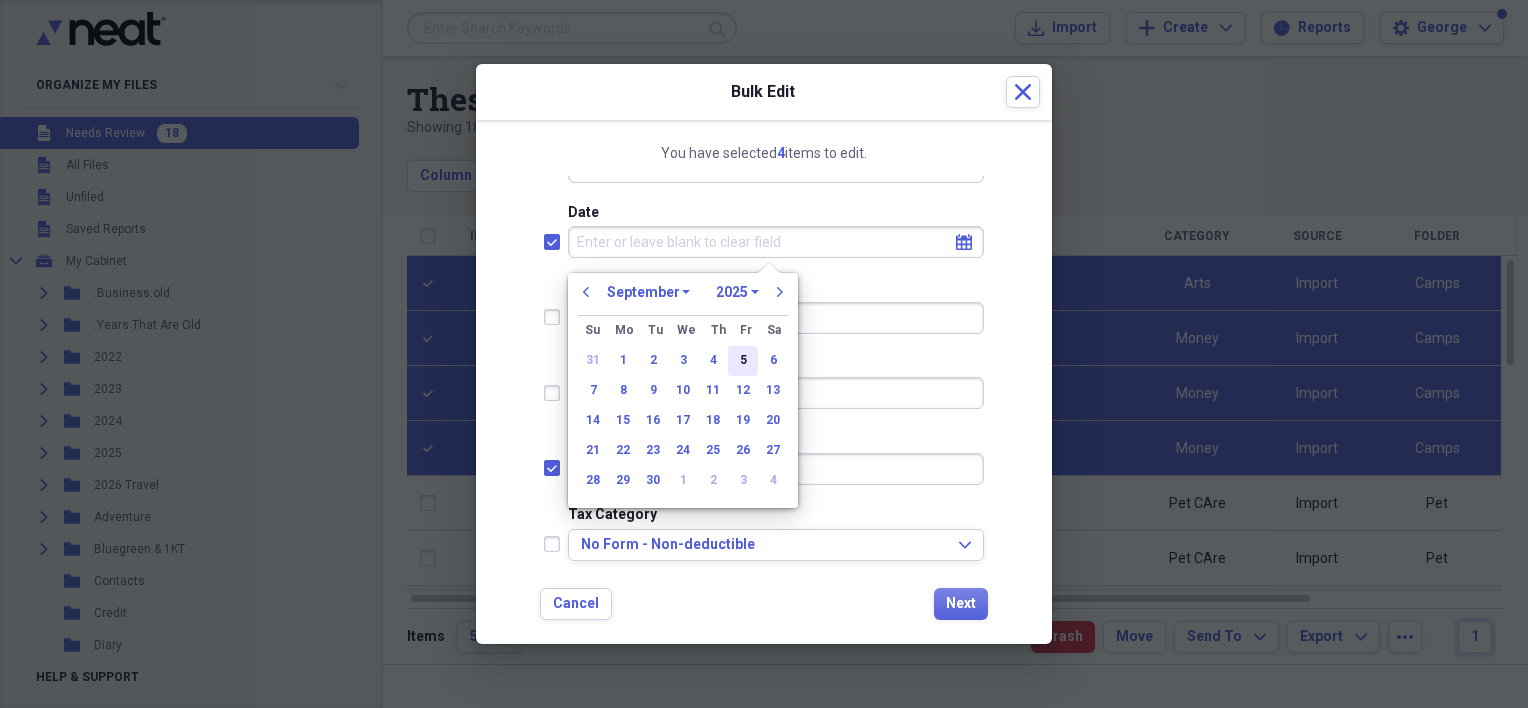 checkbox on "true" 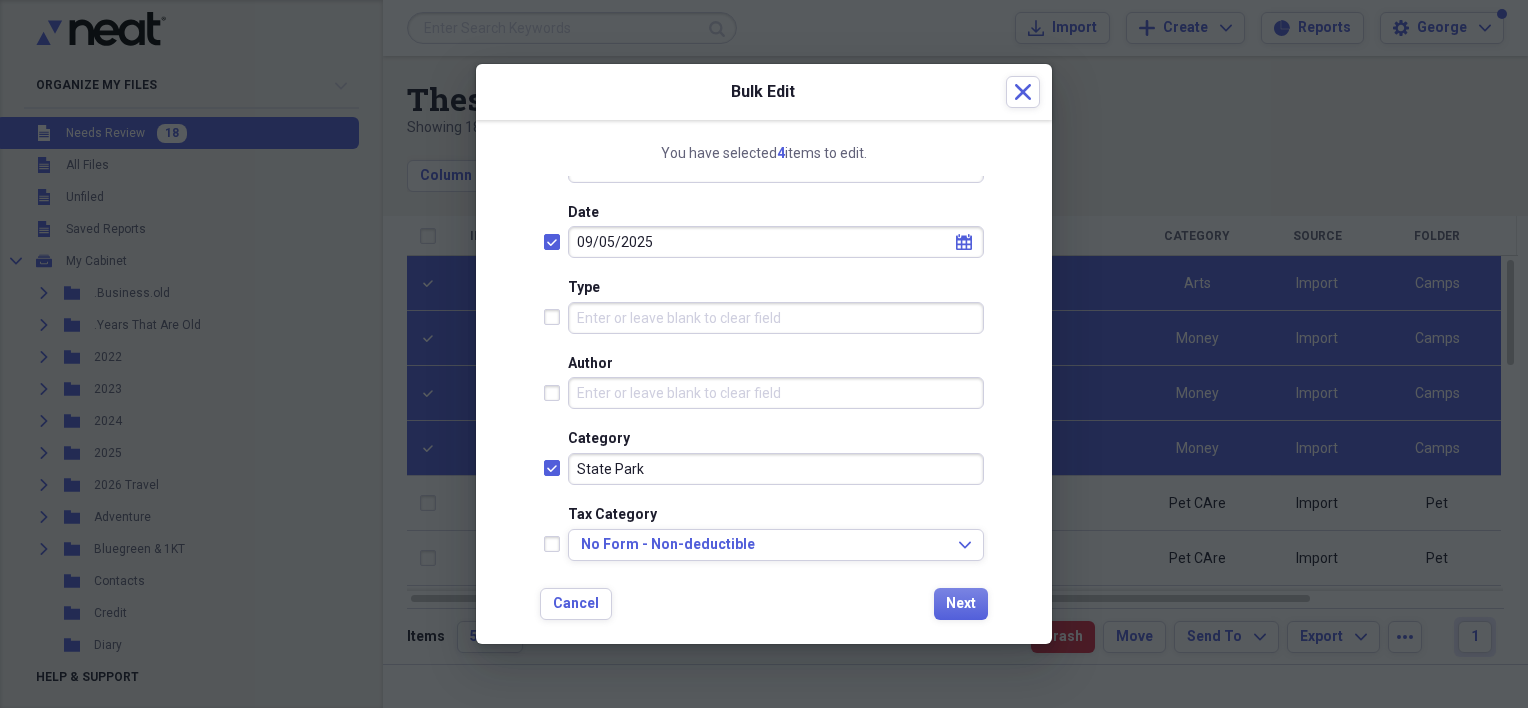 click 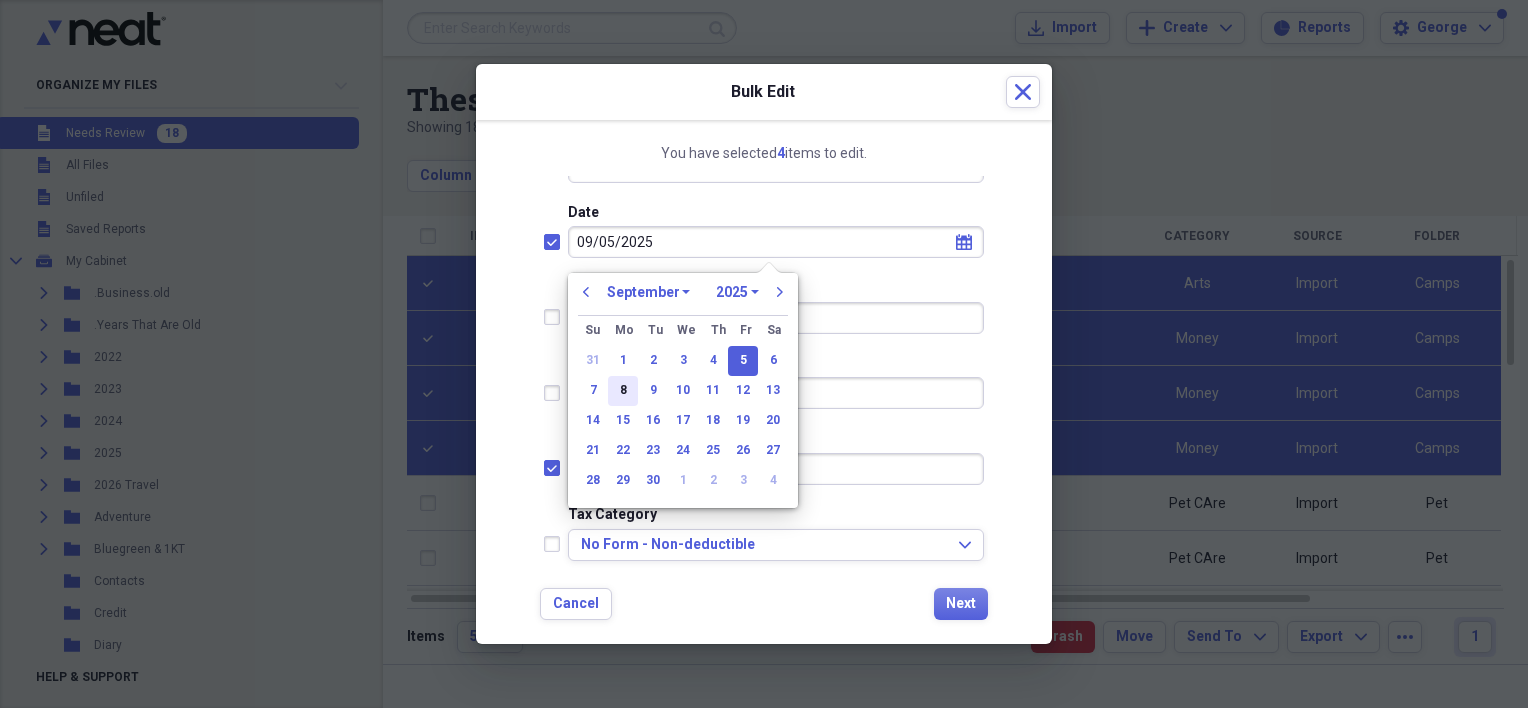 click on "8" at bounding box center [623, 391] 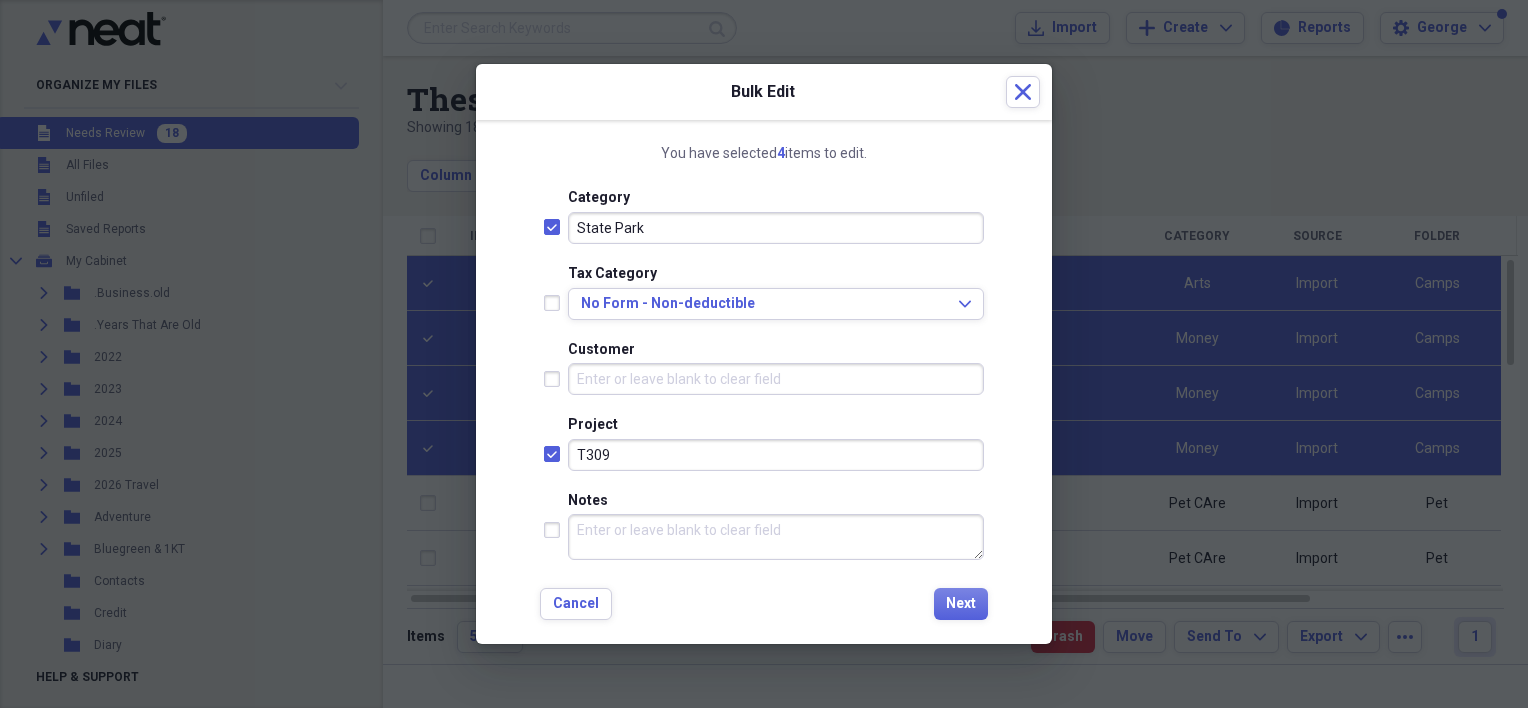 scroll, scrollTop: 444, scrollLeft: 0, axis: vertical 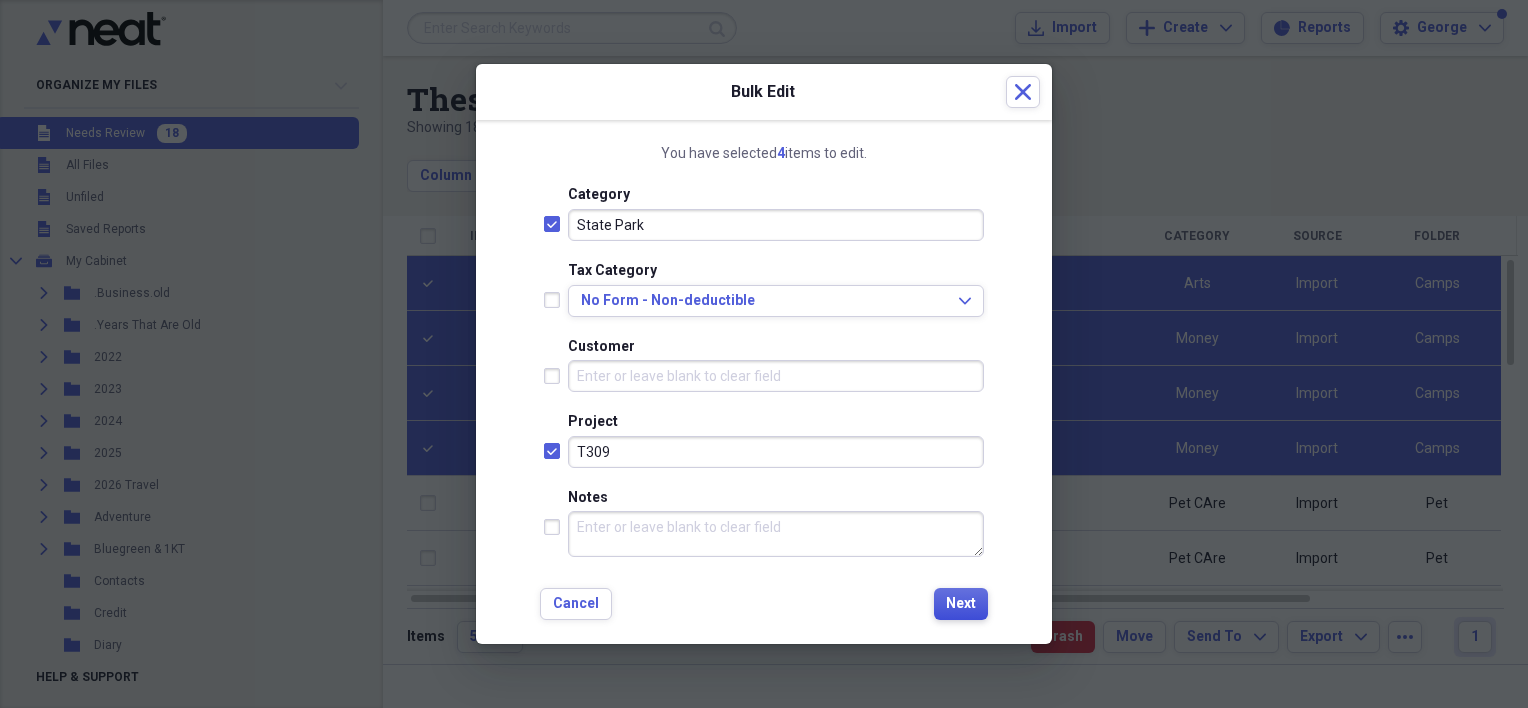 click on "Next" at bounding box center [961, 604] 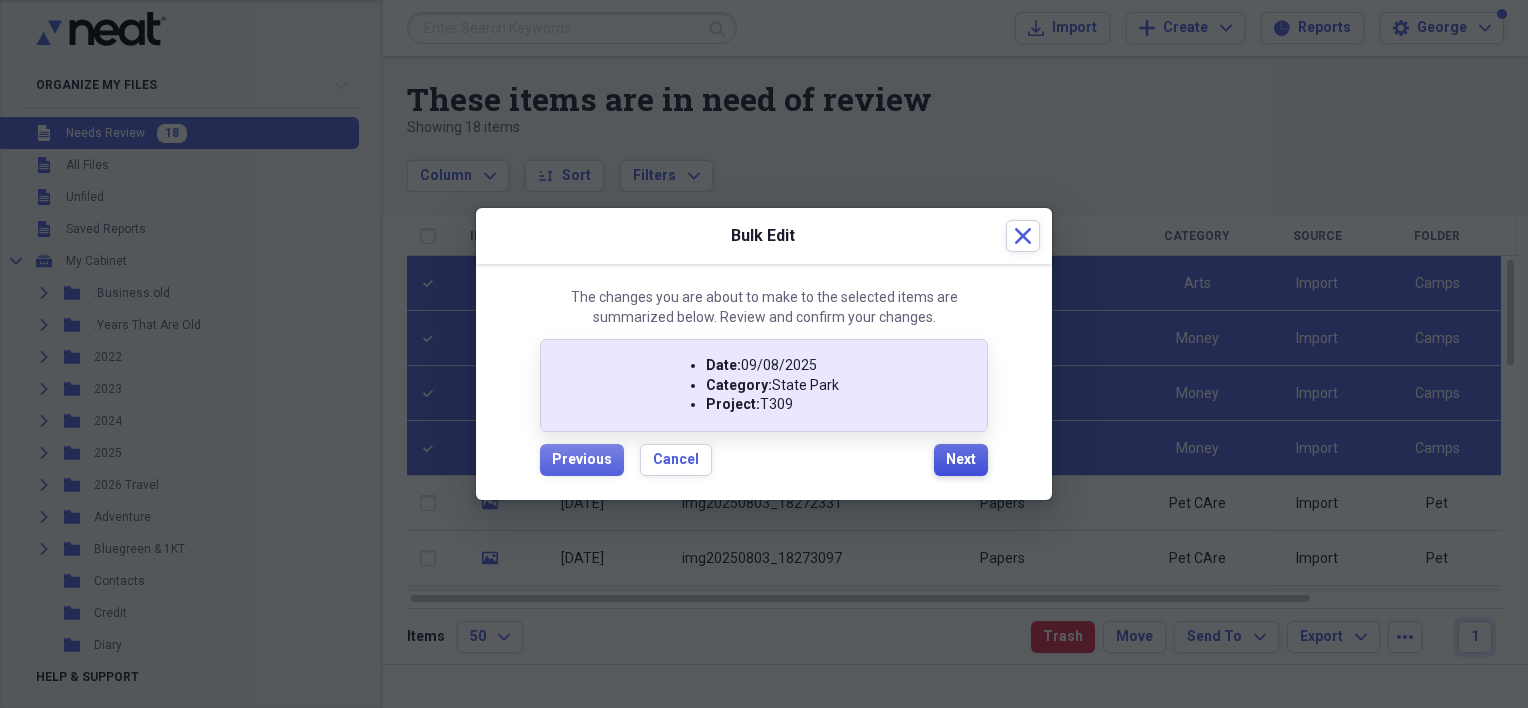 click on "Next" at bounding box center [961, 460] 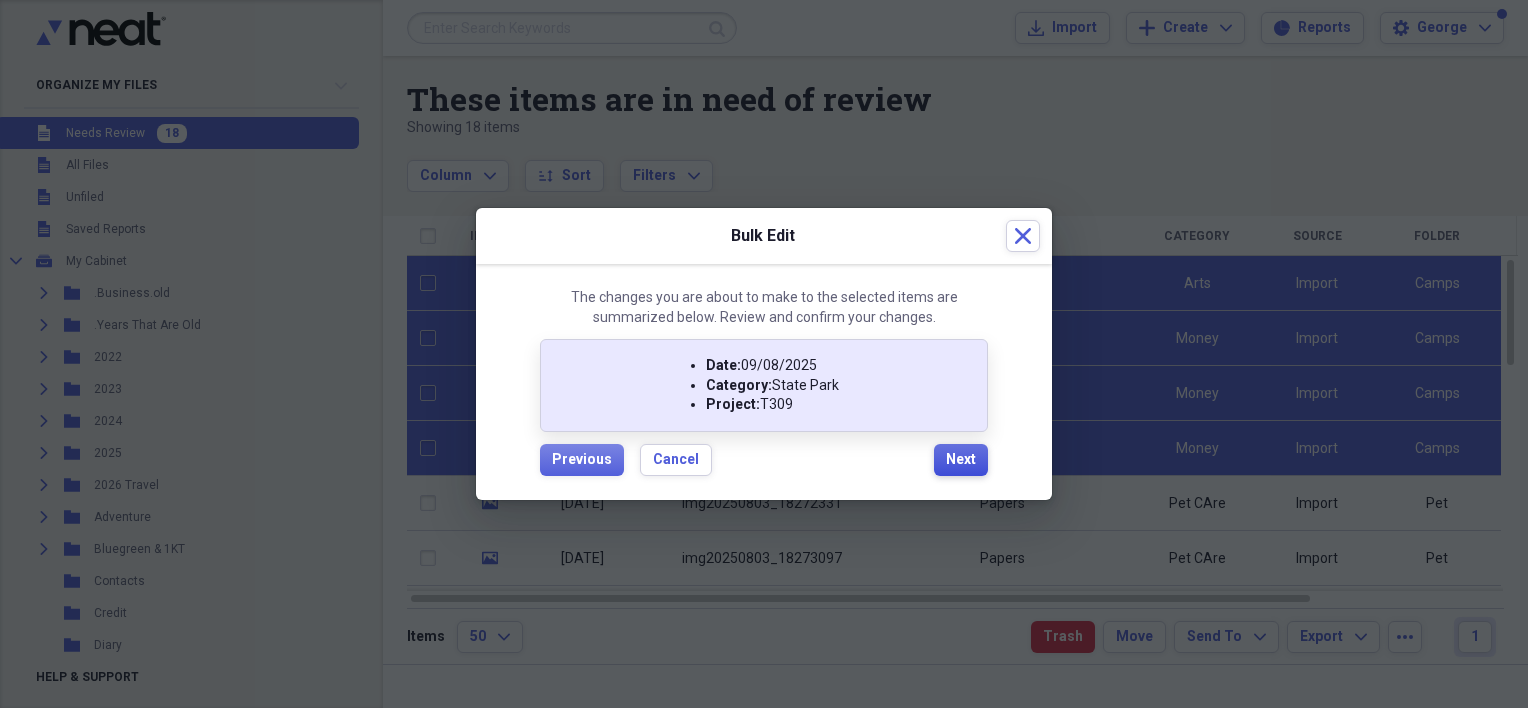 checkbox on "false" 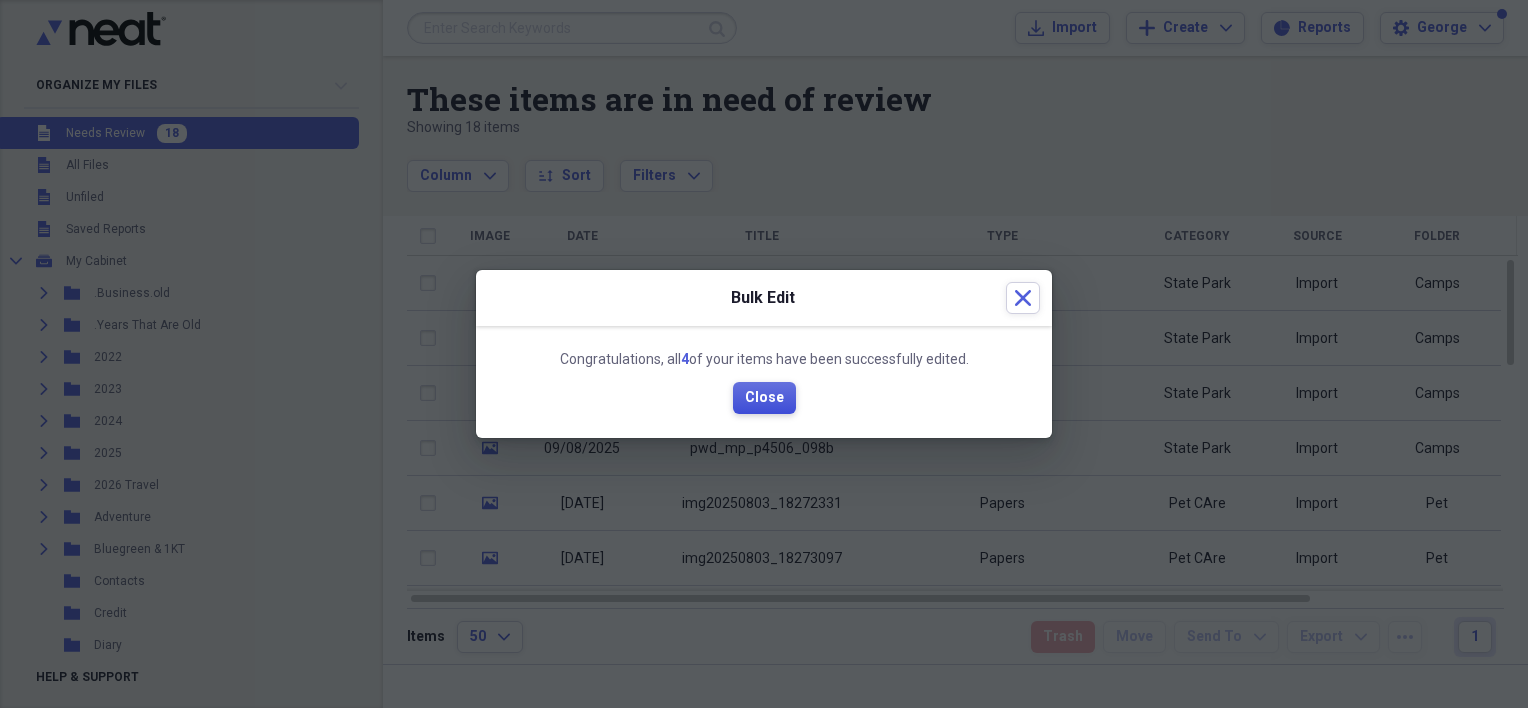 click on "Close" at bounding box center [764, 398] 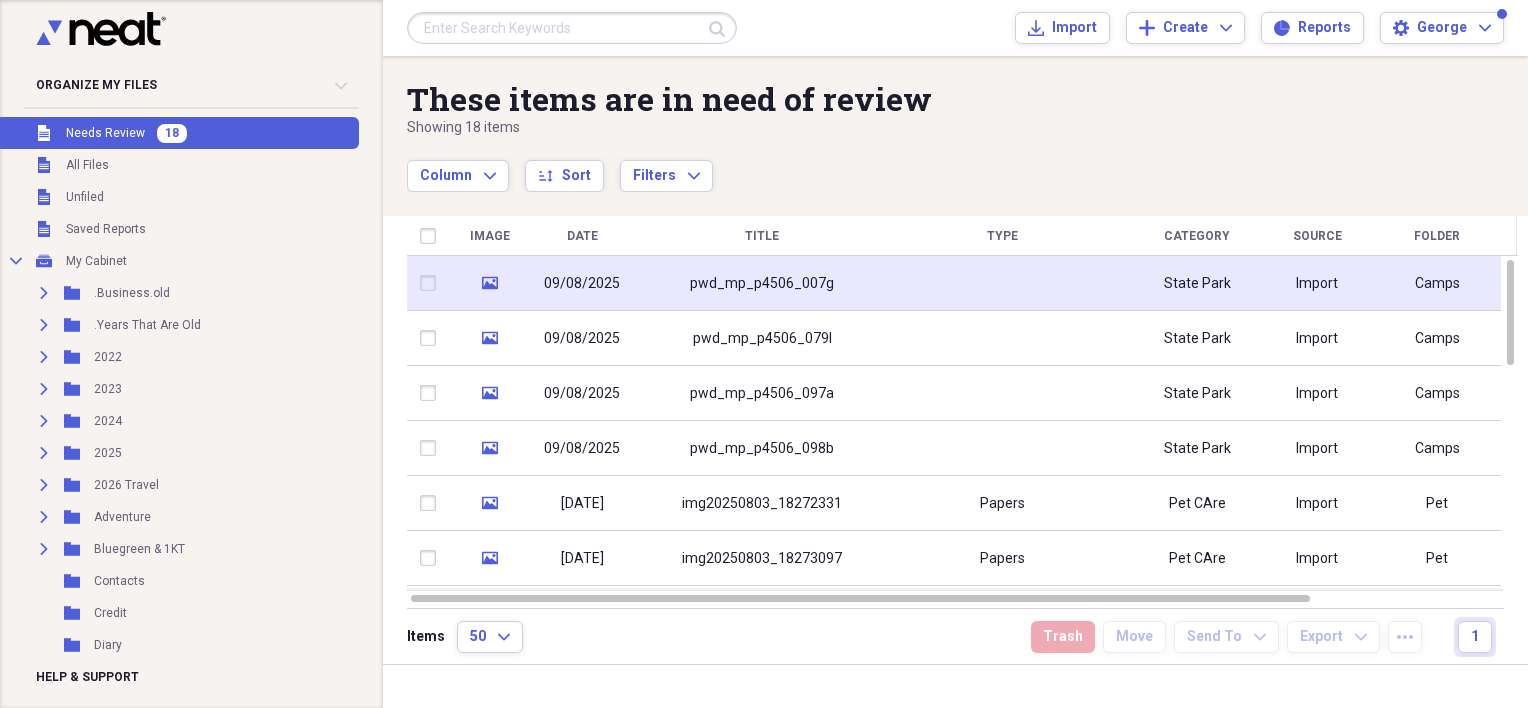 click on "pwd_mp_p4506_007g" at bounding box center (762, 283) 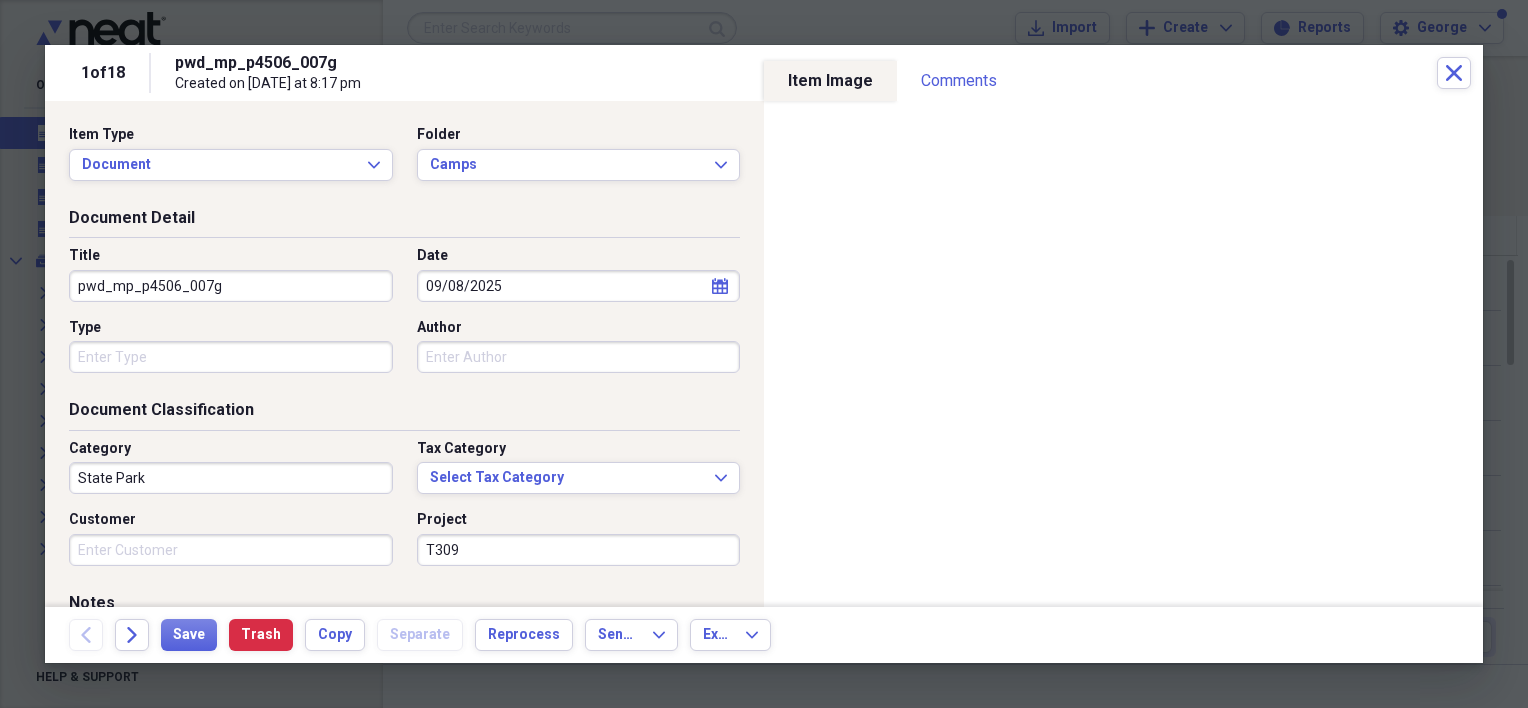 drag, startPoint x: 253, startPoint y: 294, endPoint x: 13, endPoint y: 286, distance: 240.1333 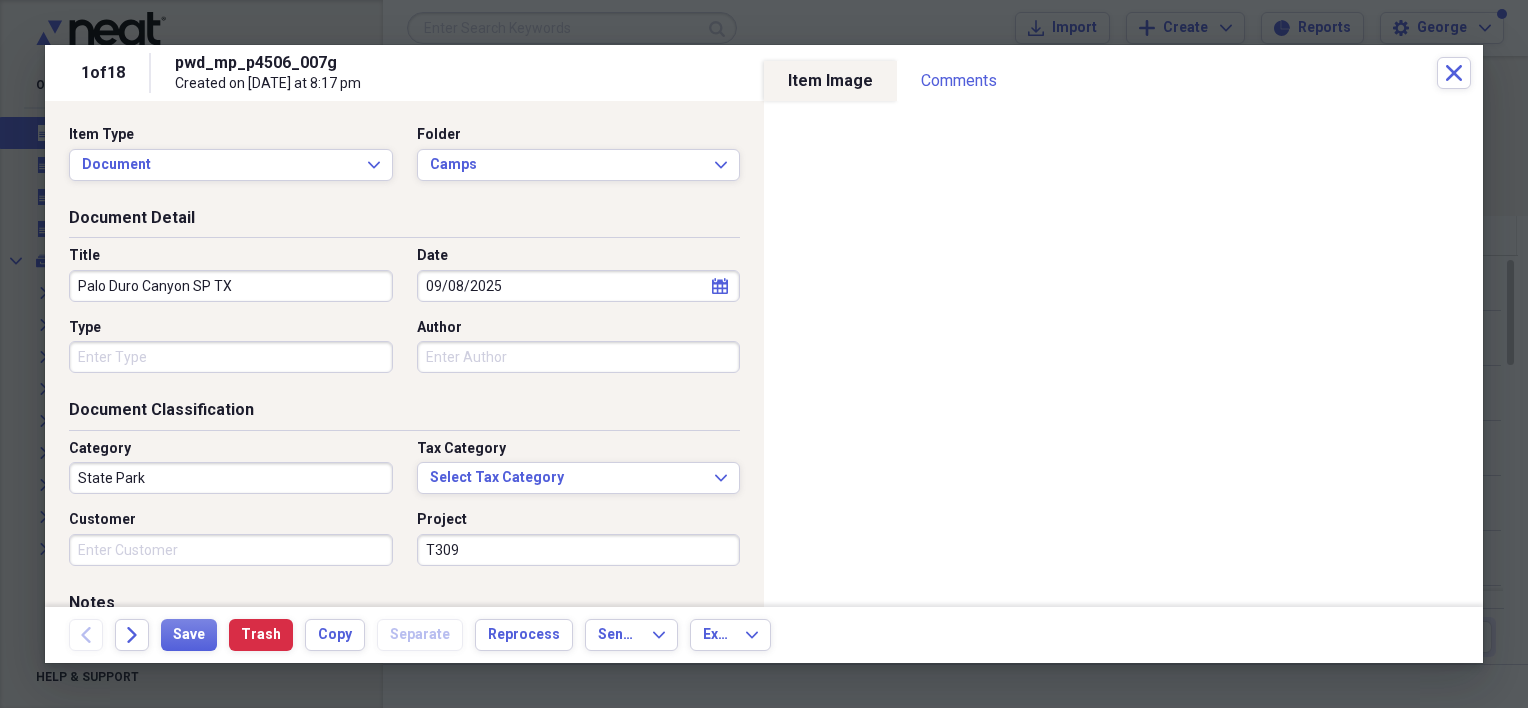 type on "Palo Duro Canyon SP TX" 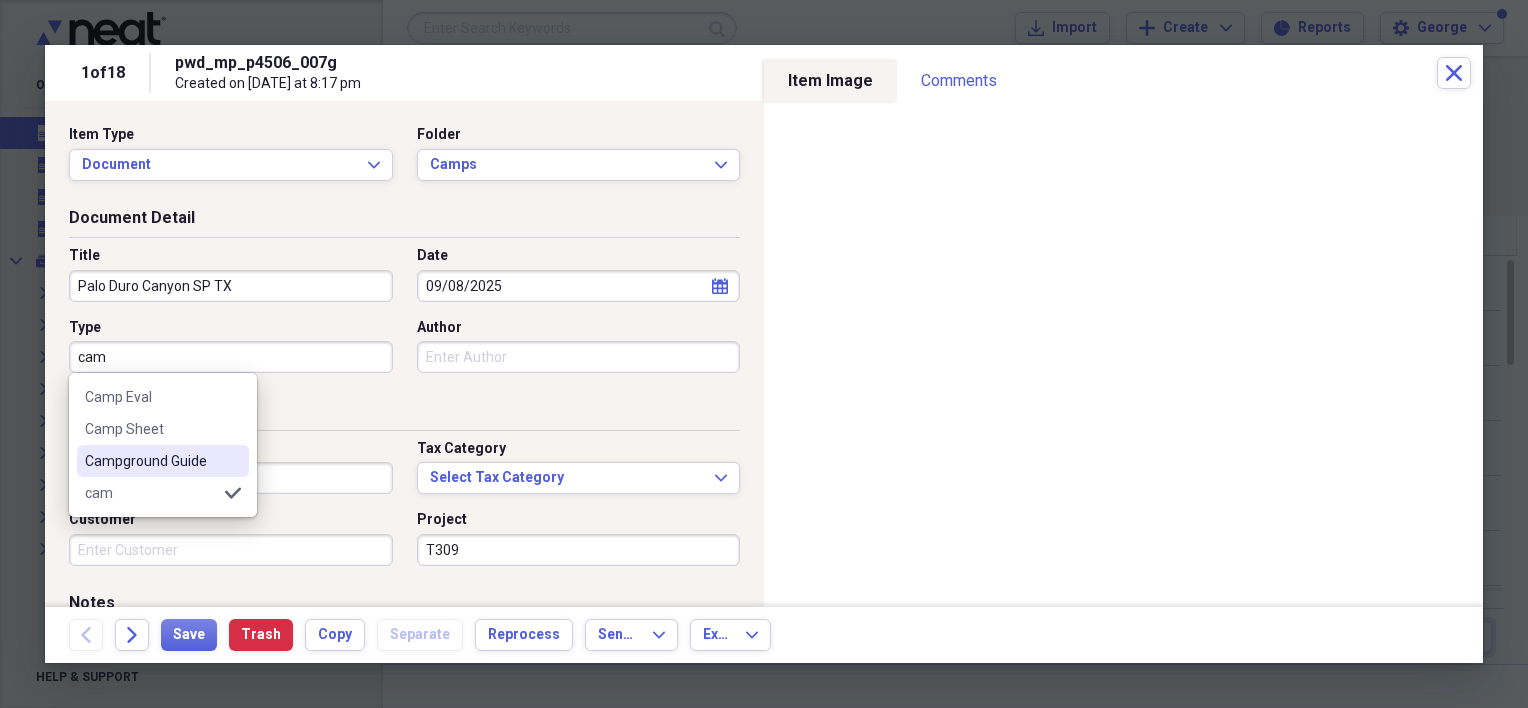click on "Campground Guide" at bounding box center (151, 461) 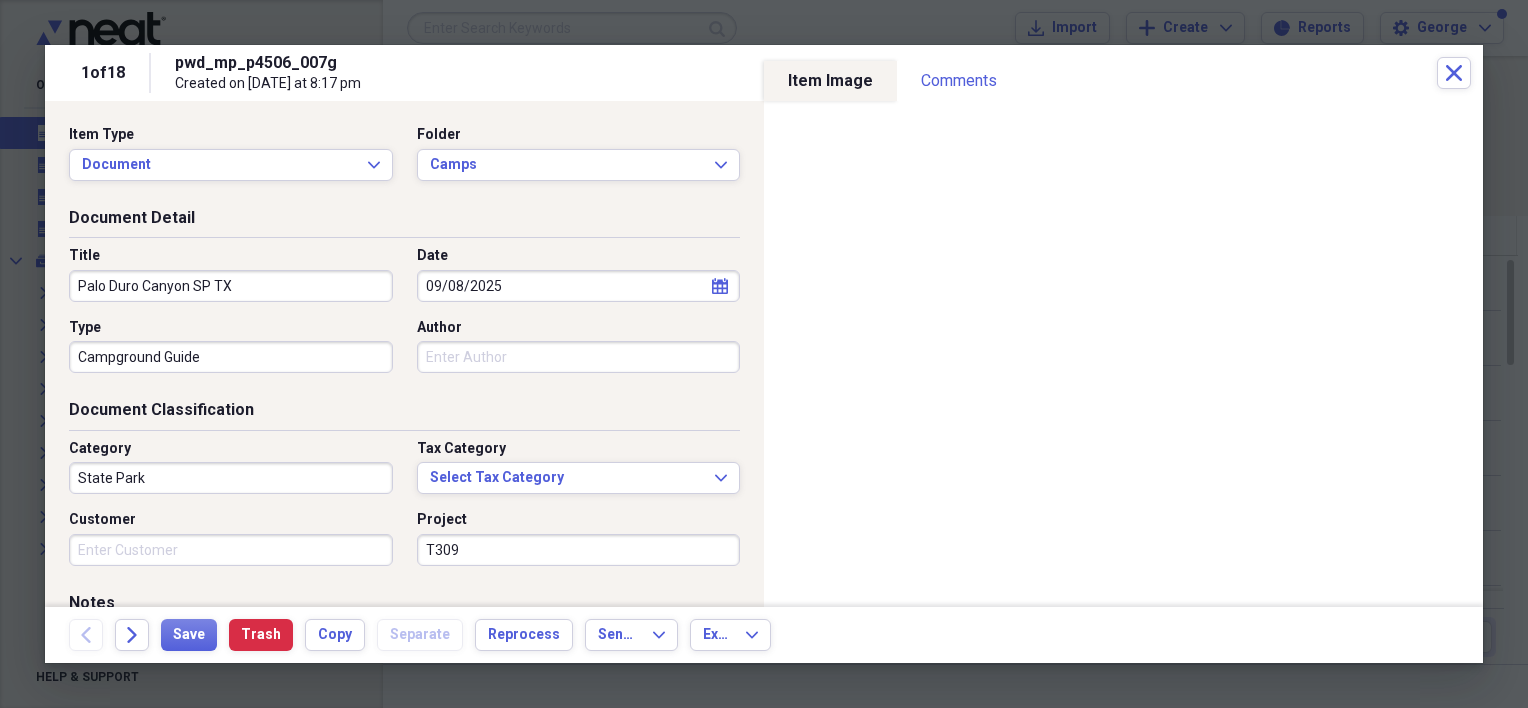 click 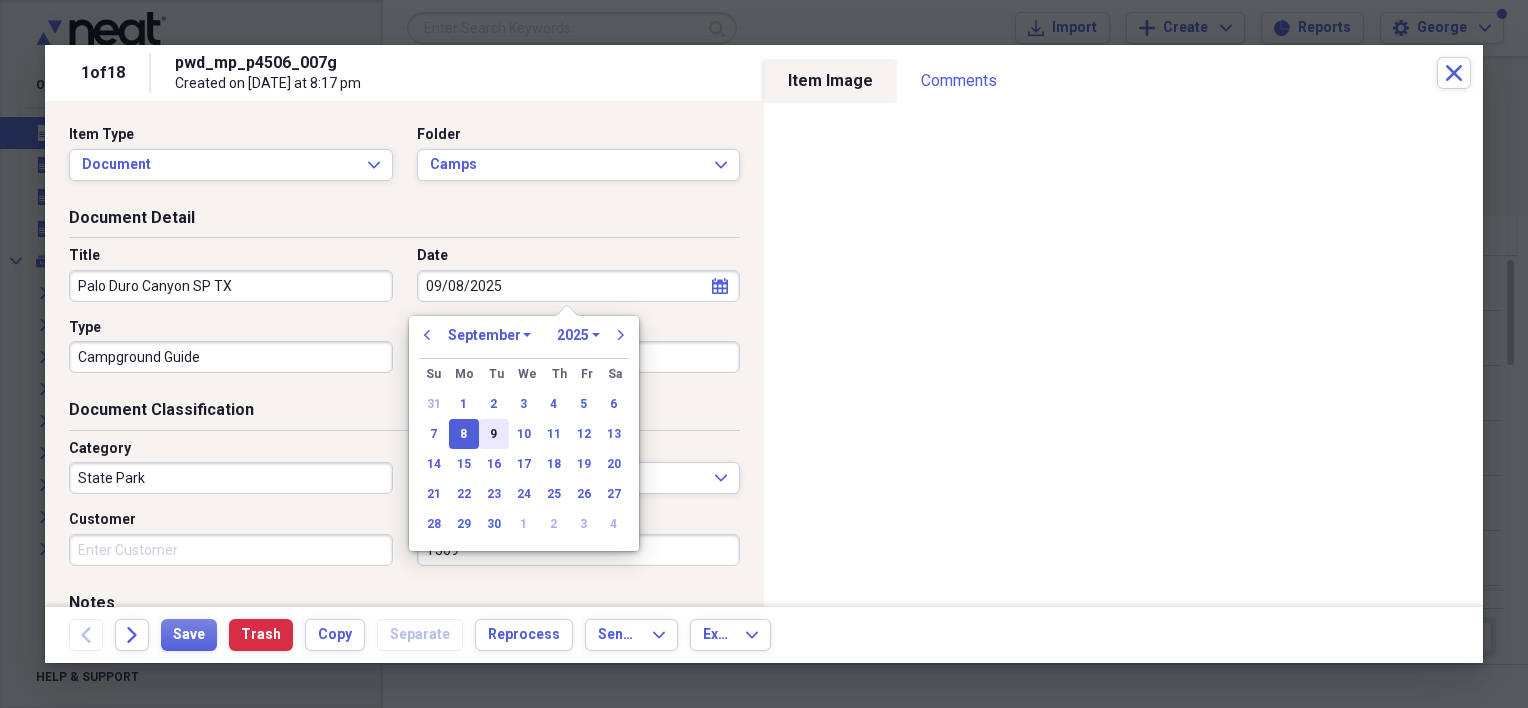 click on "9" at bounding box center (494, 434) 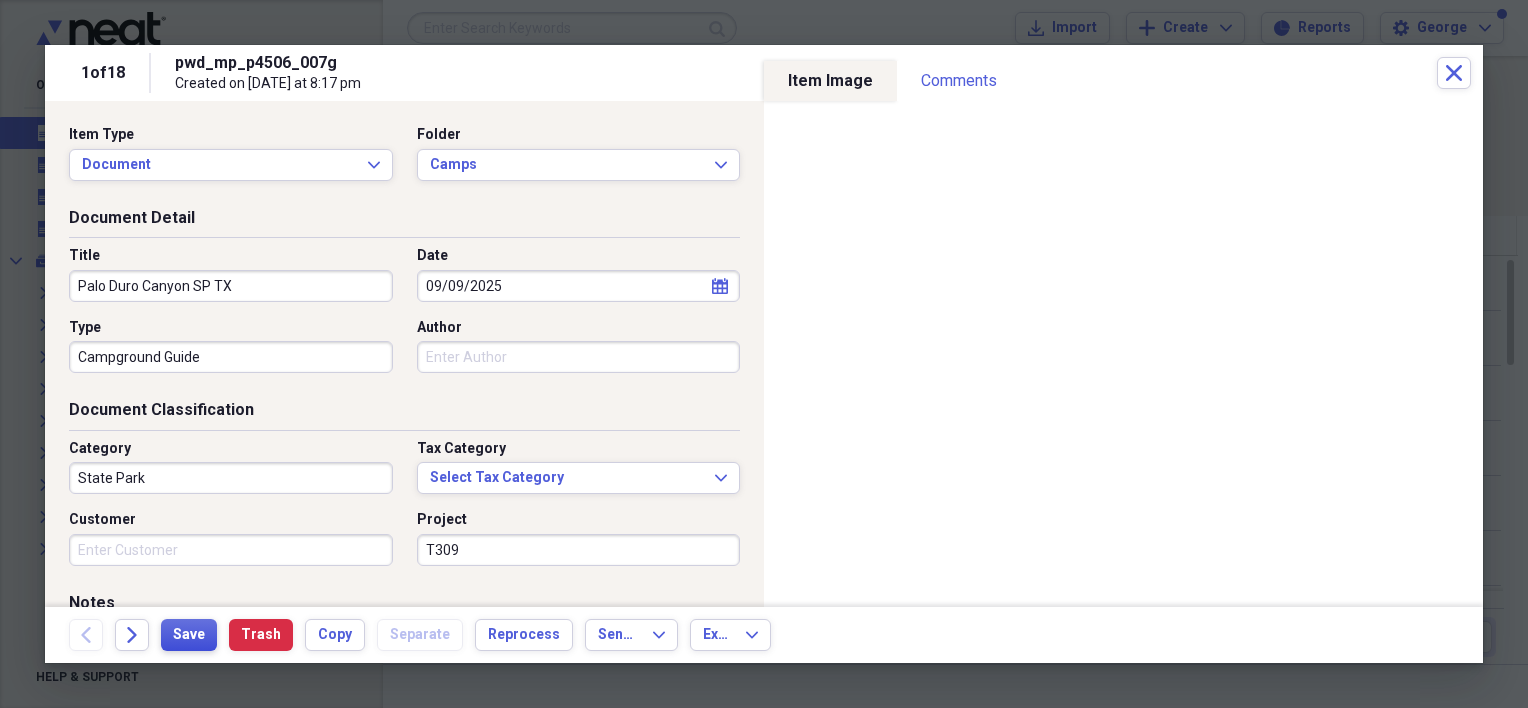 click on "Save" at bounding box center [189, 635] 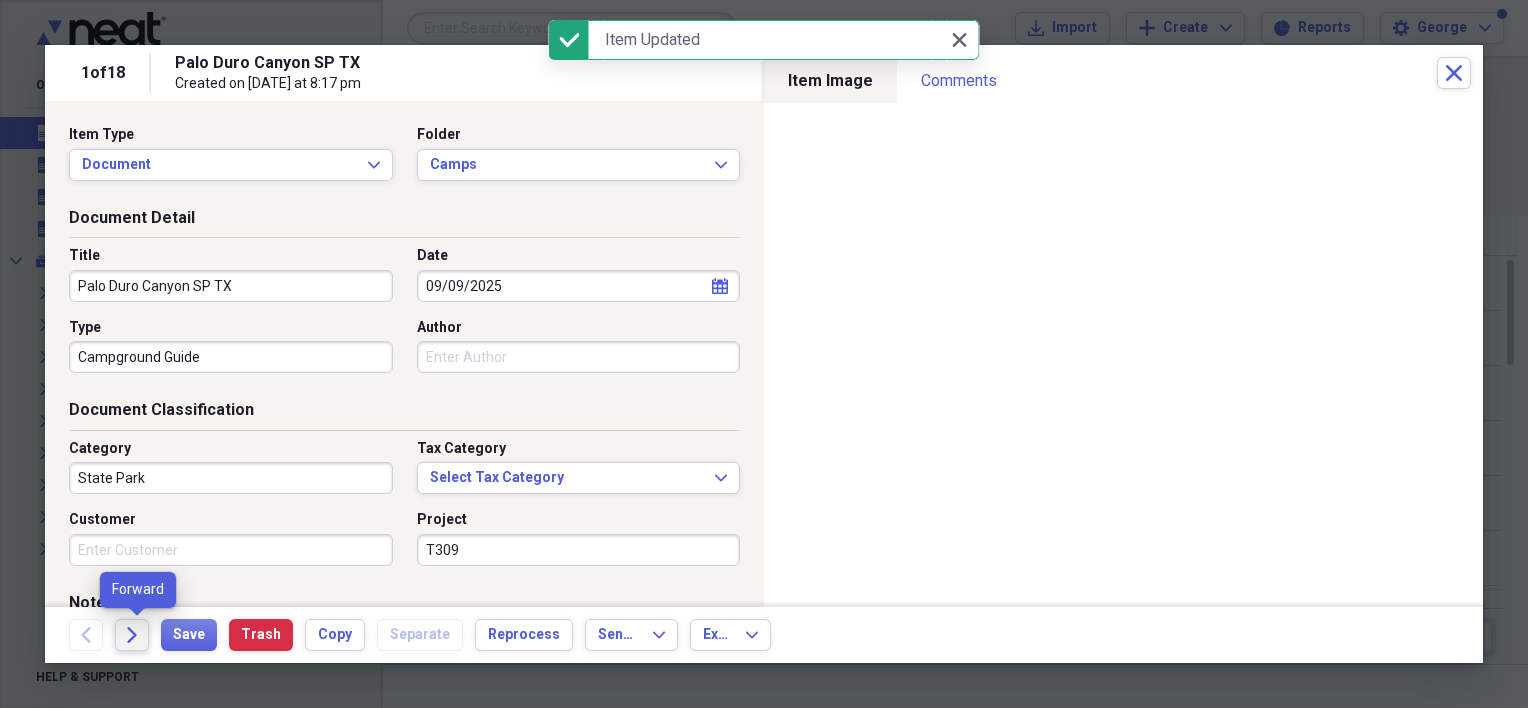 click on "Forward" 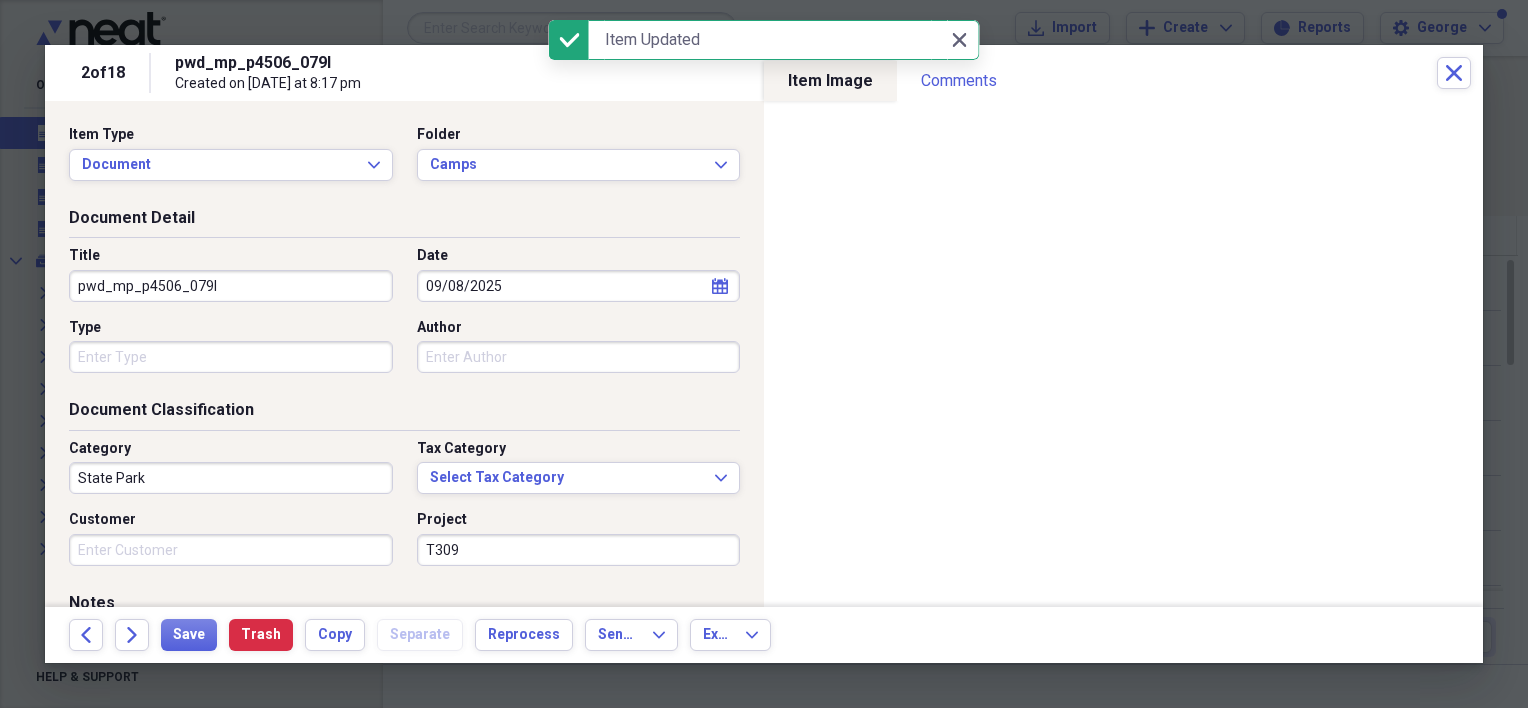 drag, startPoint x: 259, startPoint y: 293, endPoint x: 55, endPoint y: 278, distance: 204.55072 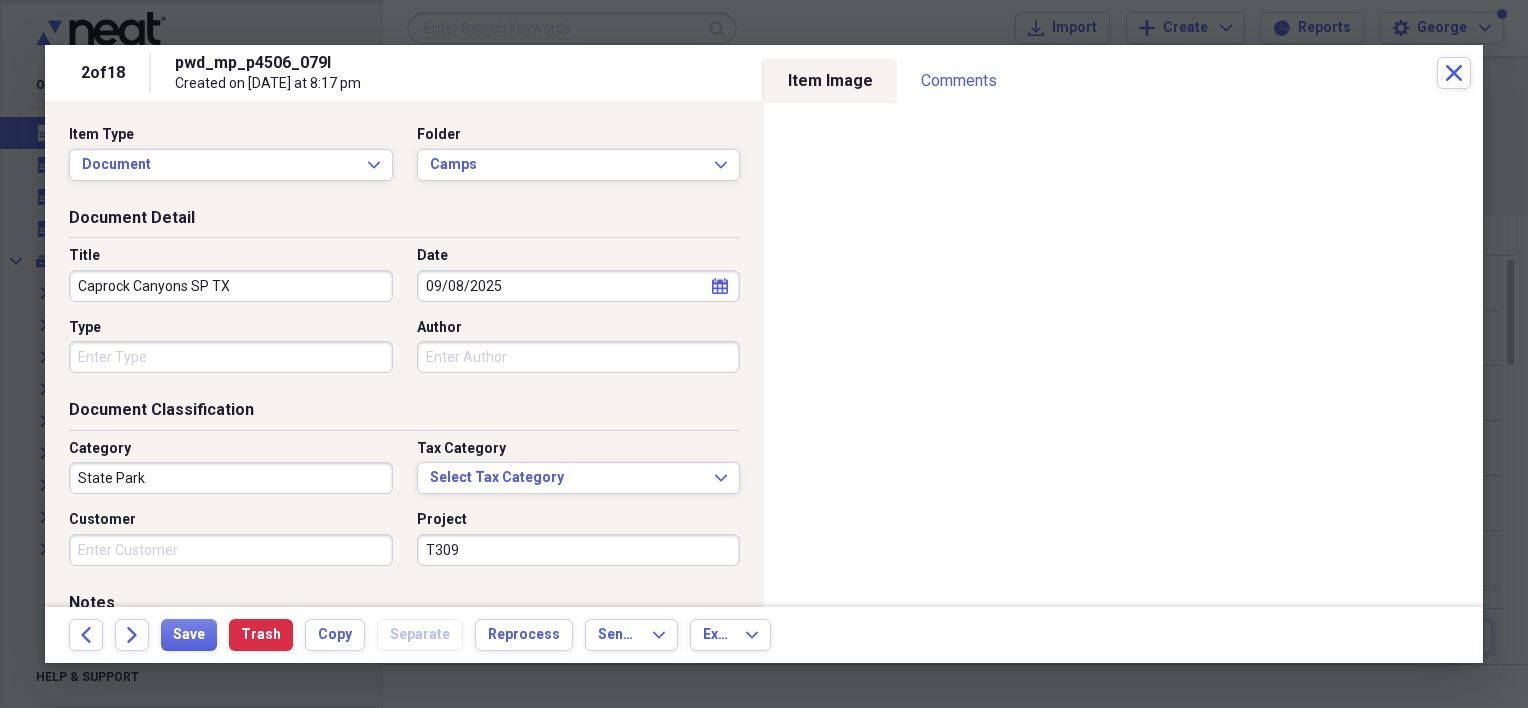 type on "Caprock Canyons SP TX" 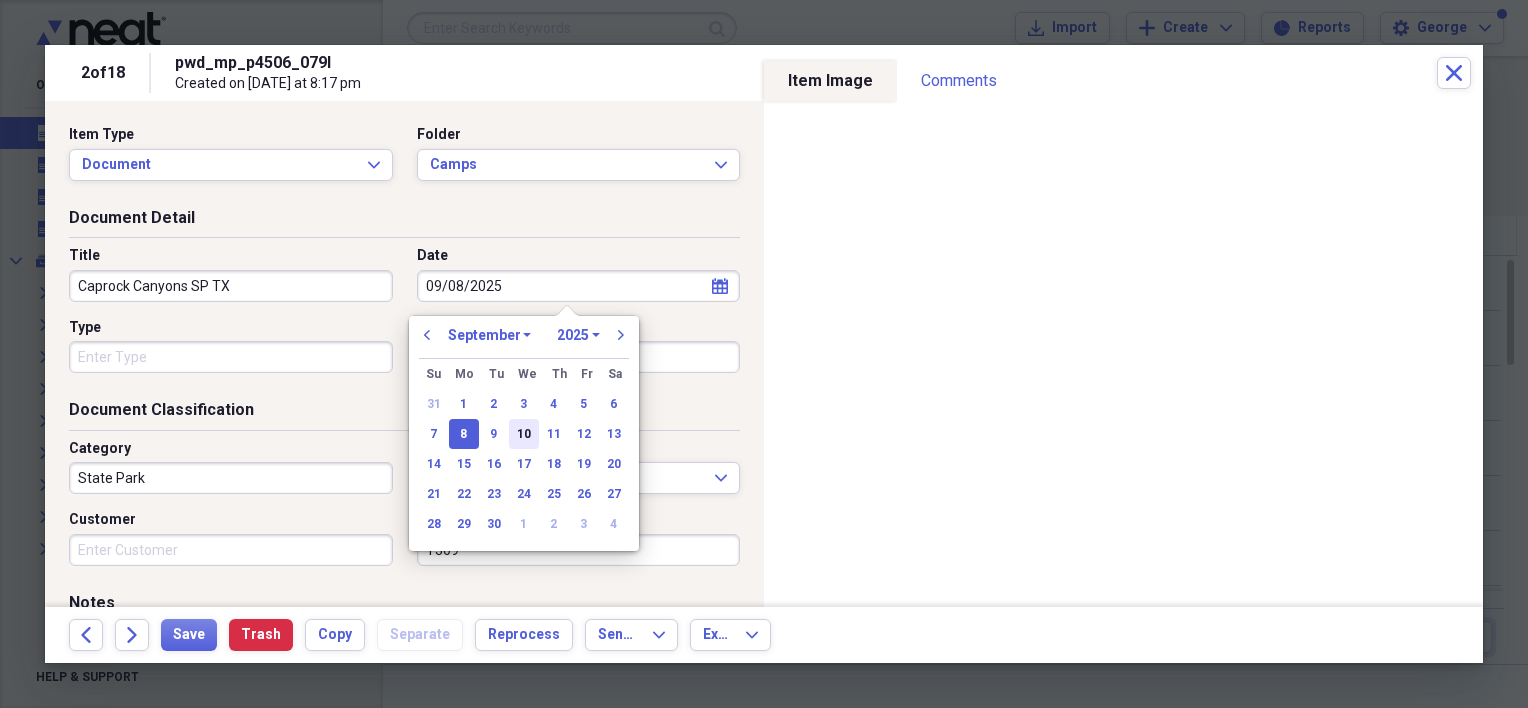 click on "10" at bounding box center [524, 434] 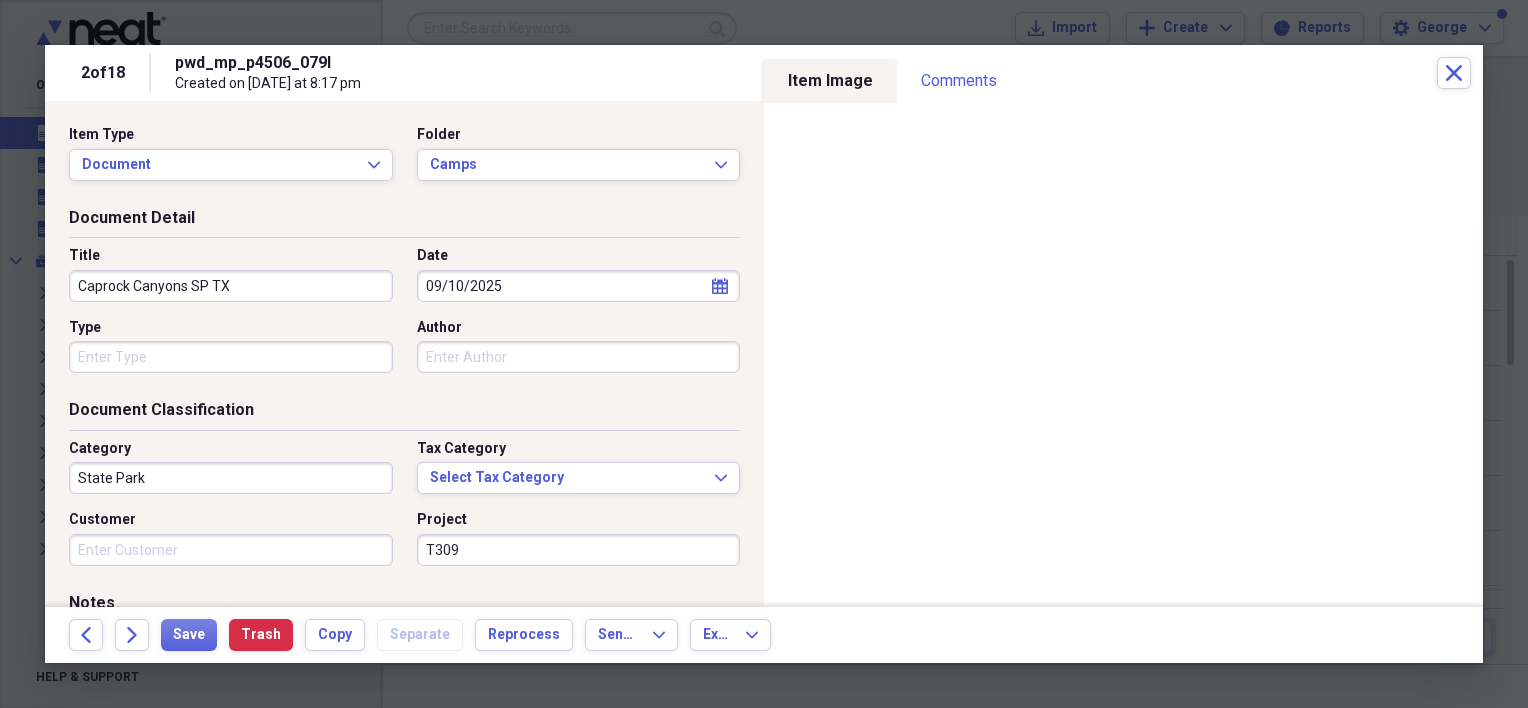 click on "Type" at bounding box center [231, 357] 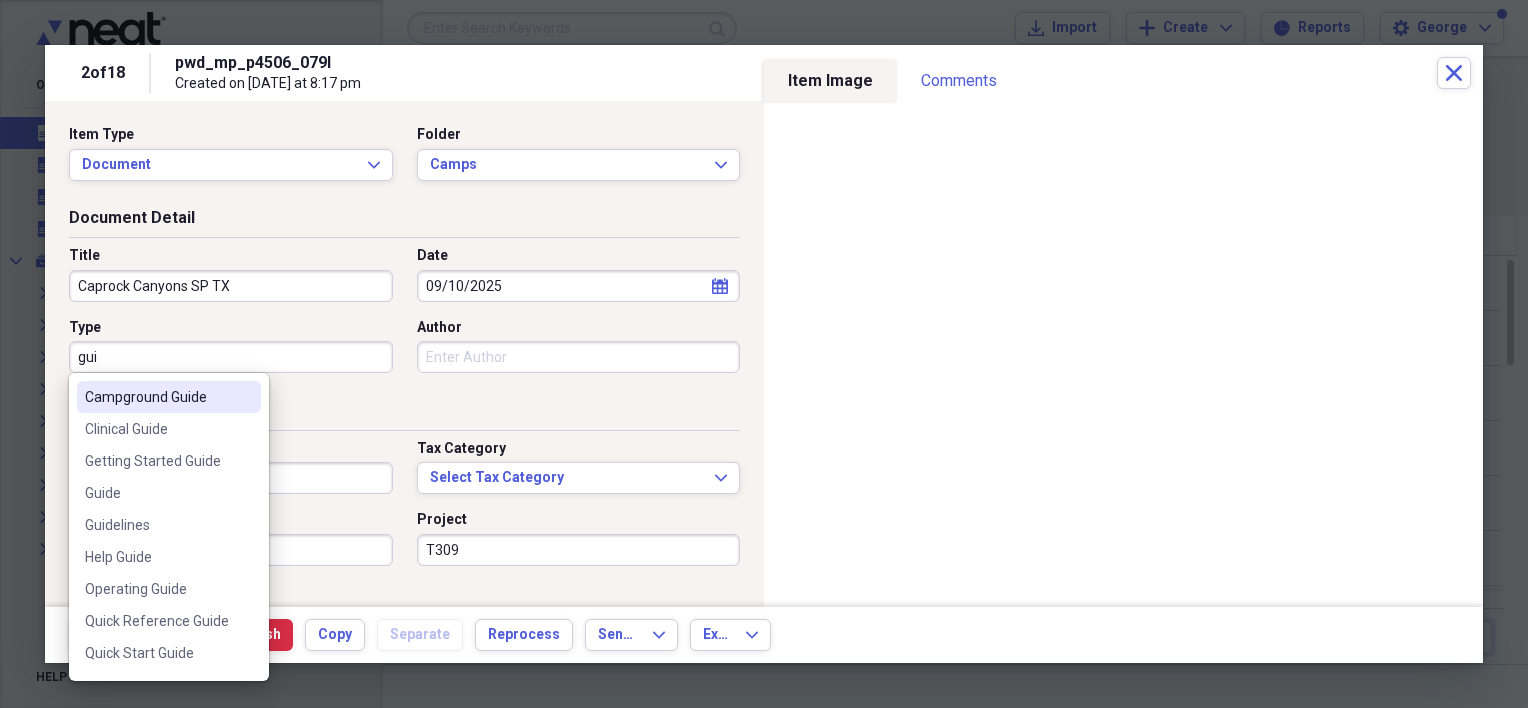 click on "Campground Guide" at bounding box center [157, 397] 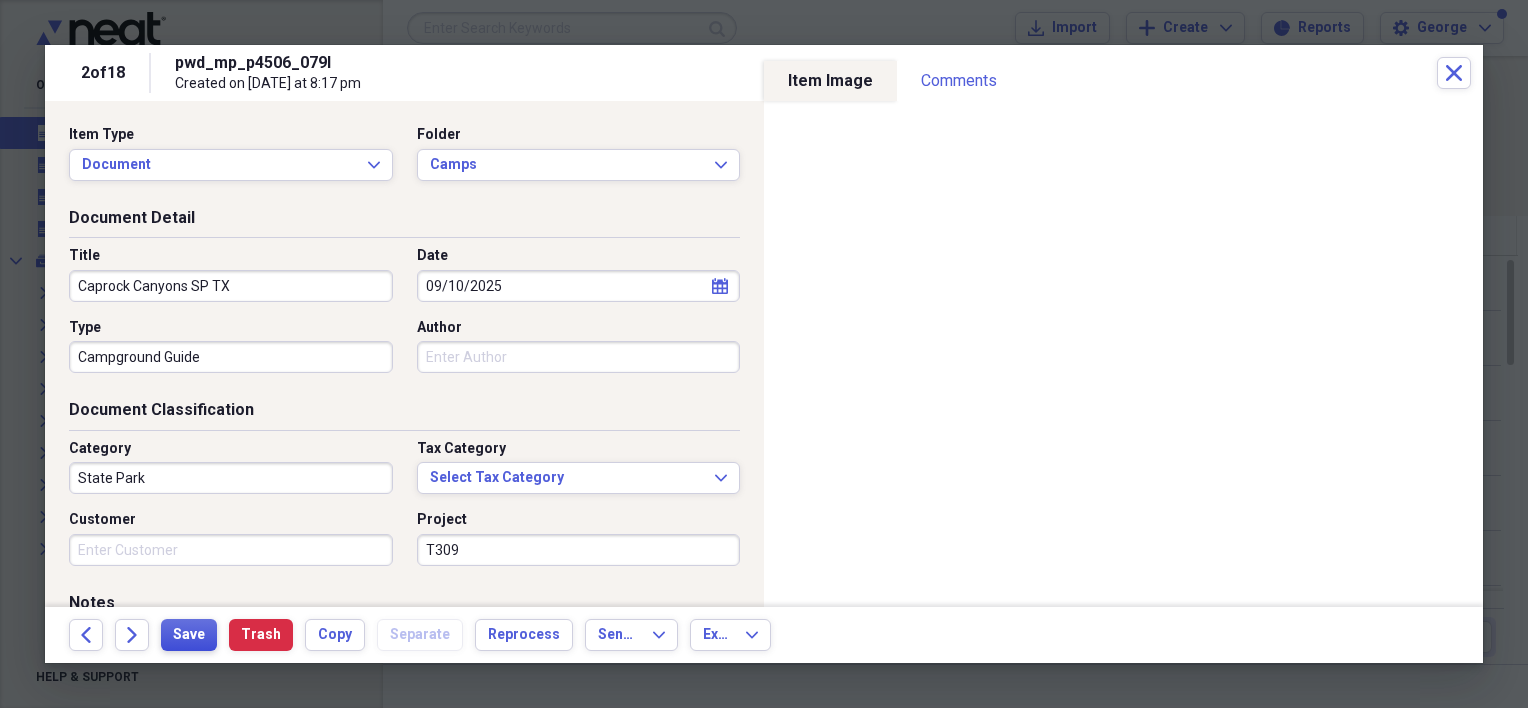 click on "Save" at bounding box center [189, 635] 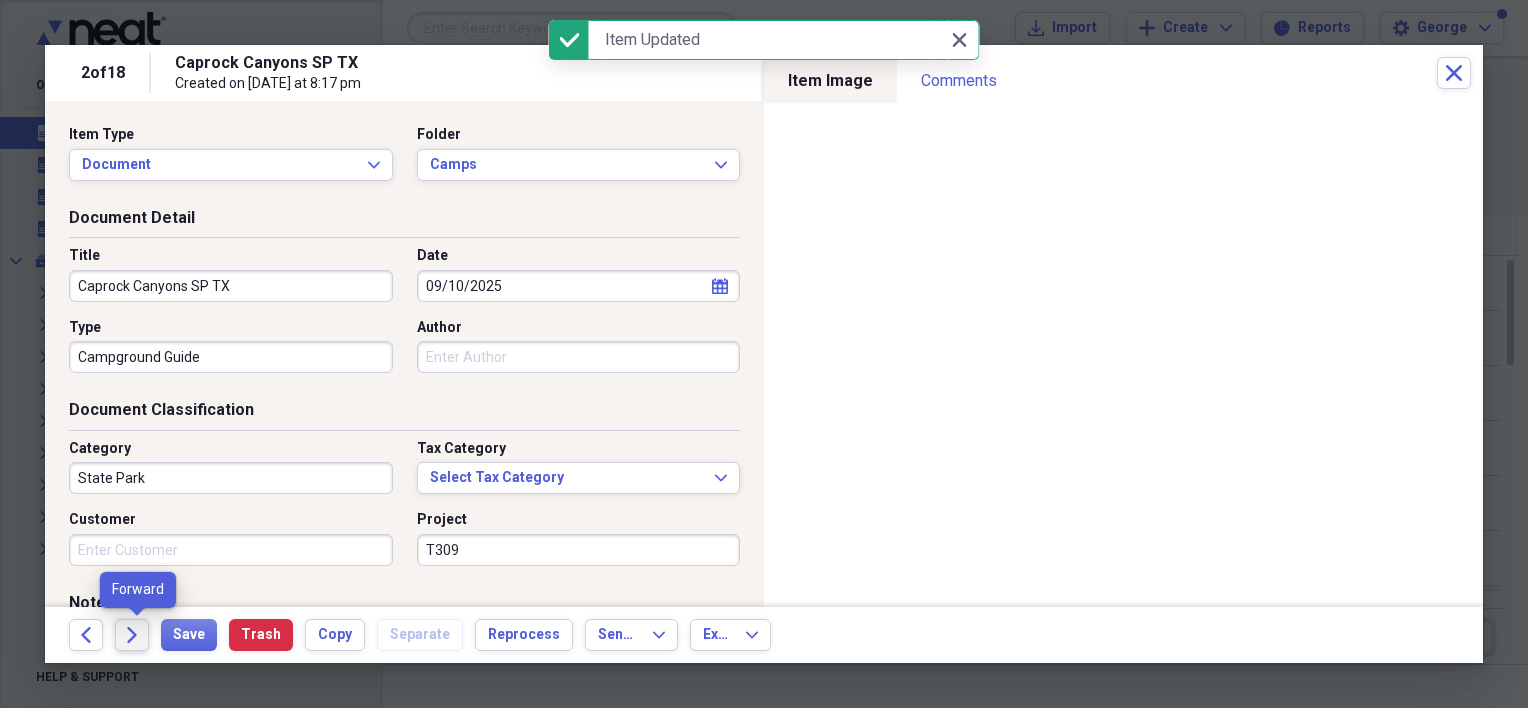 click on "Forward" 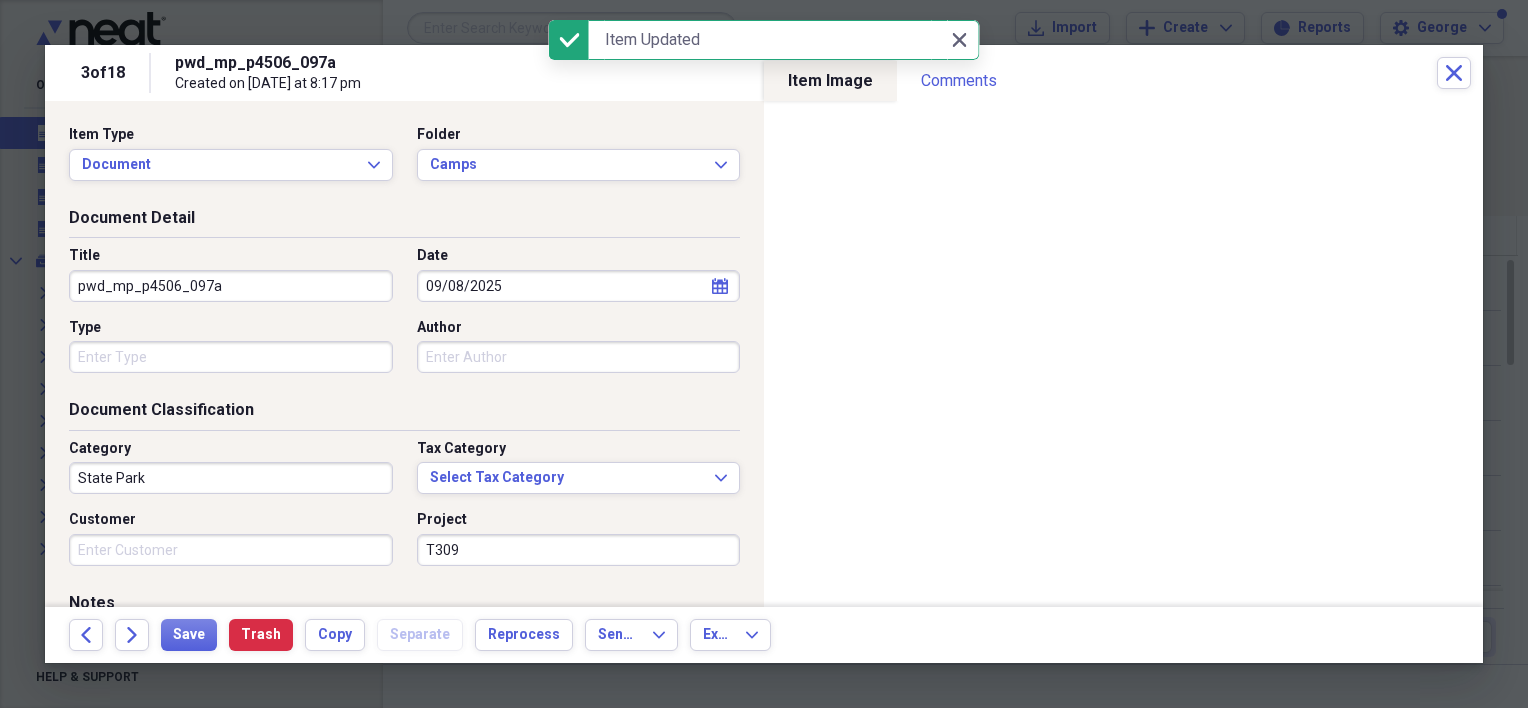 drag, startPoint x: 231, startPoint y: 293, endPoint x: 55, endPoint y: 282, distance: 176.34341 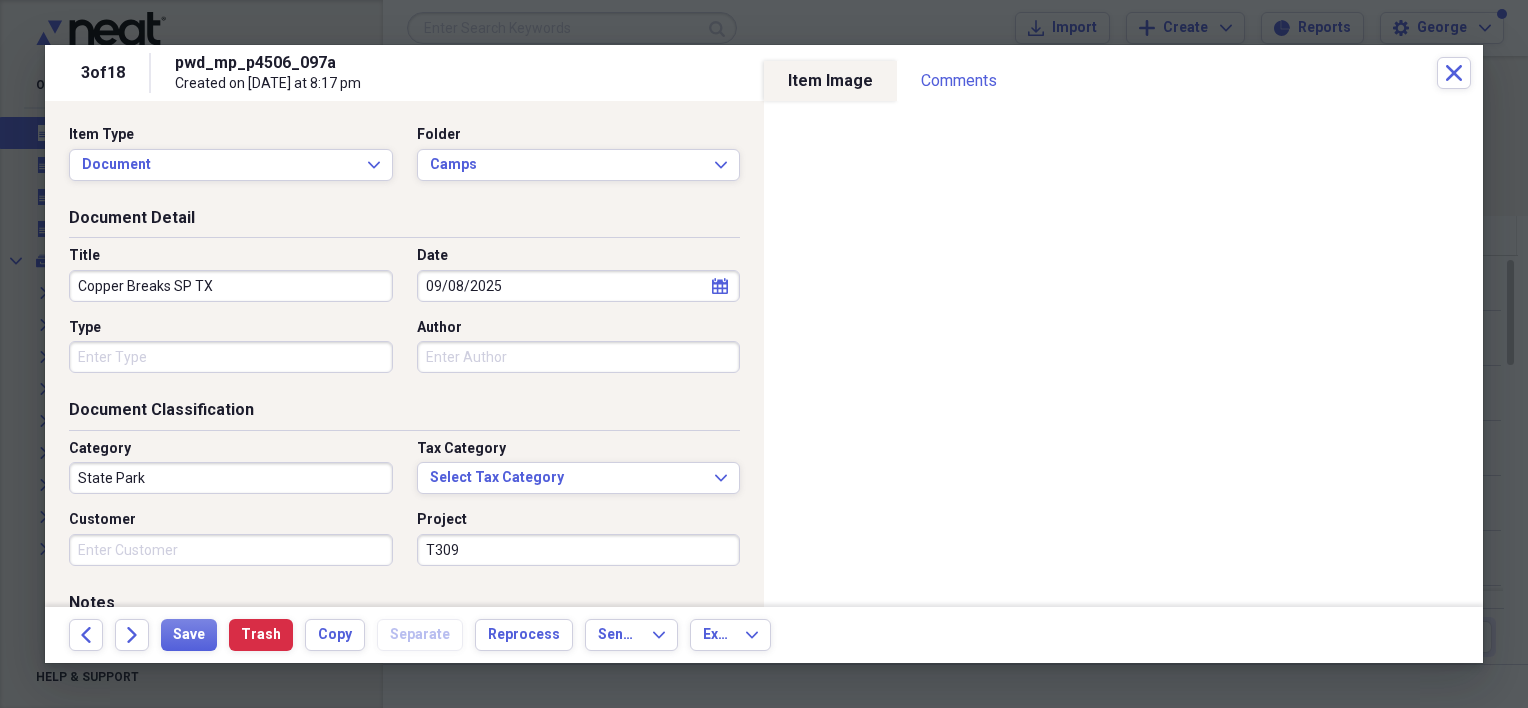 type on "Copper Breaks SP TX" 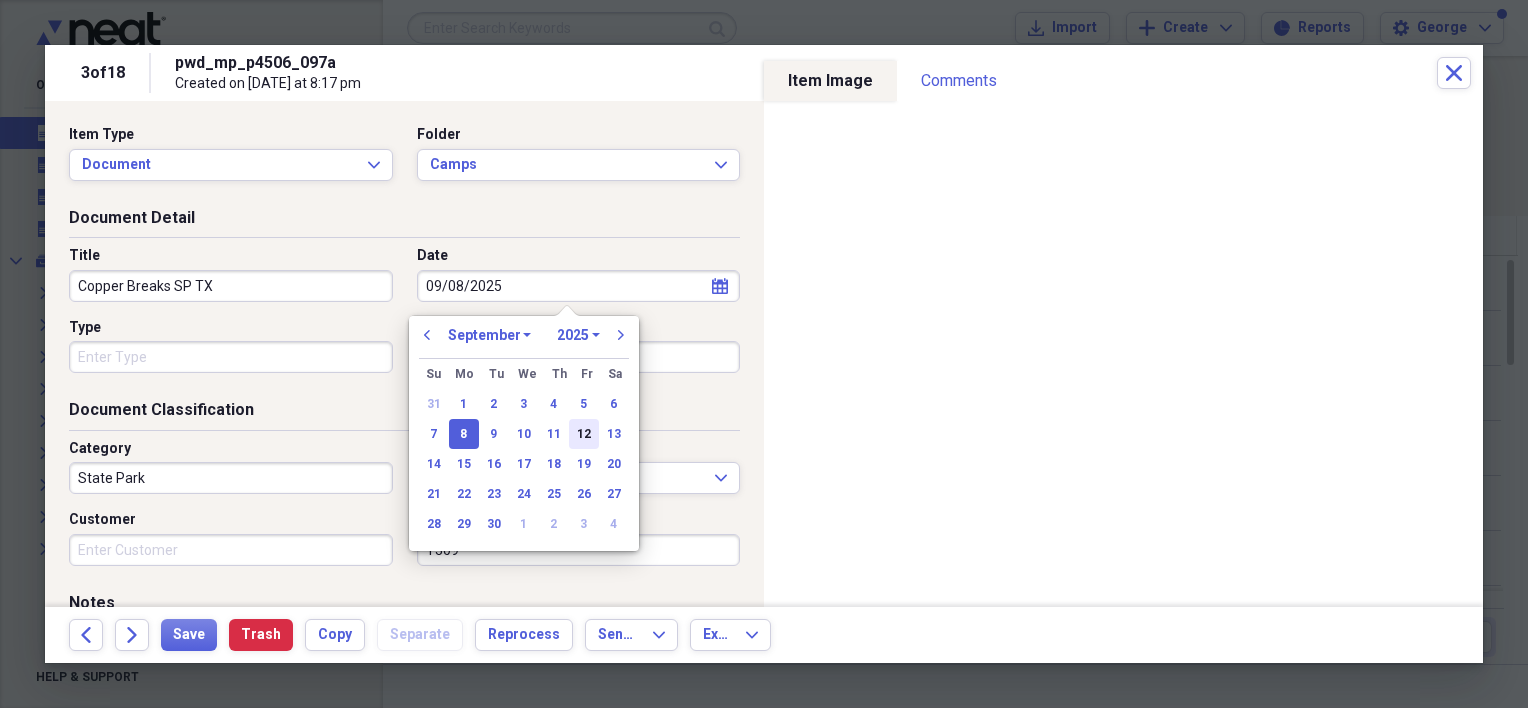 click on "12" at bounding box center [584, 434] 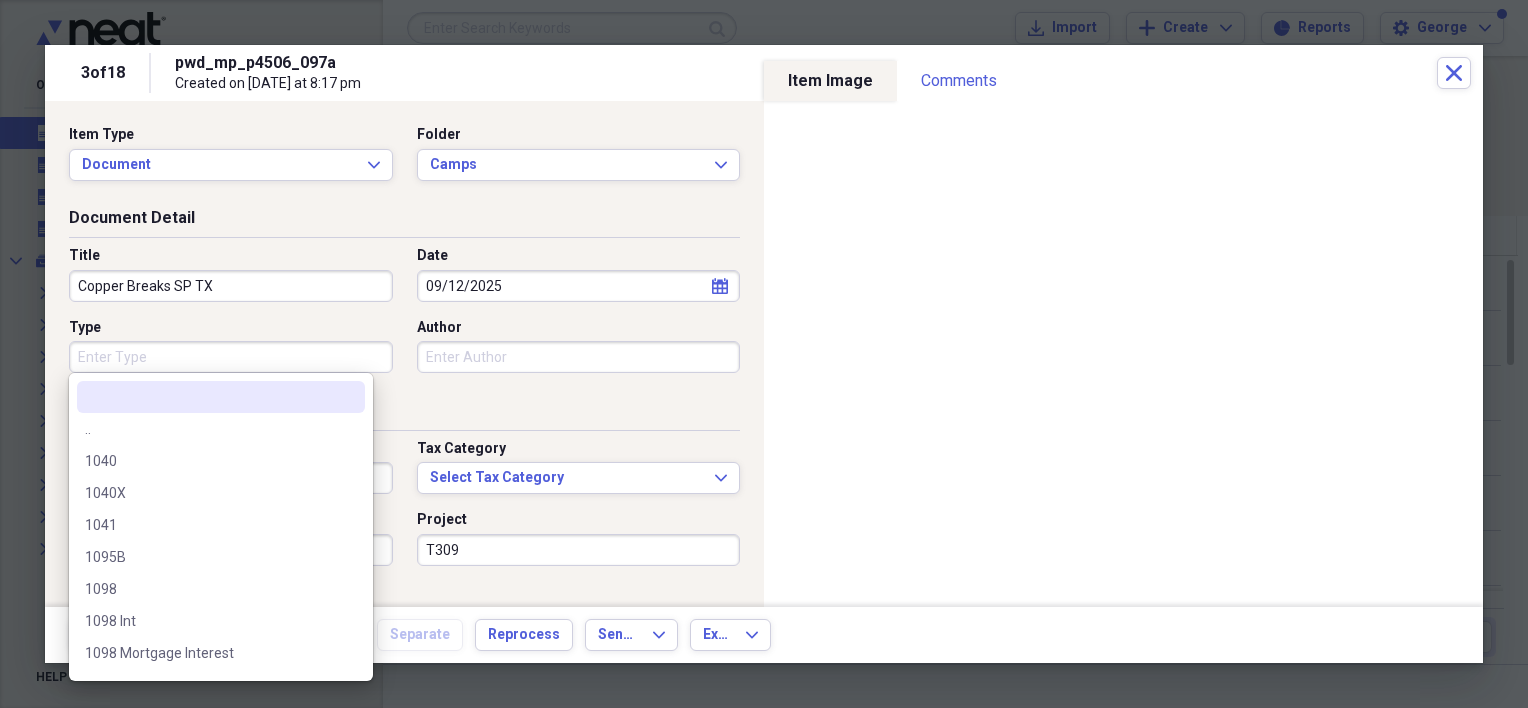 click on "Type" at bounding box center (231, 357) 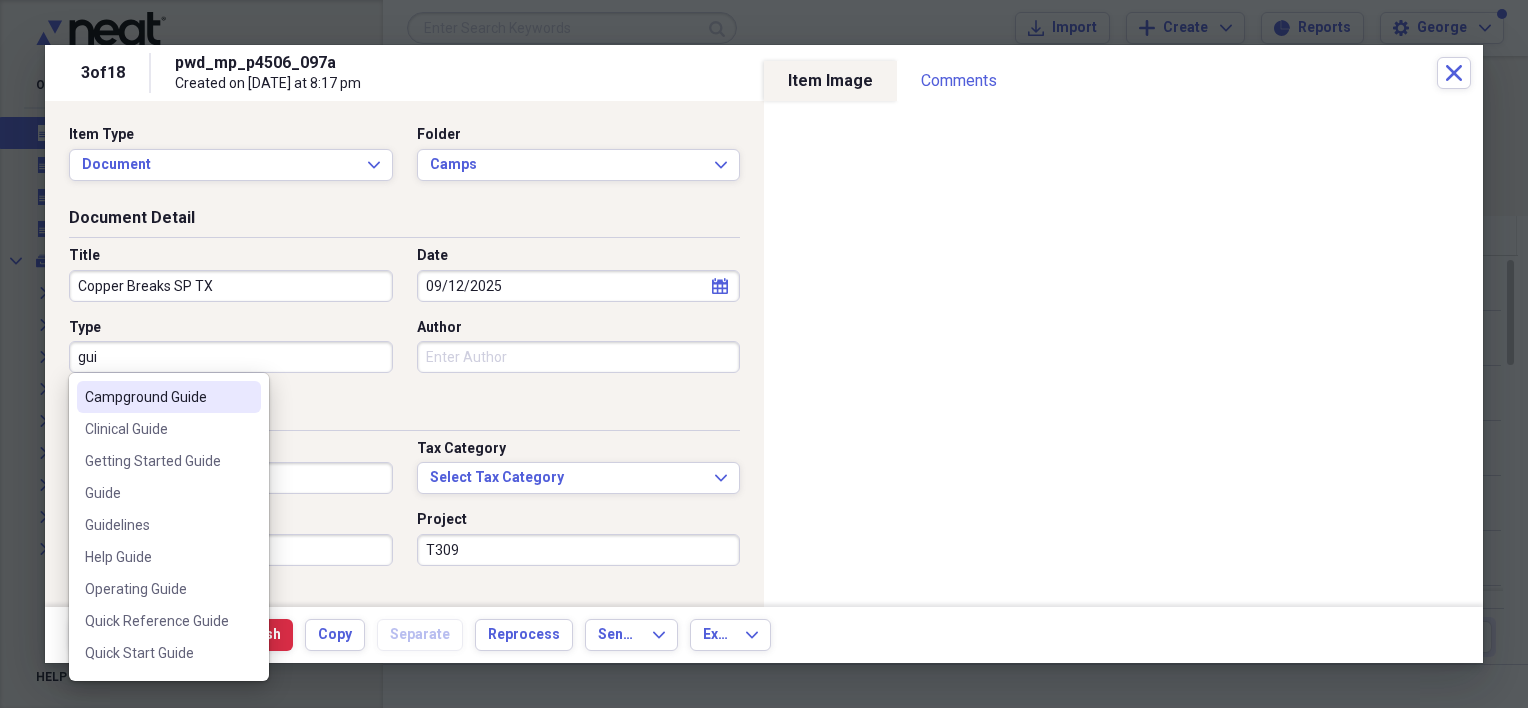 click on "Campground Guide" at bounding box center [157, 397] 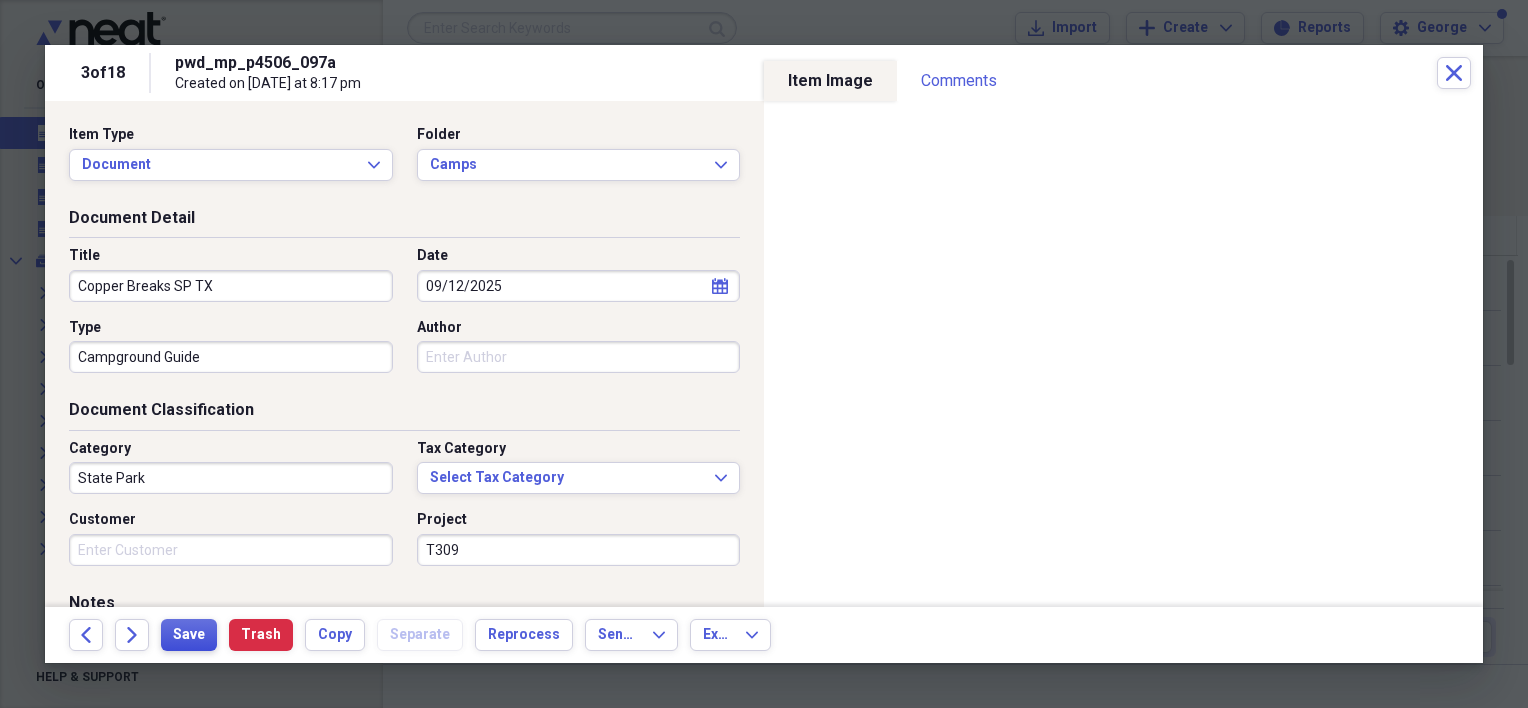 click on "Save" at bounding box center (189, 635) 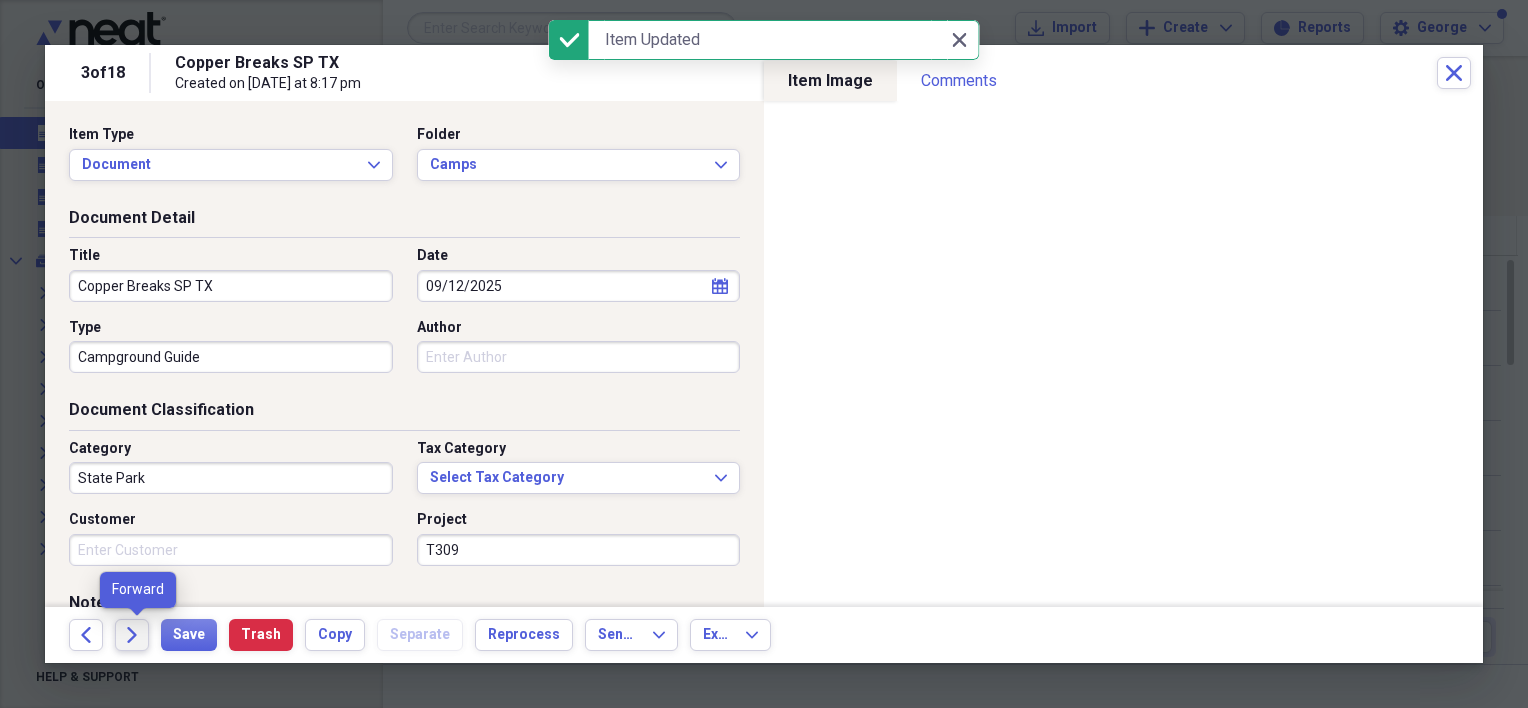 click on "Forward" 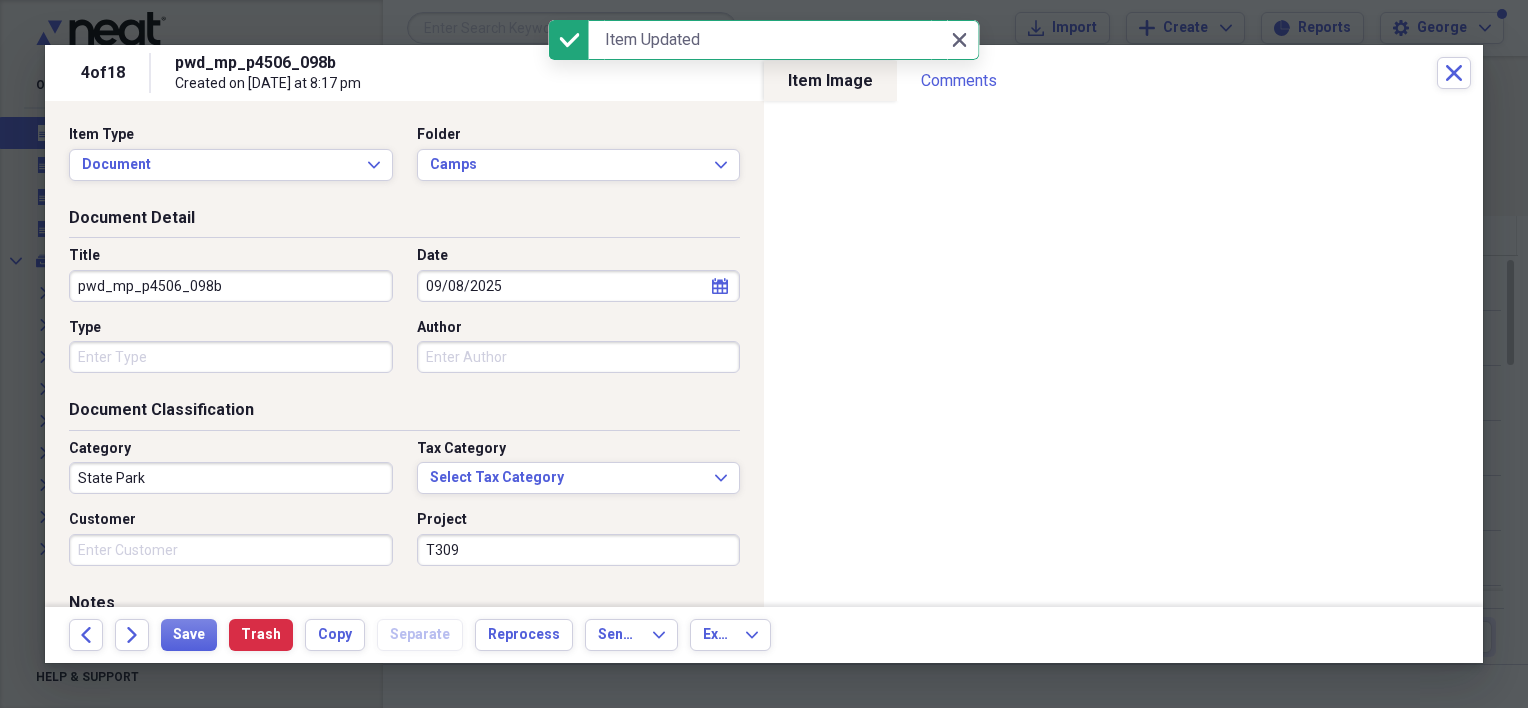 drag, startPoint x: 238, startPoint y: 292, endPoint x: -4, endPoint y: 259, distance: 244.23964 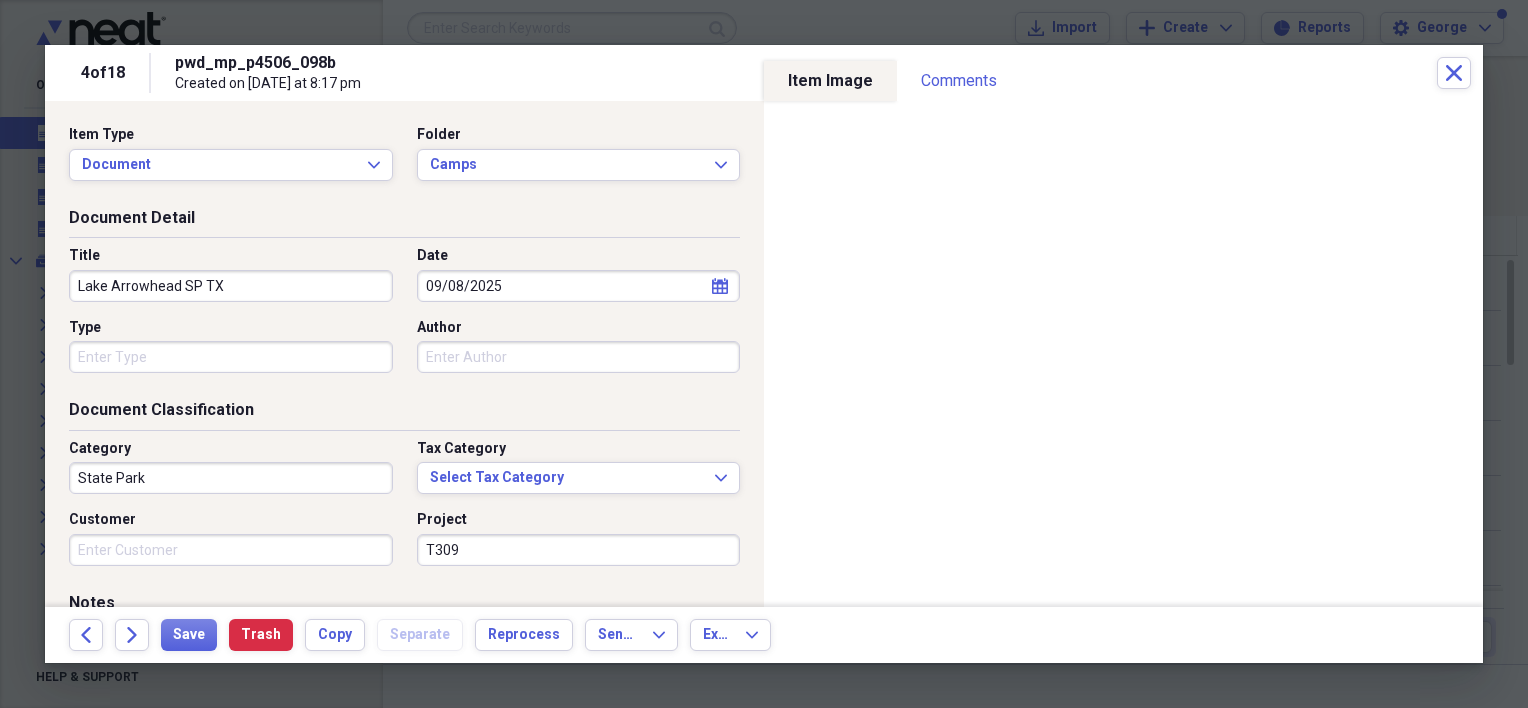 type on "Lake Arrowhead SP TX" 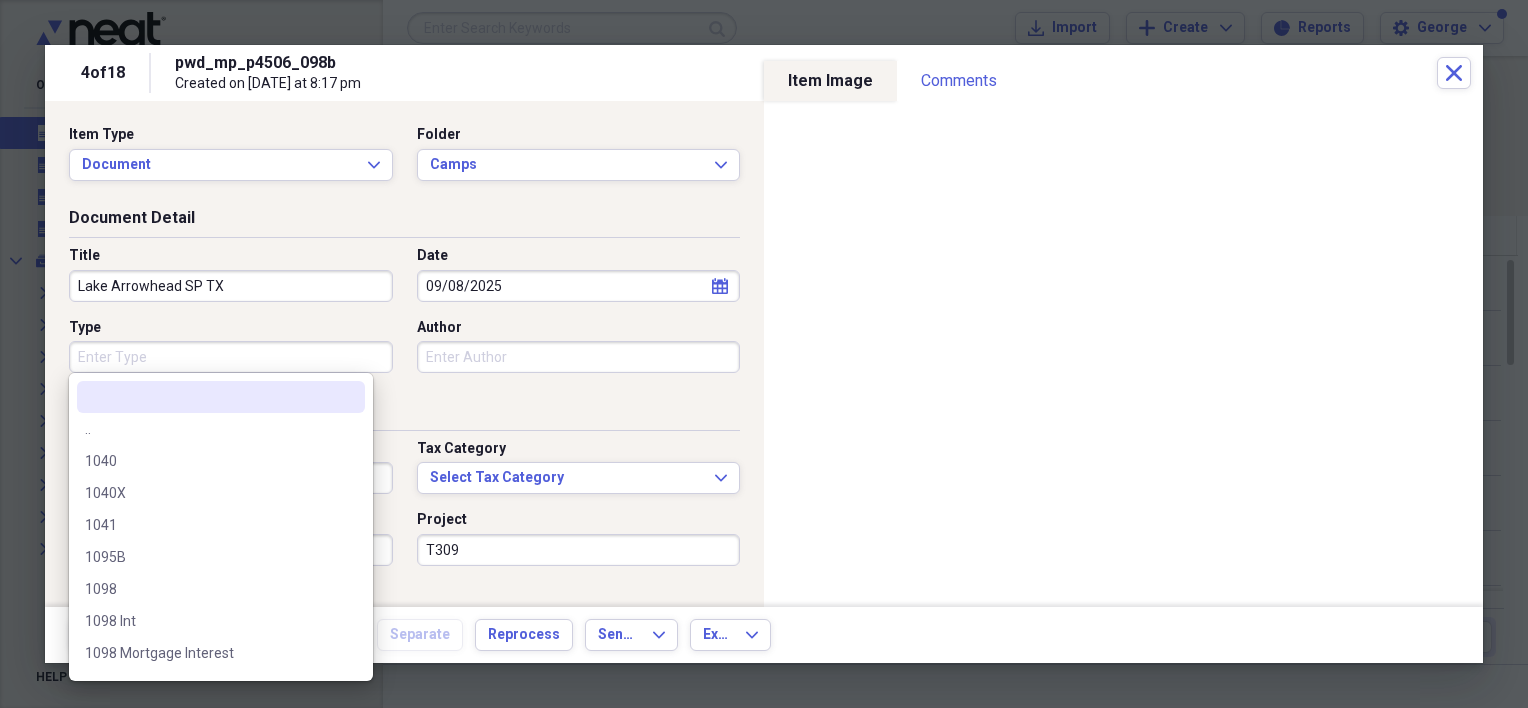 click on "Type" at bounding box center [231, 357] 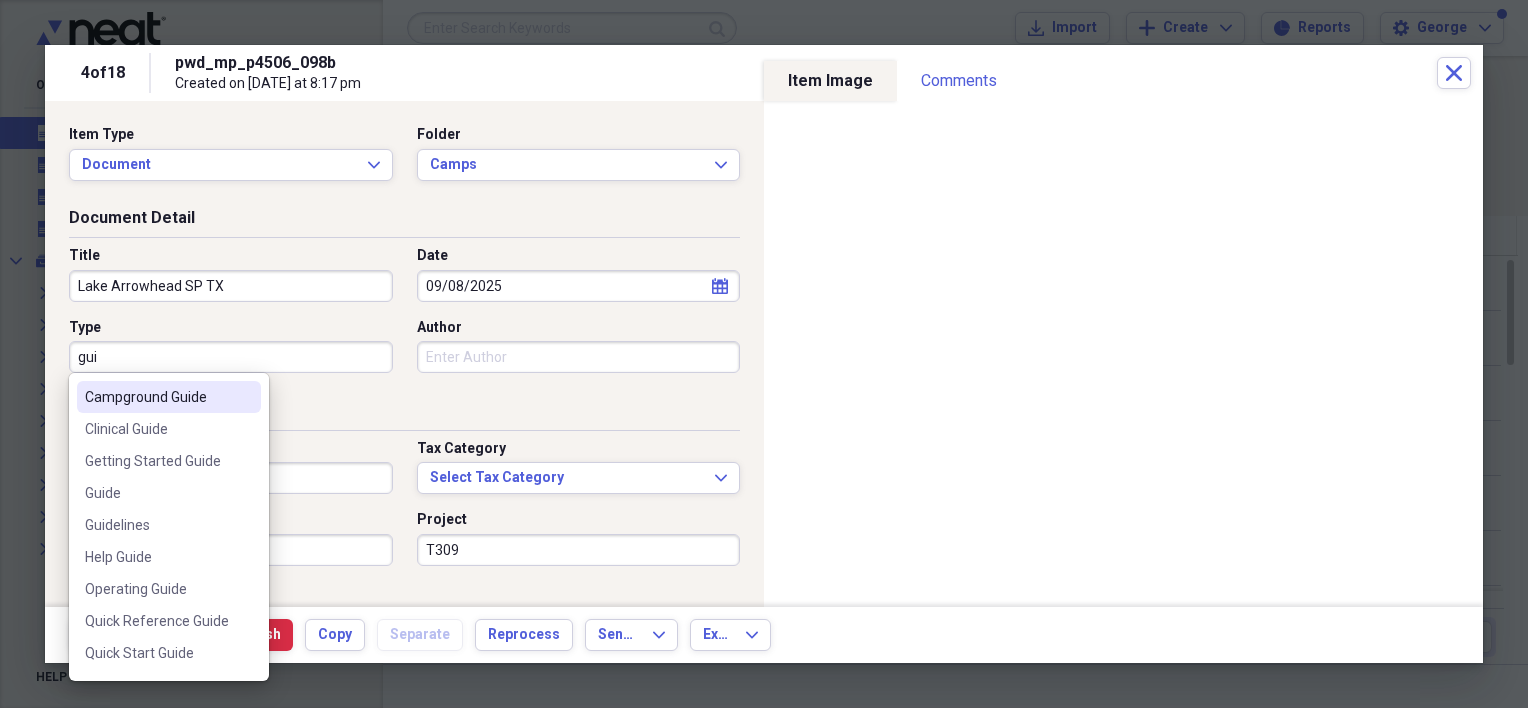 click on "Campground Guide" at bounding box center (157, 397) 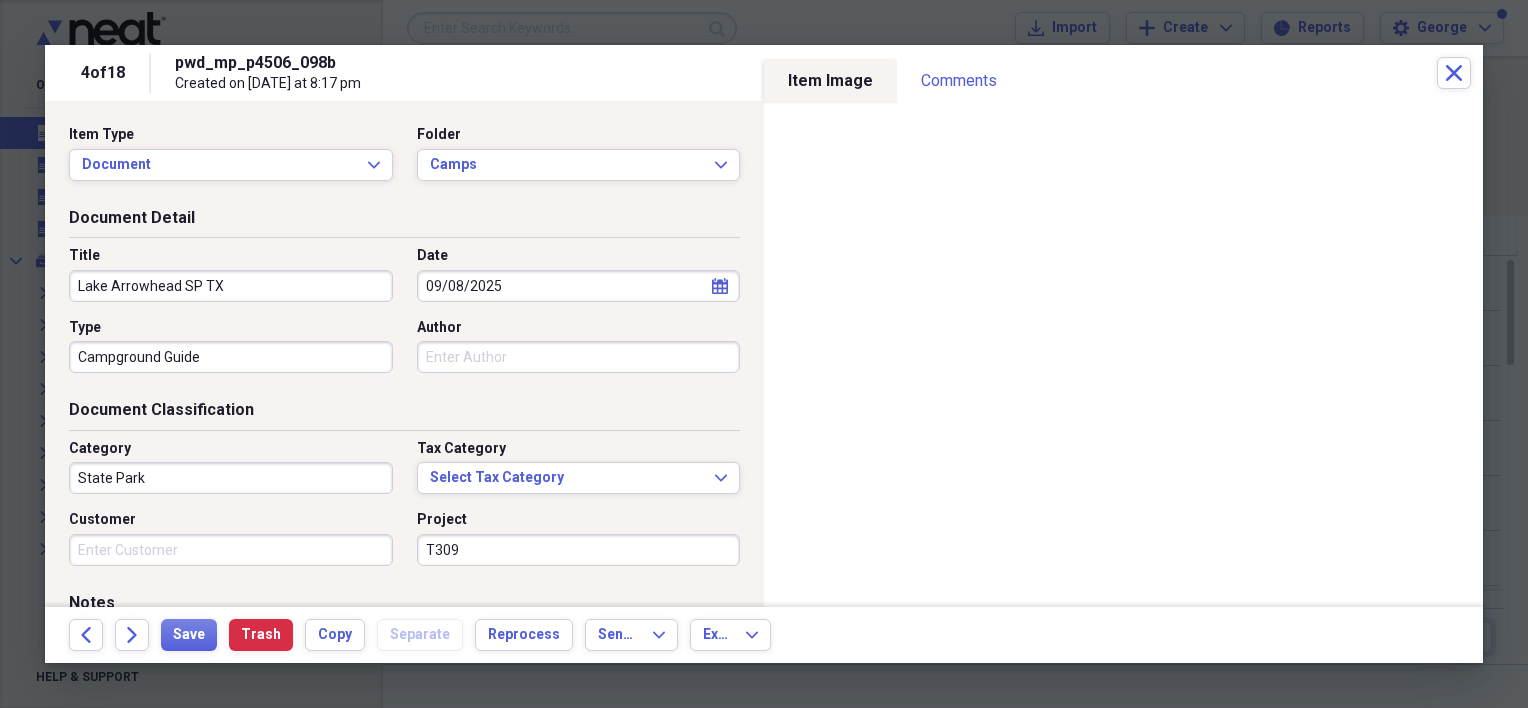 click on "calendar" 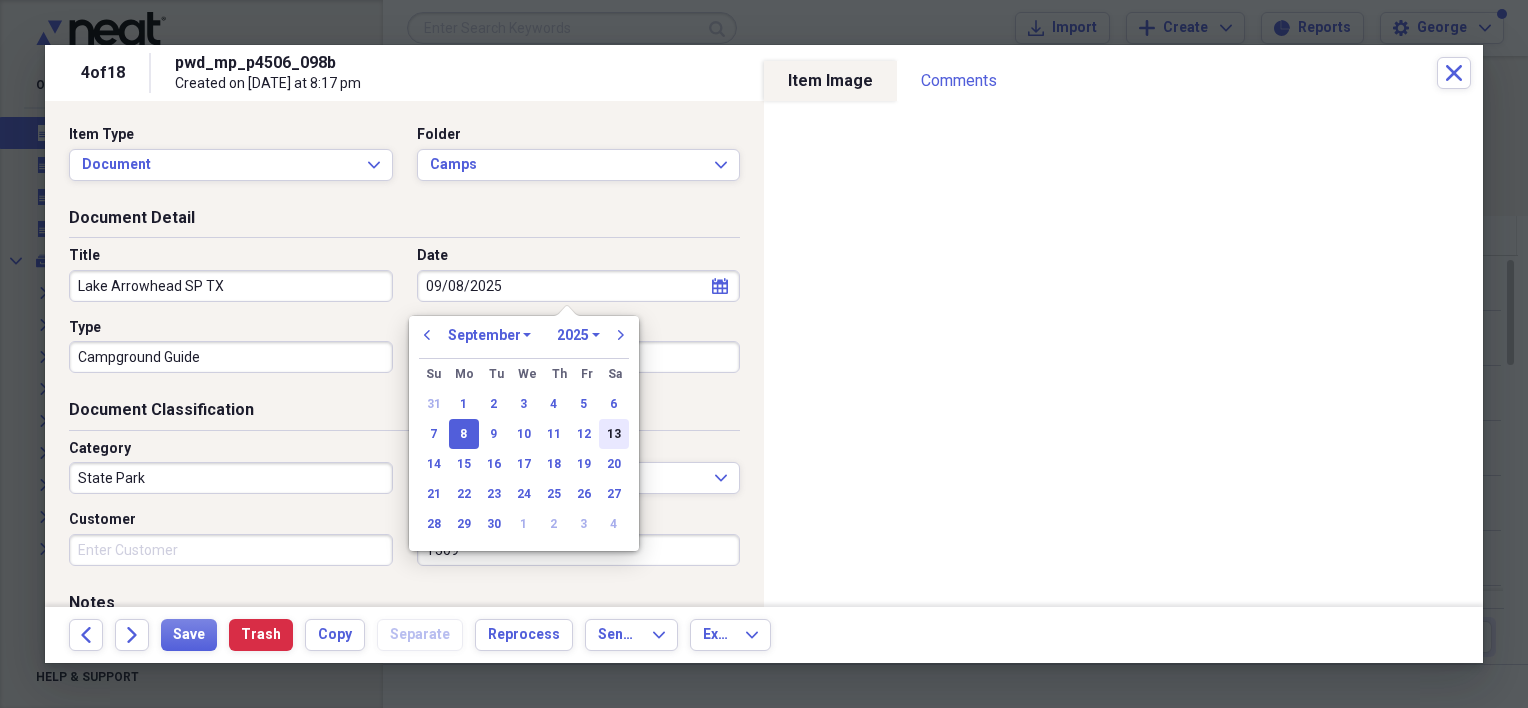 click on "13" at bounding box center [614, 434] 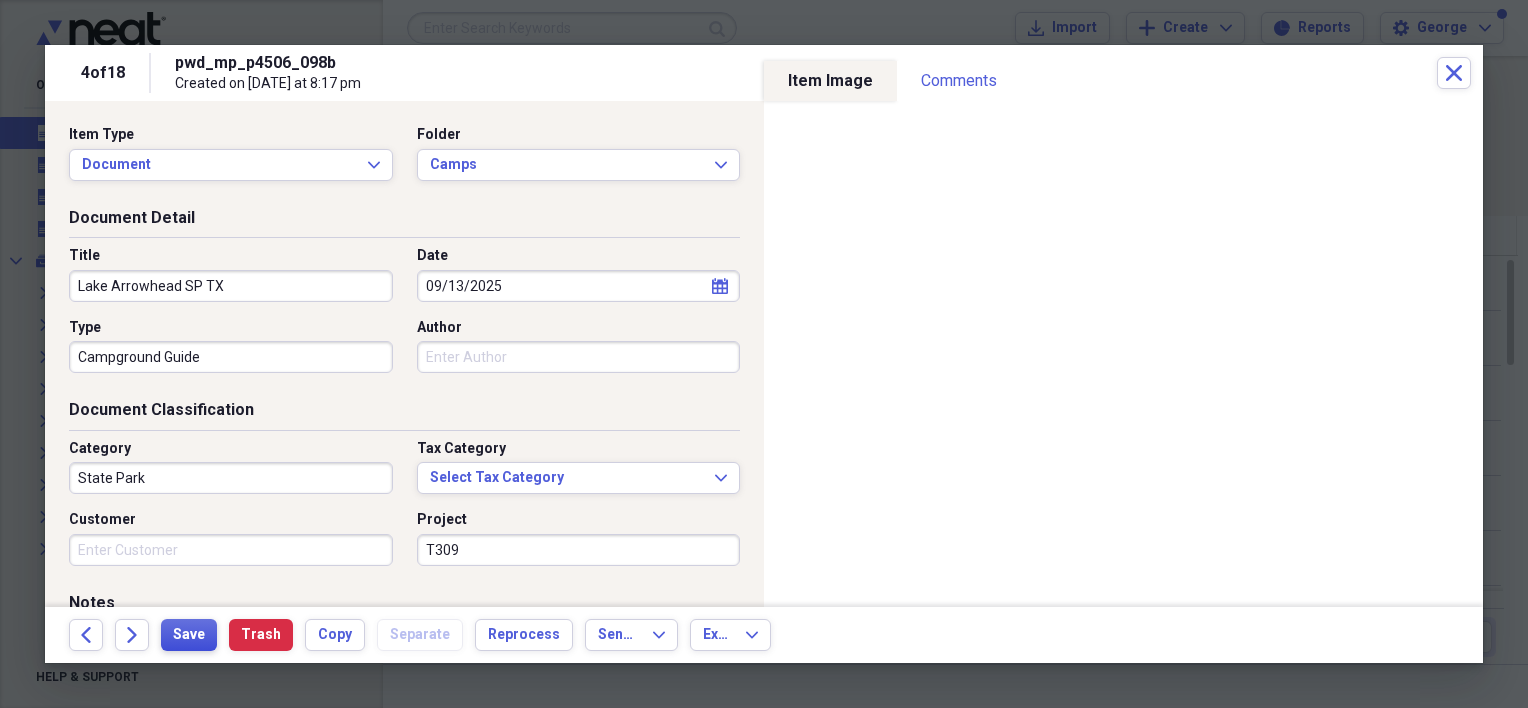 click on "Save" at bounding box center (189, 635) 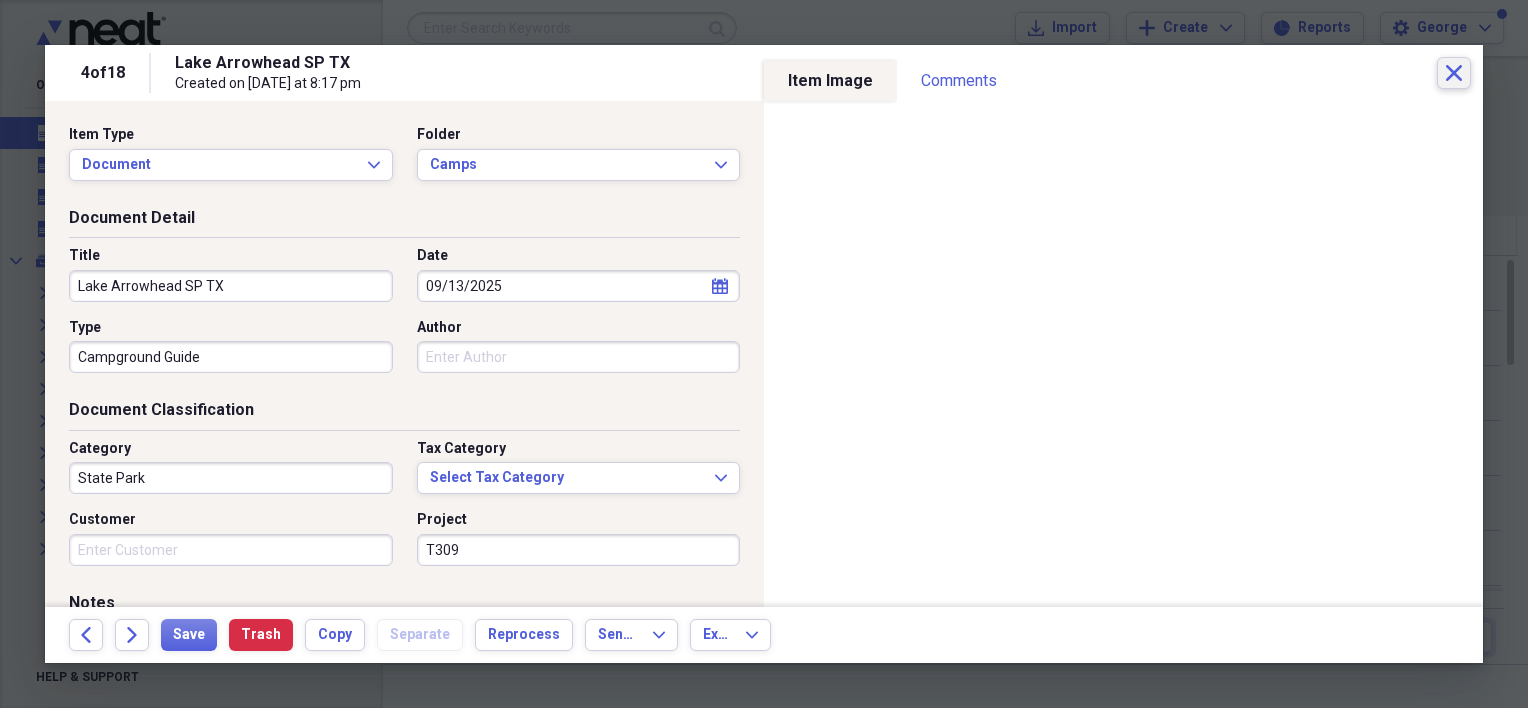 click 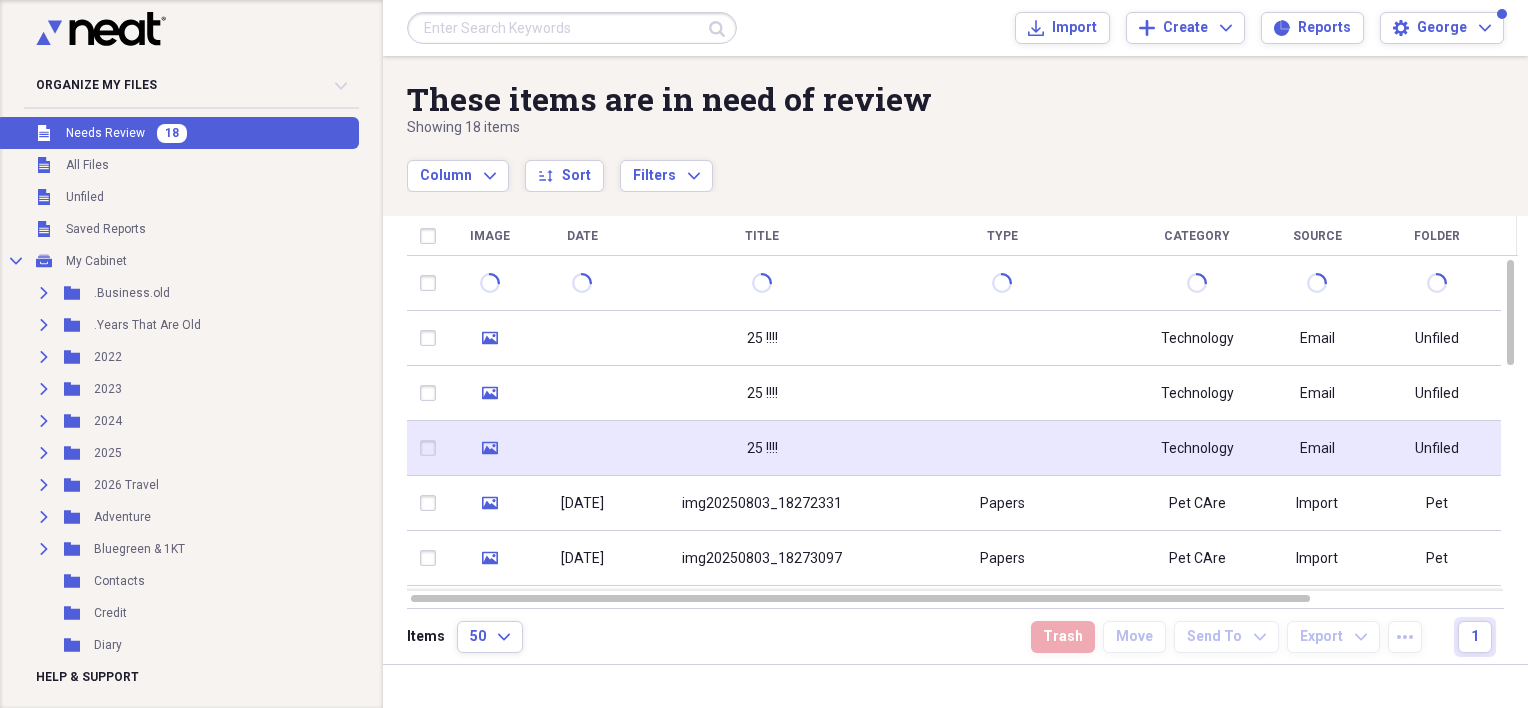 click at bounding box center (432, 448) 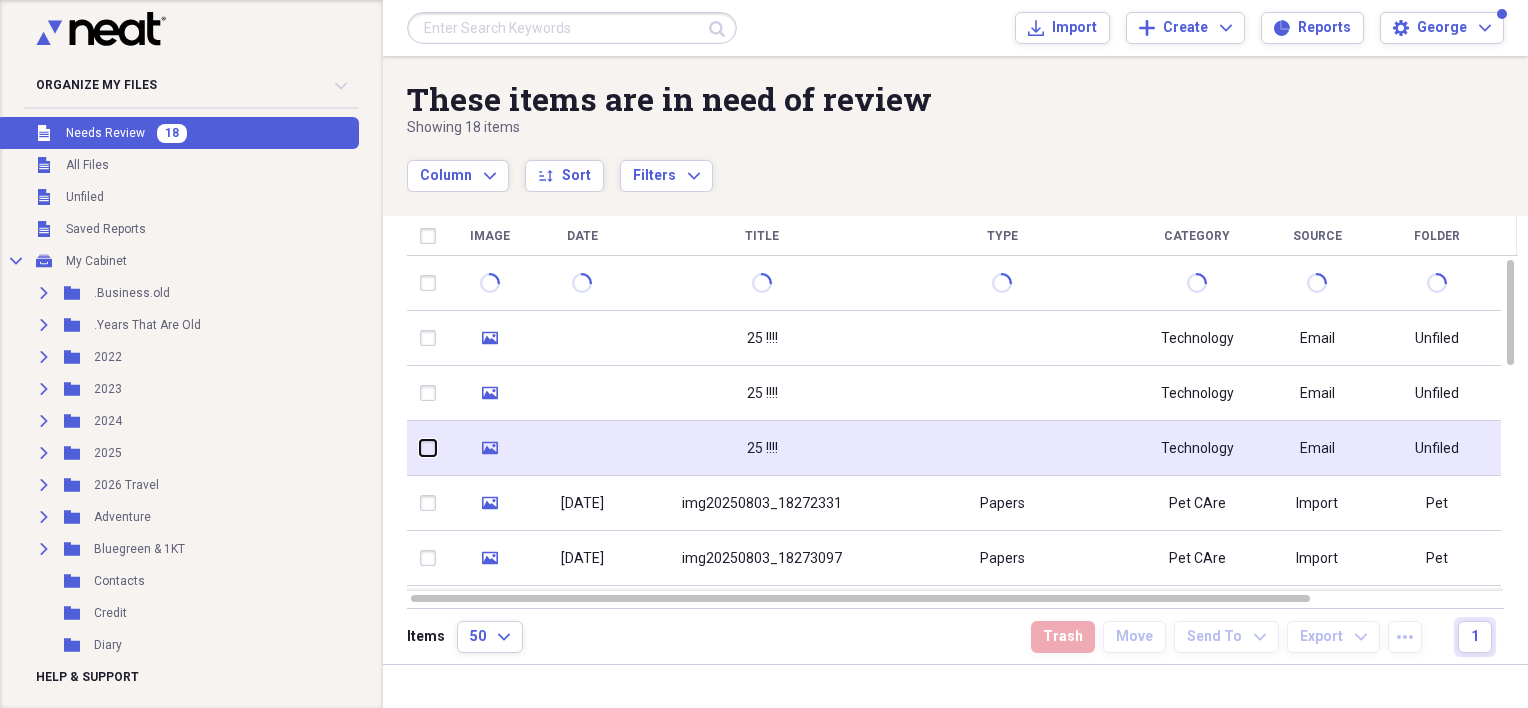 click at bounding box center (420, 448) 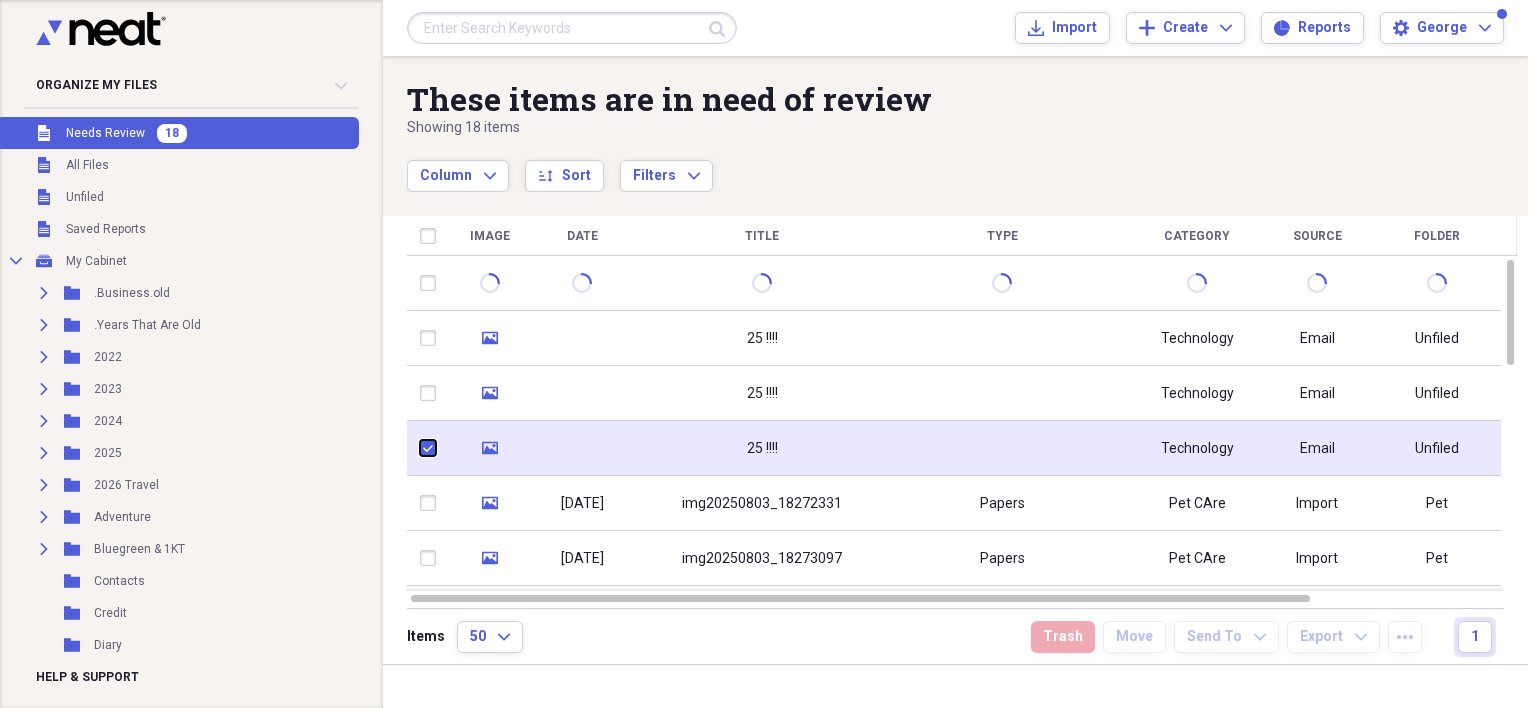 checkbox on "true" 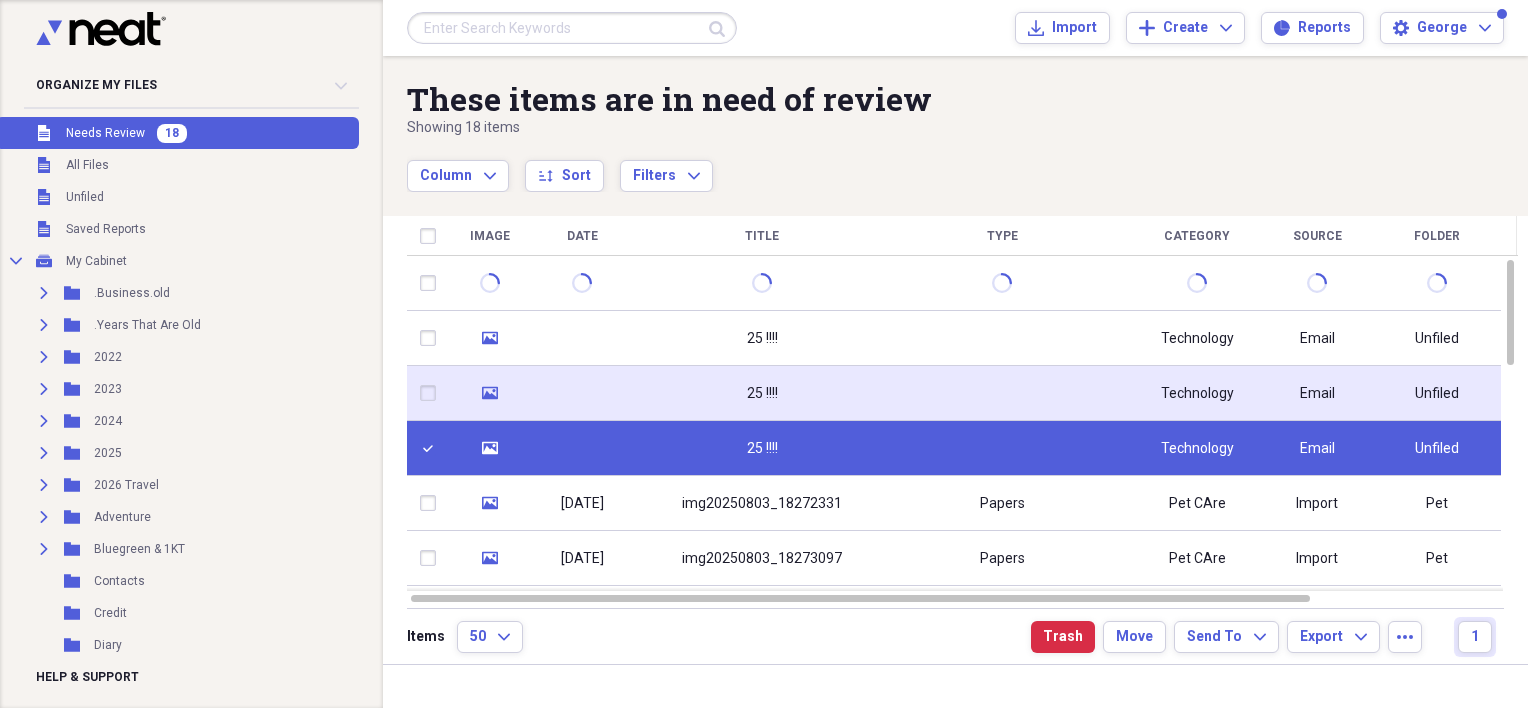 click at bounding box center [432, 393] 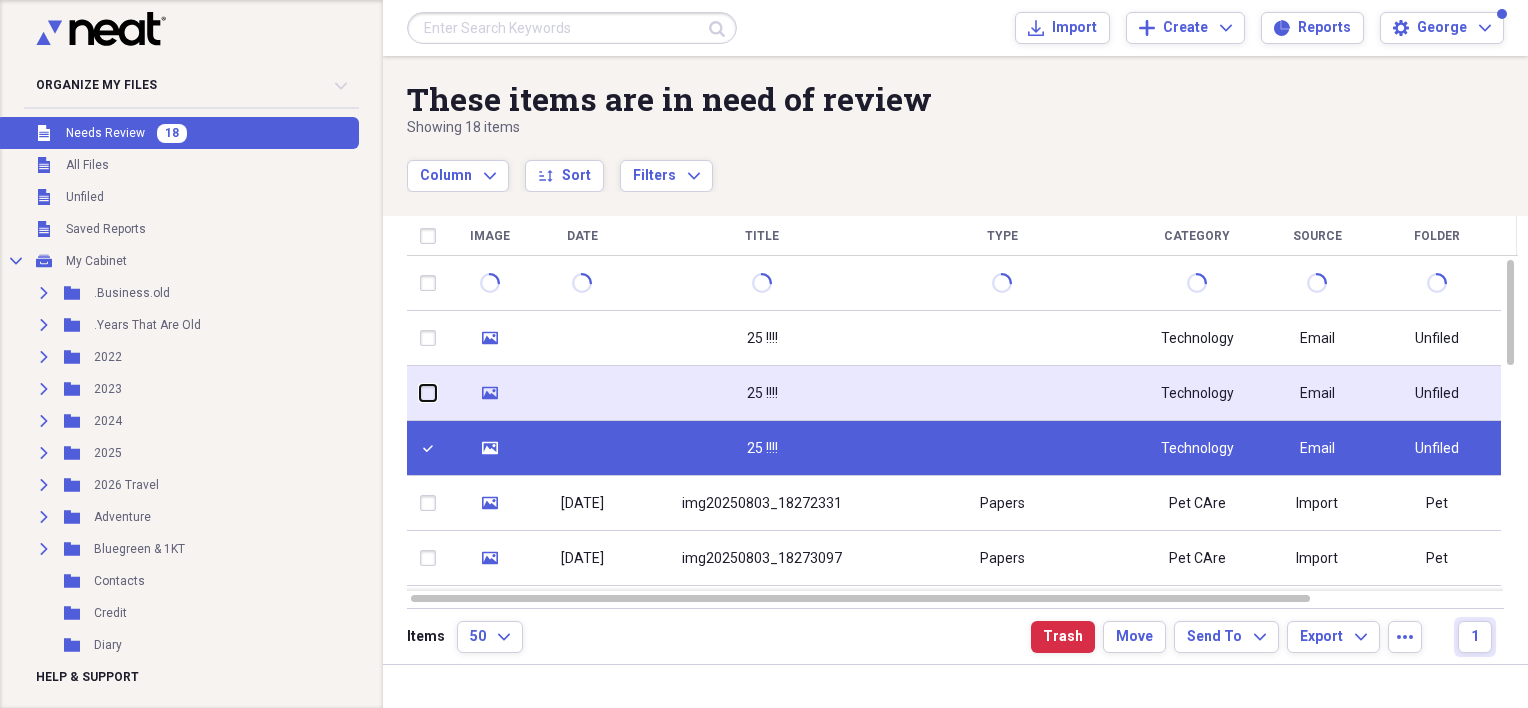 click at bounding box center [420, 393] 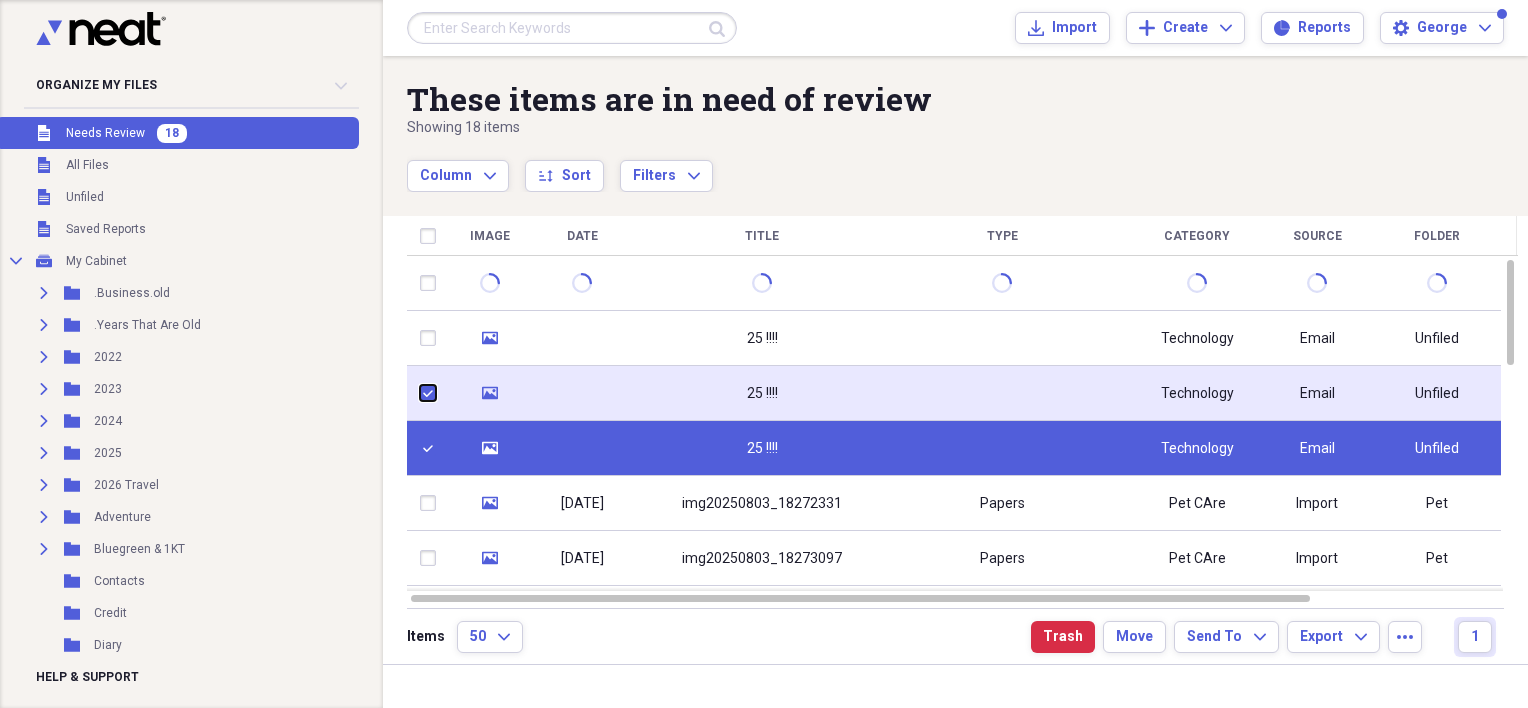 checkbox on "true" 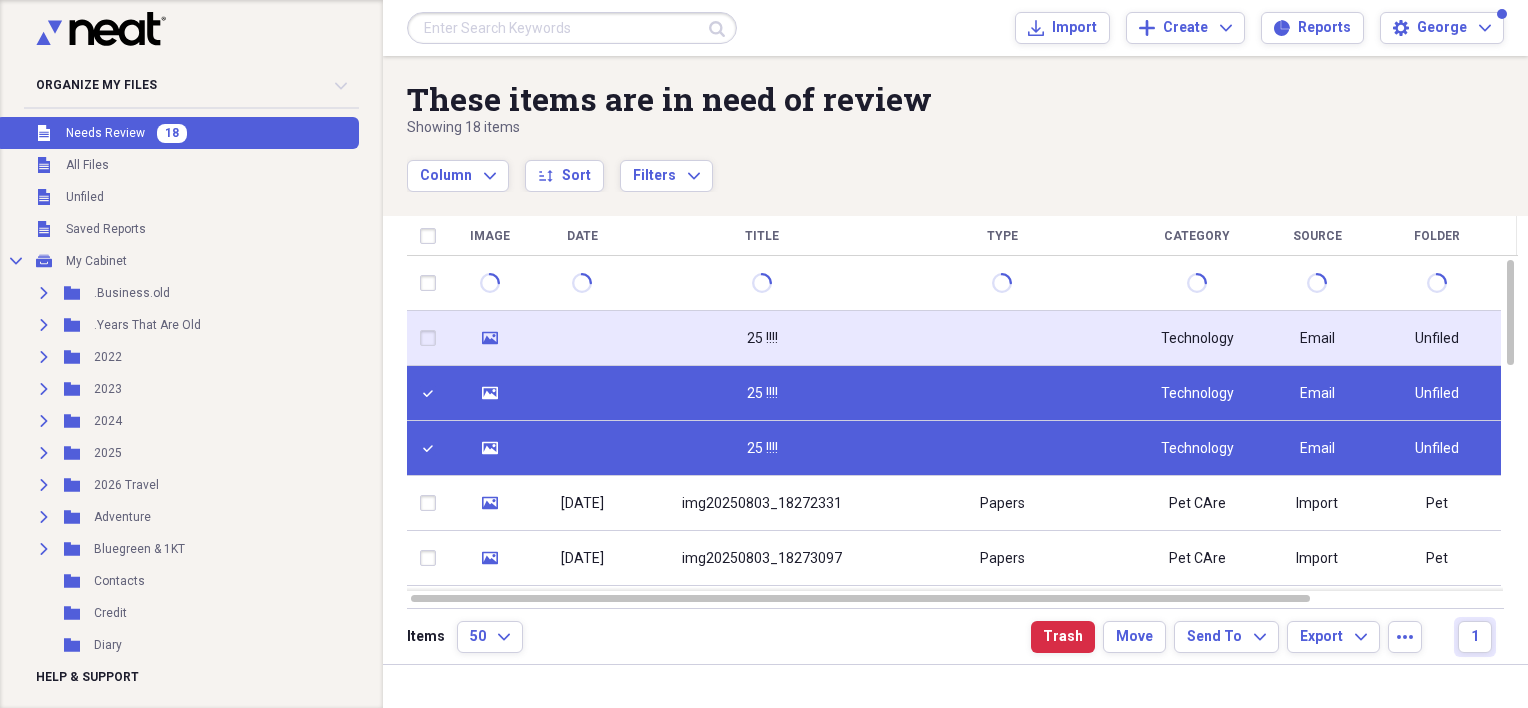 click at bounding box center [432, 338] 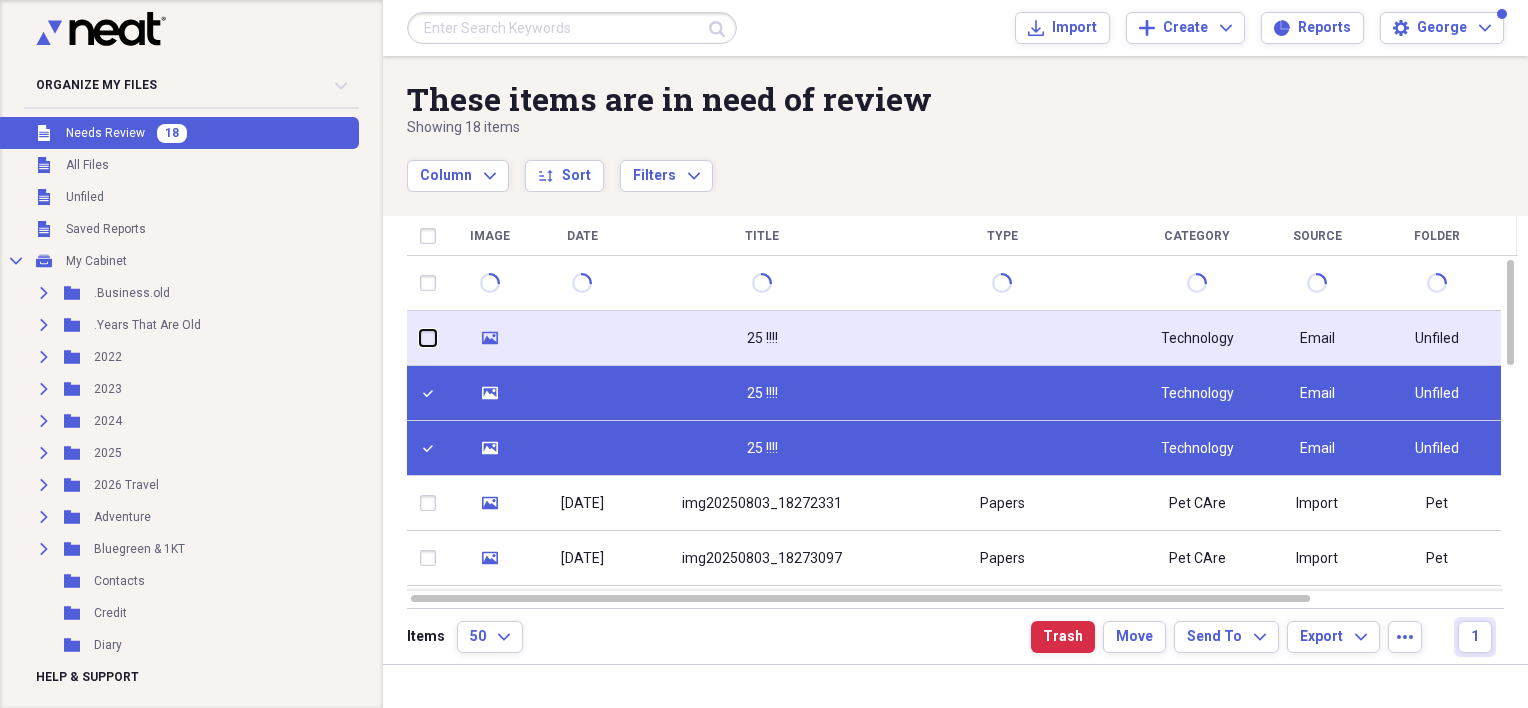 click at bounding box center [420, 338] 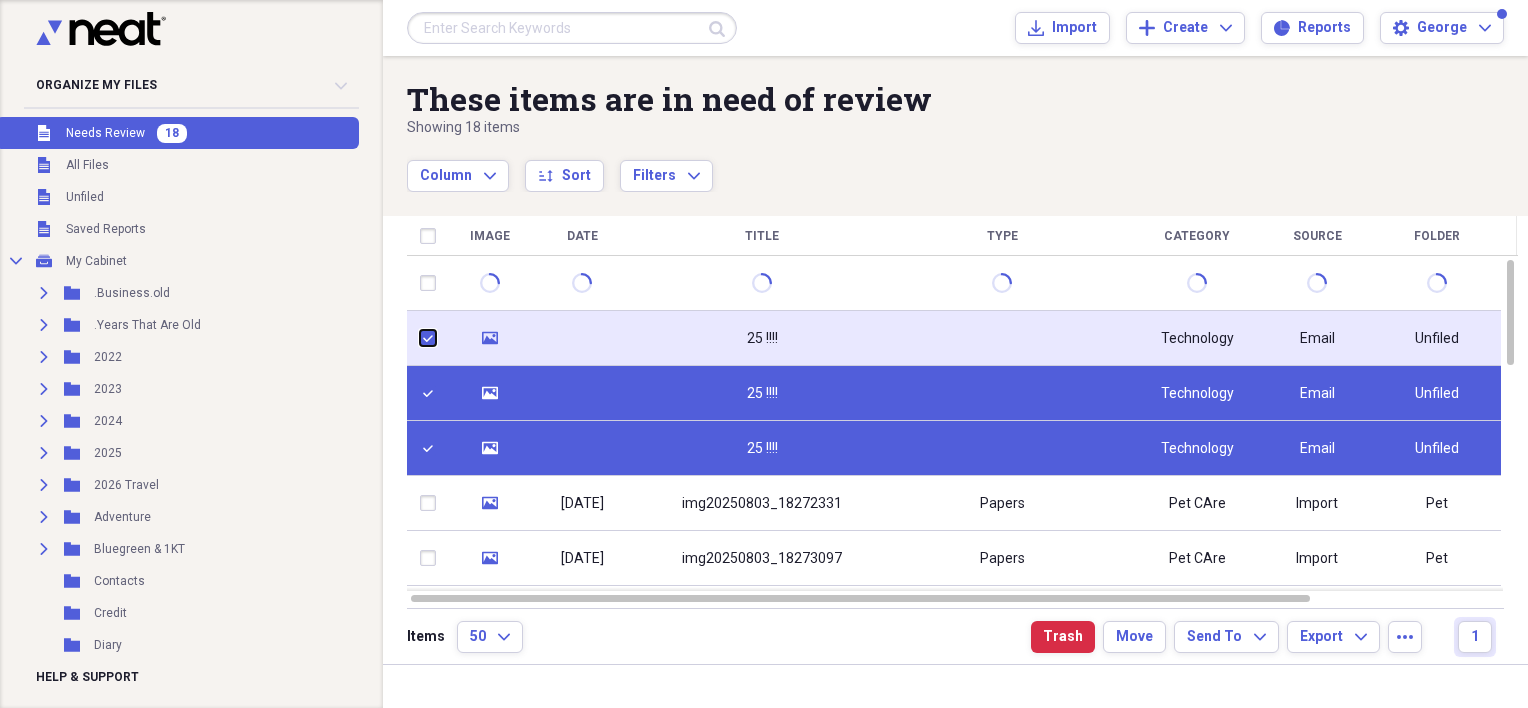 checkbox on "true" 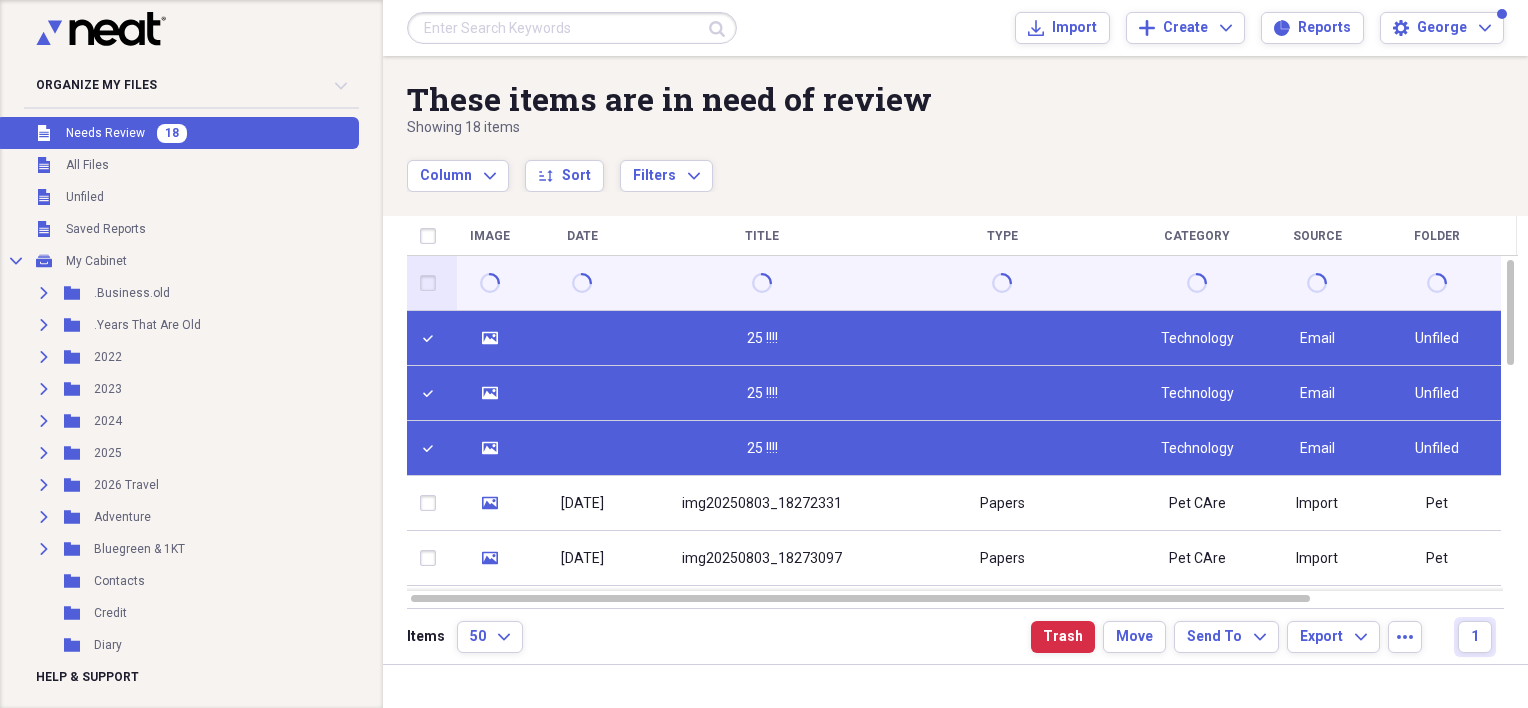 click at bounding box center [432, 283] 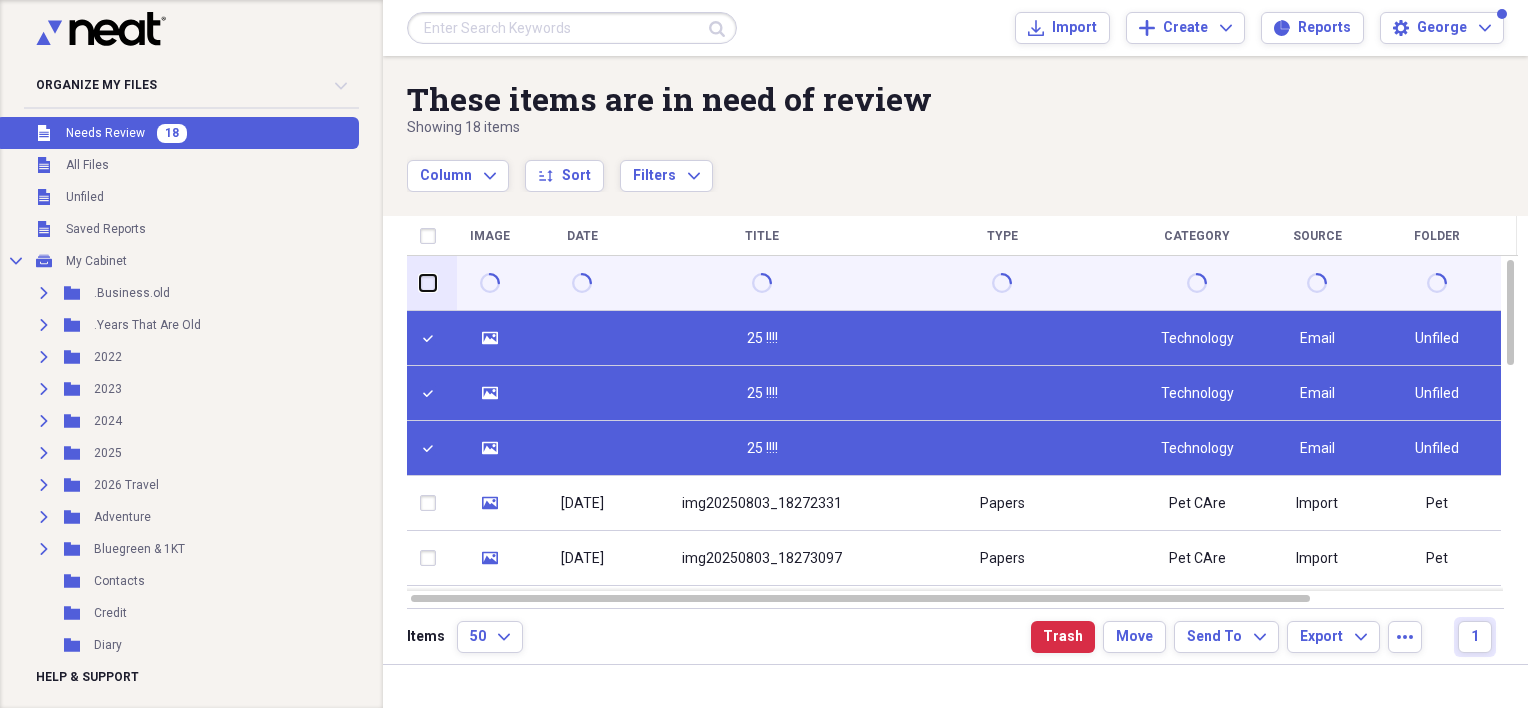 click at bounding box center [420, 283] 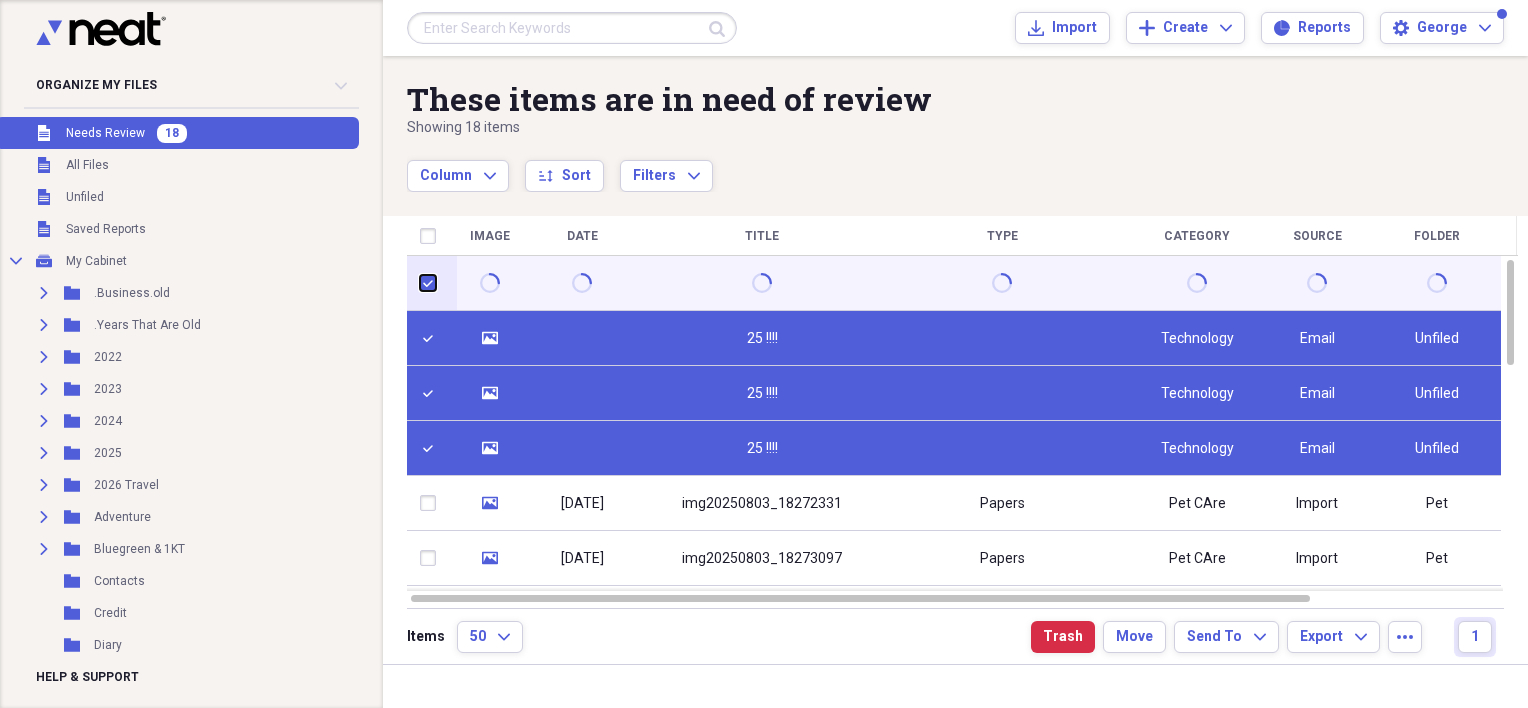 checkbox on "true" 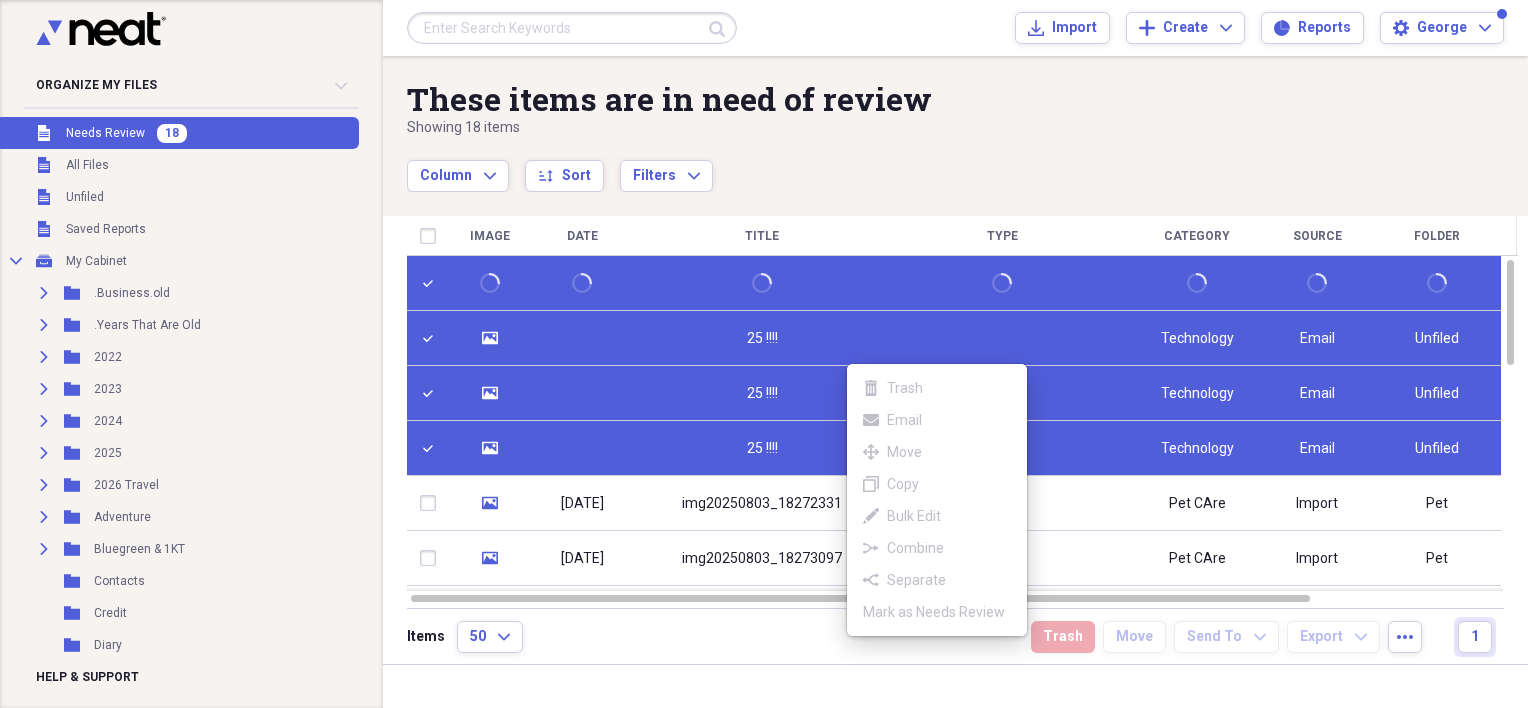 click on "Organize My Files 18 Collapse Unfiled Needs Review 18 Unfiled All Files Unfiled Unfiled Unfiled Saved Reports Collapse My Cabinet My Cabinet Add Folder Expand Folder .Business.old Add Folder Expand Folder .Years That Are Old Add Folder Expand Folder 2022 Add Folder Expand Folder 2023 Add Folder Expand Folder 2024 Add Folder Expand Folder 2025 Add Folder Expand Folder 2026 Travel Add Folder Expand Folder Adventure Add Folder Expand Folder Bluegreen  & 1KT Add Folder Folder Contacts Add Folder Folder Credit Add Folder Folder Diary Add Folder Expand Folder Estate Add Folder Expand Folder Family Geneology Add Folder Folder FMCA Add Folder Folder Ghost Ranch Add Folder Expand Folder Ham Add Folder Expand Folder Homes Add Folder Expand Folder Instructions Add Folder Folder Medical Add Folder Collapse Open Folder Military Records Add Folder Folder TDY Add Folder Collapse Open Folder Oak File Cabinet Add Folder Folder Certificate of Authenticity PT10 Add Folder Folder Old Financial Records PT108 Add Folder Folder Pam" at bounding box center [764, 354] 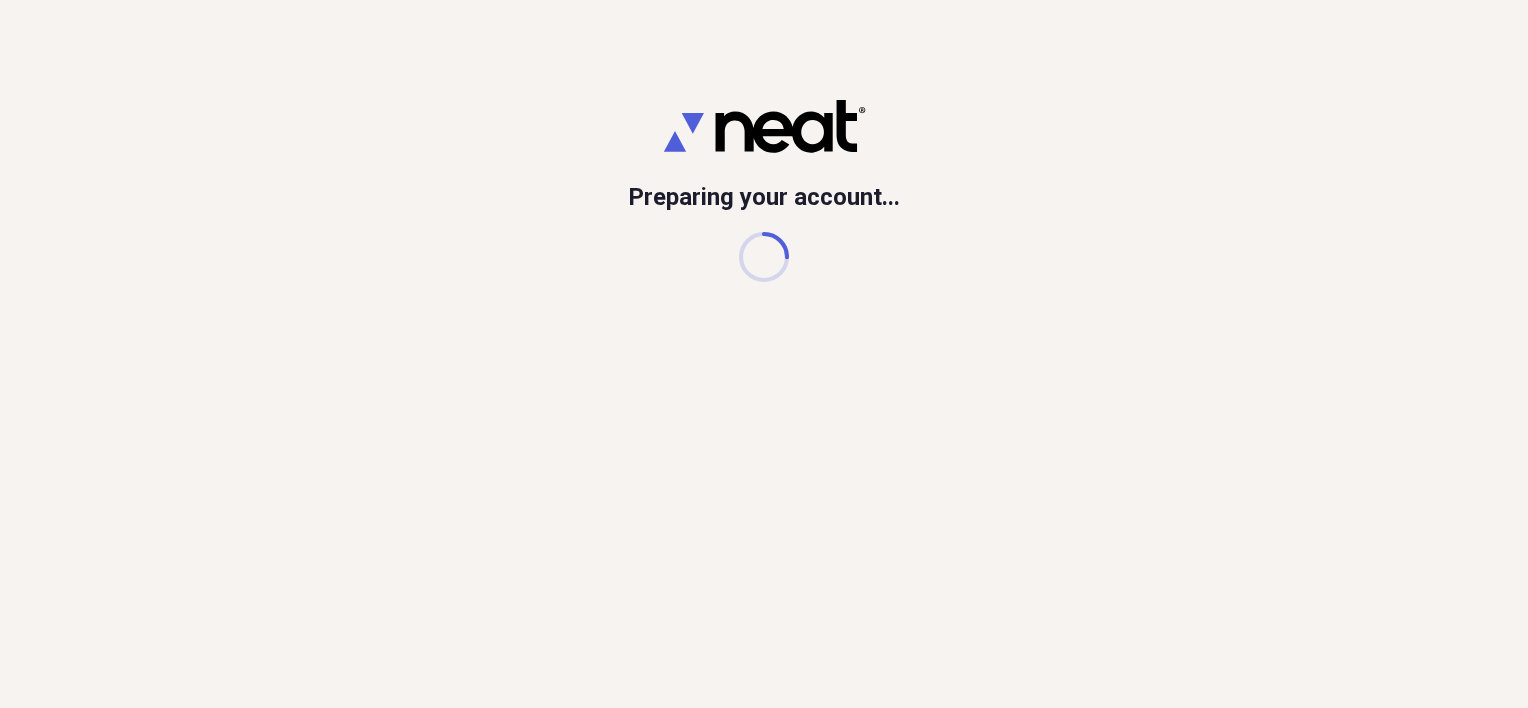 scroll, scrollTop: 0, scrollLeft: 0, axis: both 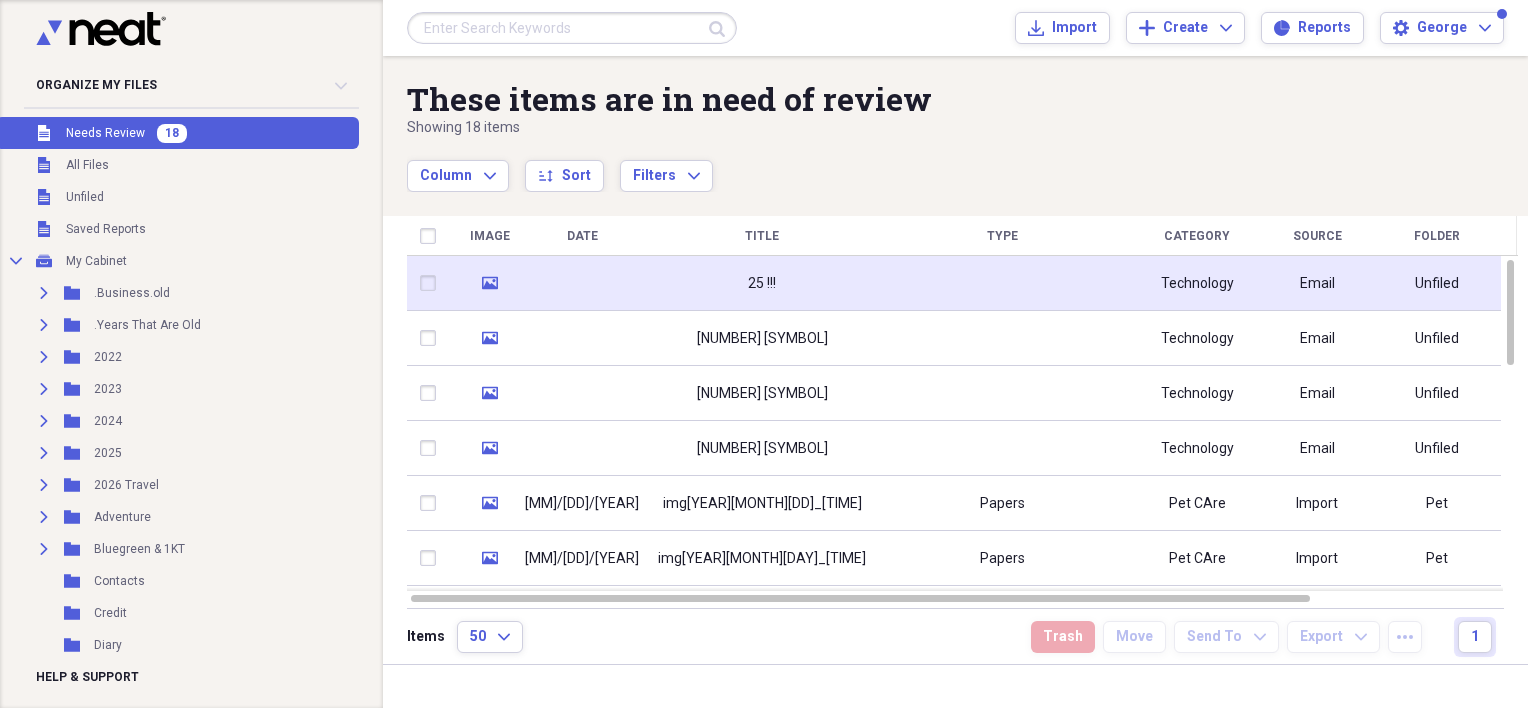 click at bounding box center [432, 283] 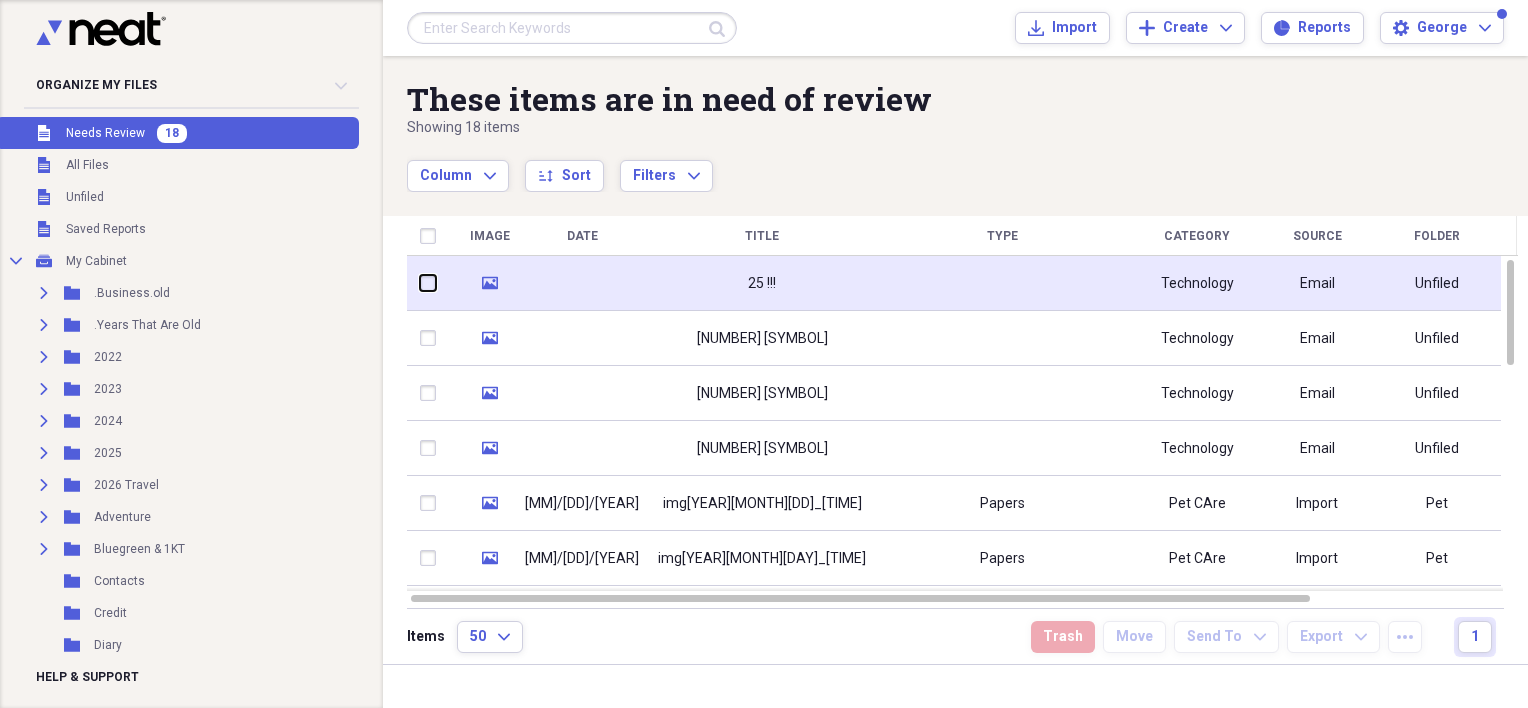 click at bounding box center (420, 283) 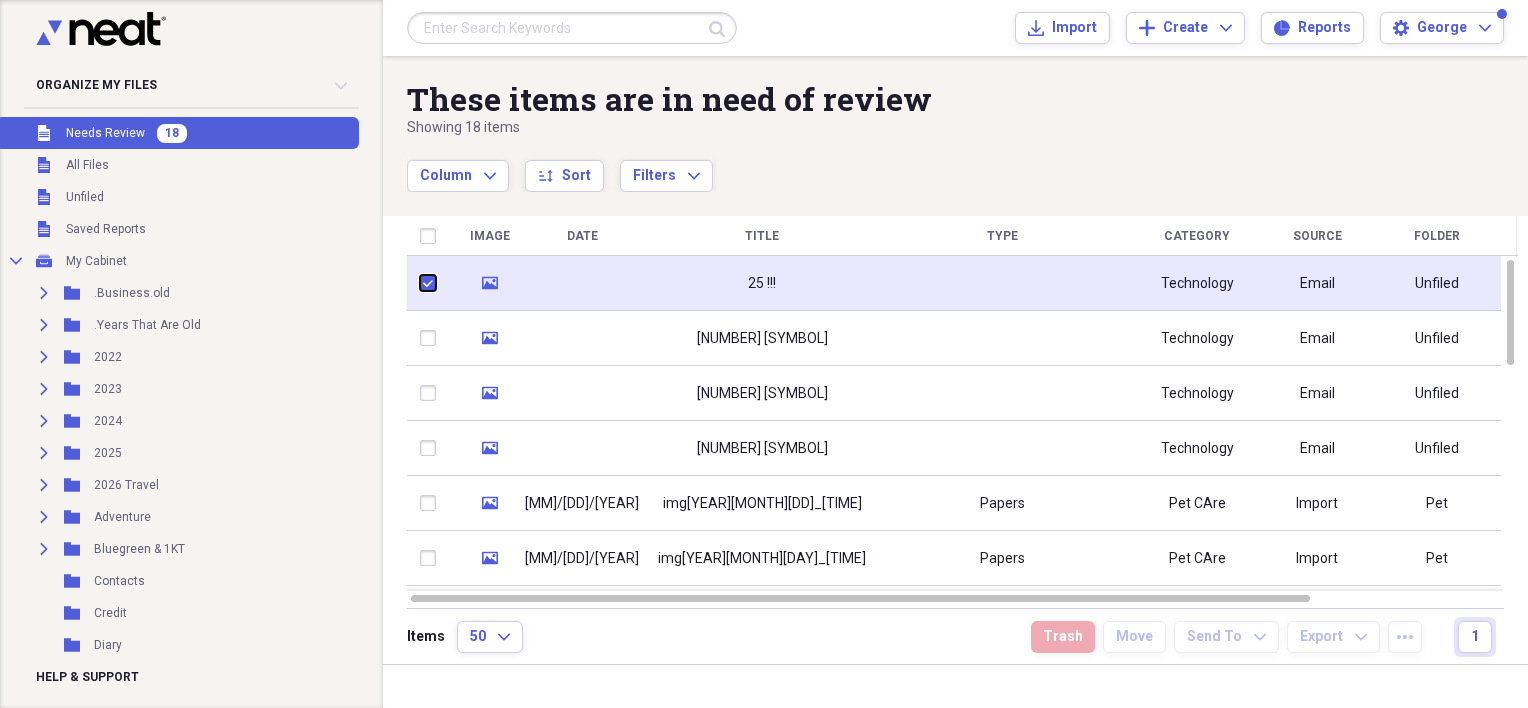 checkbox on "true" 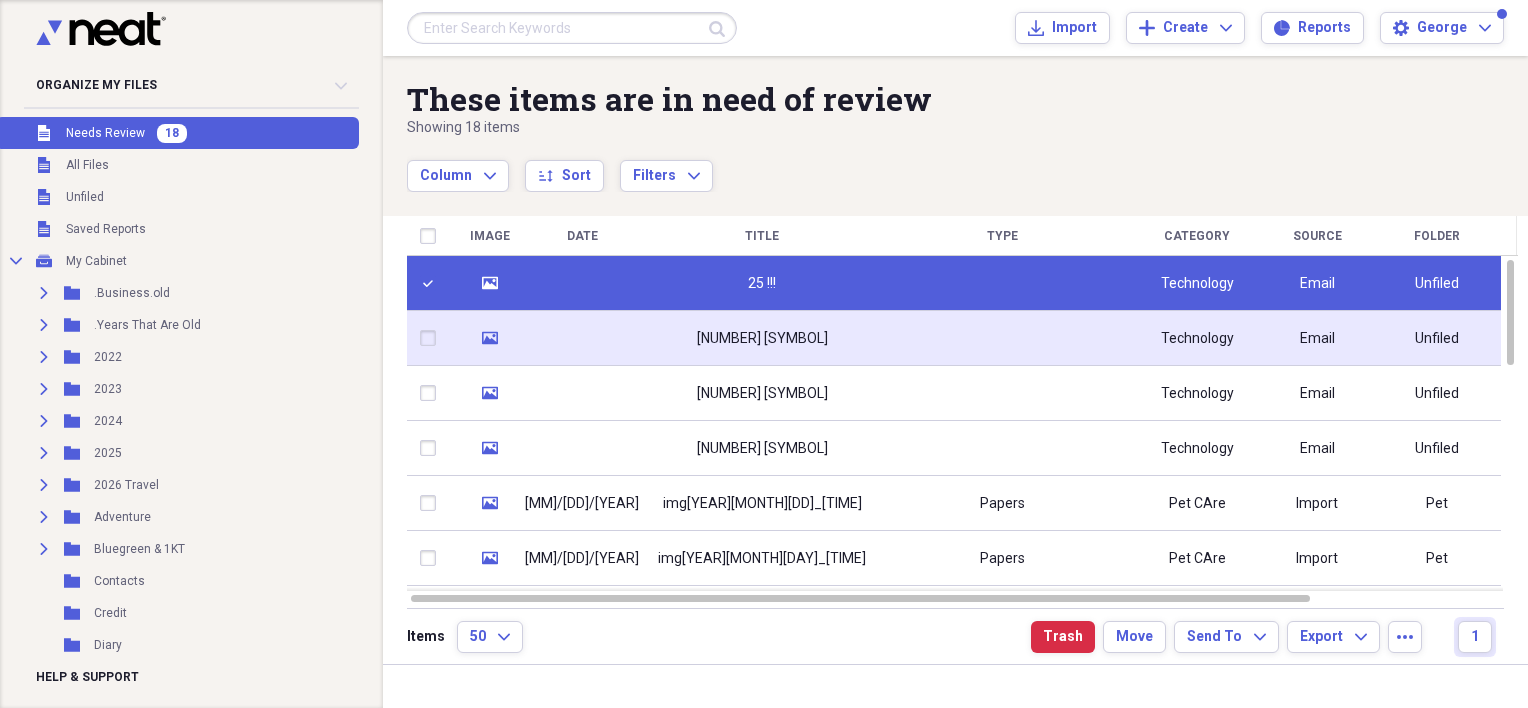 click at bounding box center [432, 338] 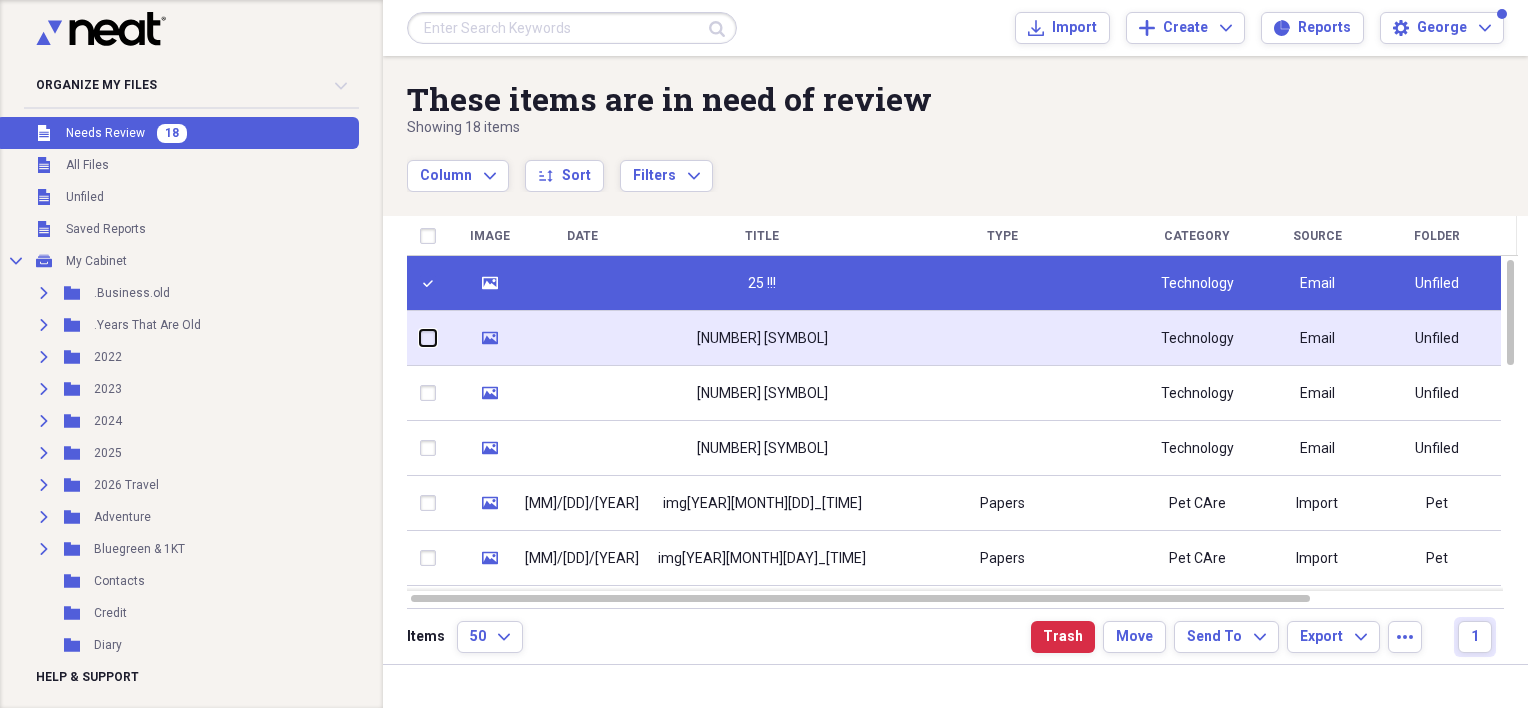 click at bounding box center [420, 338] 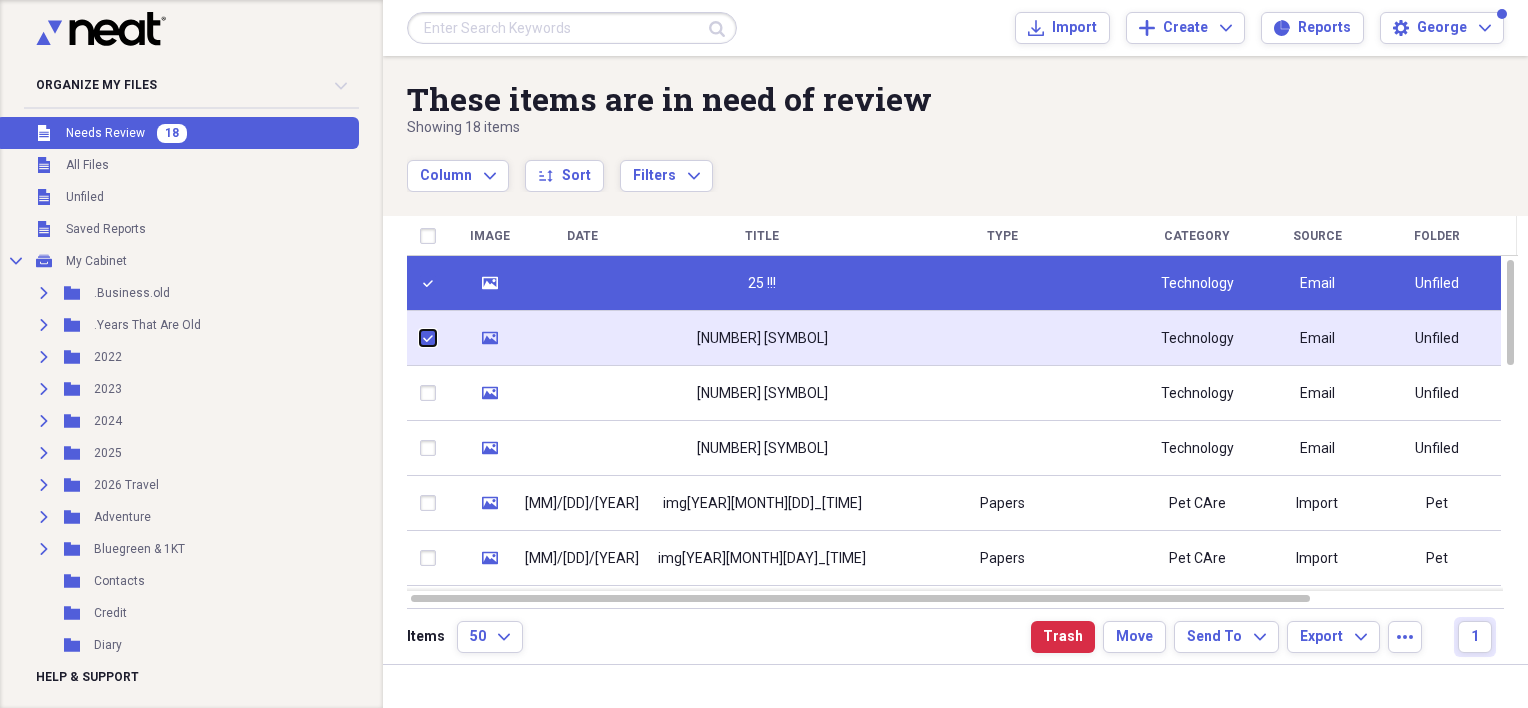 checkbox on "true" 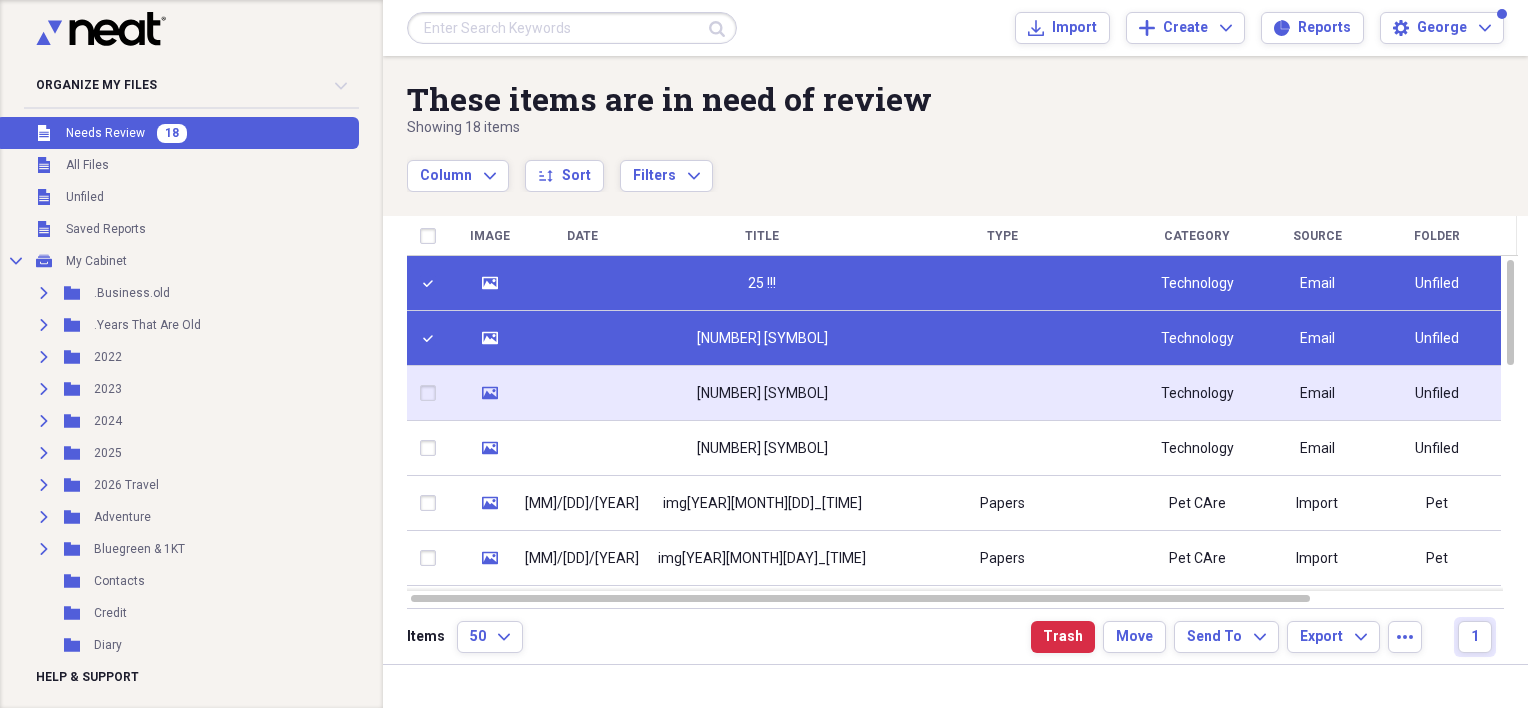click at bounding box center (432, 393) 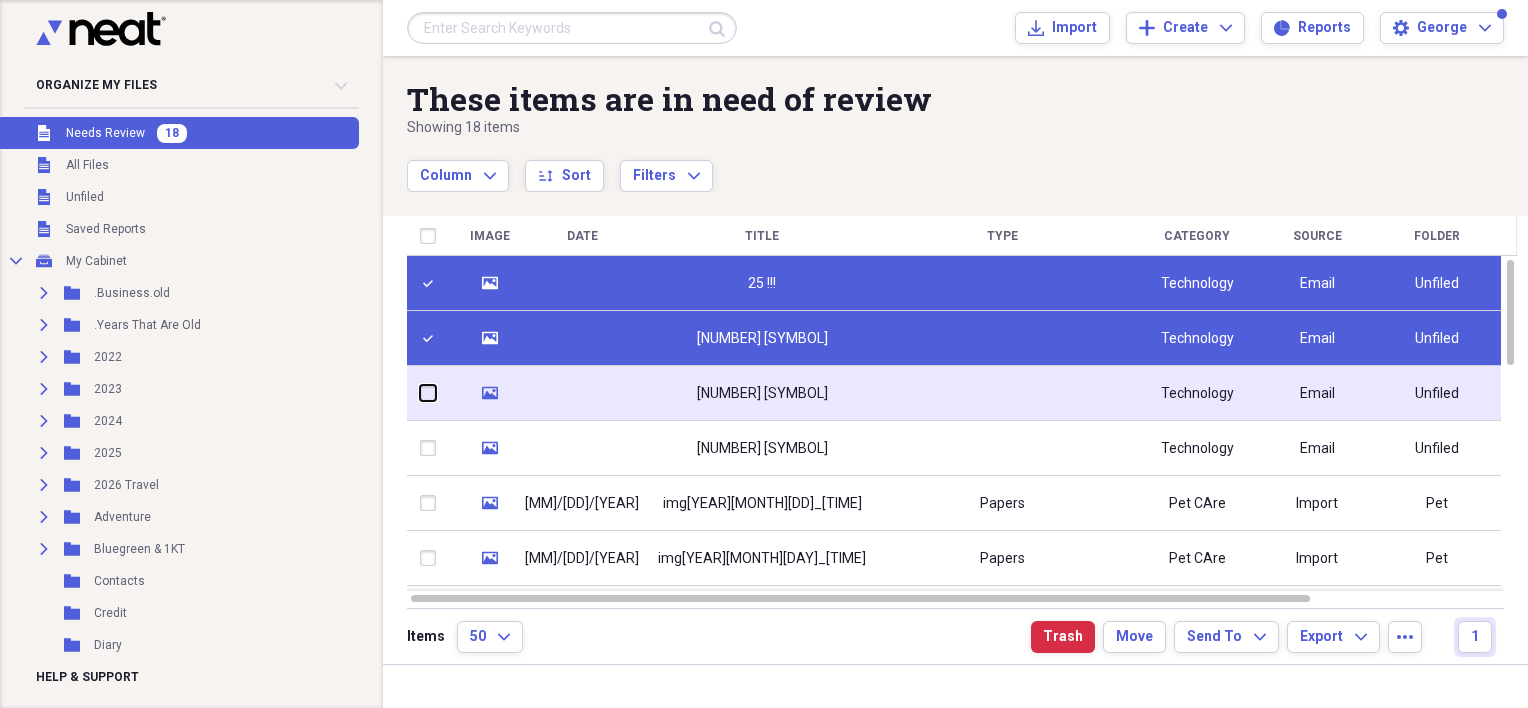 click at bounding box center (420, 393) 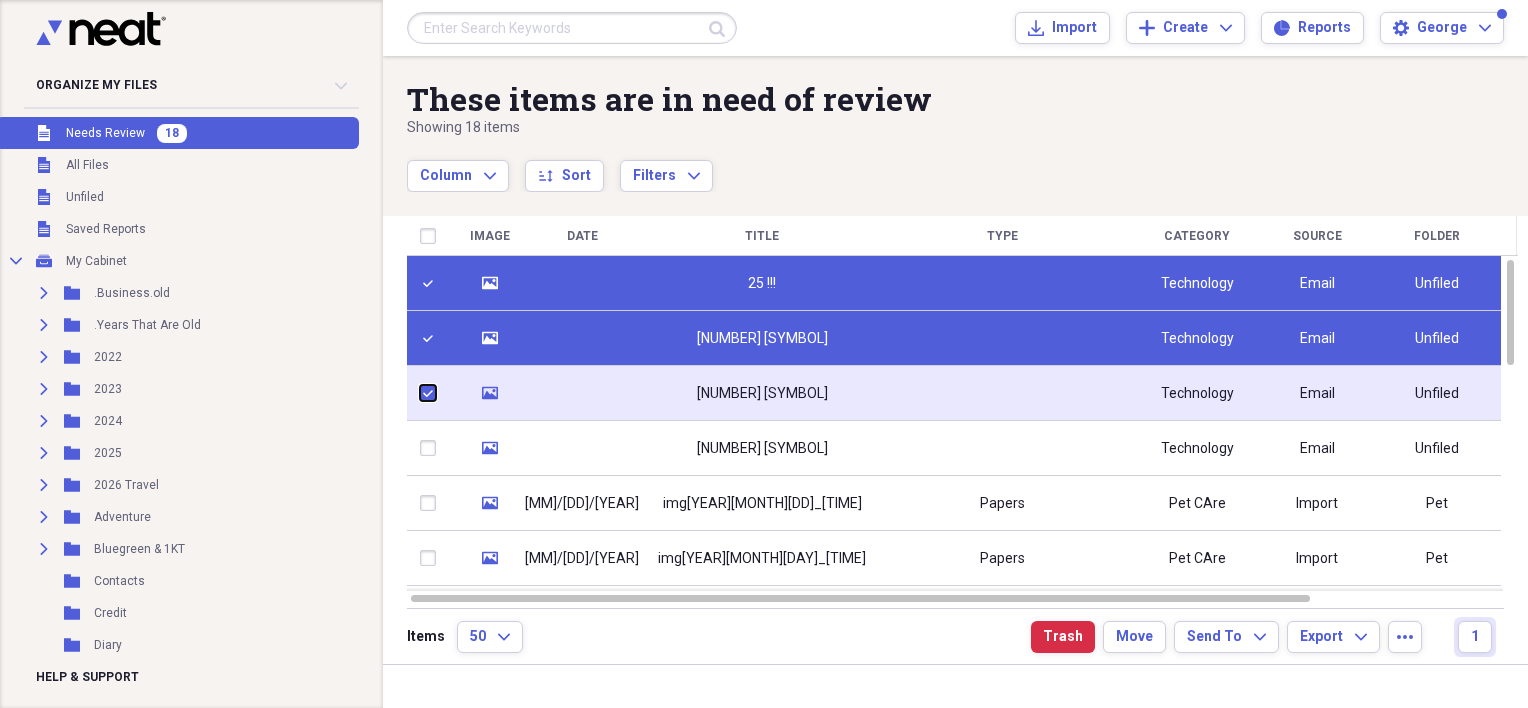 checkbox on "true" 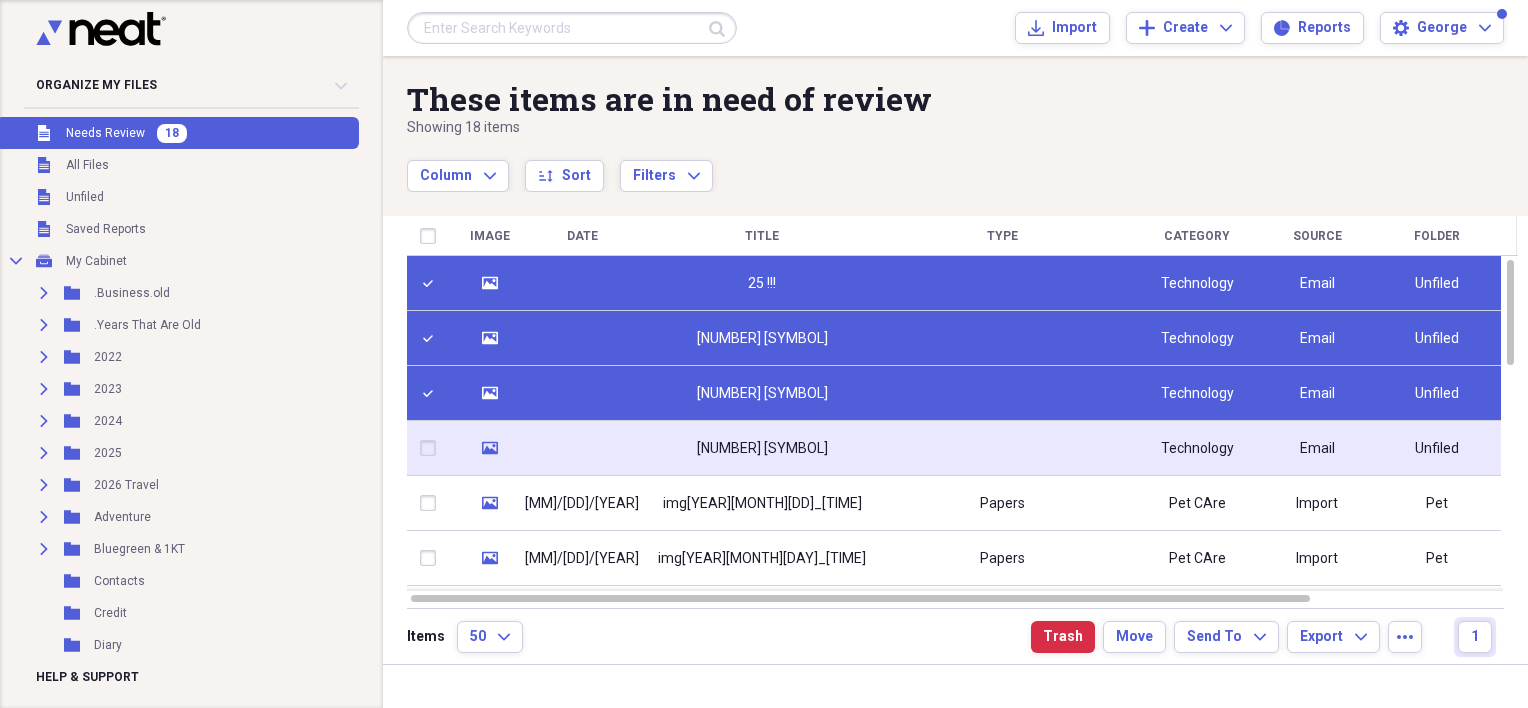 click at bounding box center [432, 448] 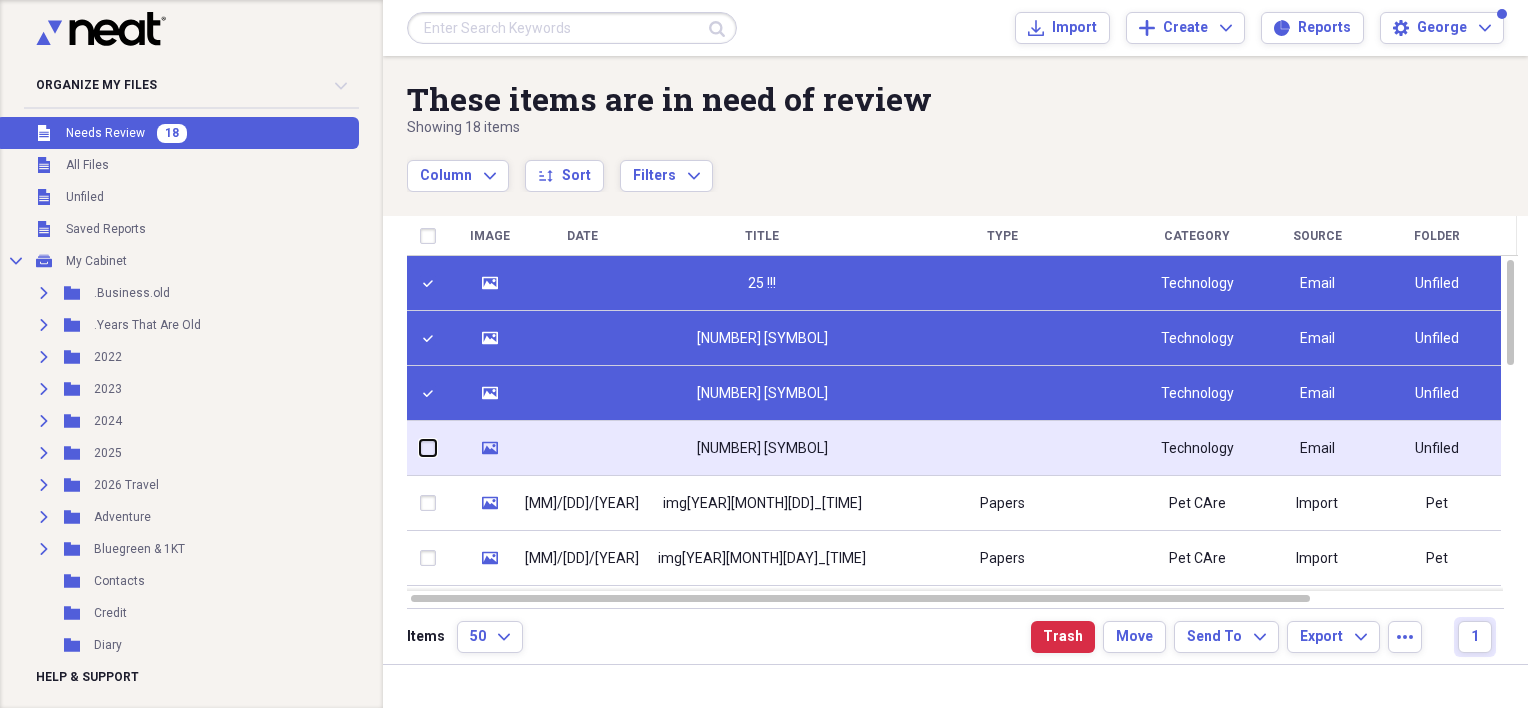 click at bounding box center (420, 448) 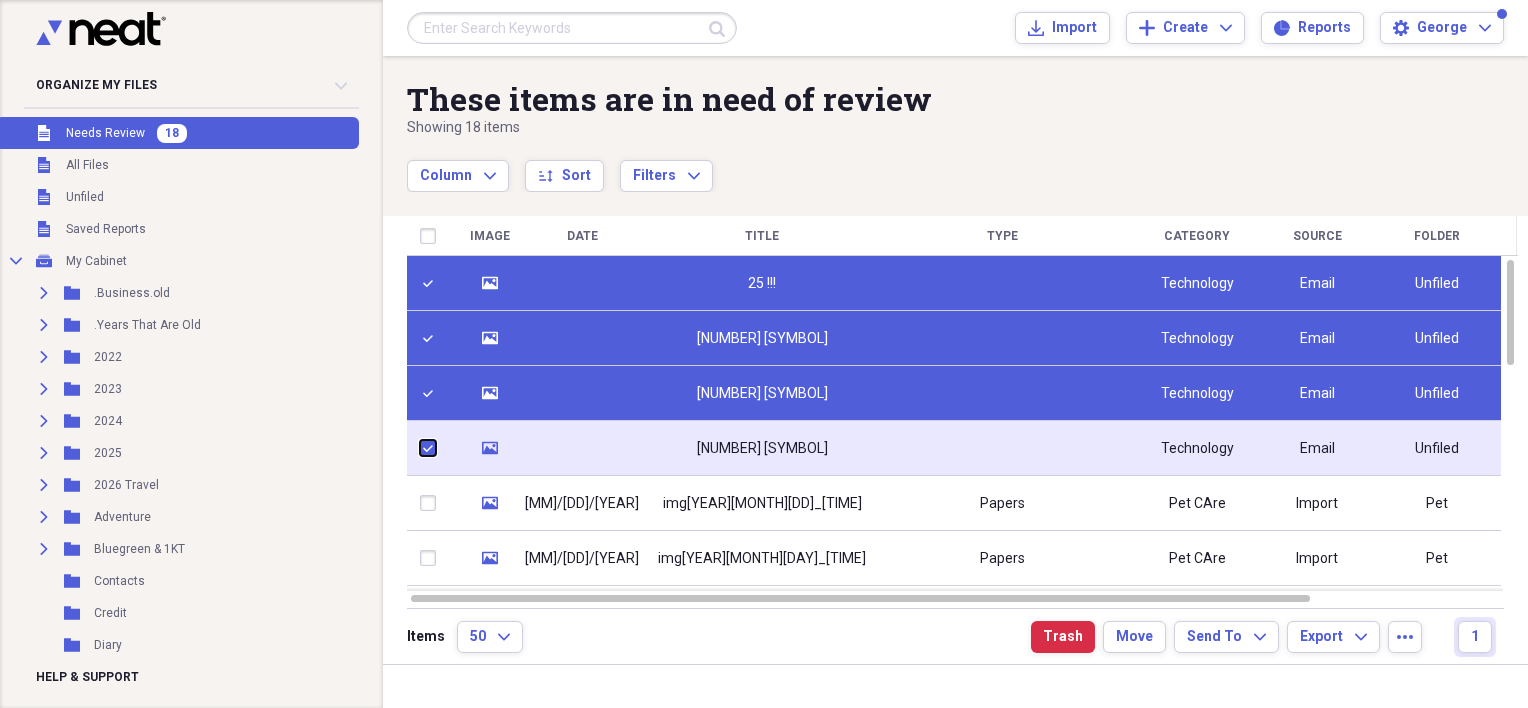 checkbox on "true" 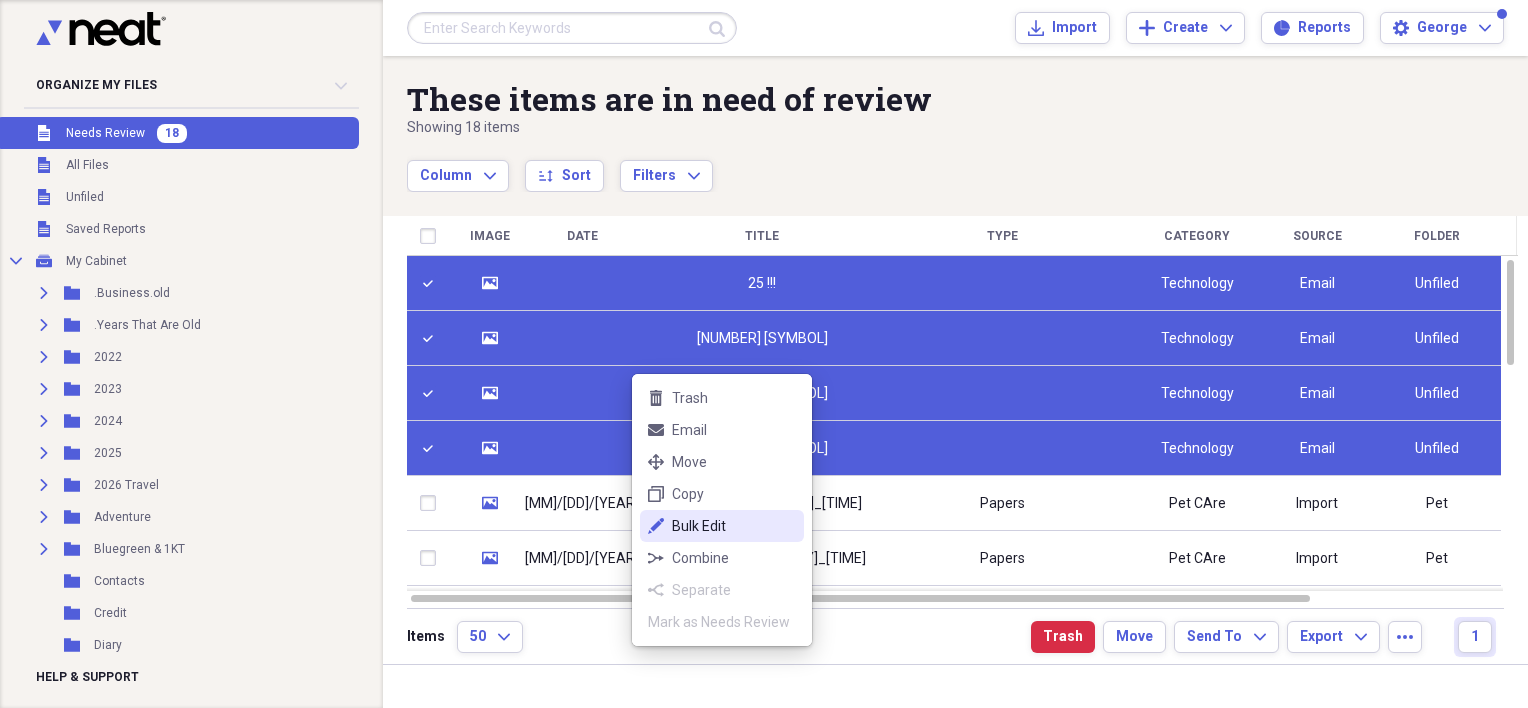 click on "edit Bulk Edit" at bounding box center (722, 526) 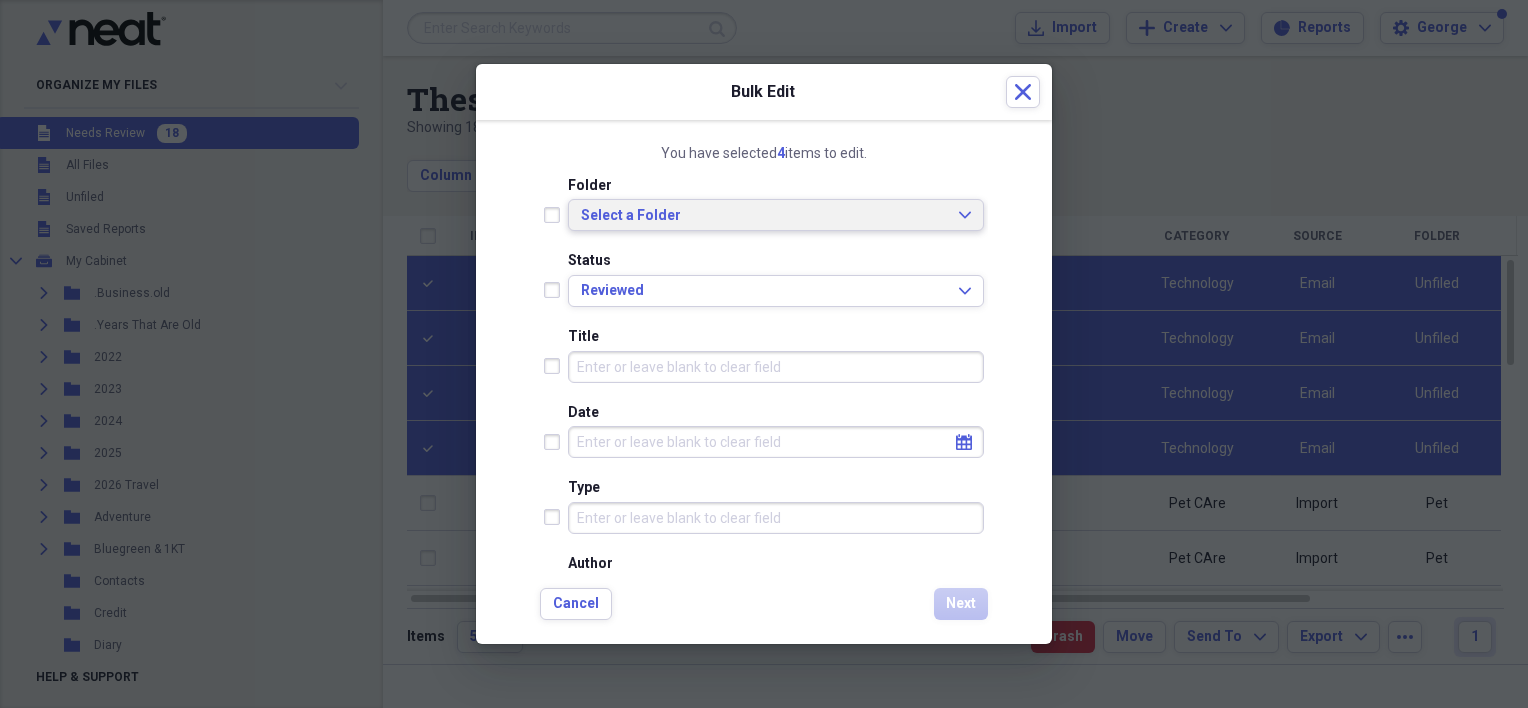 click on "Select a Folder" at bounding box center [764, 216] 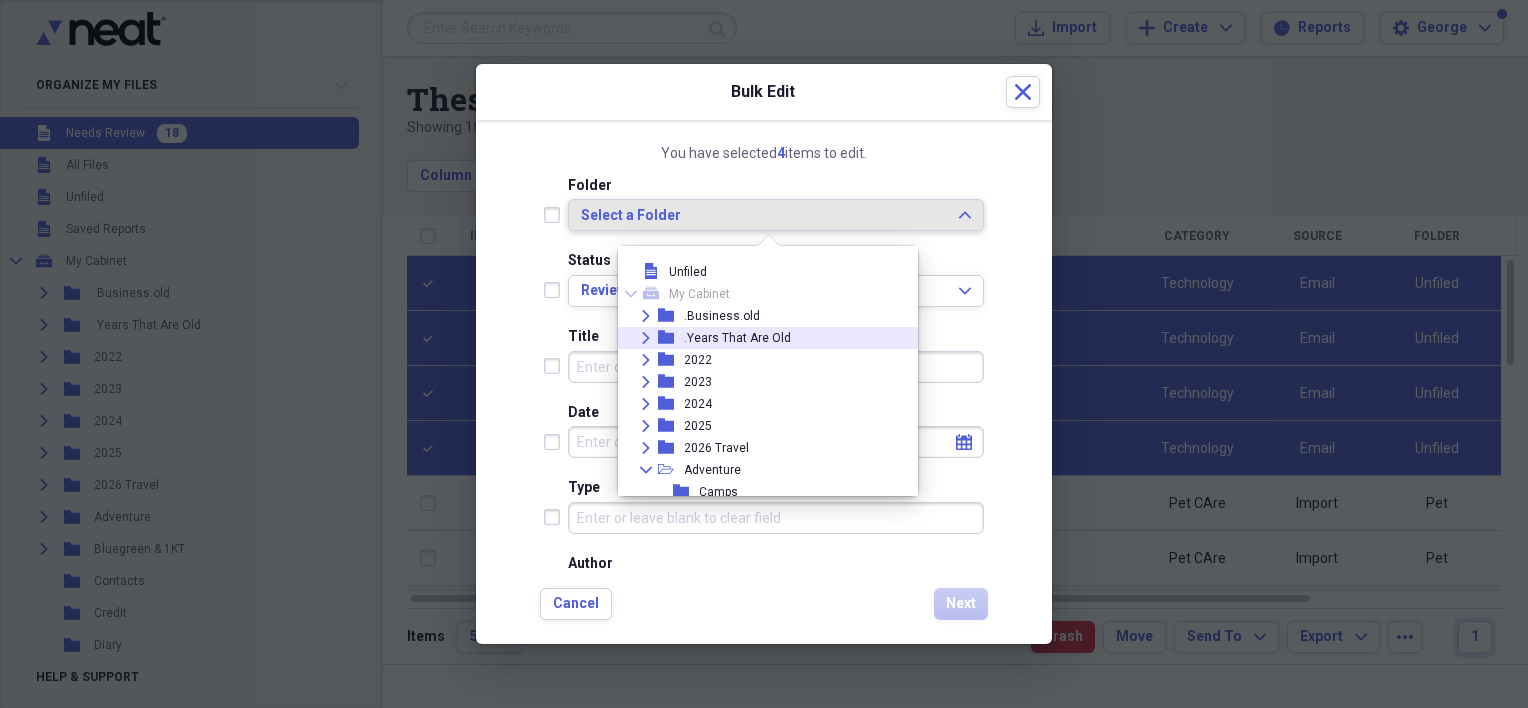 scroll, scrollTop: 200, scrollLeft: 0, axis: vertical 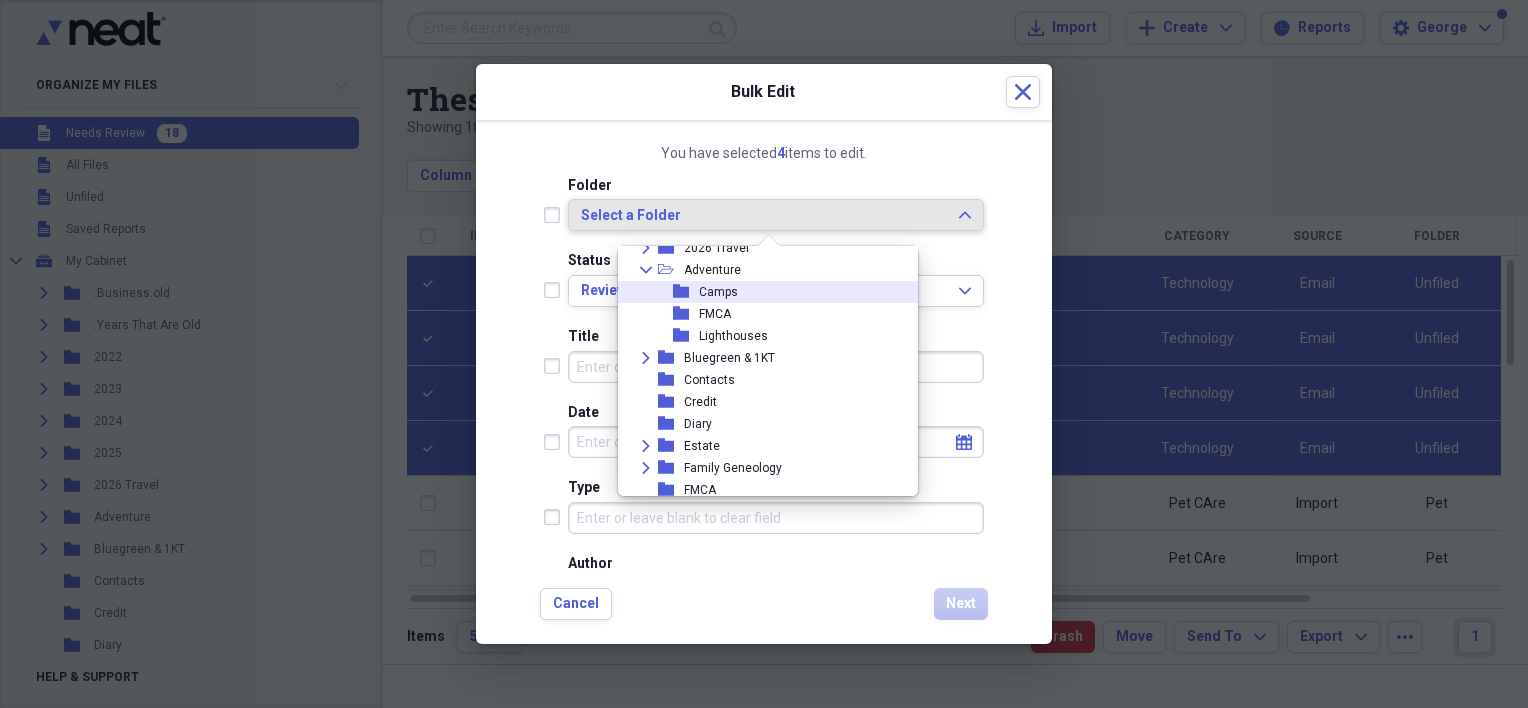 click on "Camps" at bounding box center (718, 292) 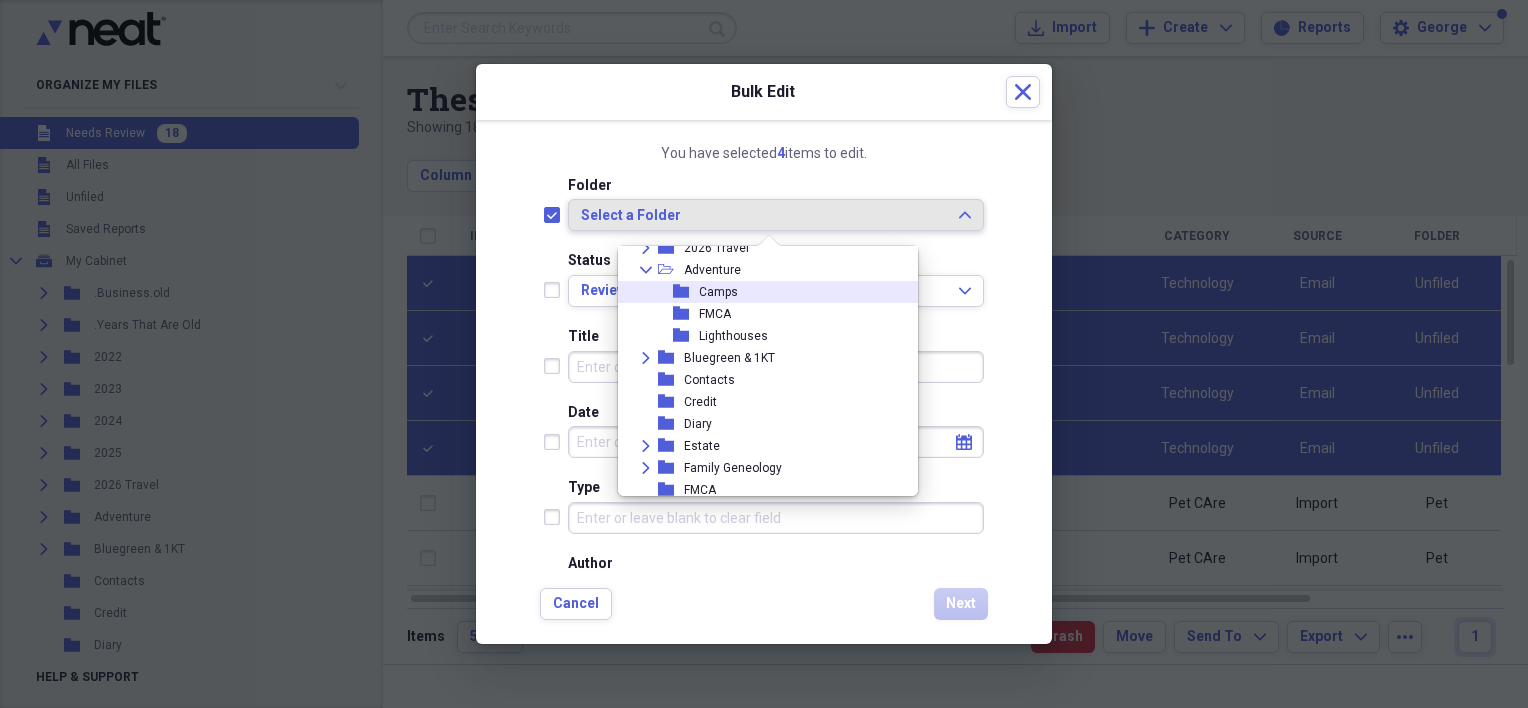 checkbox on "true" 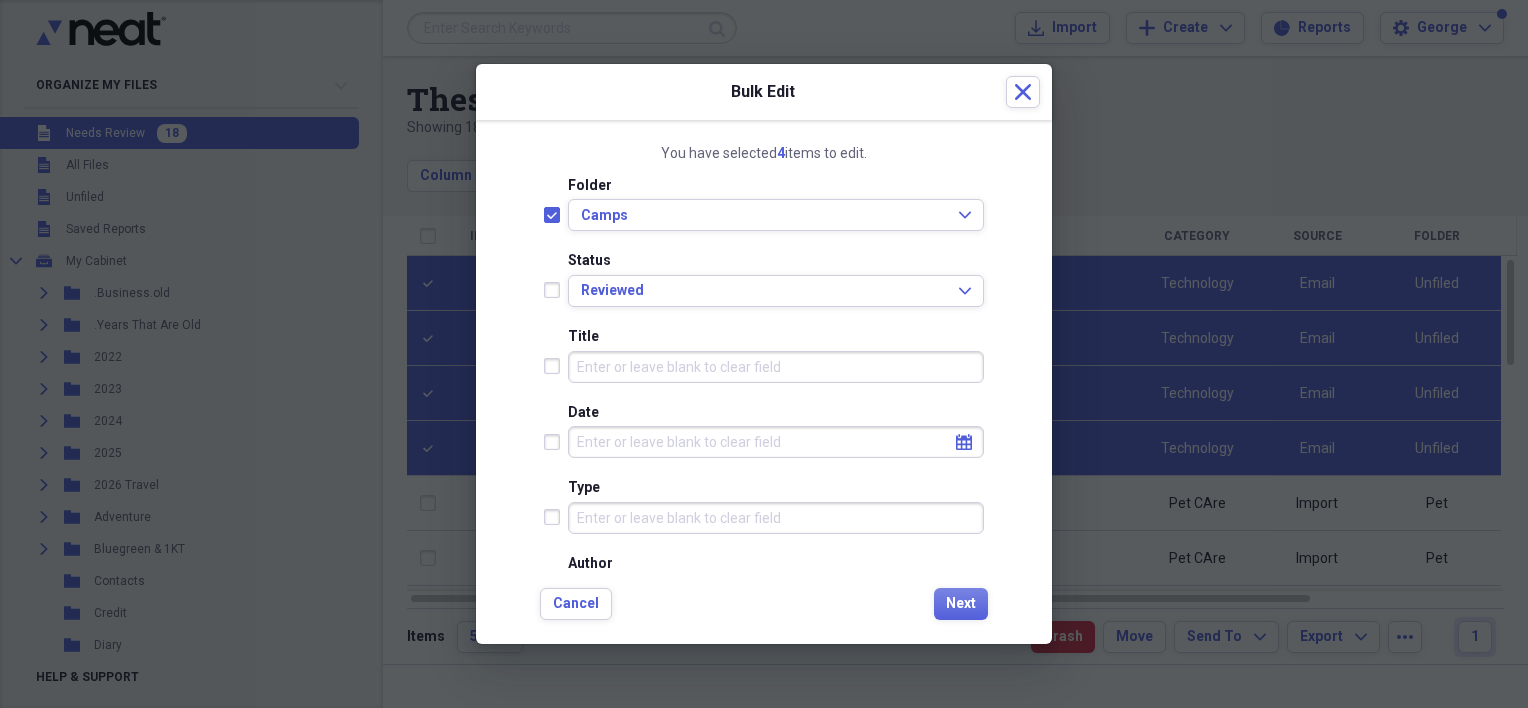 click on "Date" at bounding box center (776, 442) 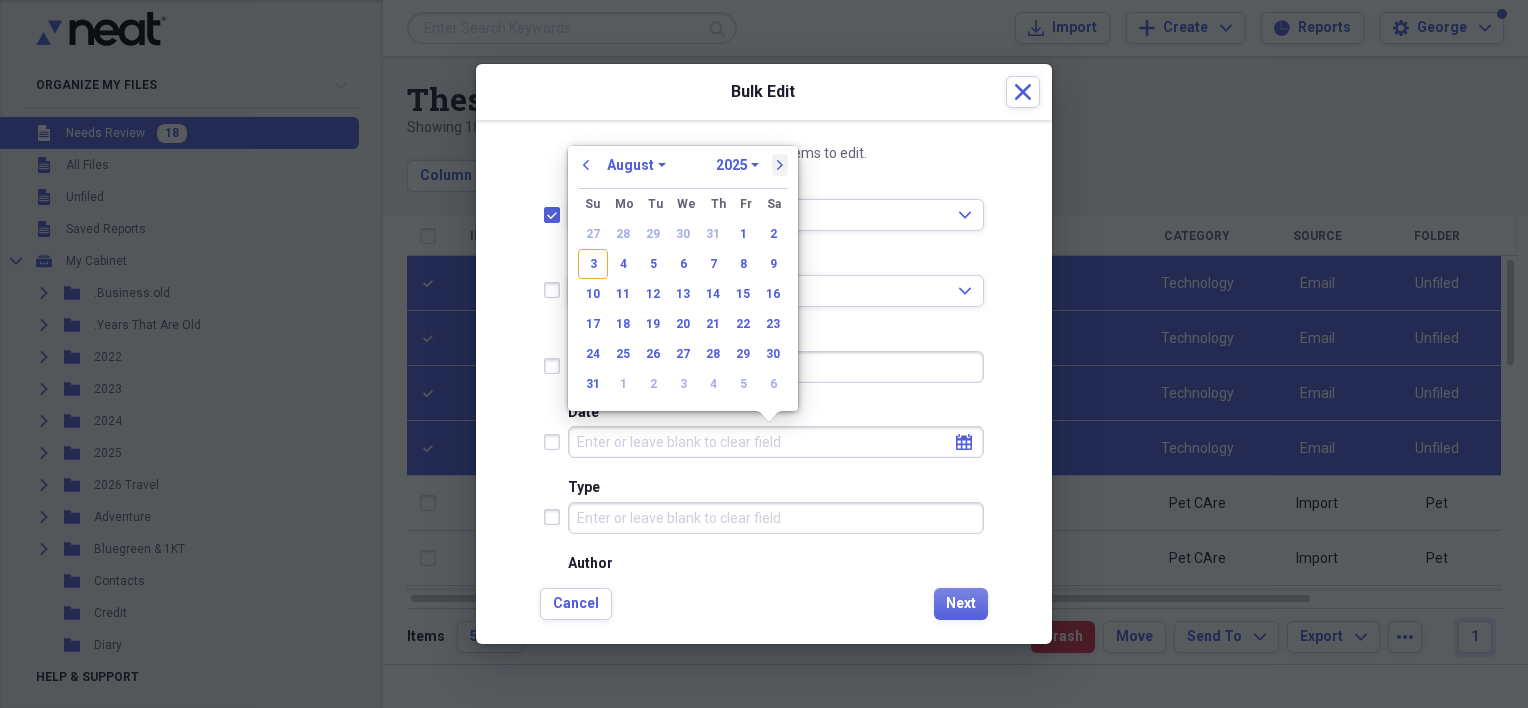 click on "next" at bounding box center (780, 165) 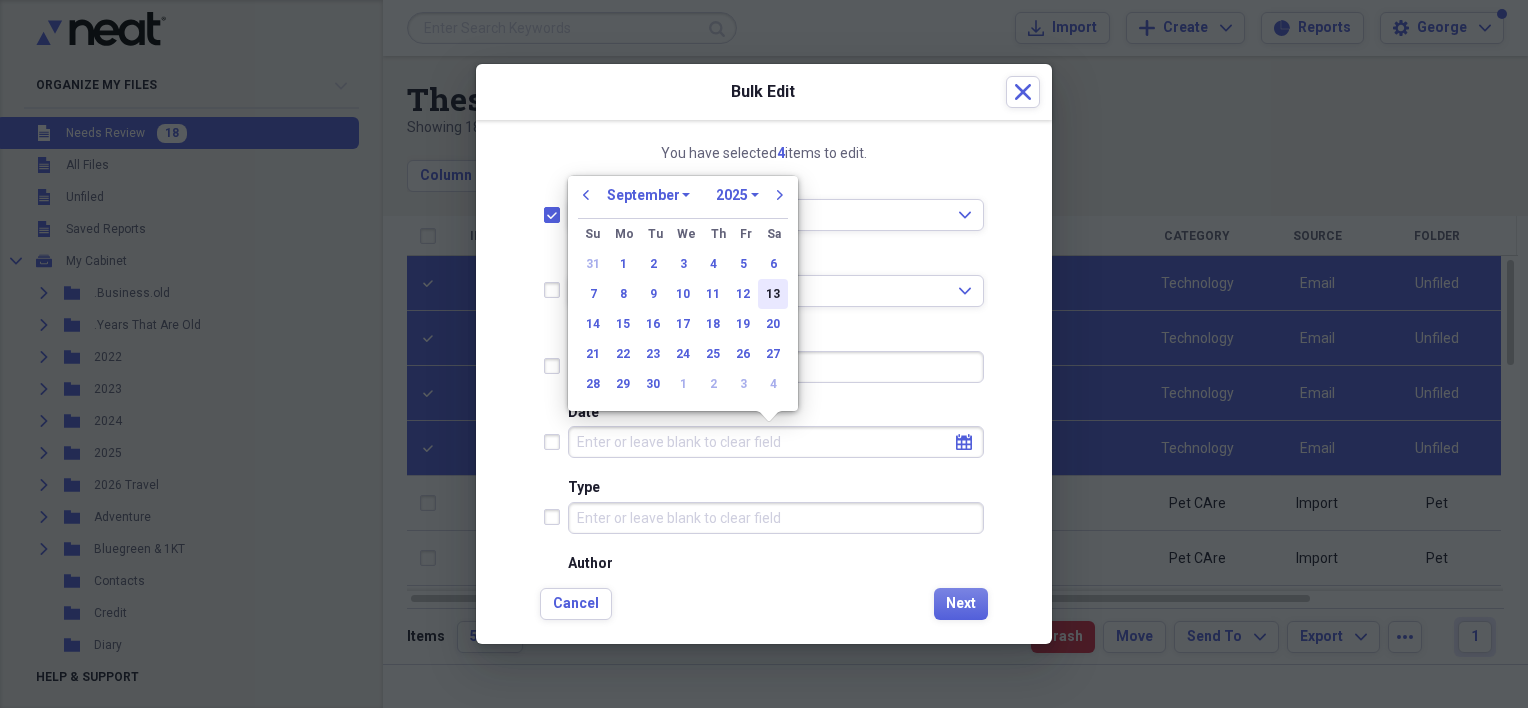 click on "13" at bounding box center [773, 294] 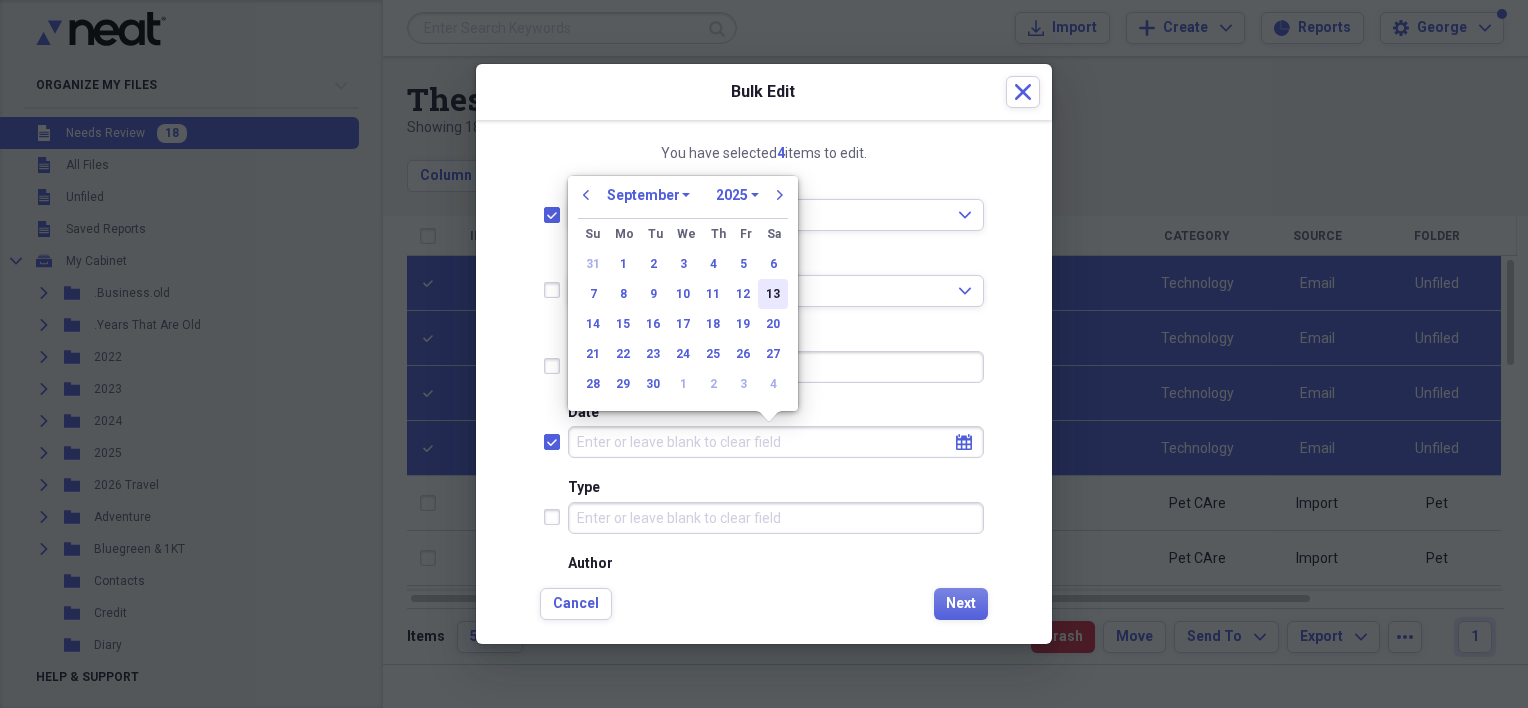 checkbox on "true" 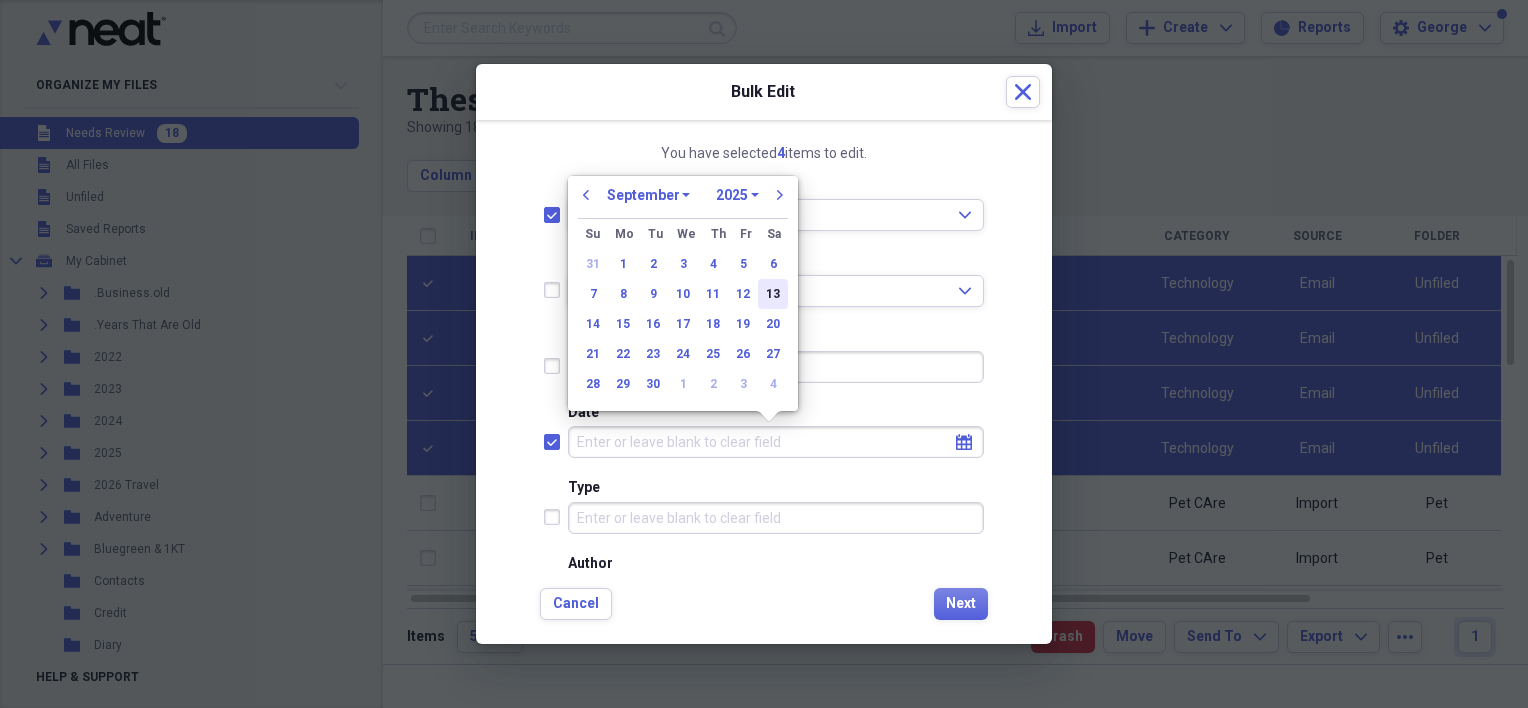 type on "09/13/2025" 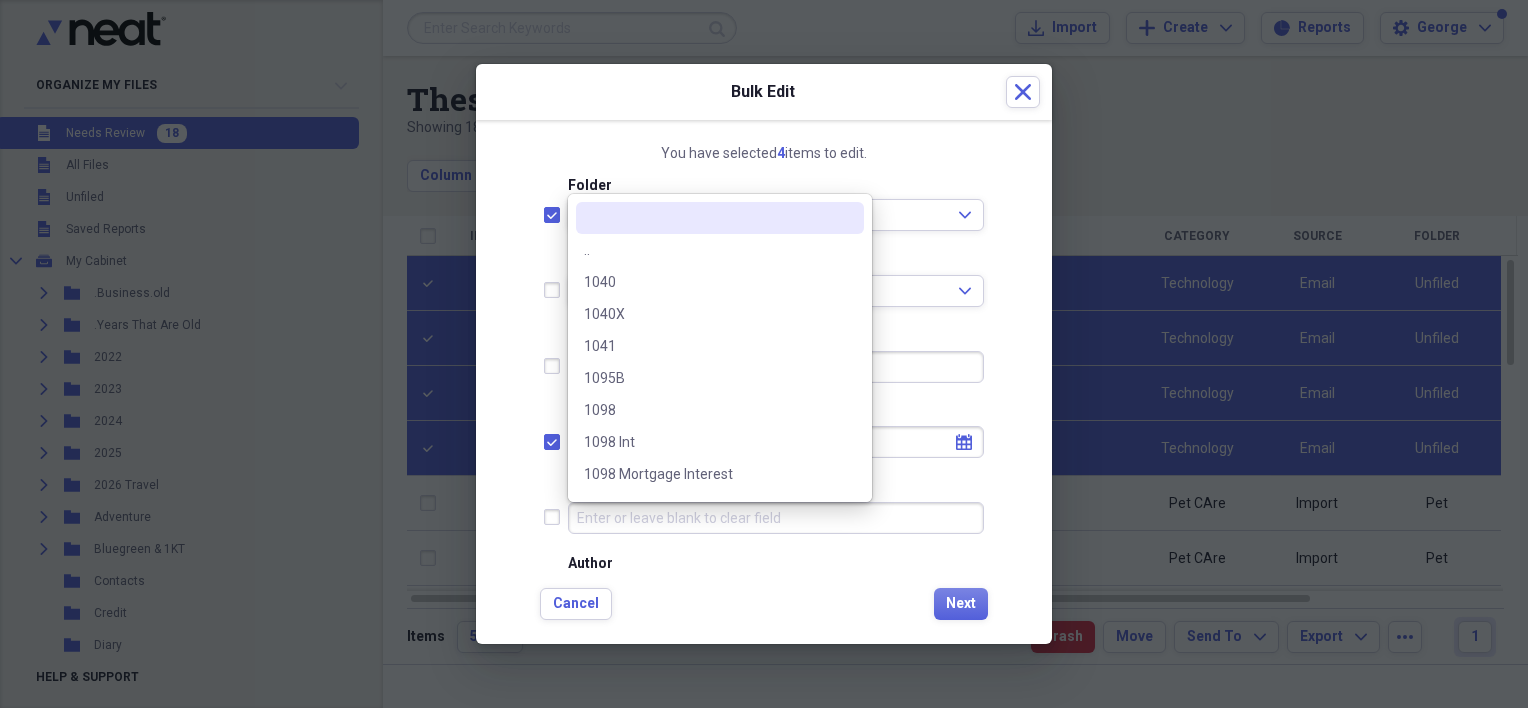 click on "Type" at bounding box center (776, 518) 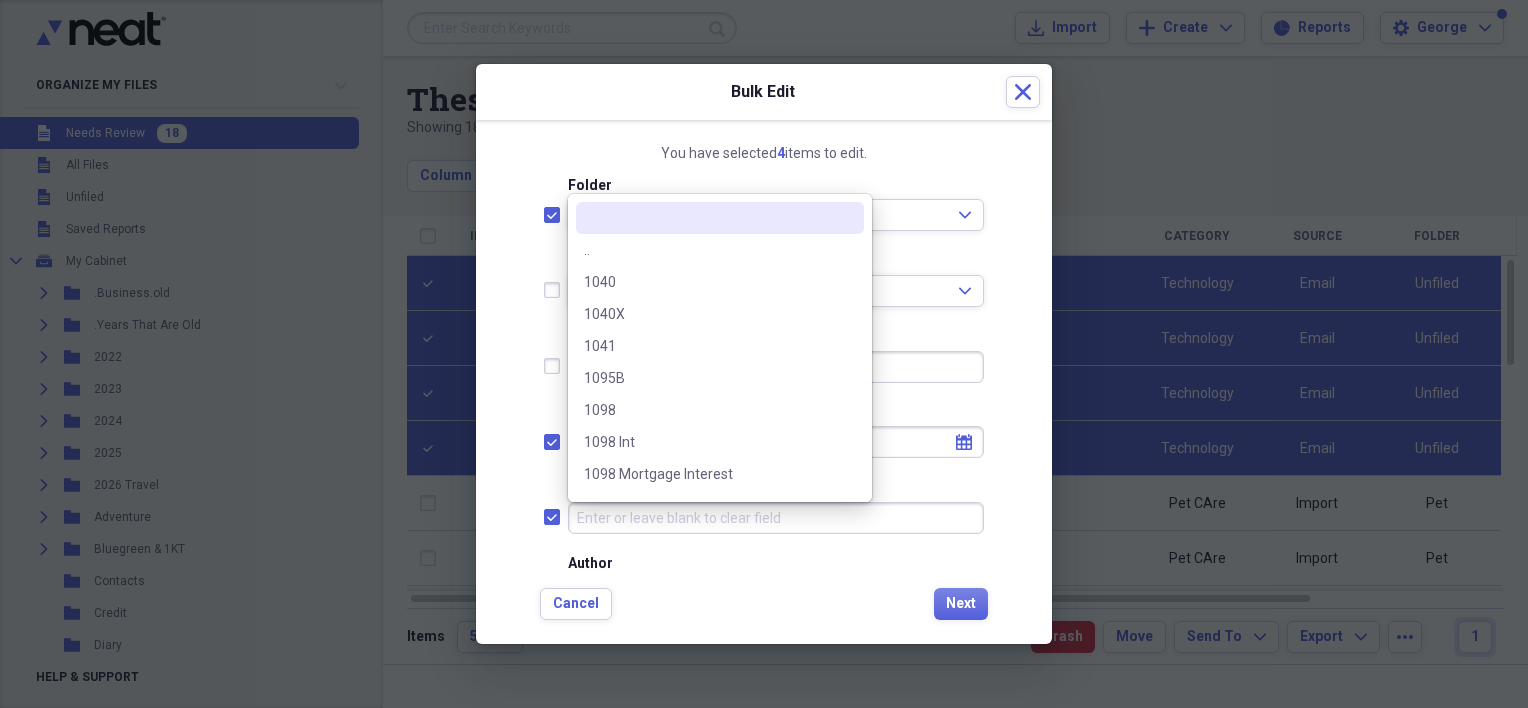checkbox on "true" 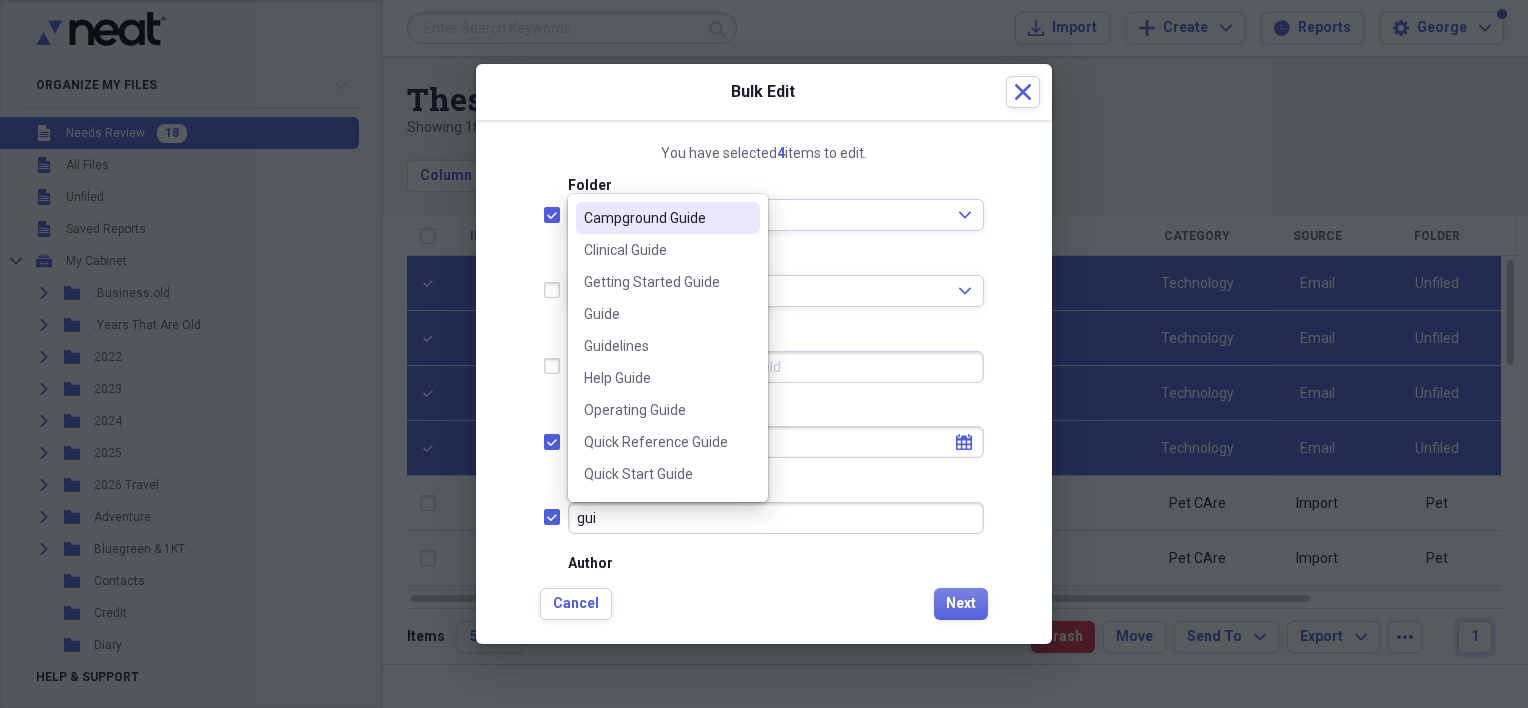 click on "Campground Guide" at bounding box center (668, 218) 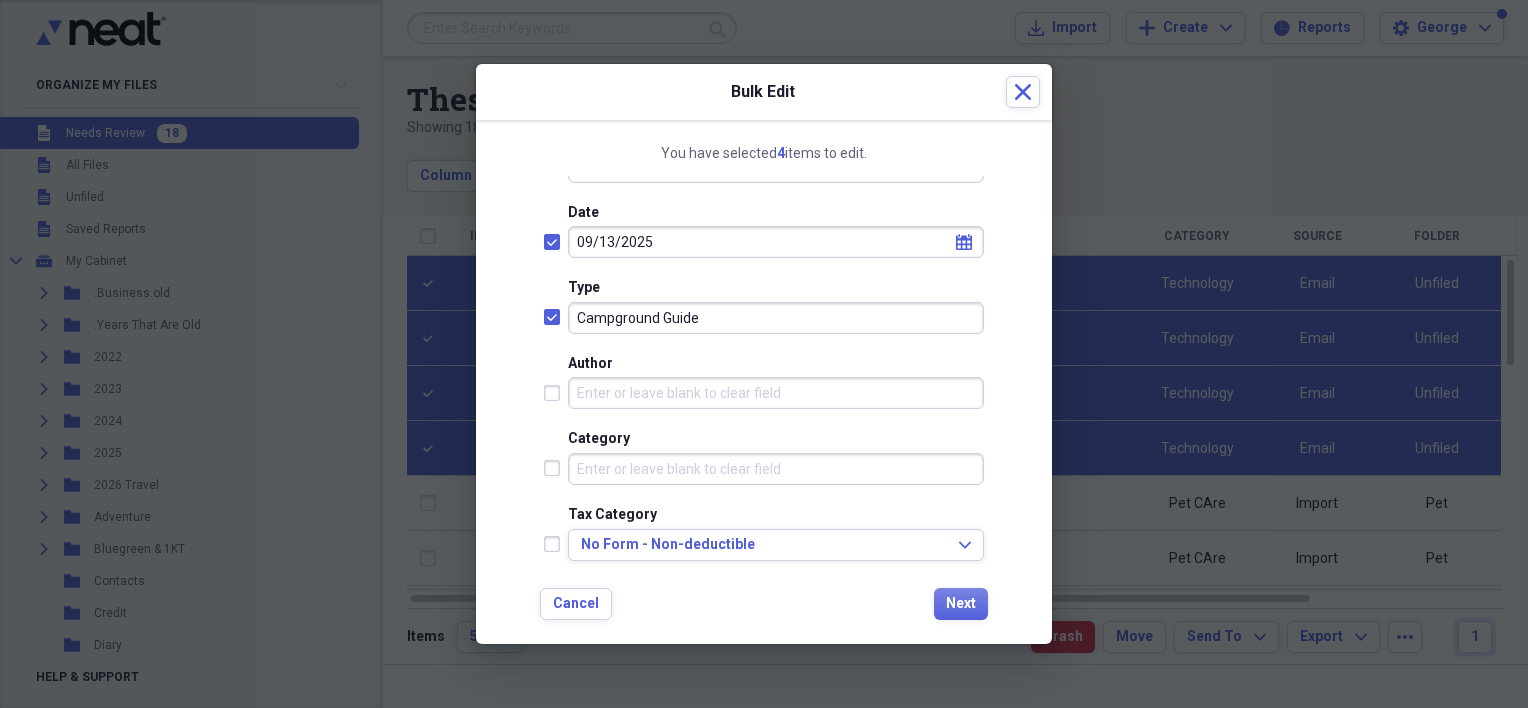 scroll, scrollTop: 300, scrollLeft: 0, axis: vertical 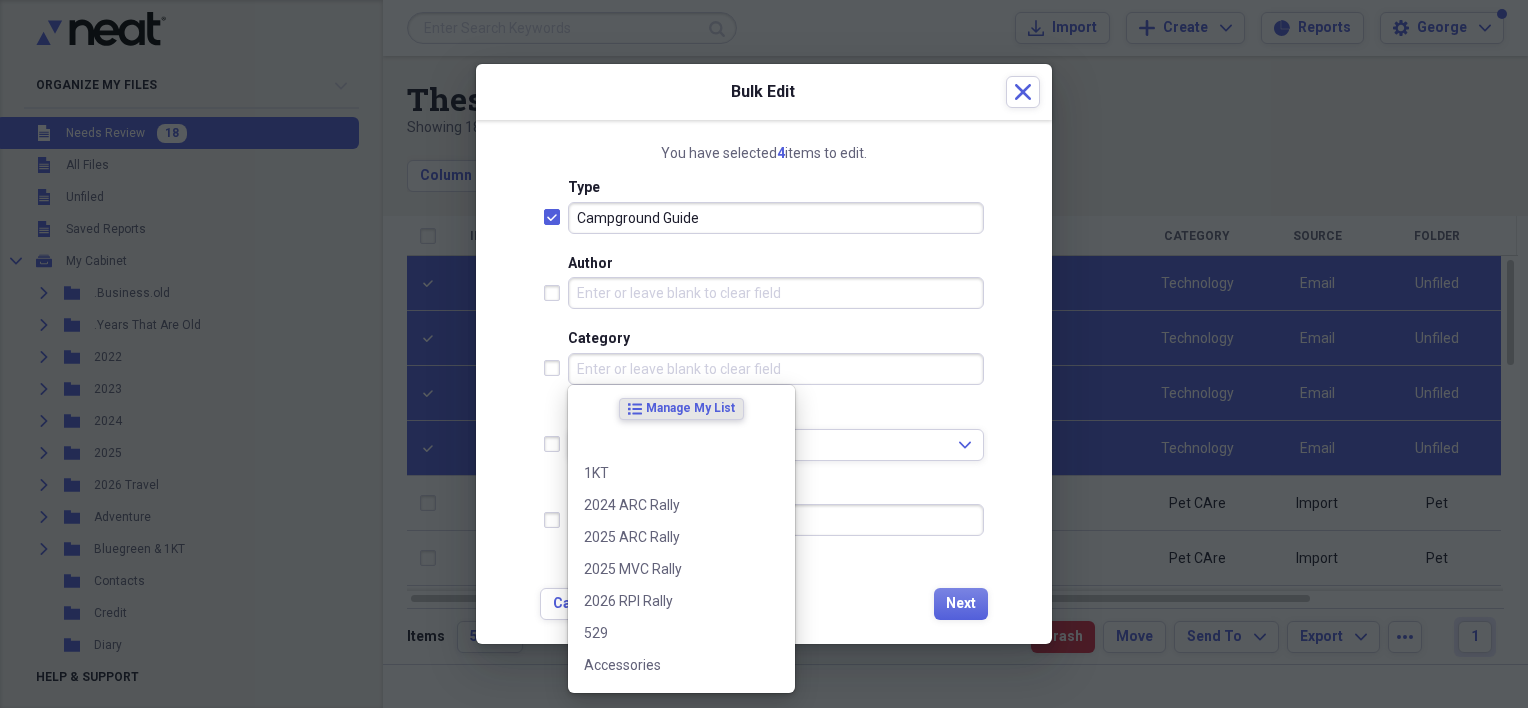 click on "Category" at bounding box center (776, 369) 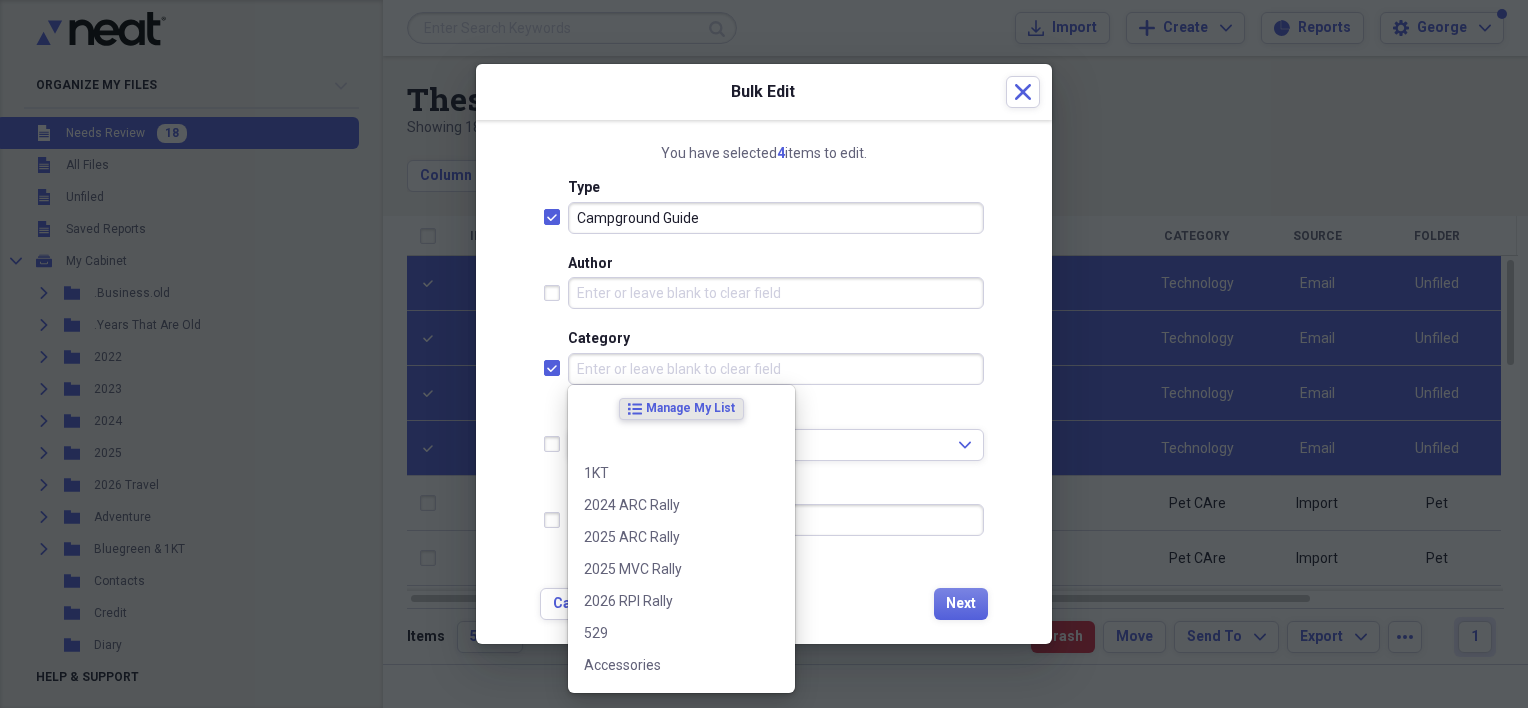 checkbox on "true" 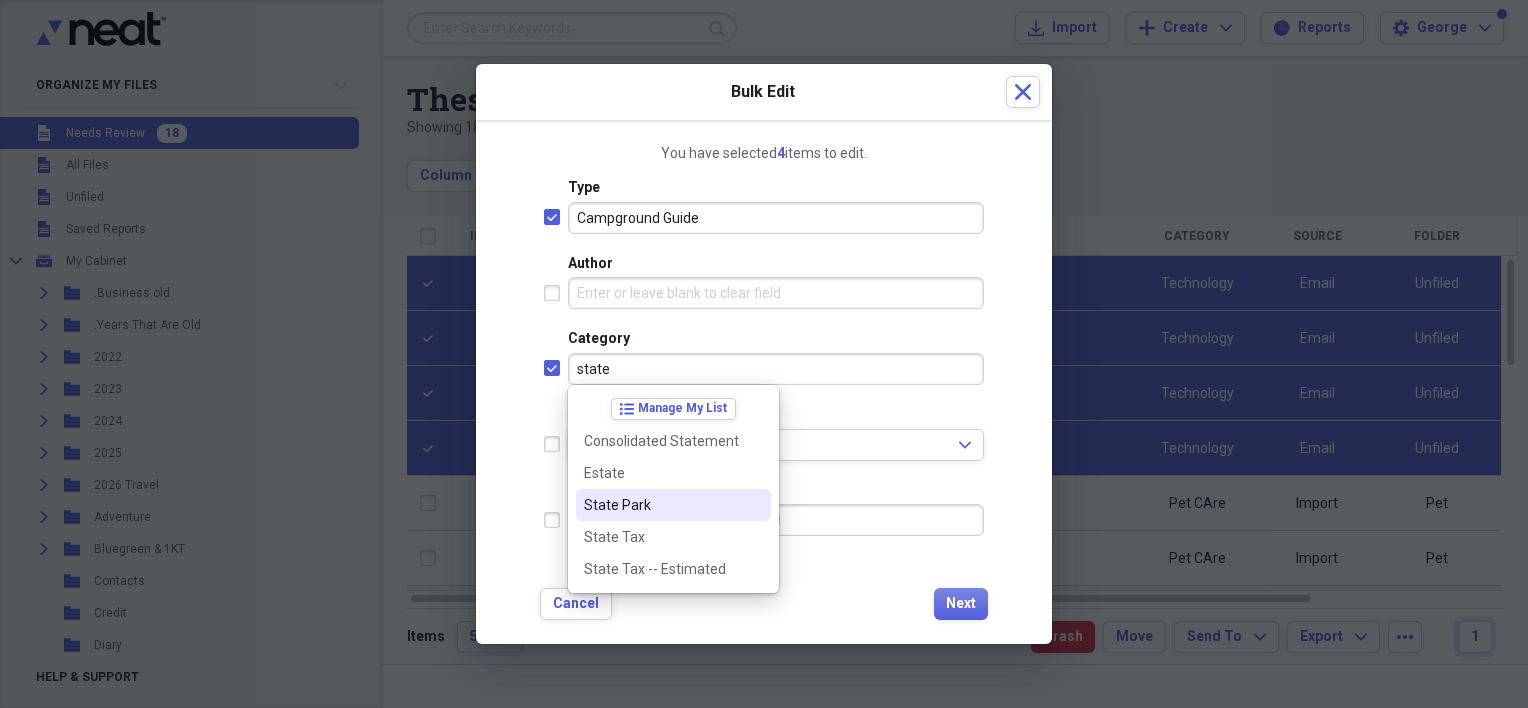 click on "State Park" at bounding box center [661, 505] 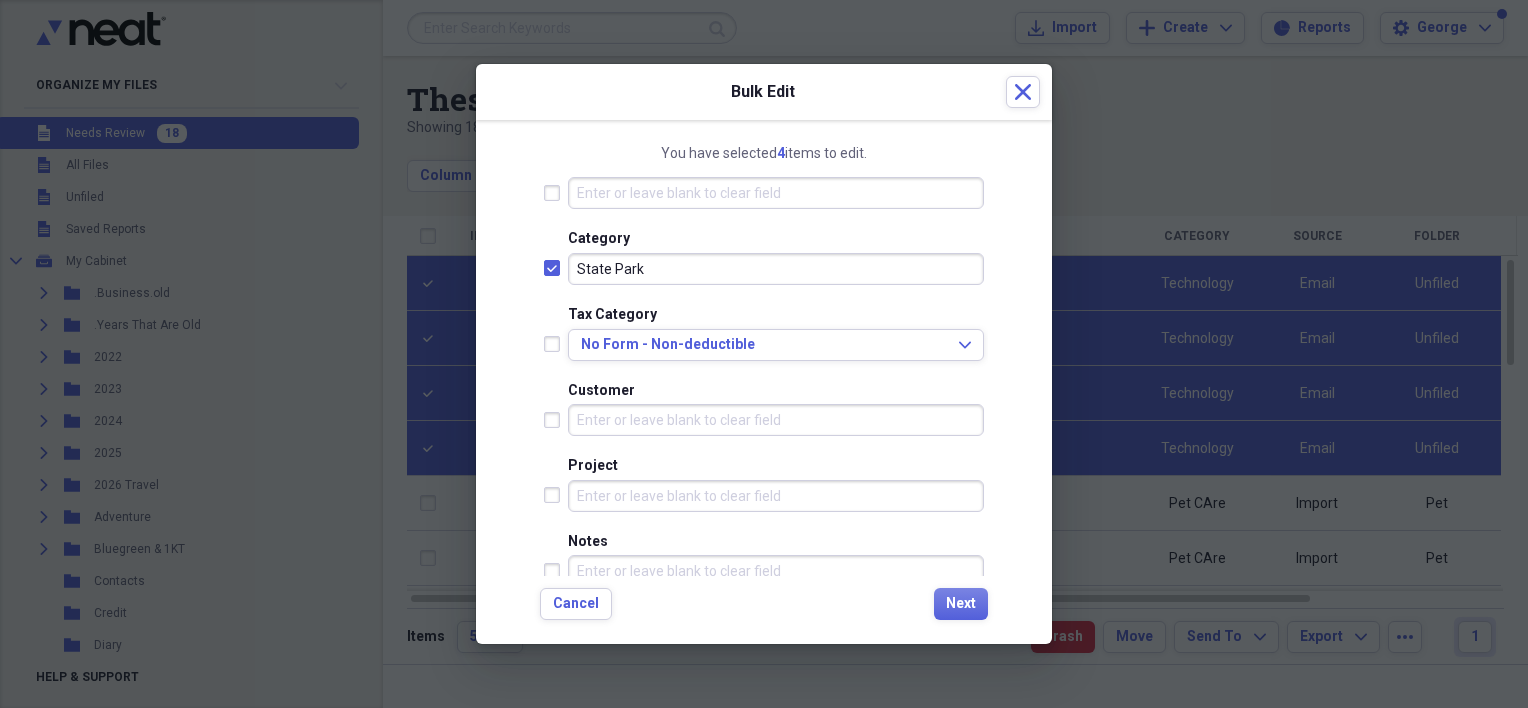 scroll, scrollTop: 444, scrollLeft: 0, axis: vertical 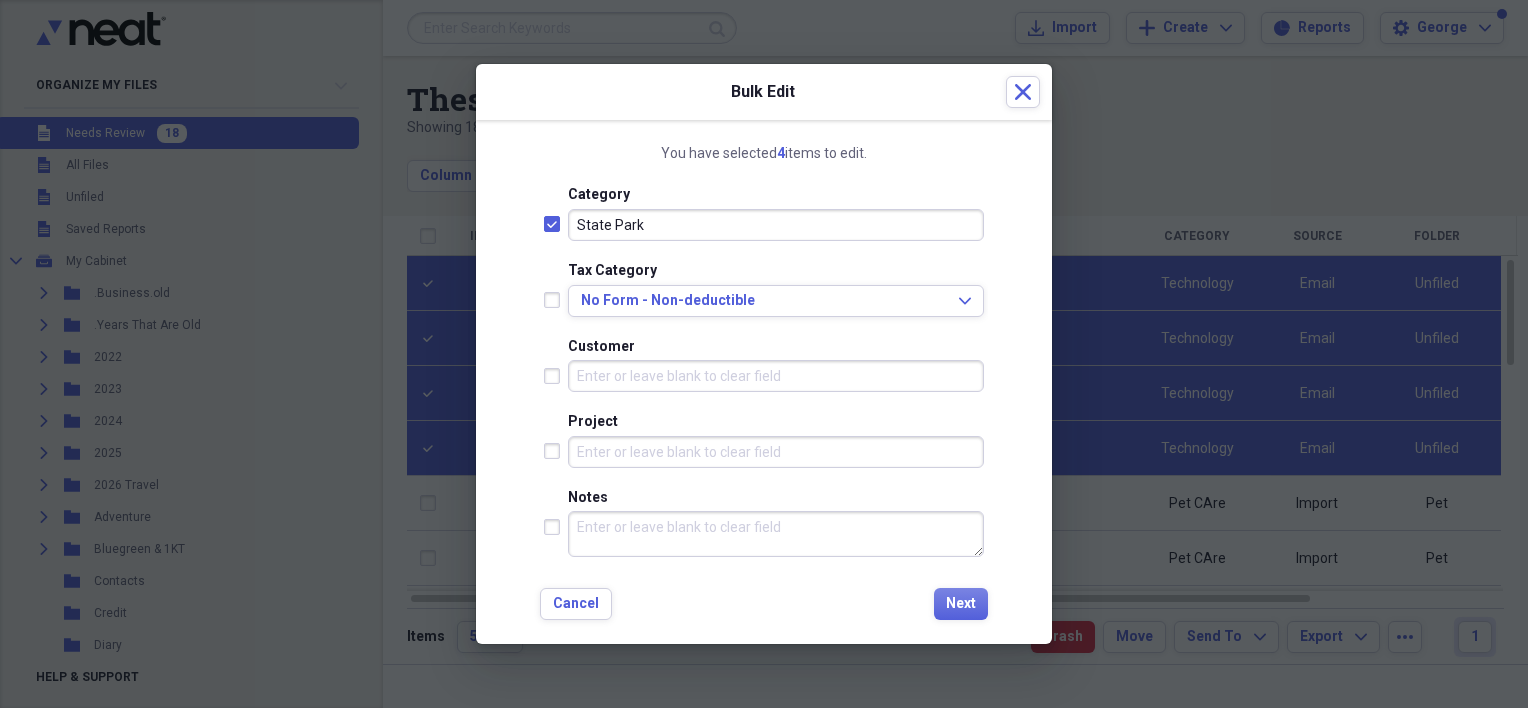 click on "Project" at bounding box center [776, 452] 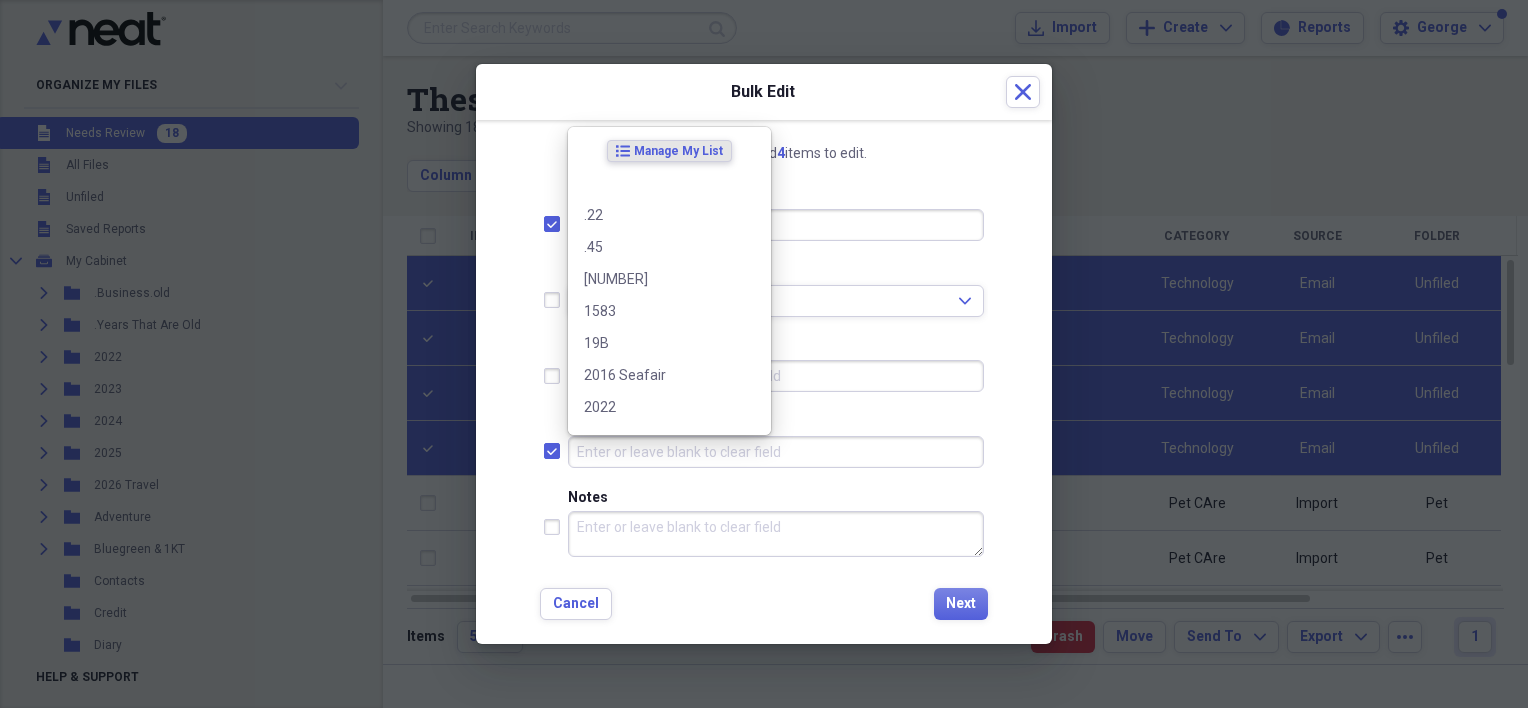 checkbox on "true" 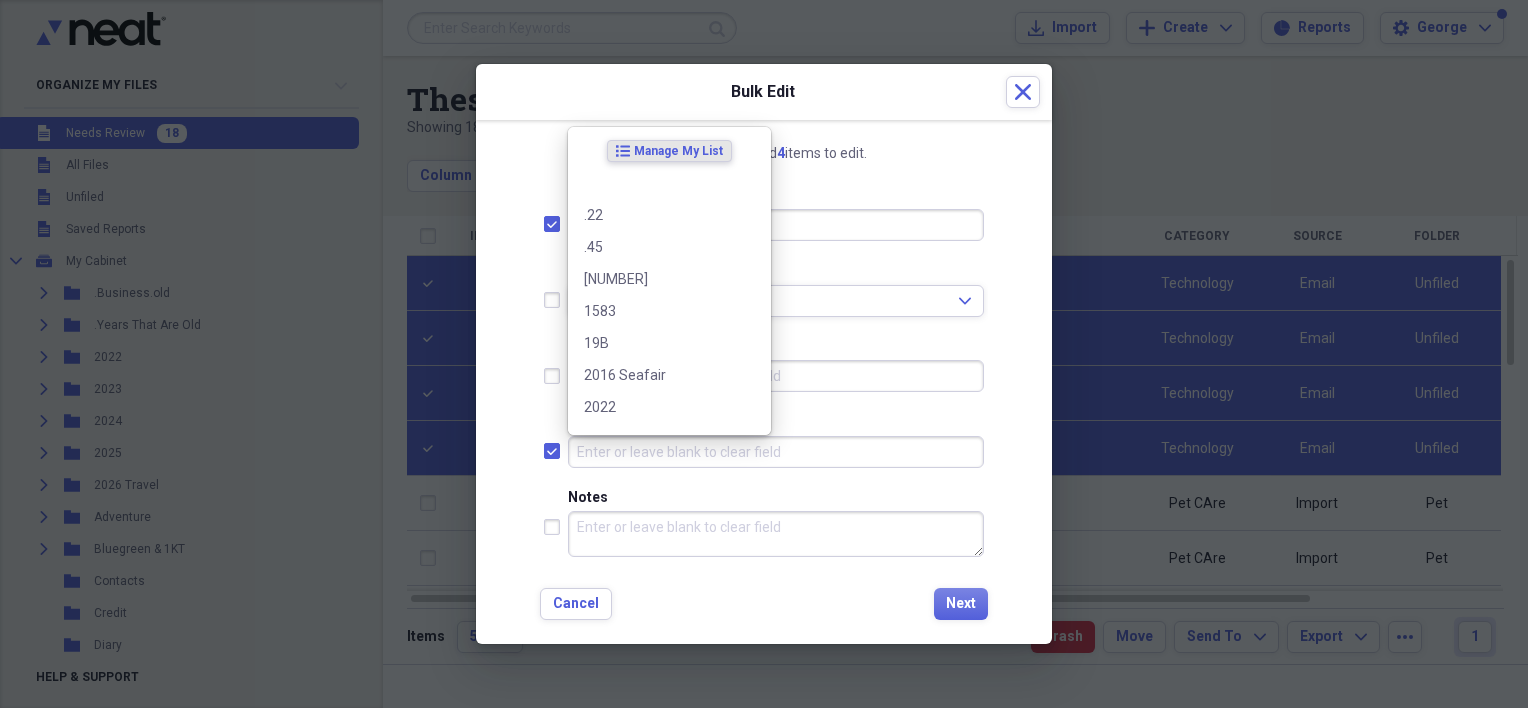 type on "y" 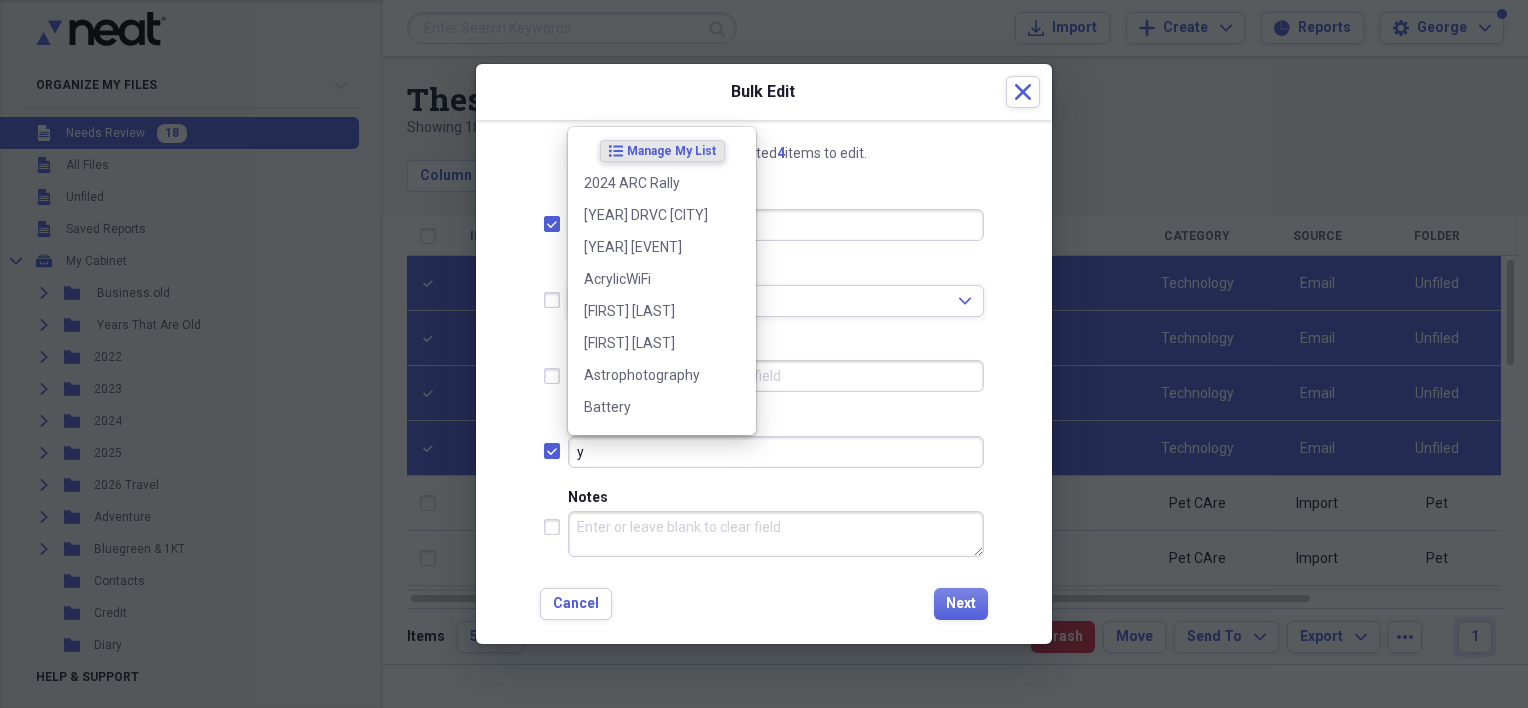 checkbox on "false" 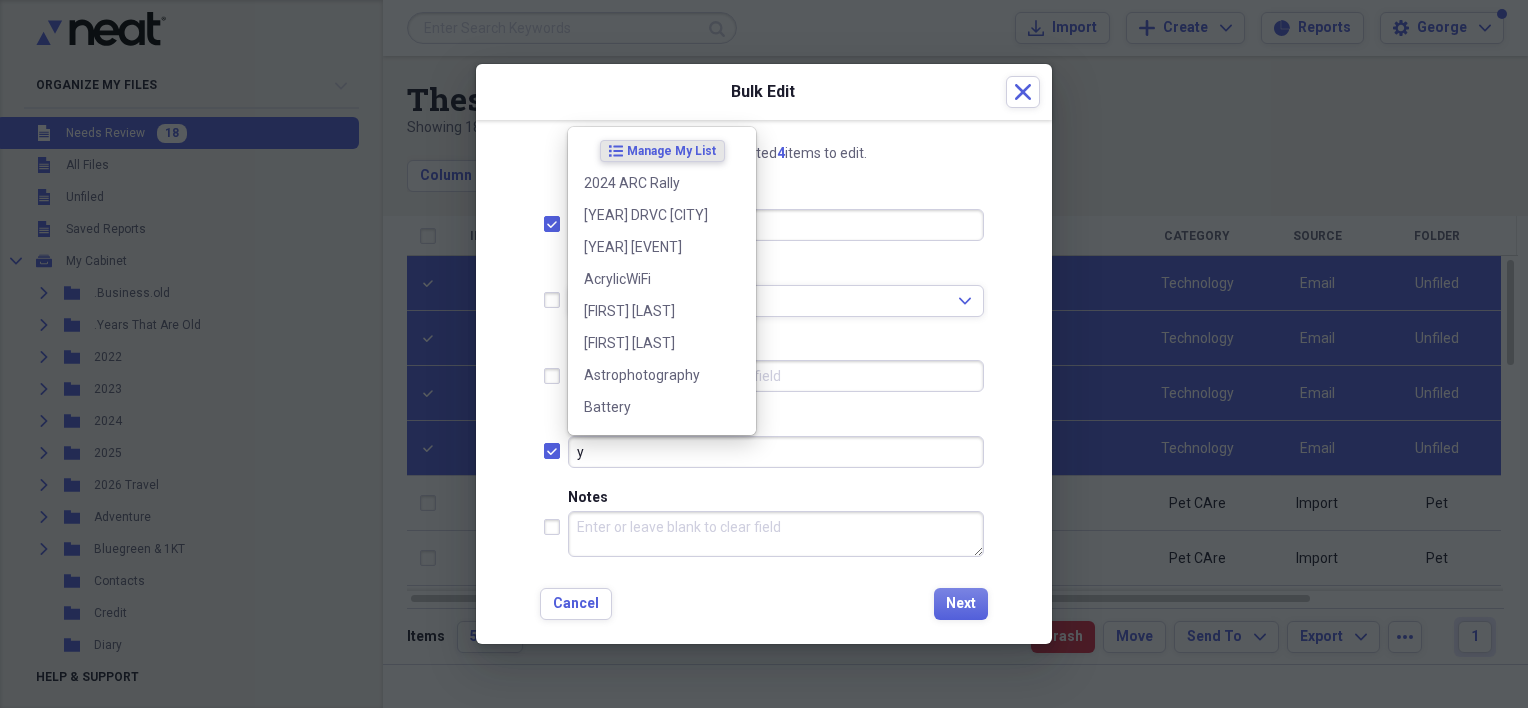 type 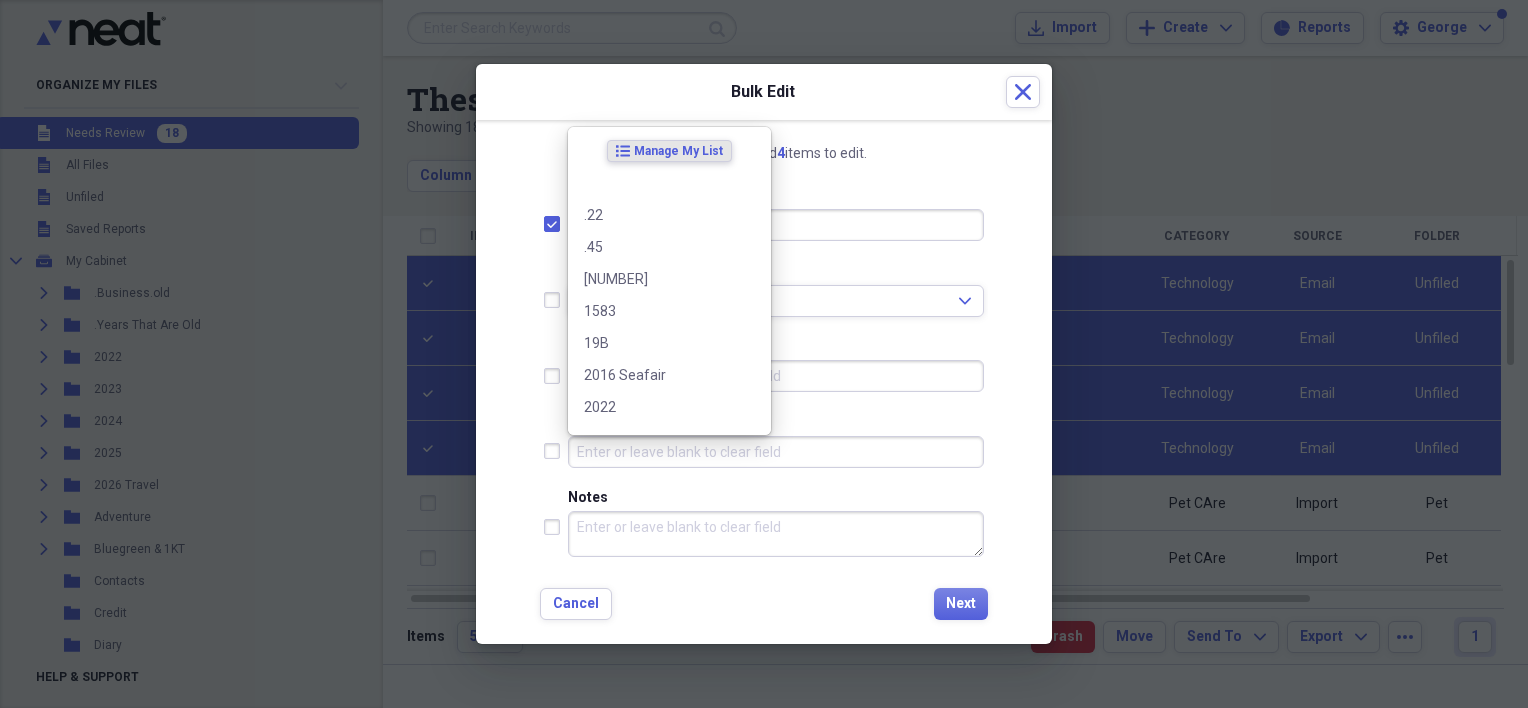 checkbox on "true" 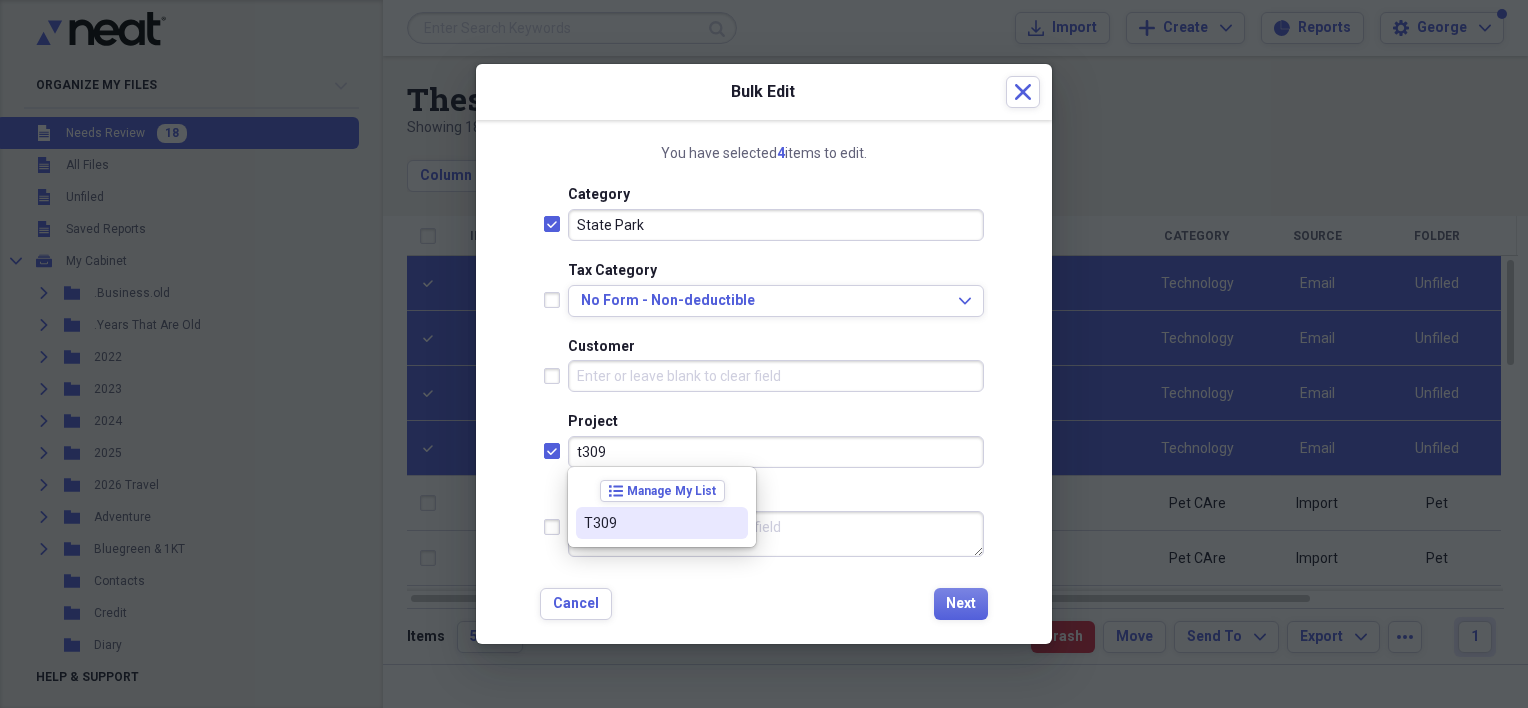 click on "T309" at bounding box center (650, 523) 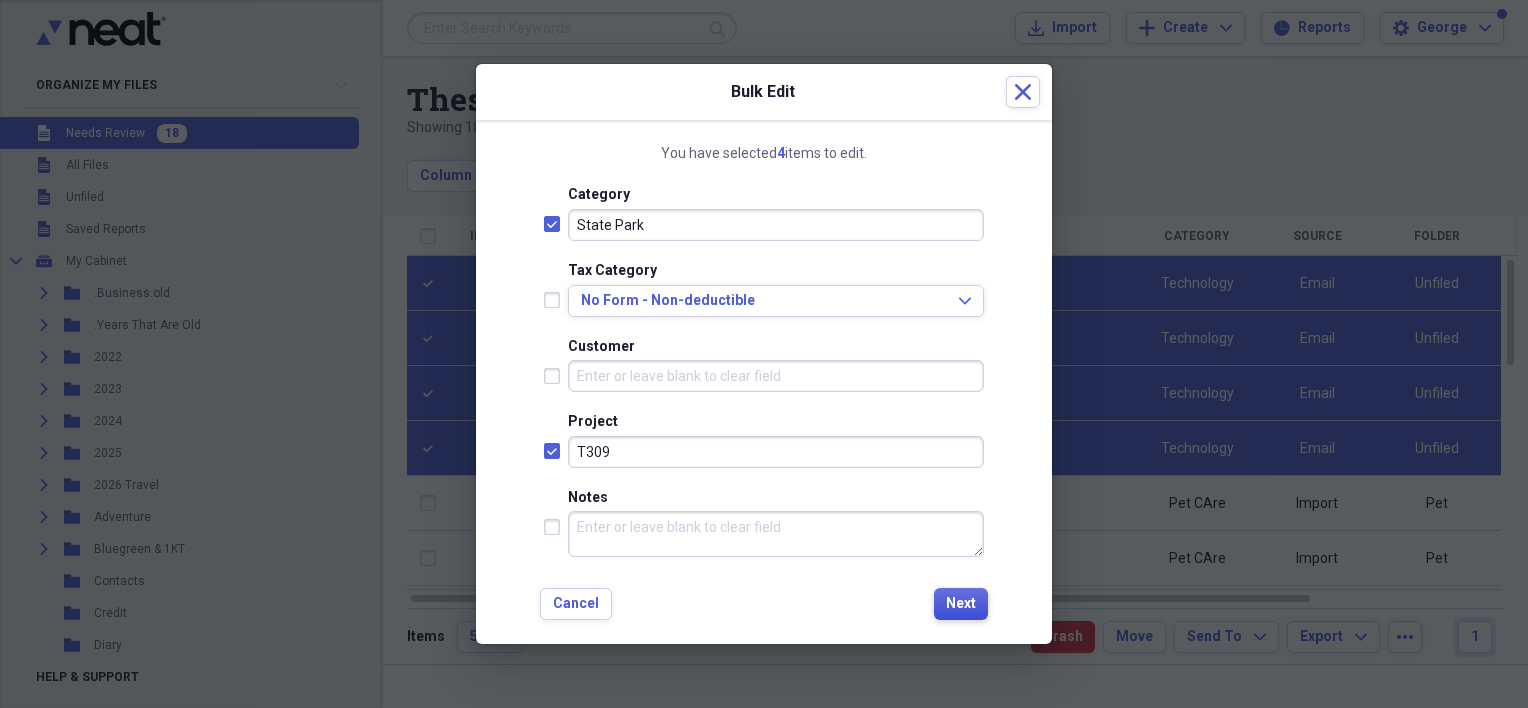 click on "Next" at bounding box center [961, 604] 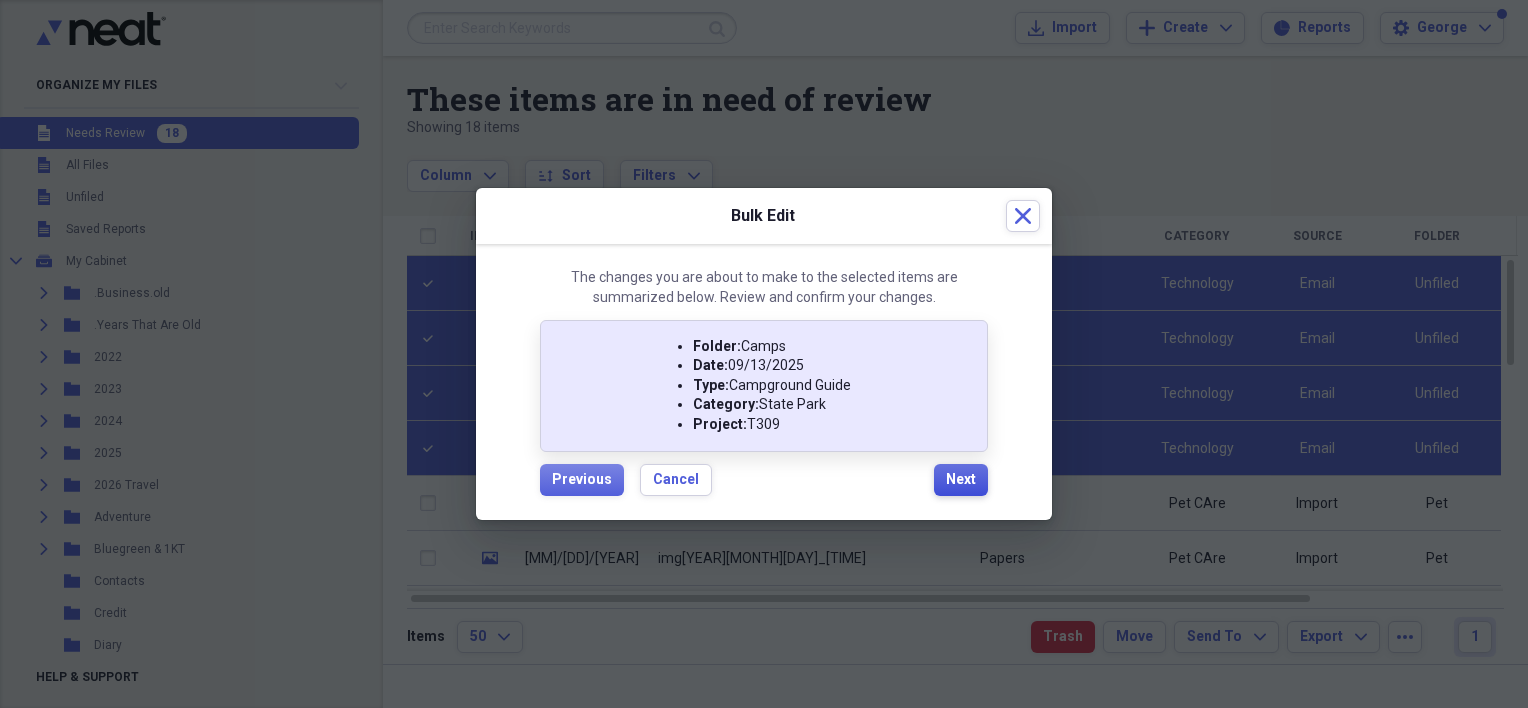 click on "Next" at bounding box center [961, 480] 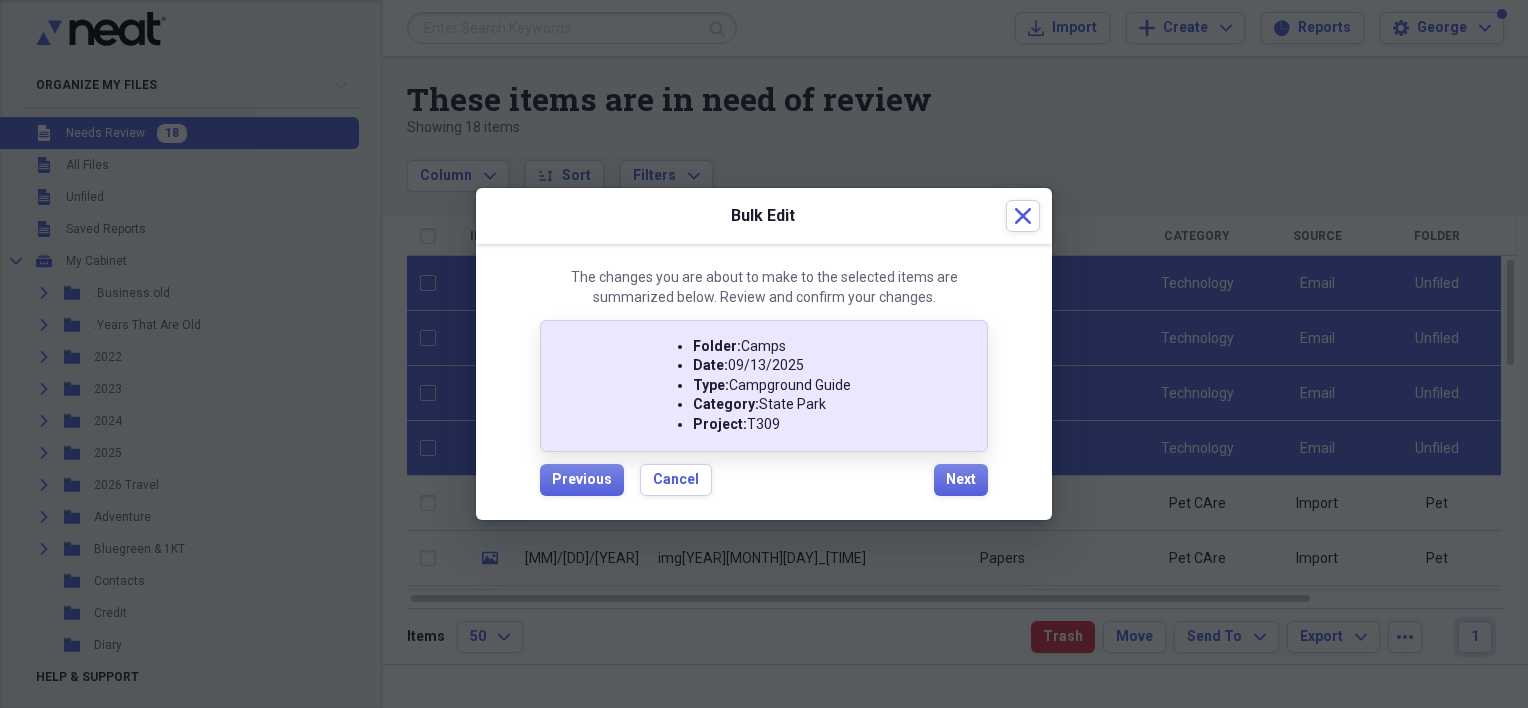 checkbox on "false" 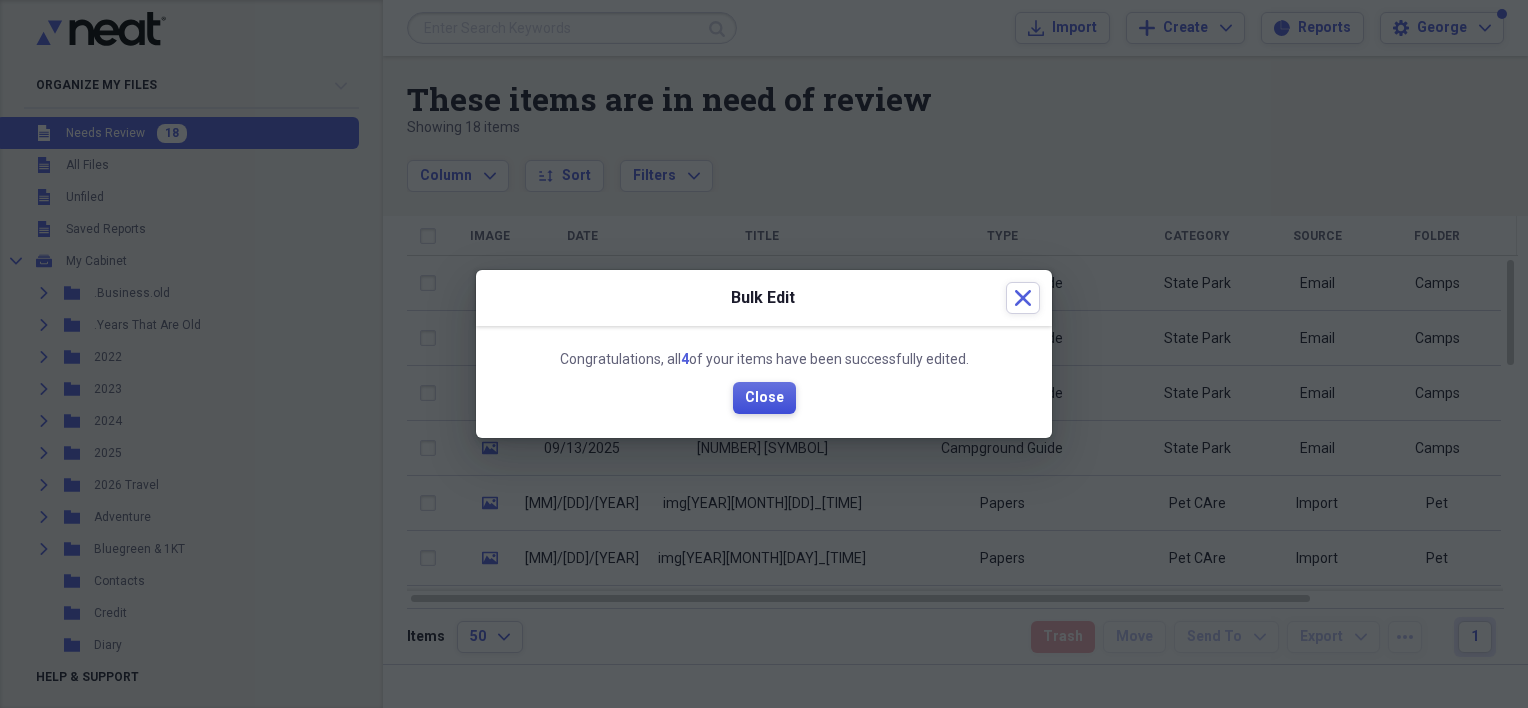 click on "Close" at bounding box center (764, 398) 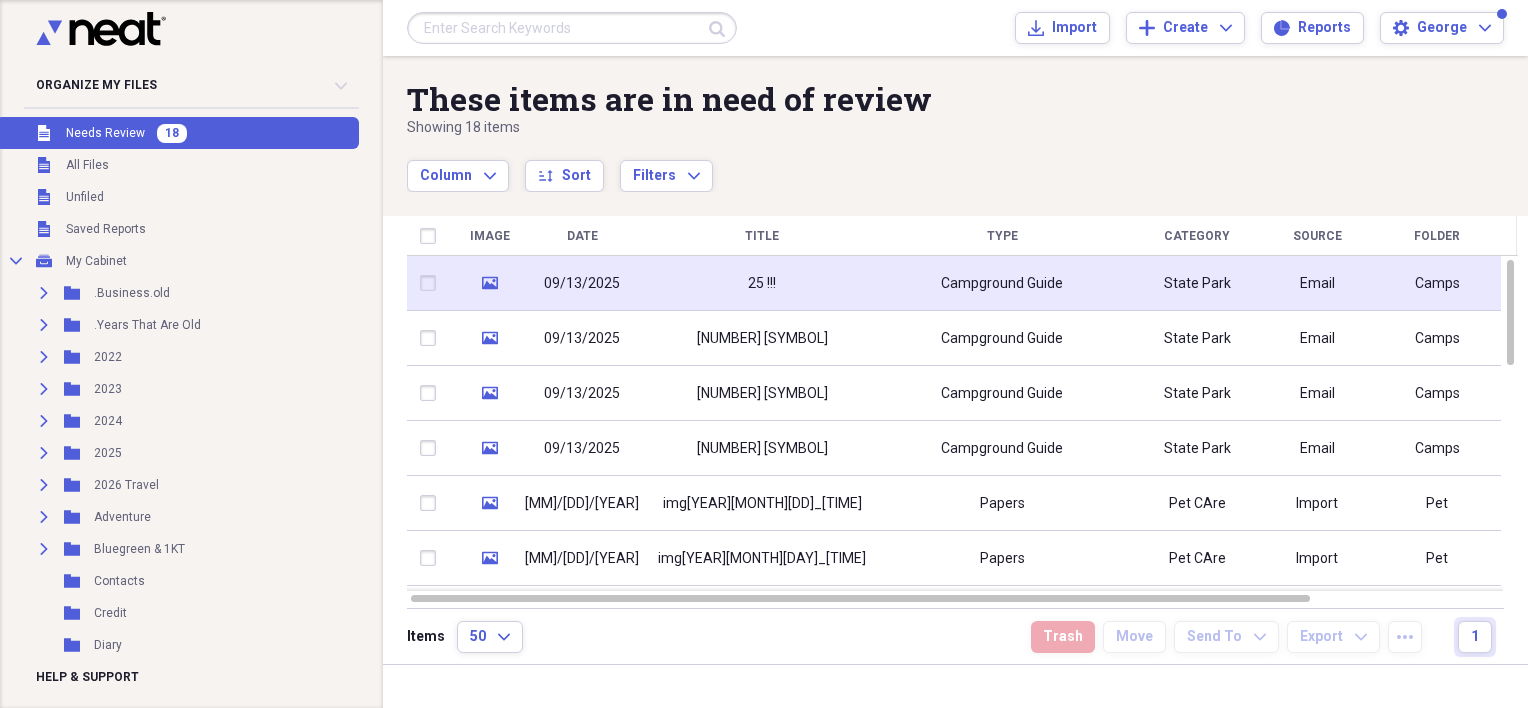 click at bounding box center [432, 283] 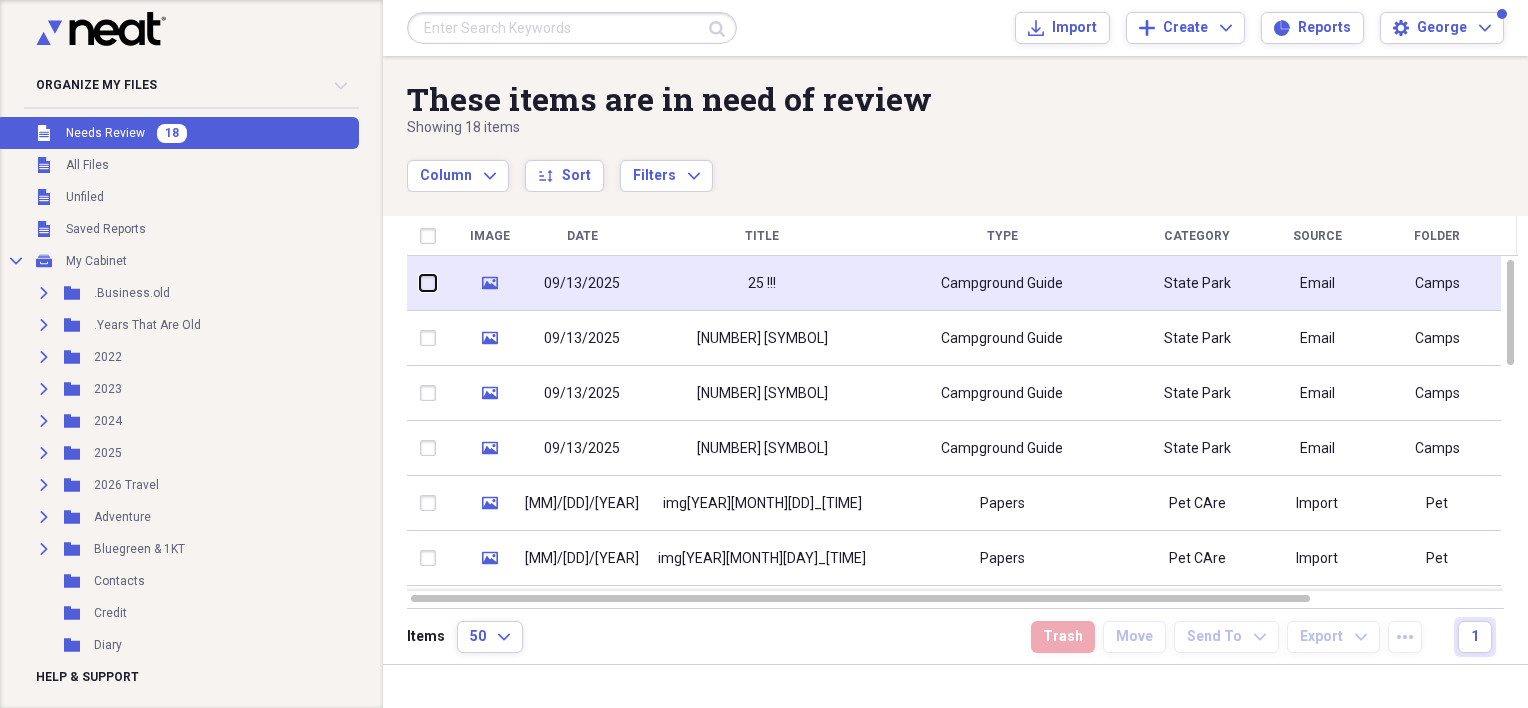 click at bounding box center [420, 283] 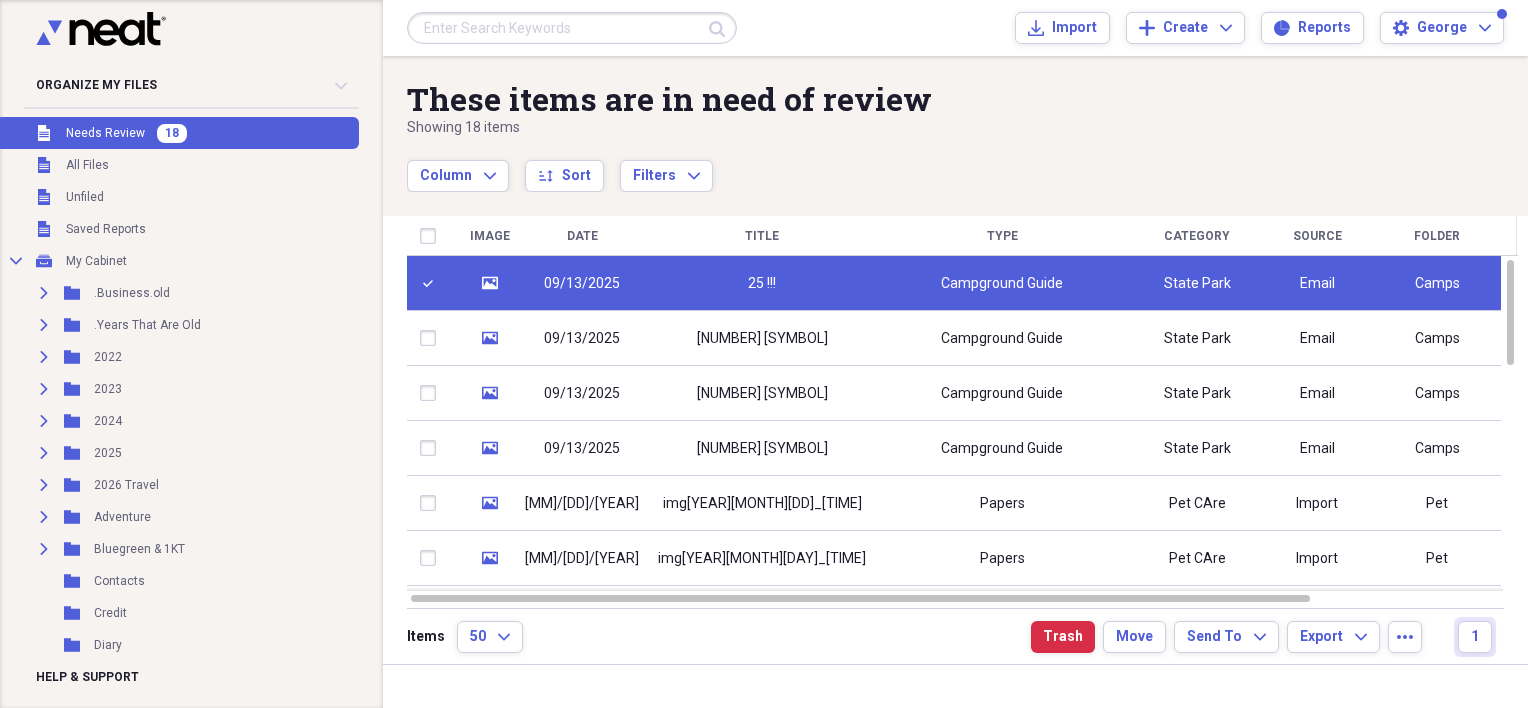 click at bounding box center (432, 283) 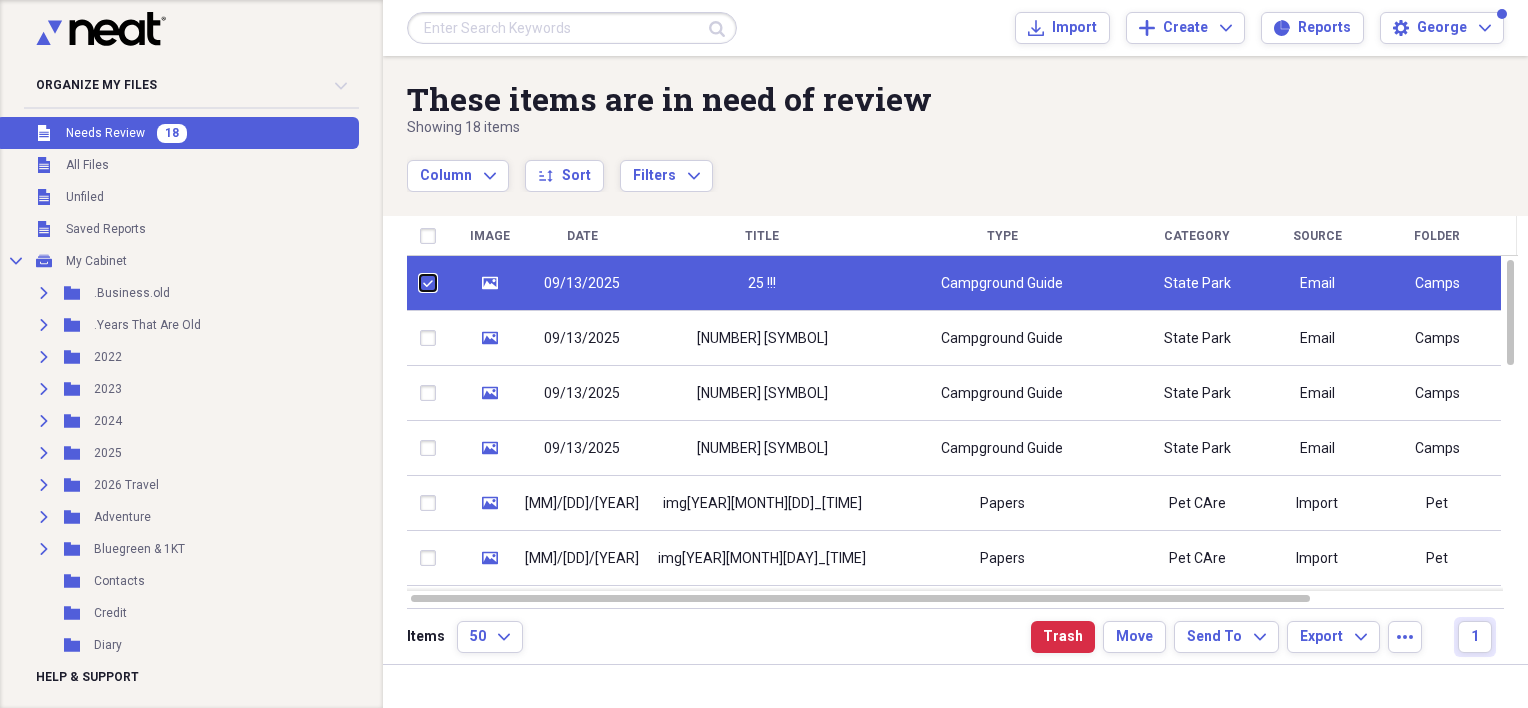 click at bounding box center [420, 283] 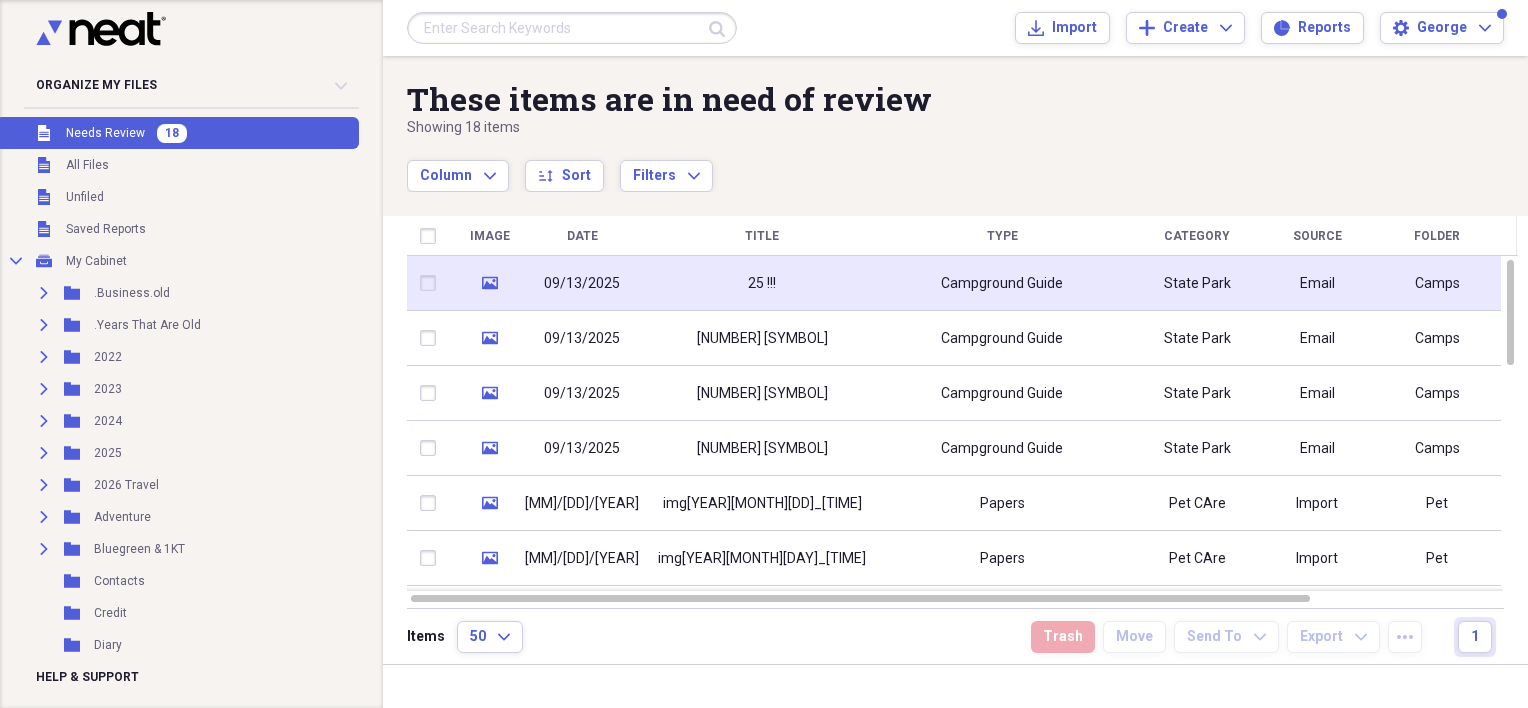 click on "09/13/2025" at bounding box center (582, 284) 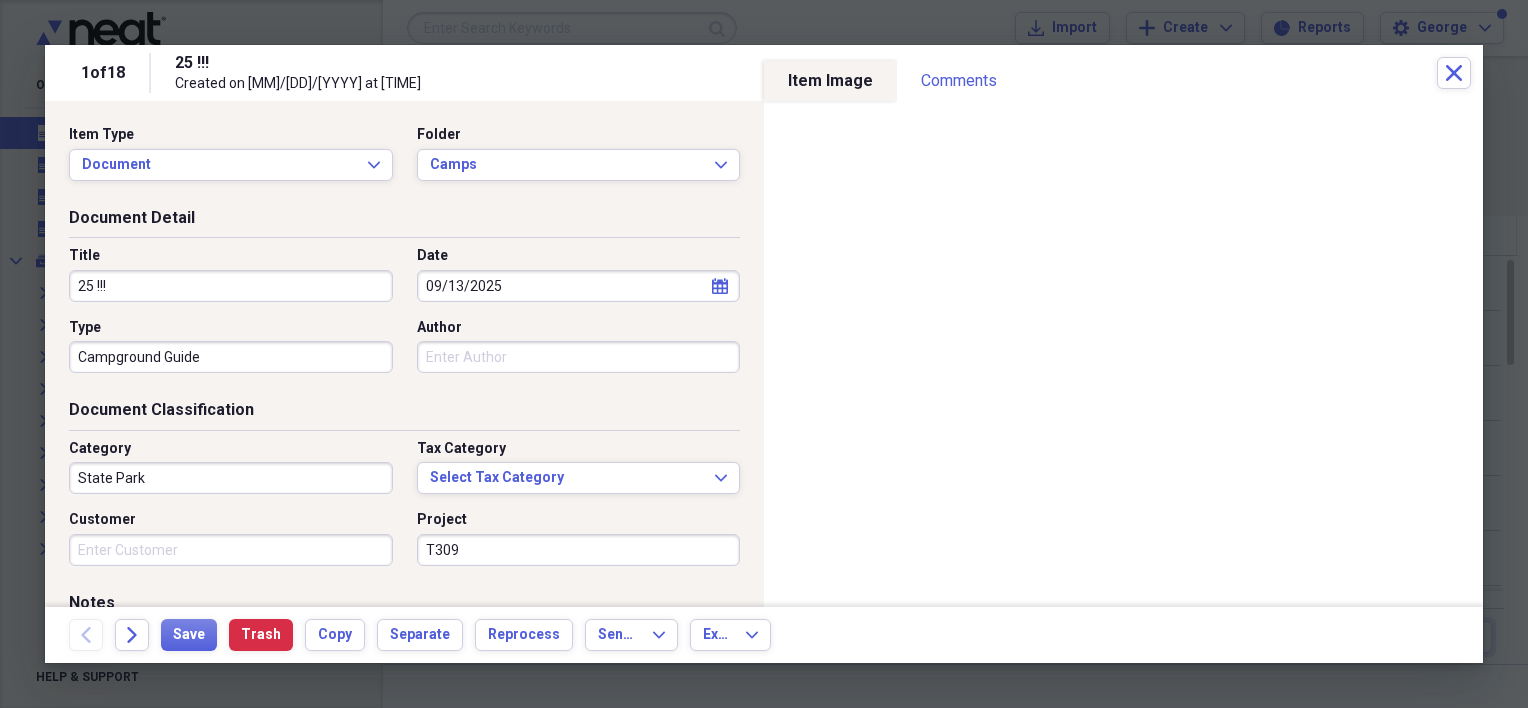 drag, startPoint x: 277, startPoint y: 286, endPoint x: 54, endPoint y: 287, distance: 223.00224 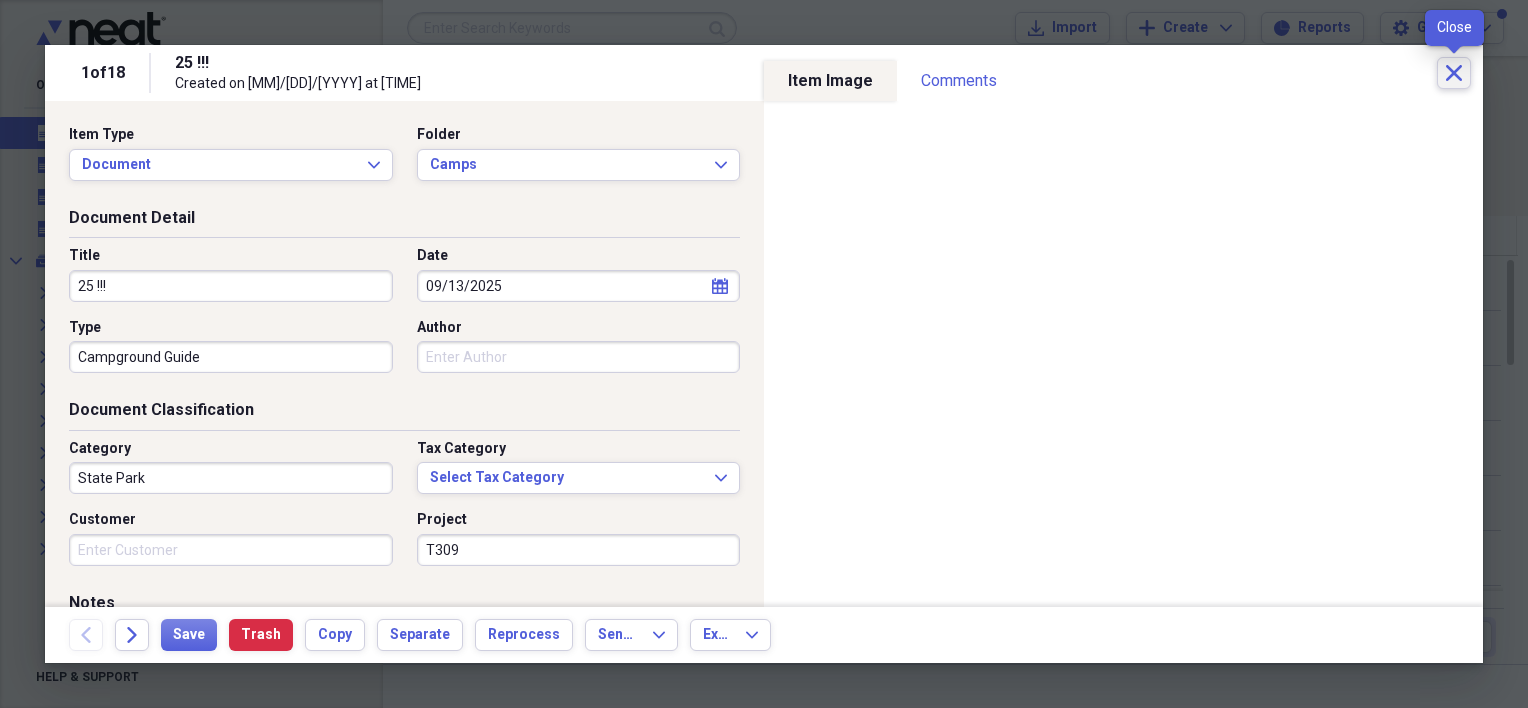 click 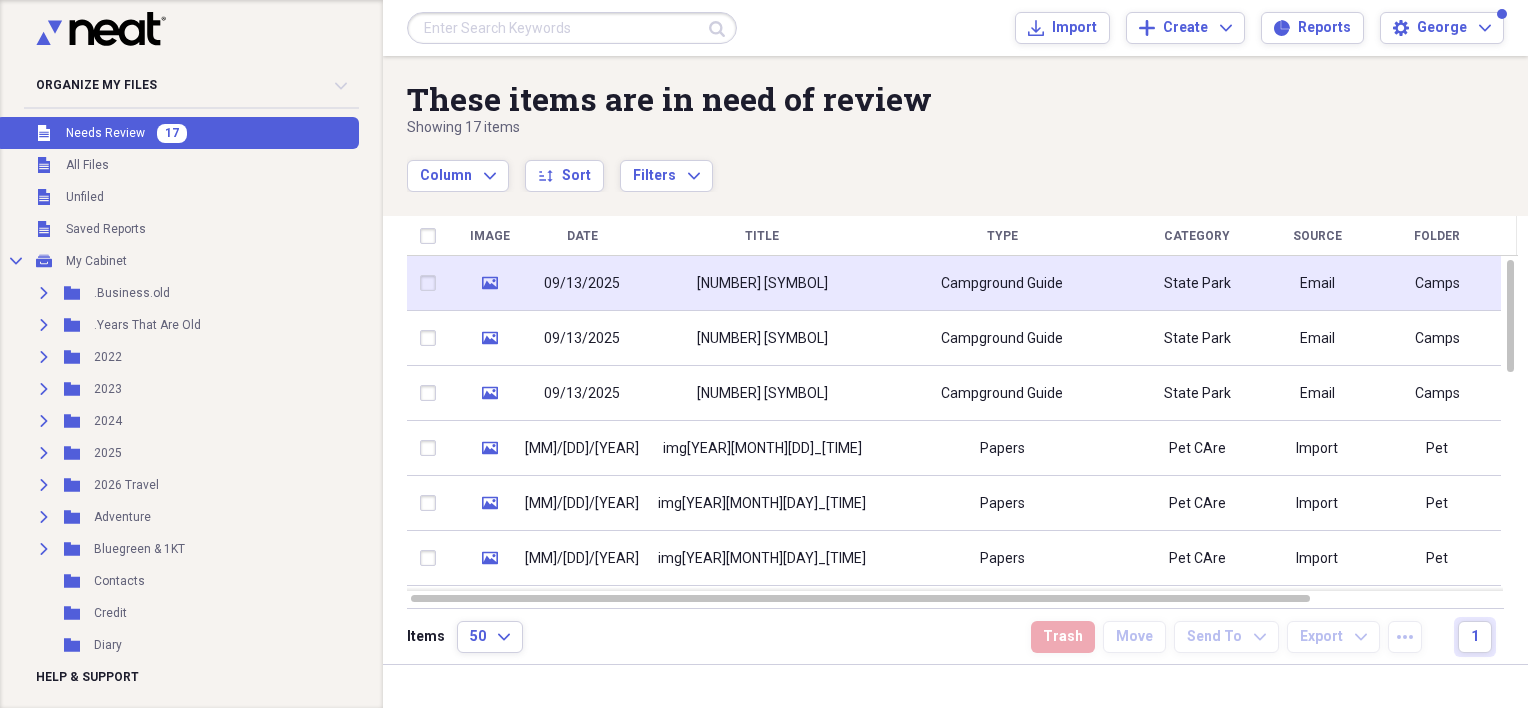 click at bounding box center [432, 283] 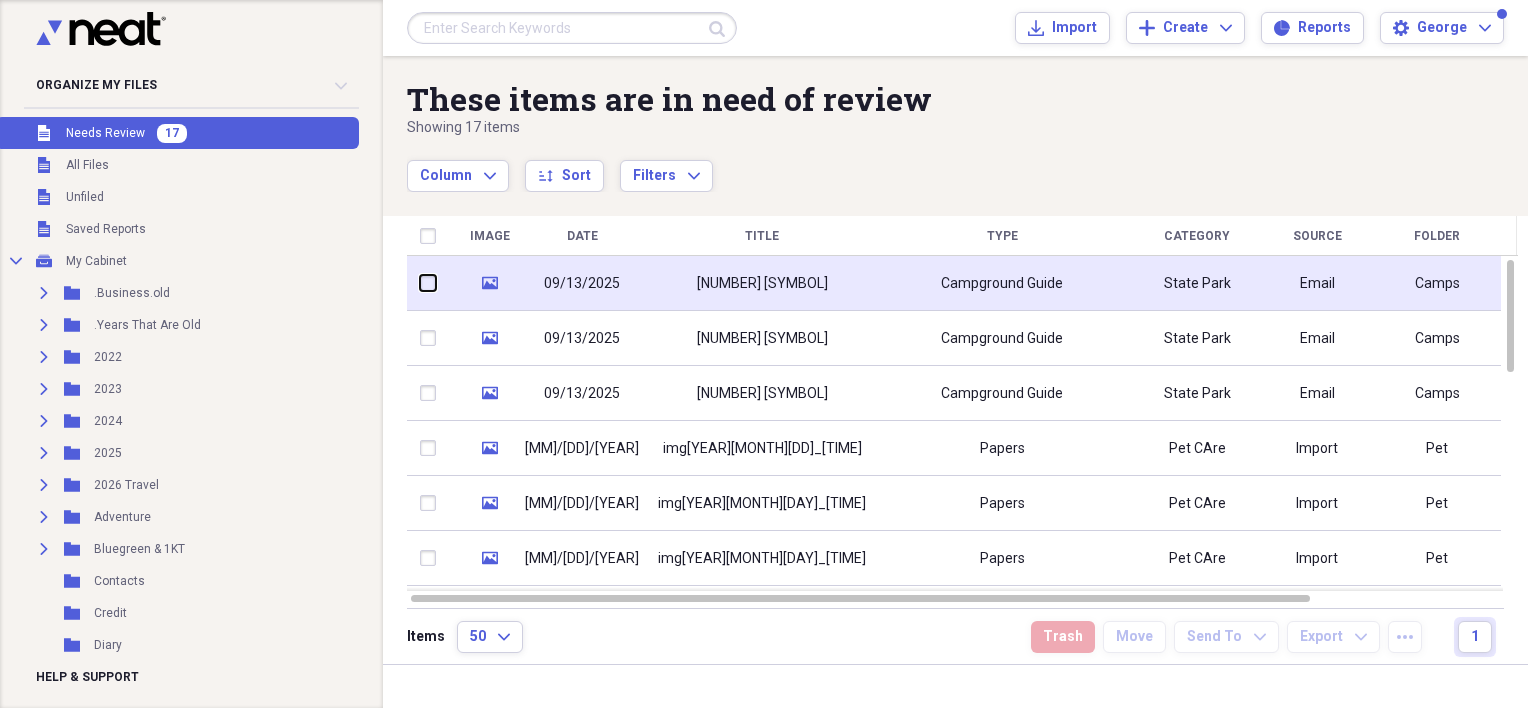 click at bounding box center [420, 283] 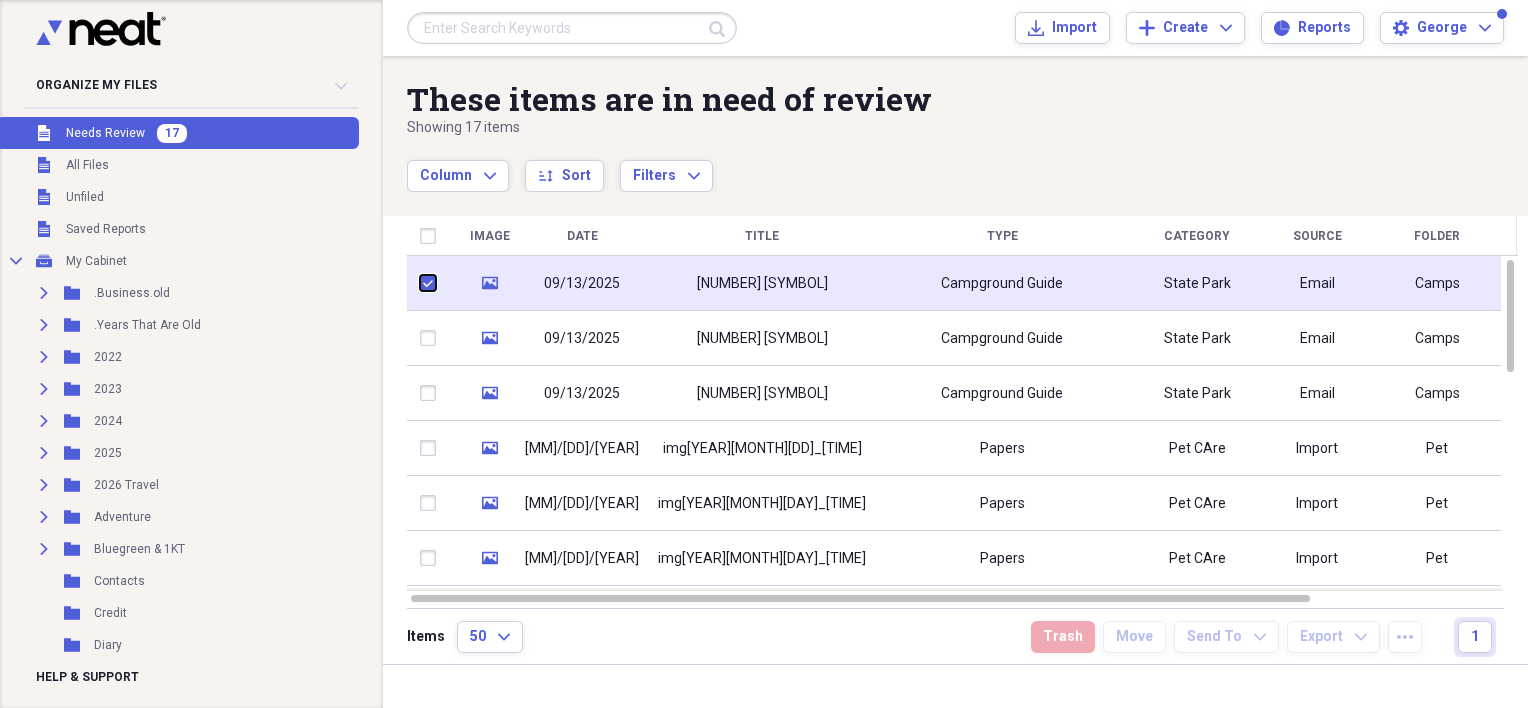 checkbox on "true" 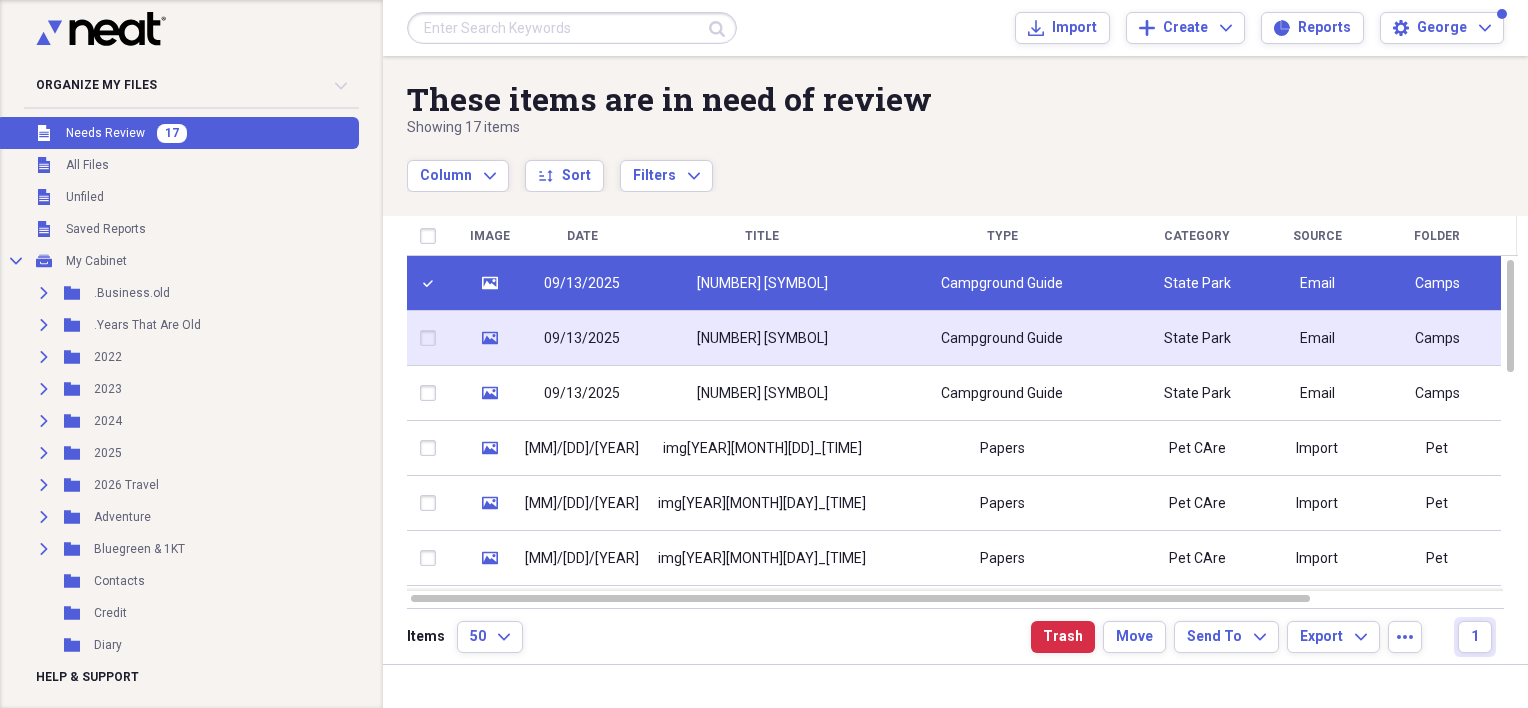 click at bounding box center [432, 338] 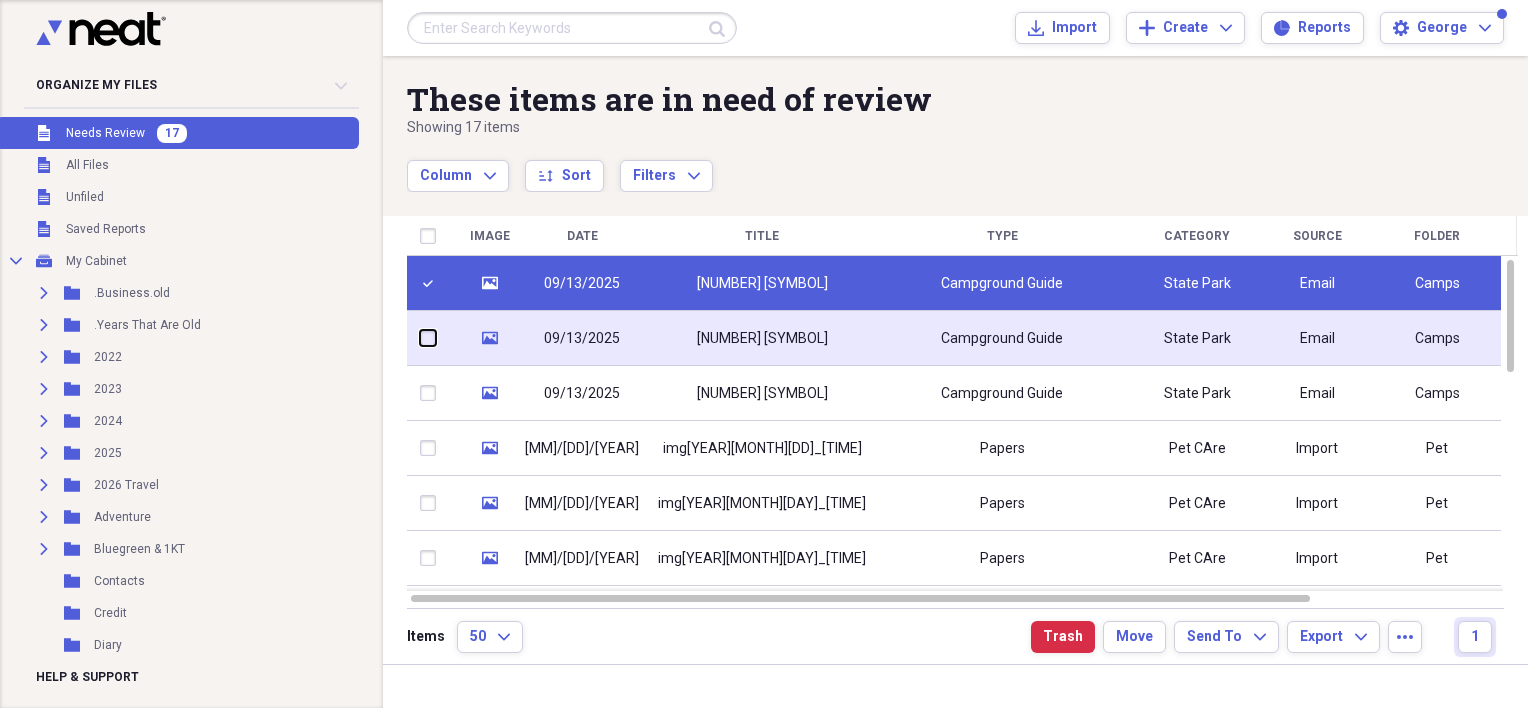 click at bounding box center (420, 338) 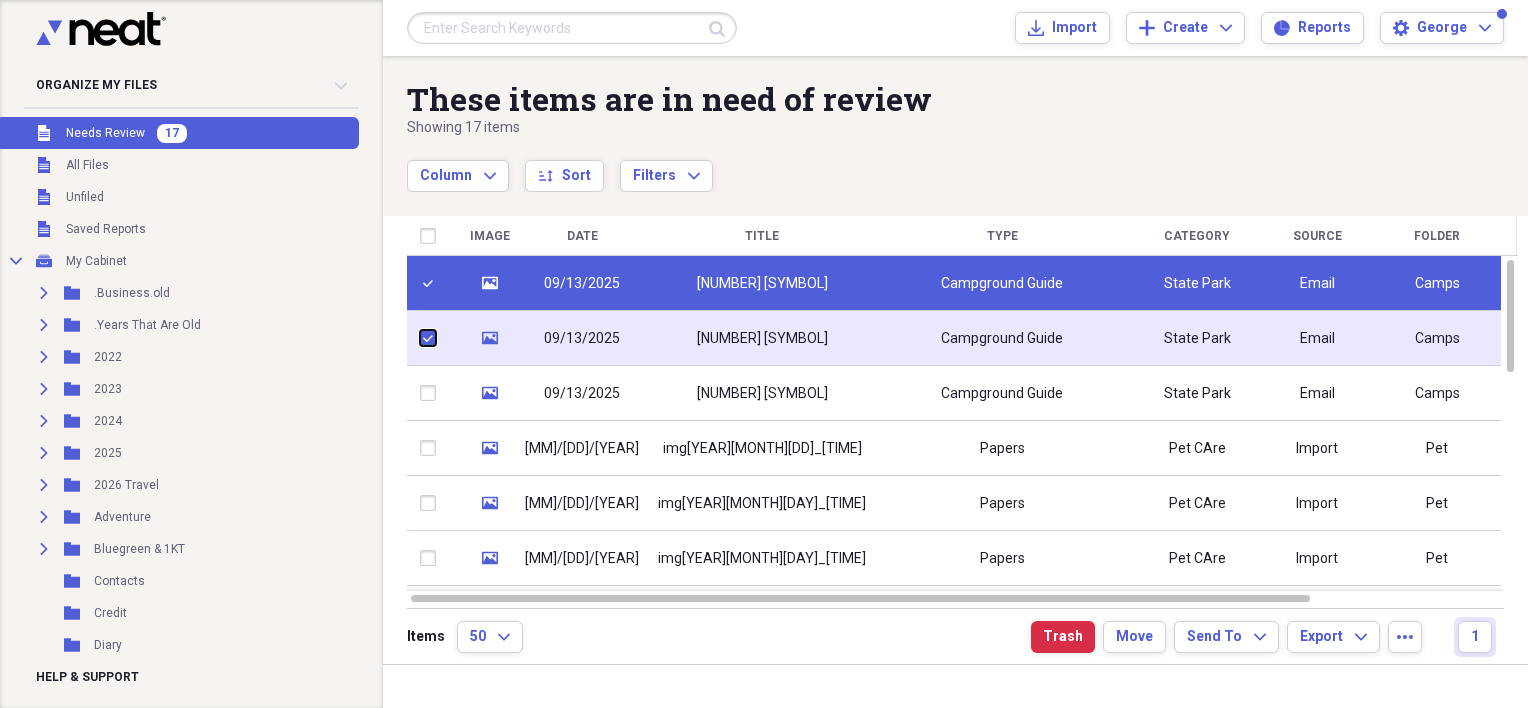 checkbox on "true" 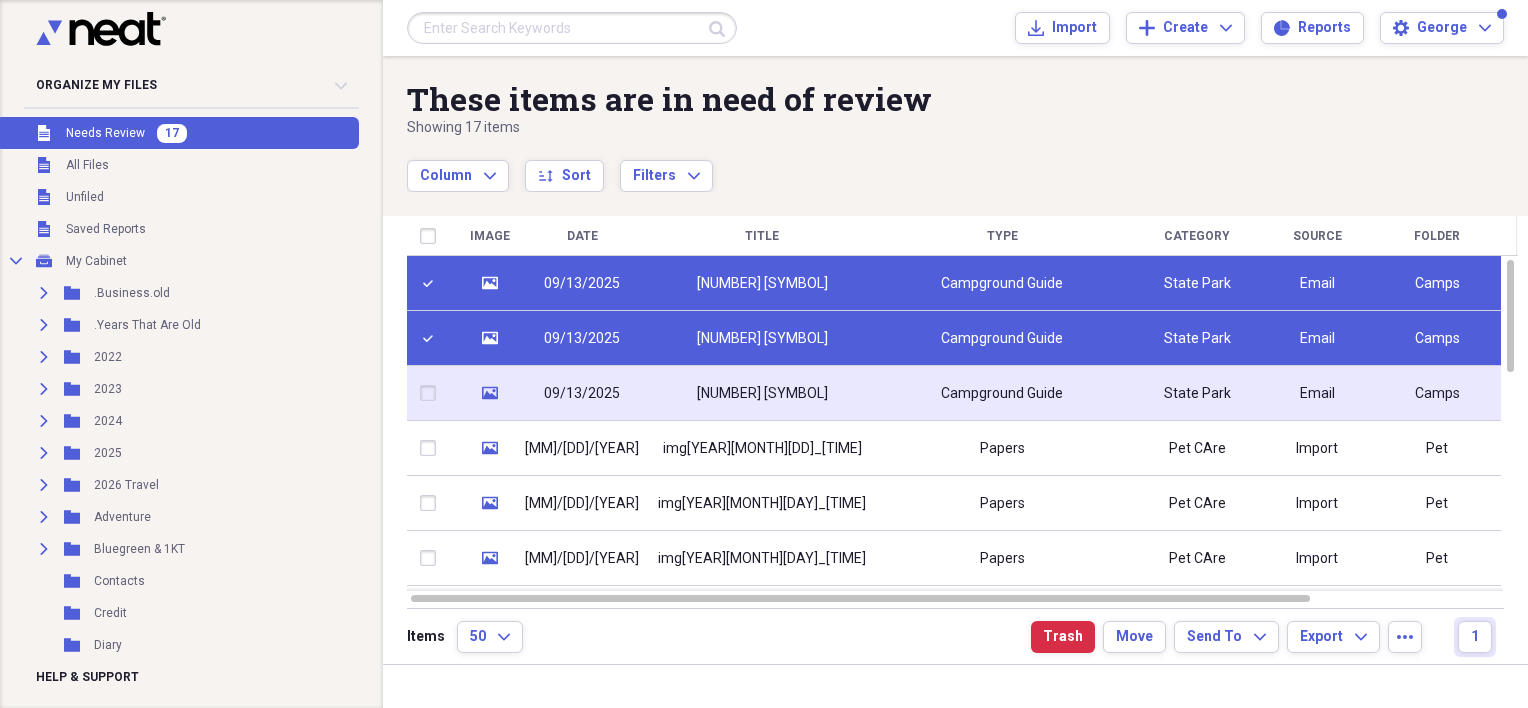 click at bounding box center [432, 393] 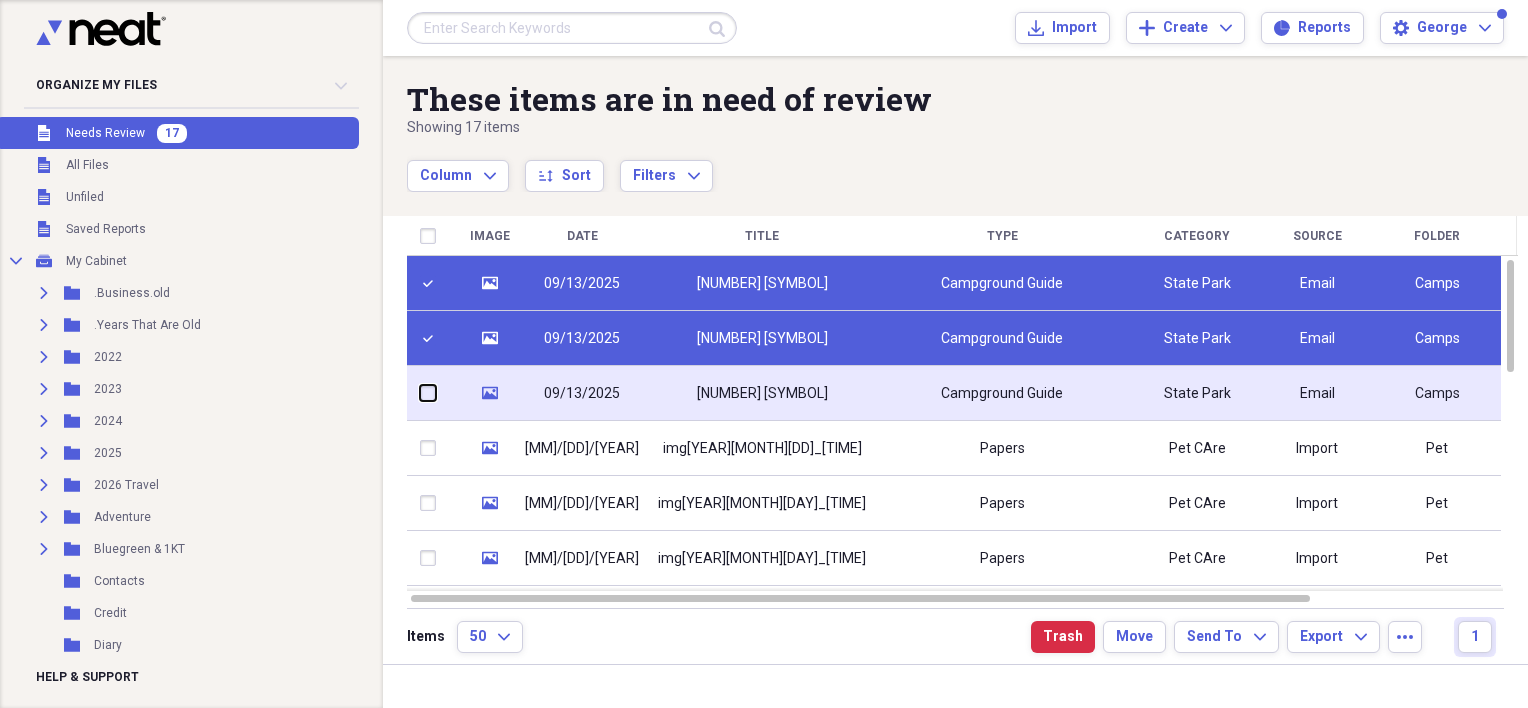 click at bounding box center (420, 393) 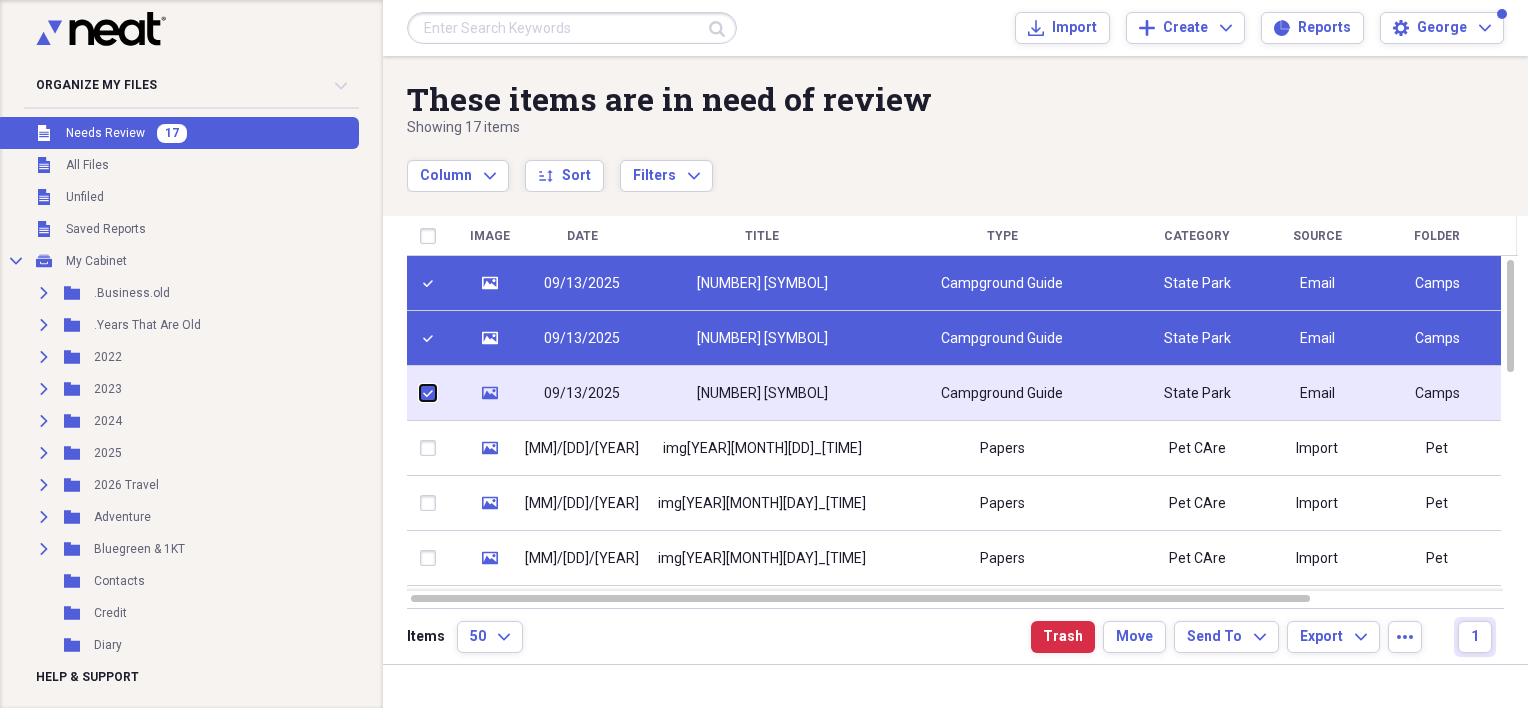 checkbox on "true" 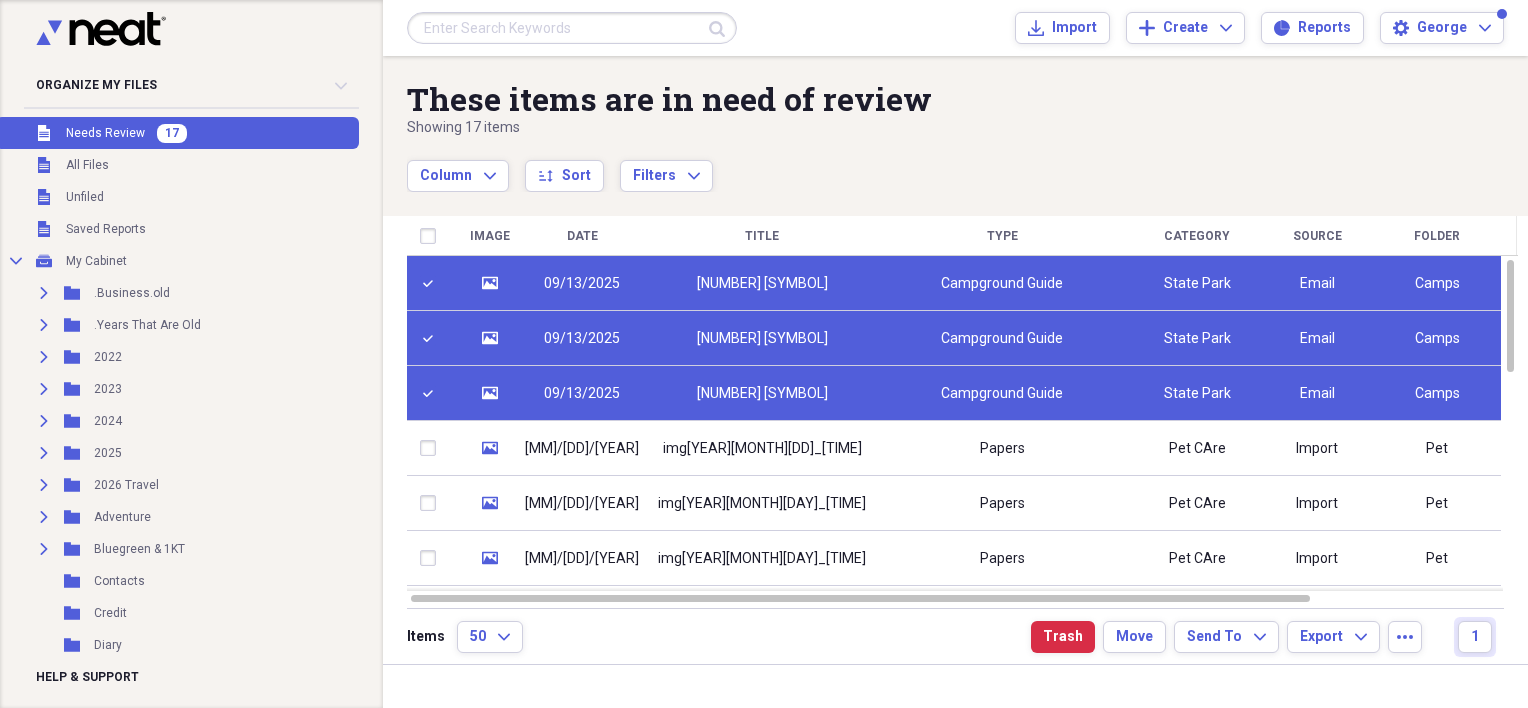 click on "[NUMBER] [SYMBOL]" at bounding box center [762, 283] 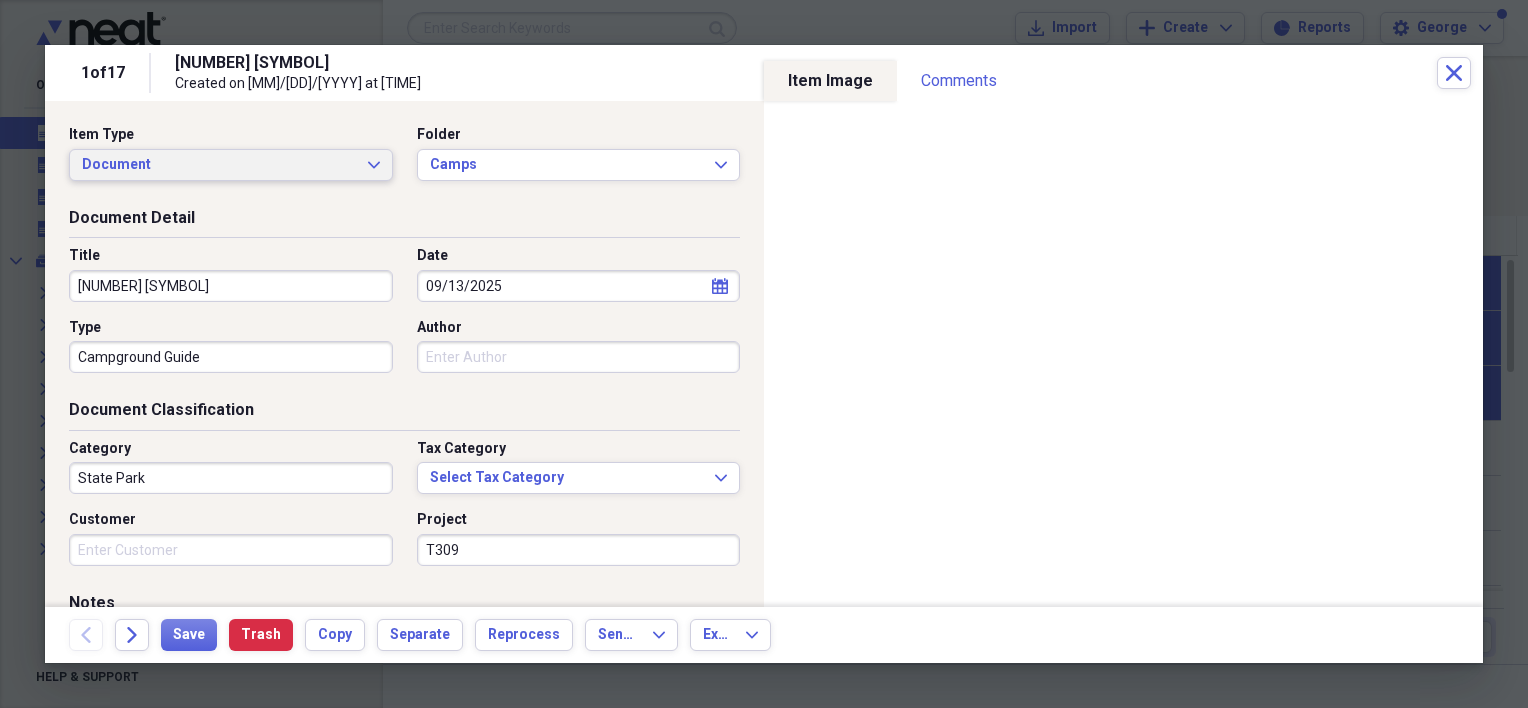 click on "Document" at bounding box center (219, 165) 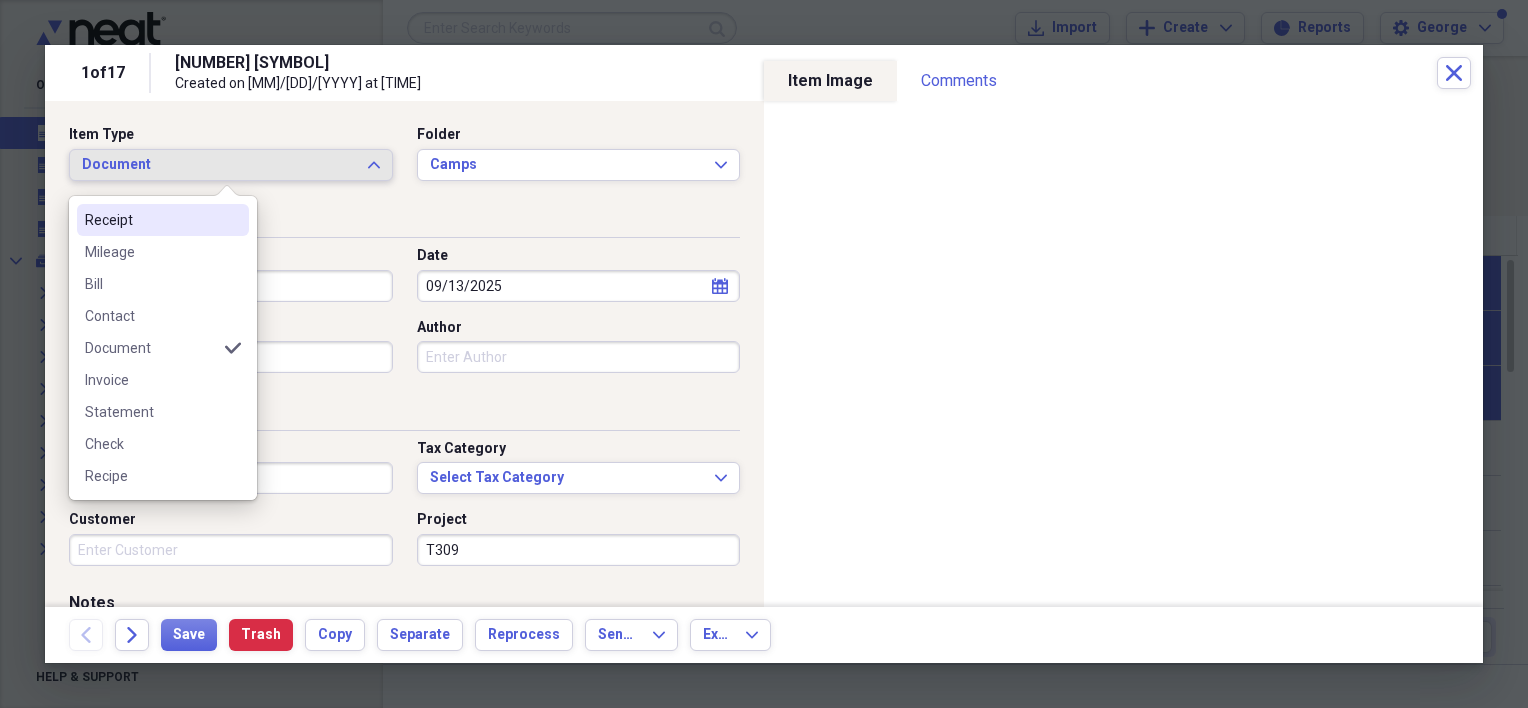 click on "Receipt" at bounding box center (163, 220) 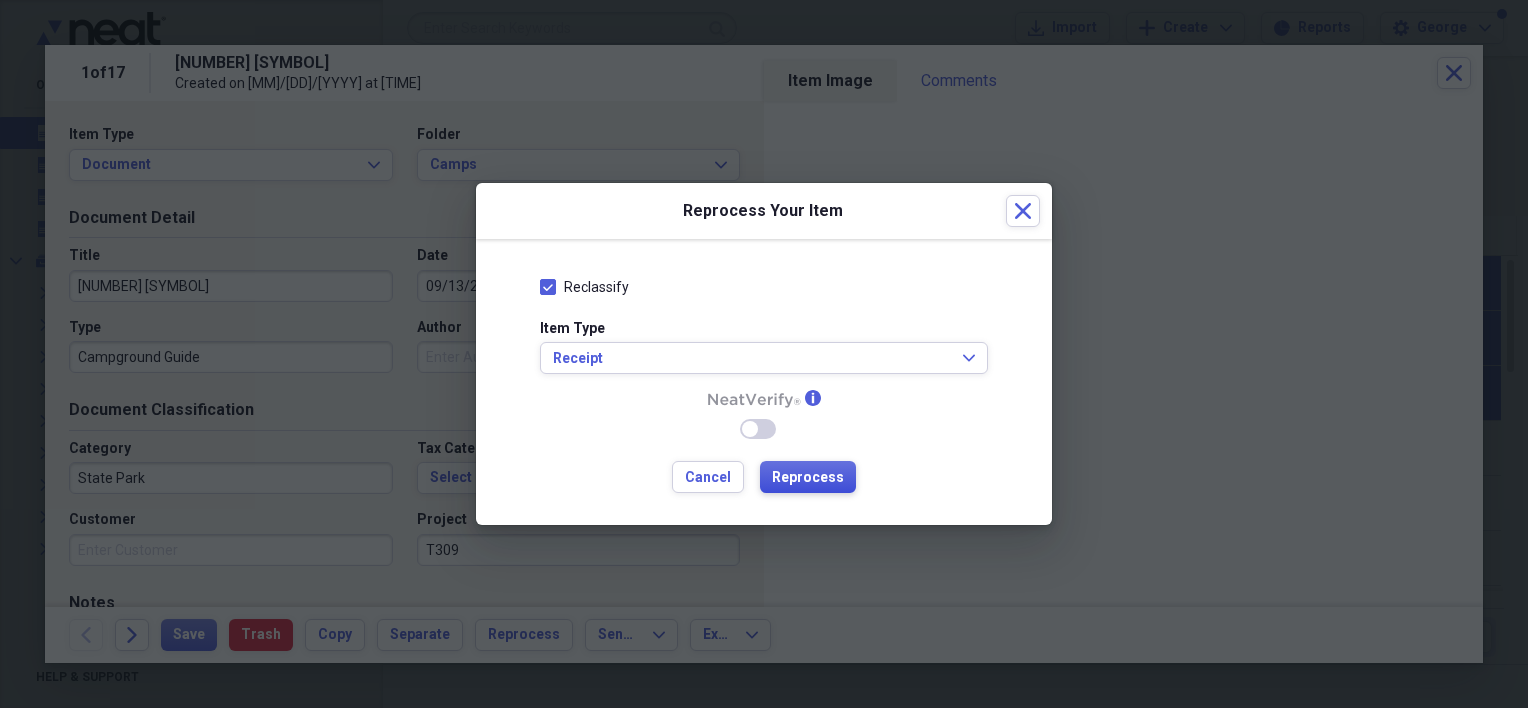 click on "Reprocess" at bounding box center (808, 478) 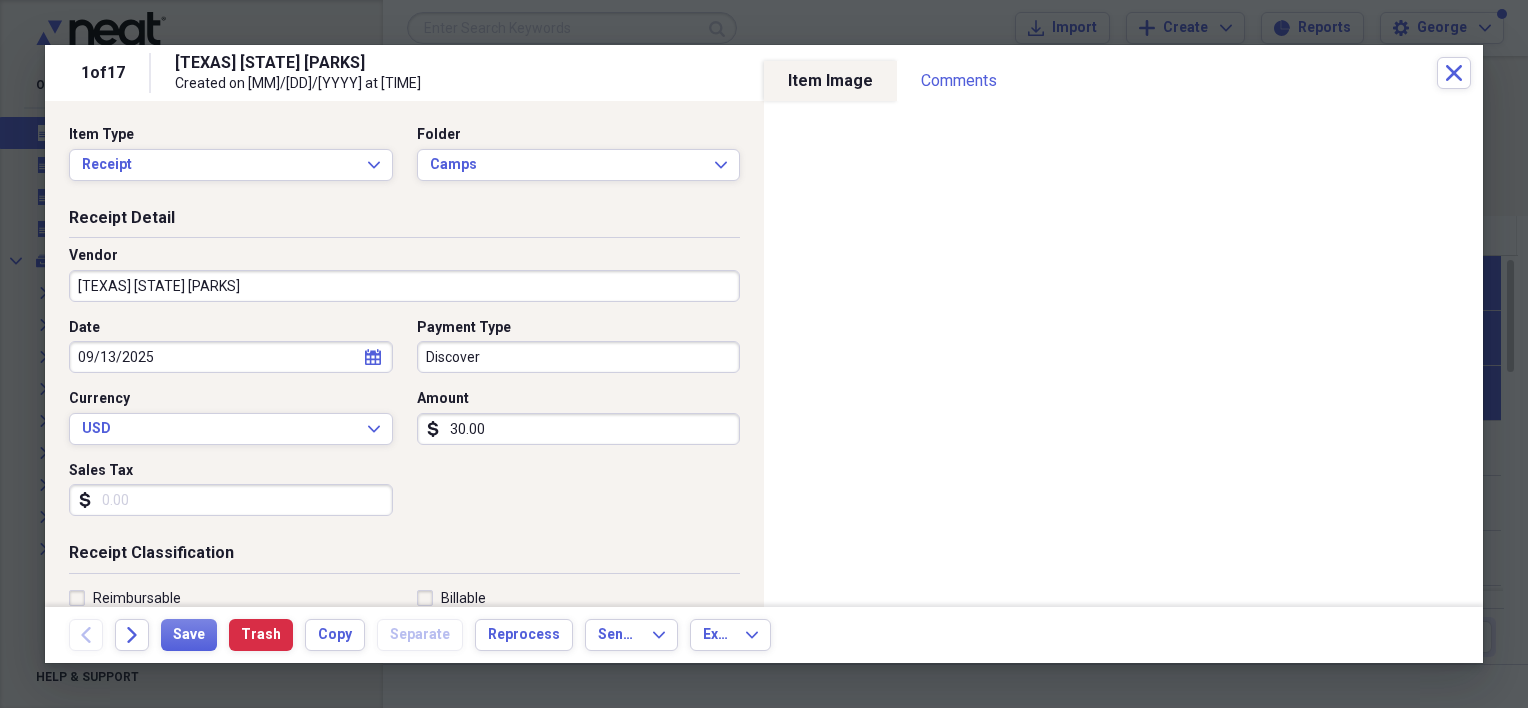 type on "[TEXAS] [STATE] [PARKS]" 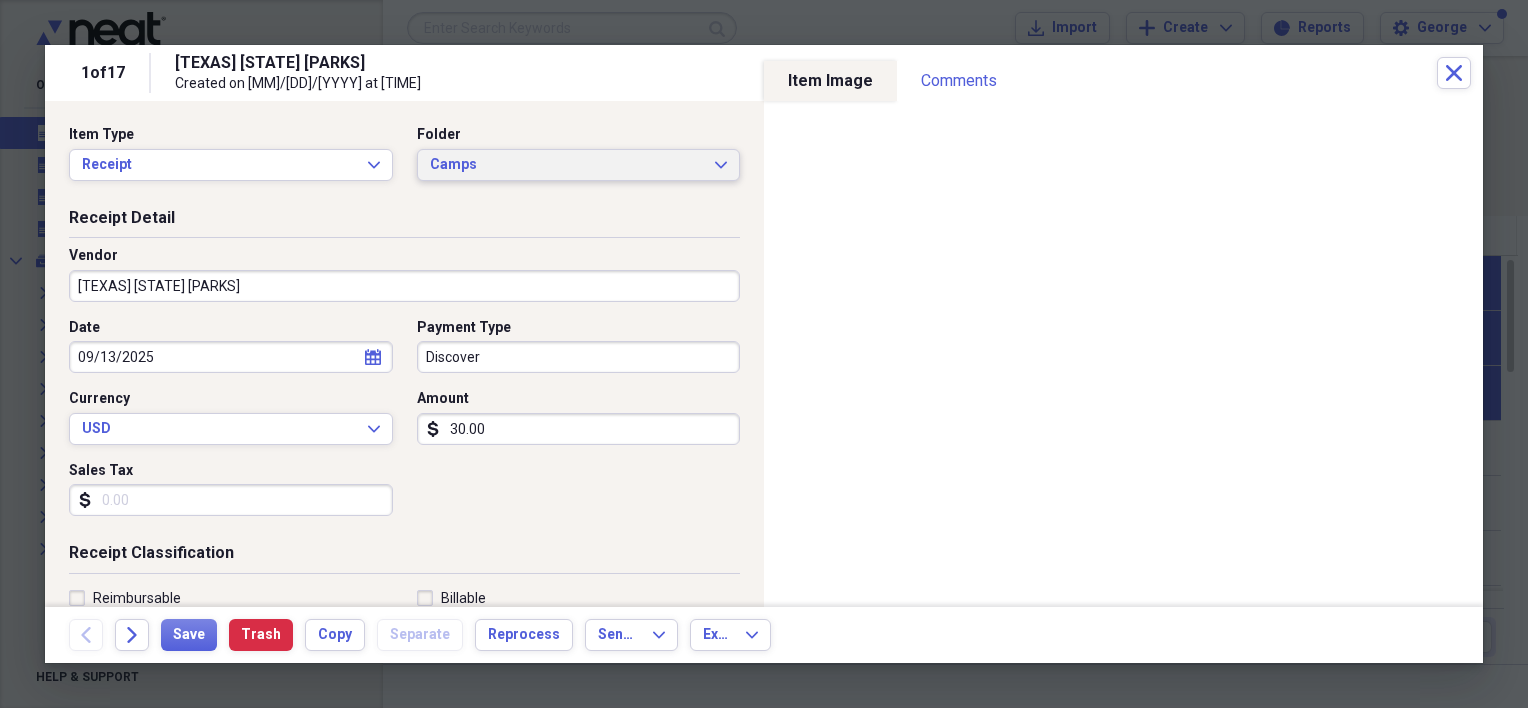click on "Camps" at bounding box center [567, 165] 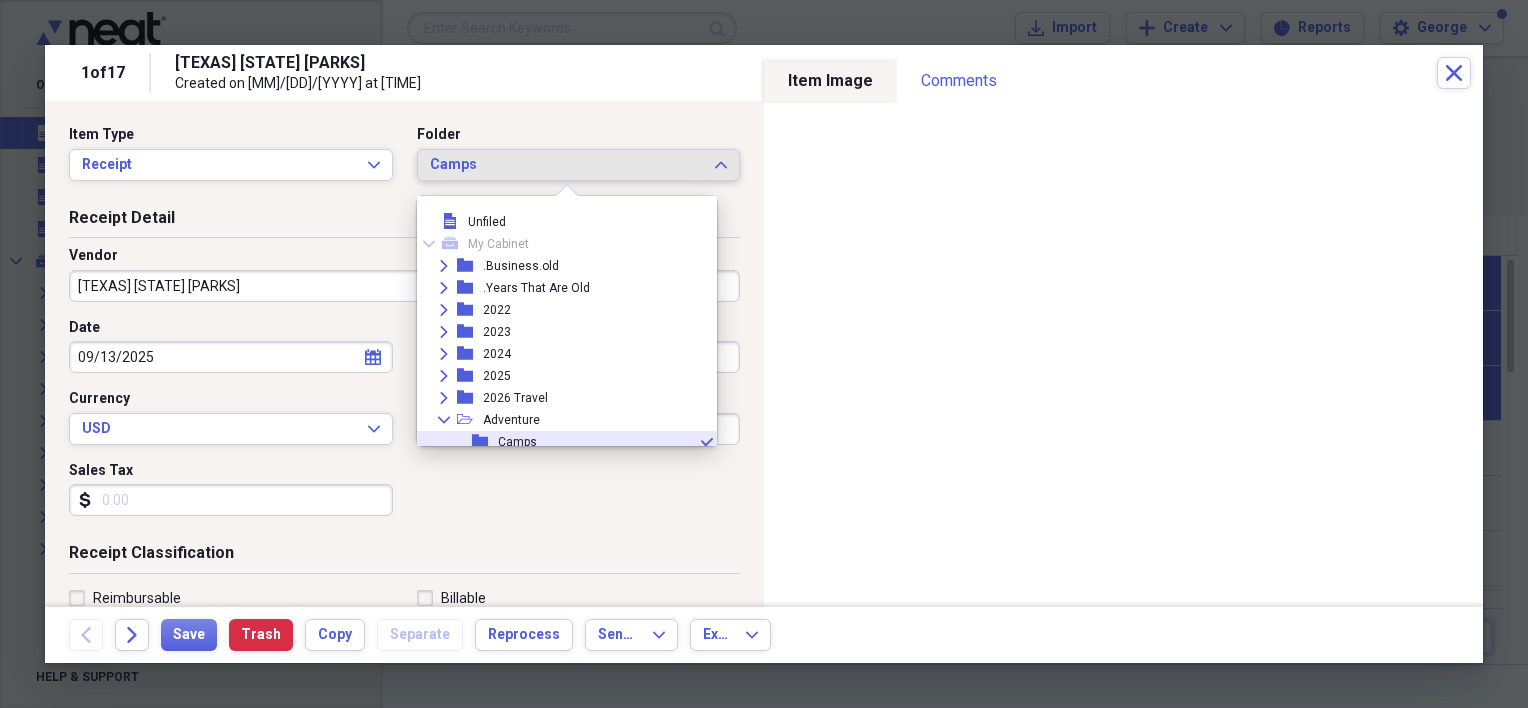 scroll, scrollTop: 120, scrollLeft: 0, axis: vertical 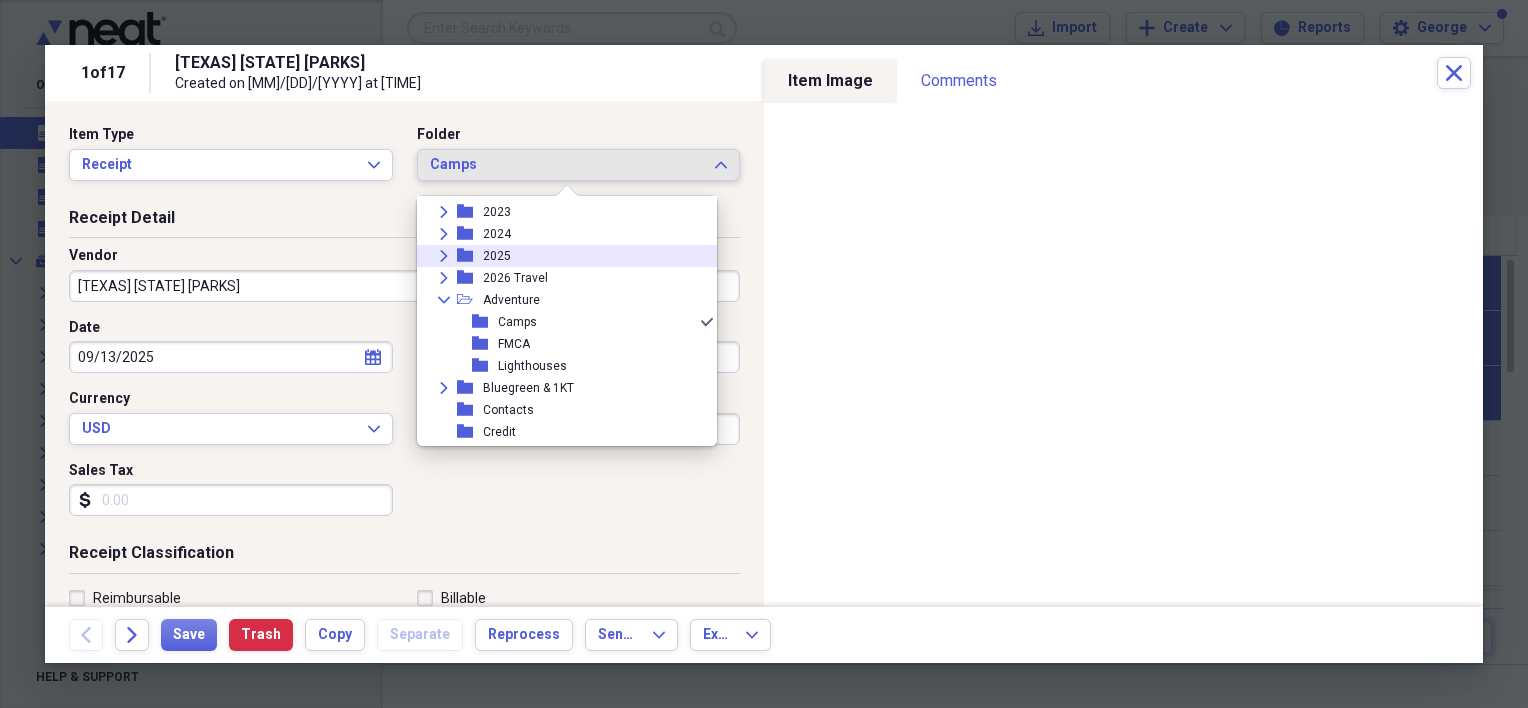 click on "2025" at bounding box center (497, 256) 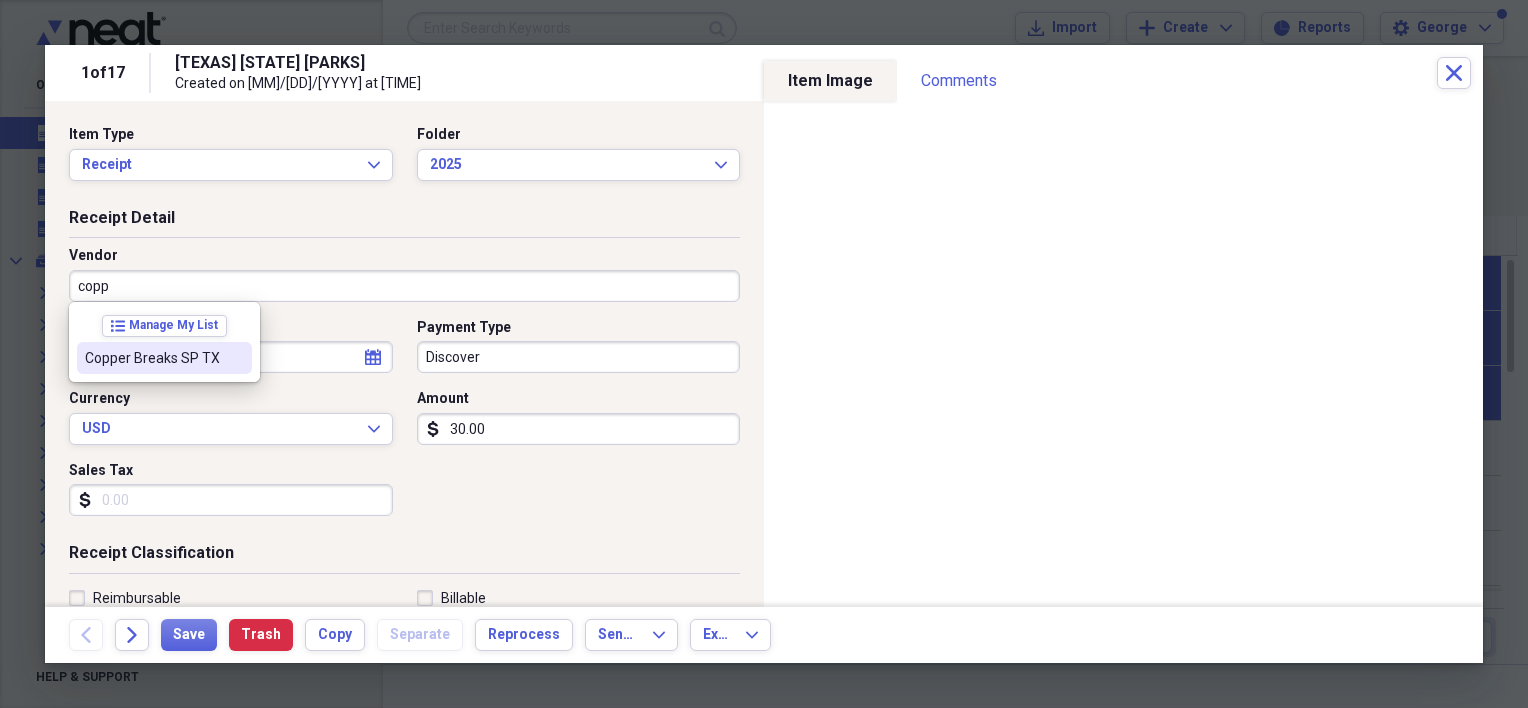 drag, startPoint x: 473, startPoint y: 275, endPoint x: 227, endPoint y: 354, distance: 258.37375 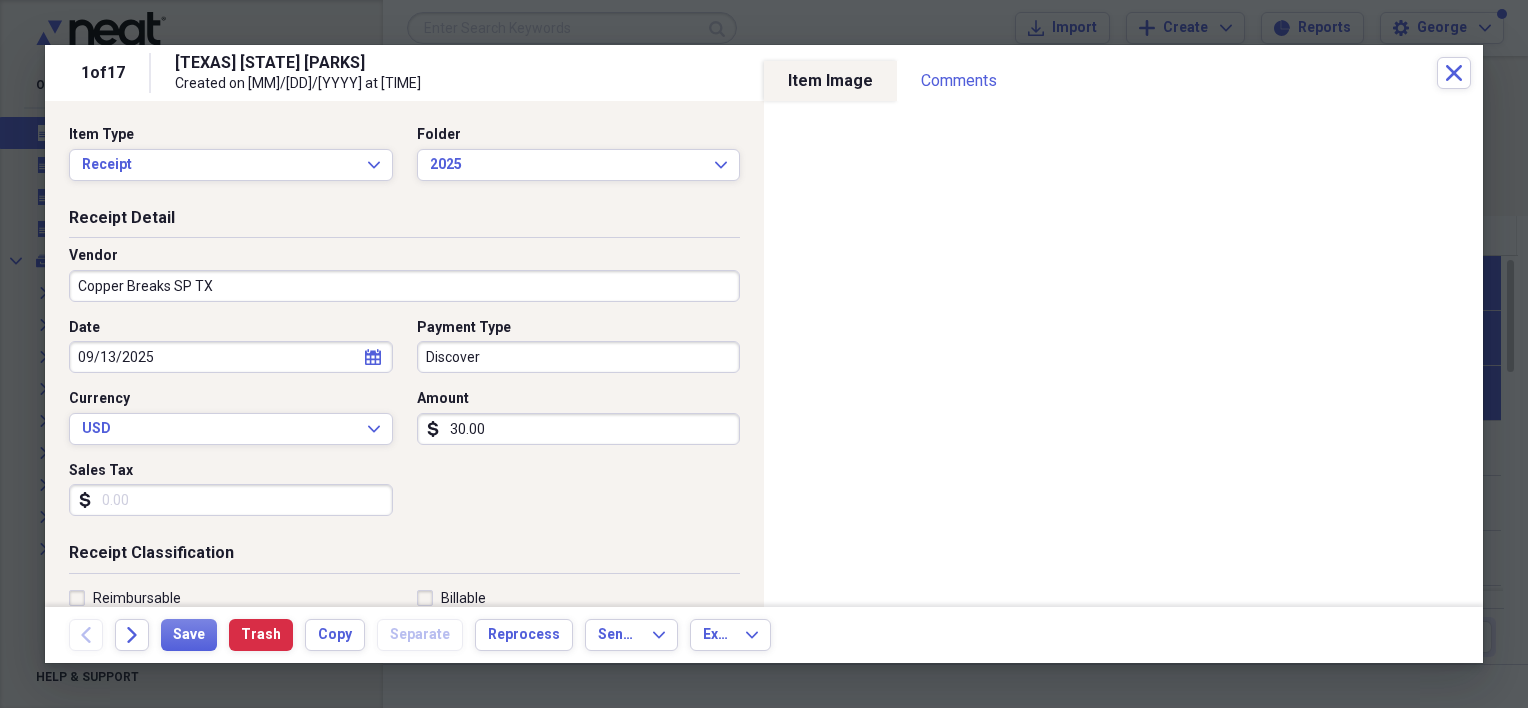 click 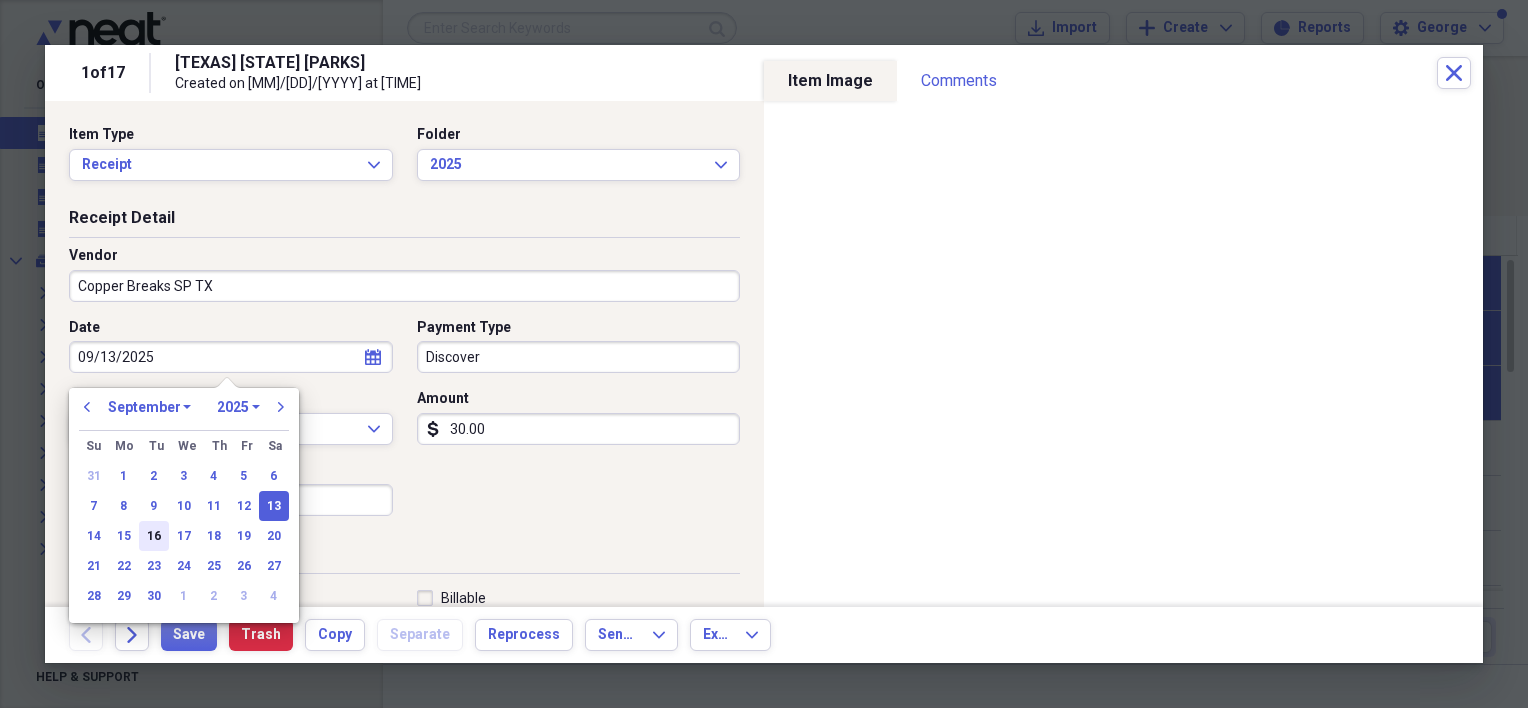 click on "16" at bounding box center (154, 536) 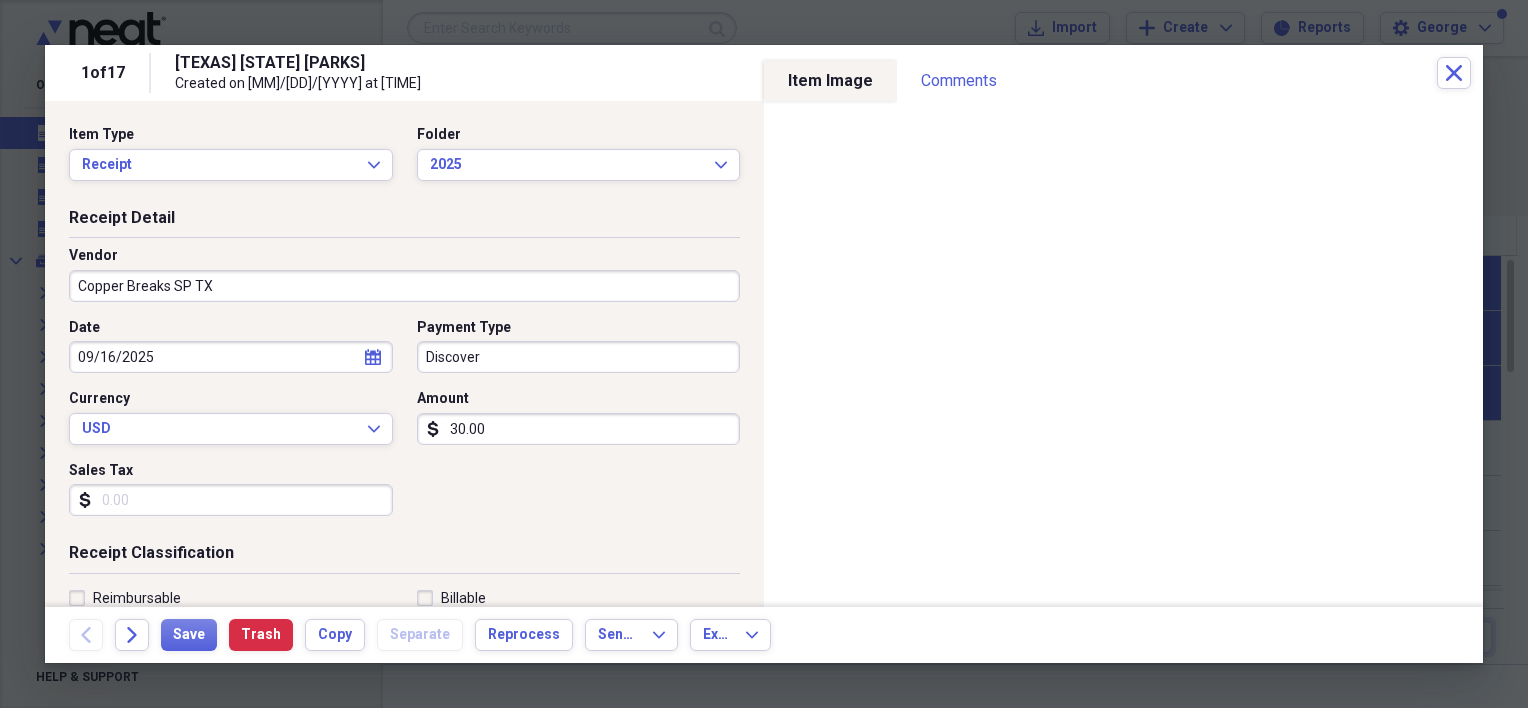 scroll, scrollTop: 300, scrollLeft: 0, axis: vertical 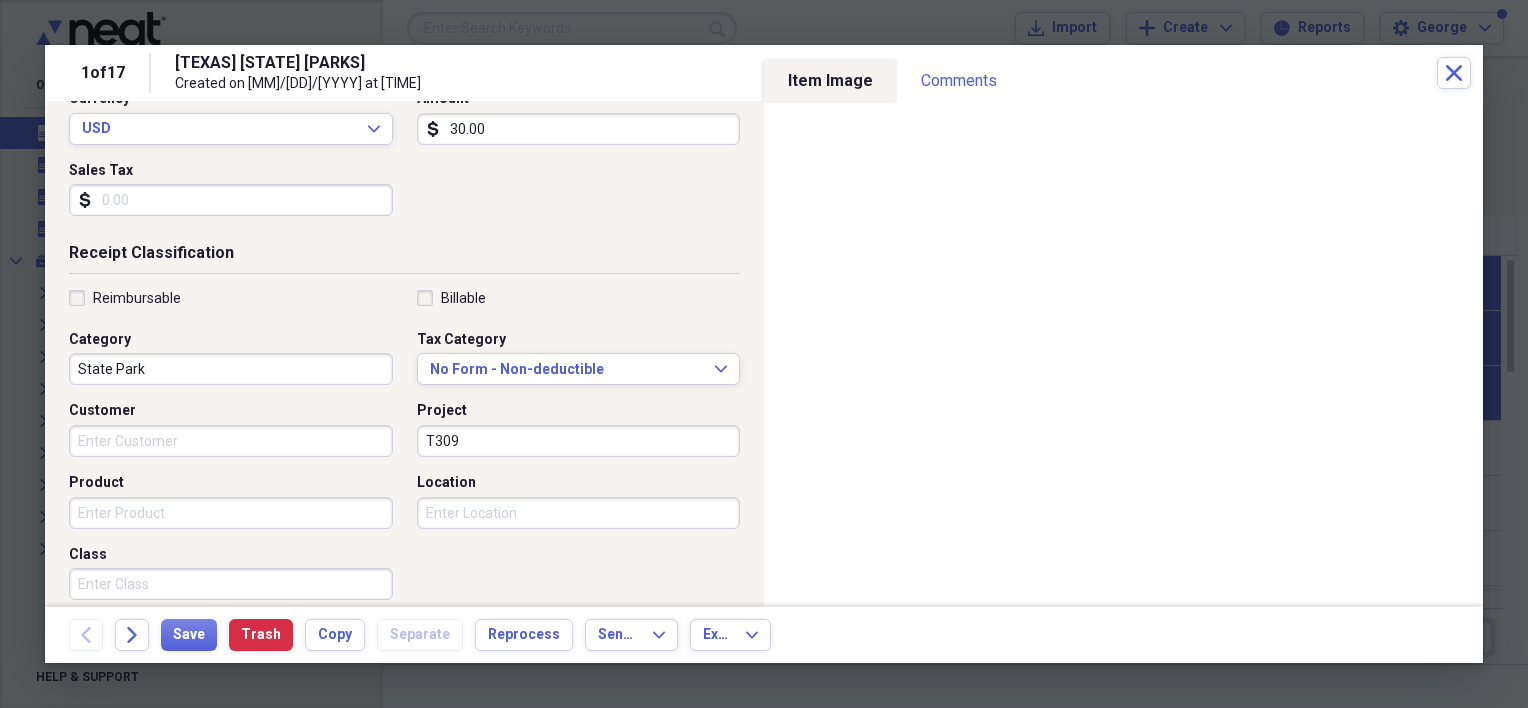 click on "Location" at bounding box center [579, 513] 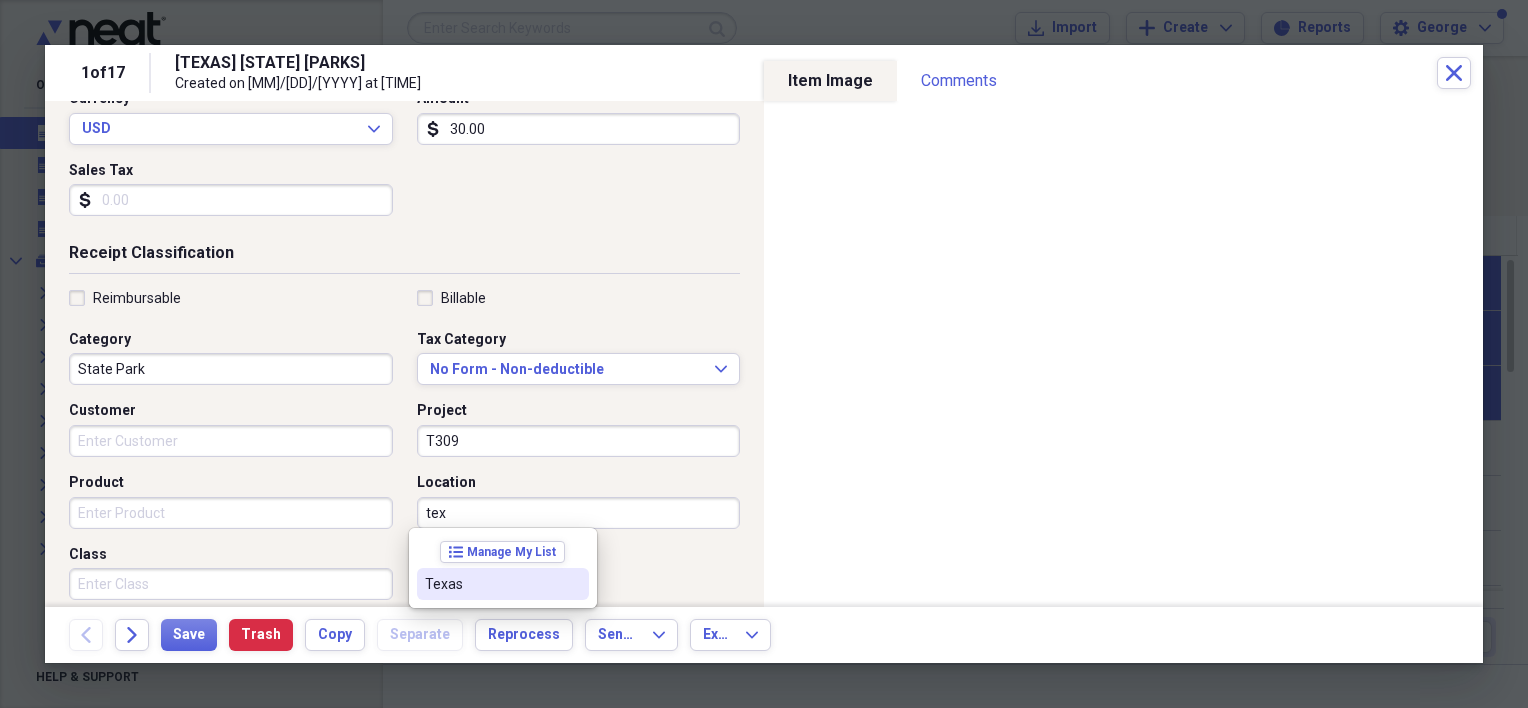 click on "Texas" at bounding box center [491, 584] 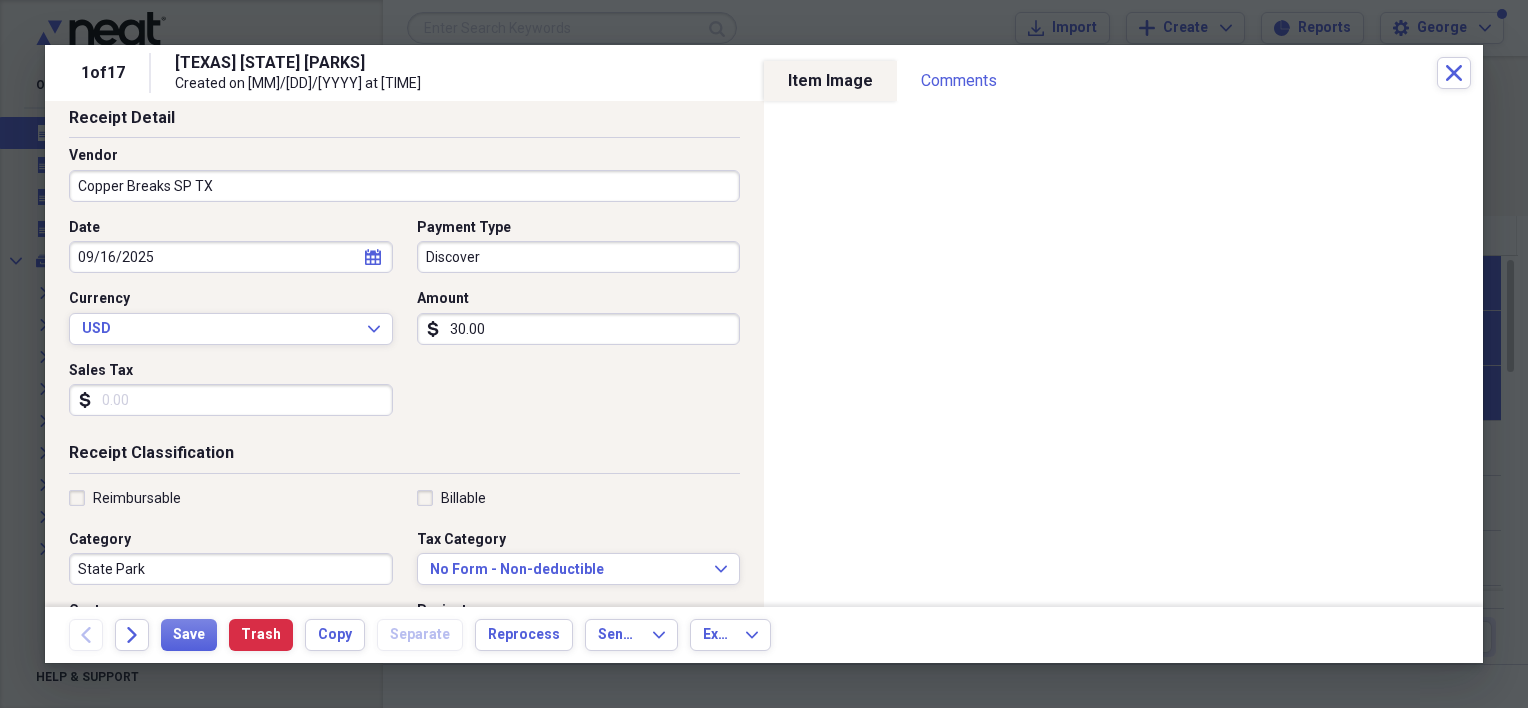 scroll, scrollTop: 0, scrollLeft: 0, axis: both 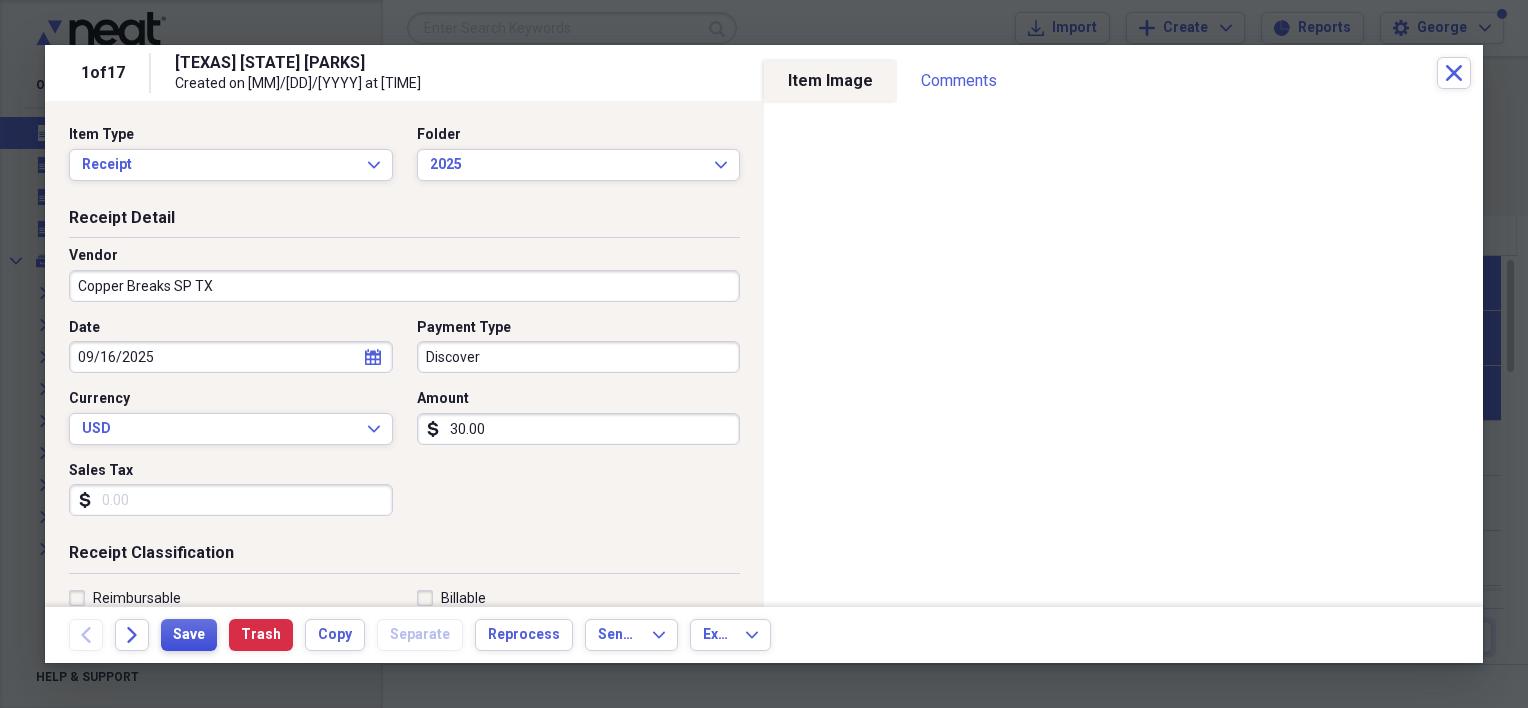 click on "Save" at bounding box center (189, 635) 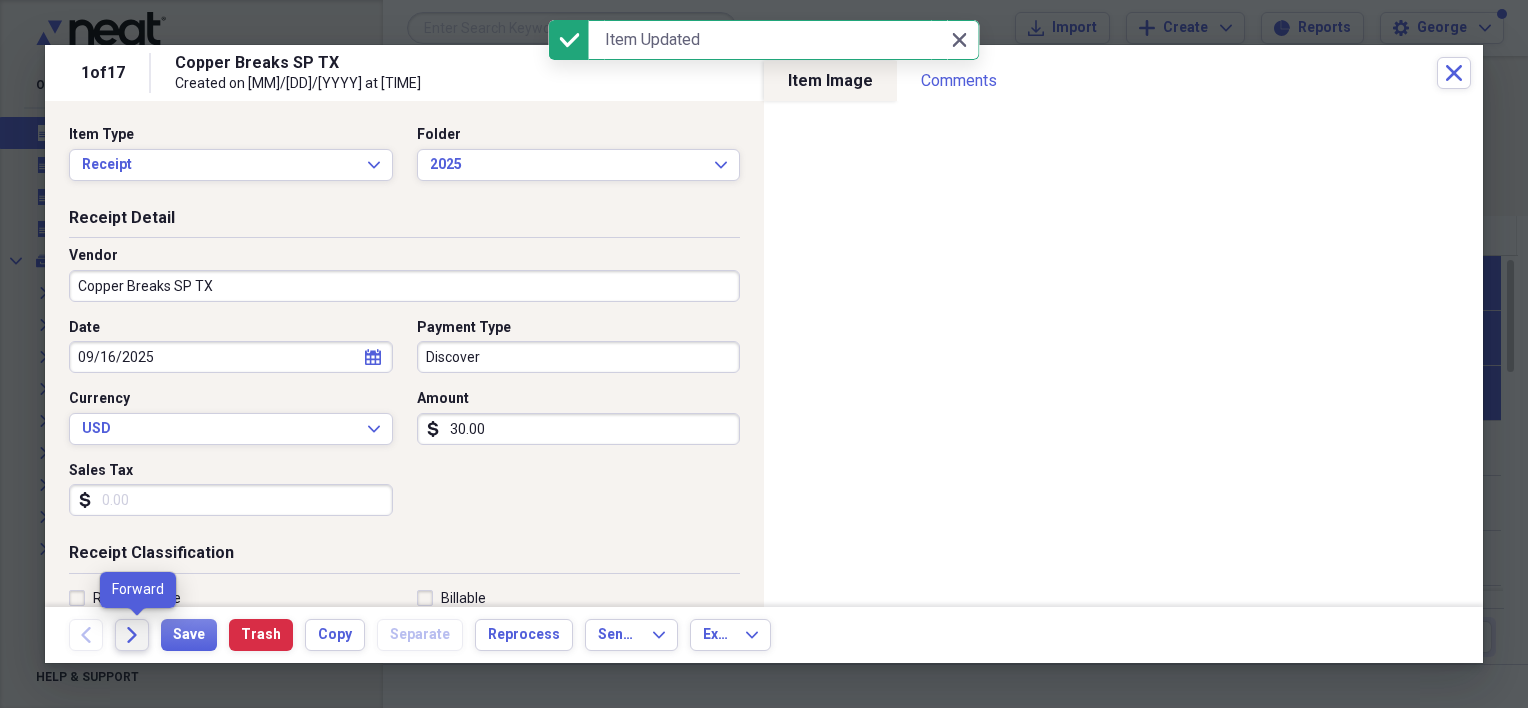 click on "Forward" 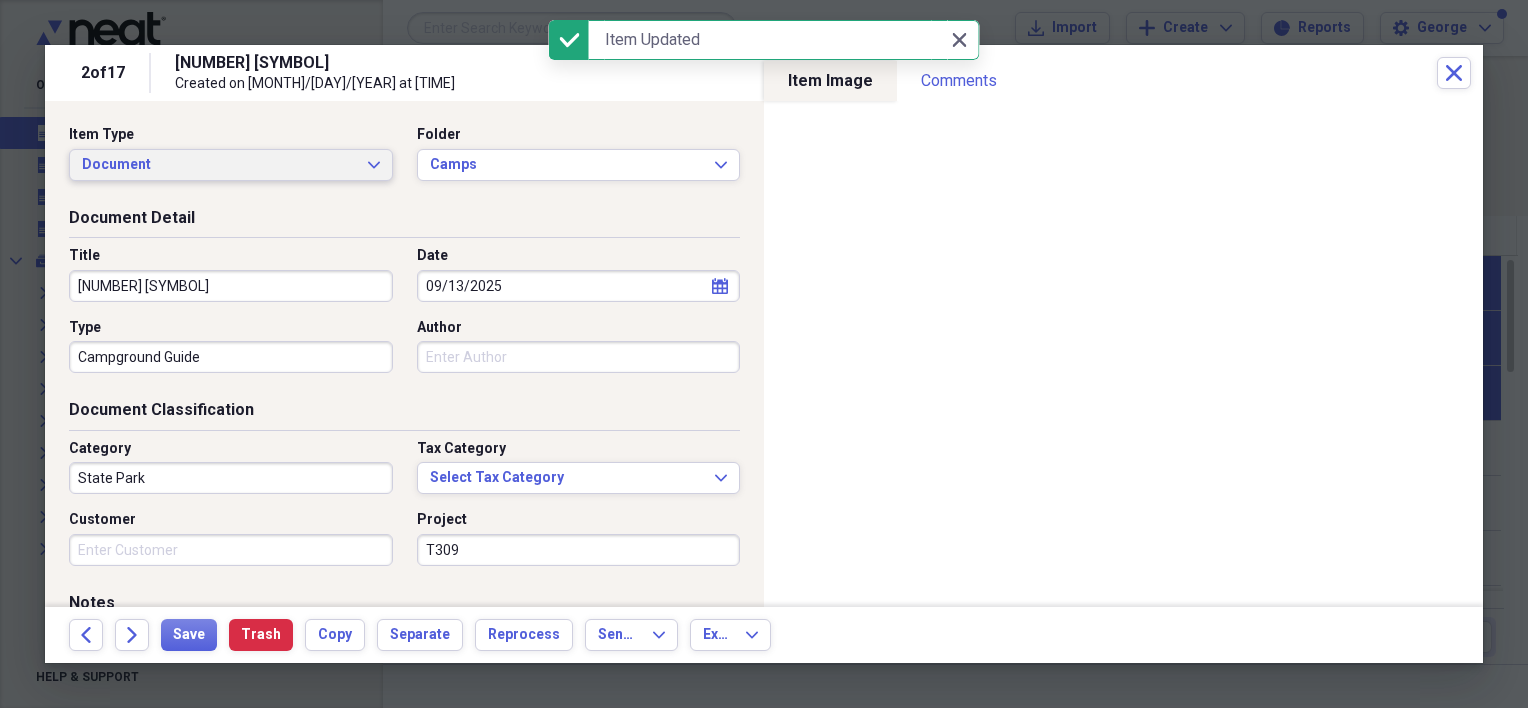 click on "Document Expand" at bounding box center (231, 165) 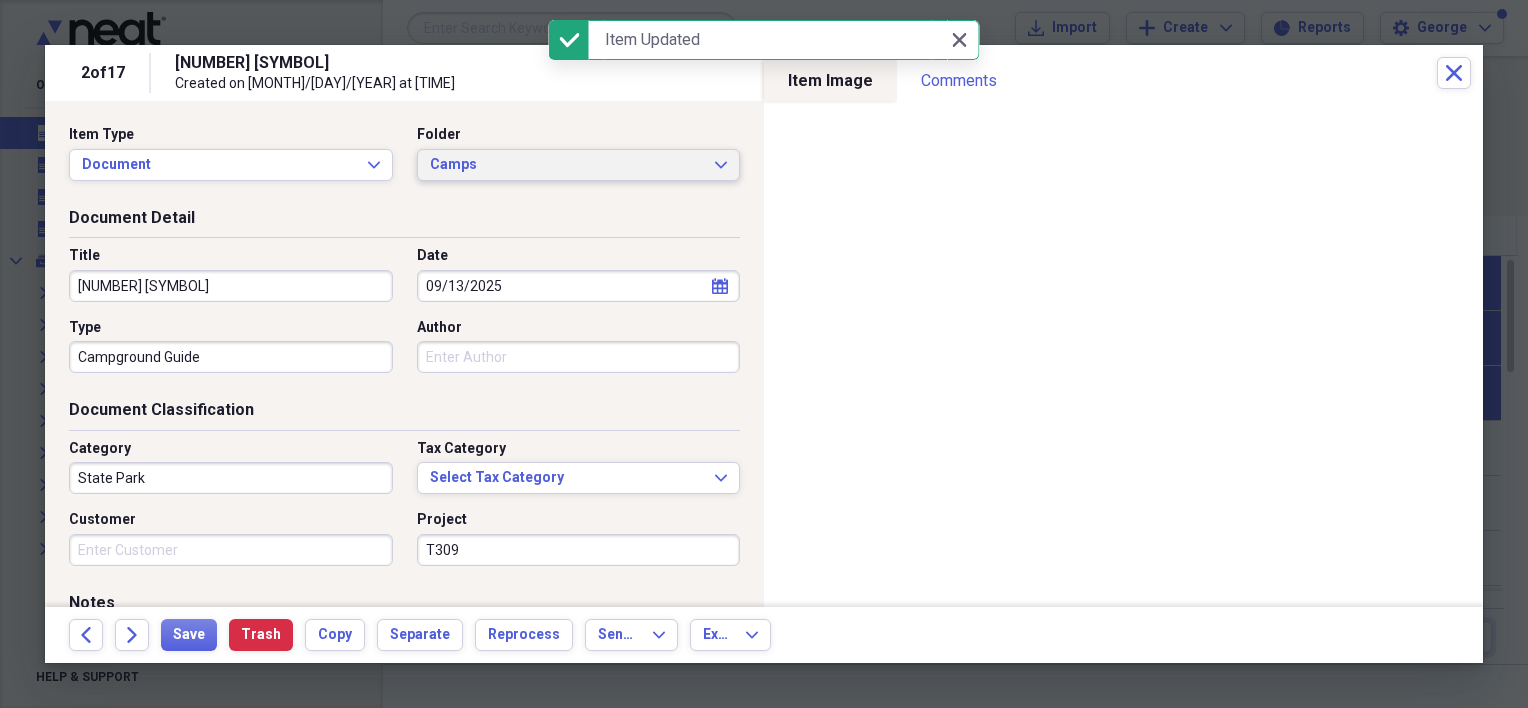 click on "Camps" at bounding box center (567, 165) 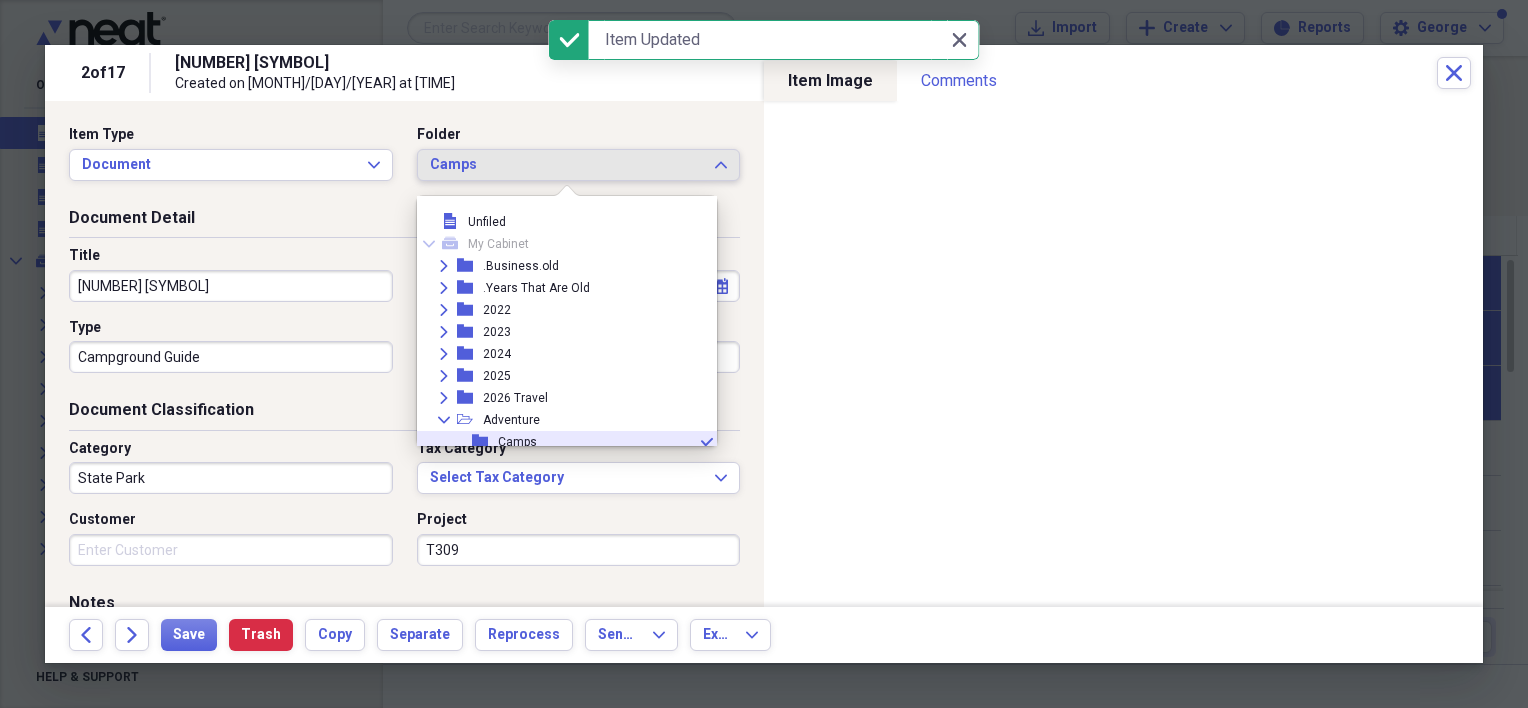 scroll, scrollTop: 120, scrollLeft: 0, axis: vertical 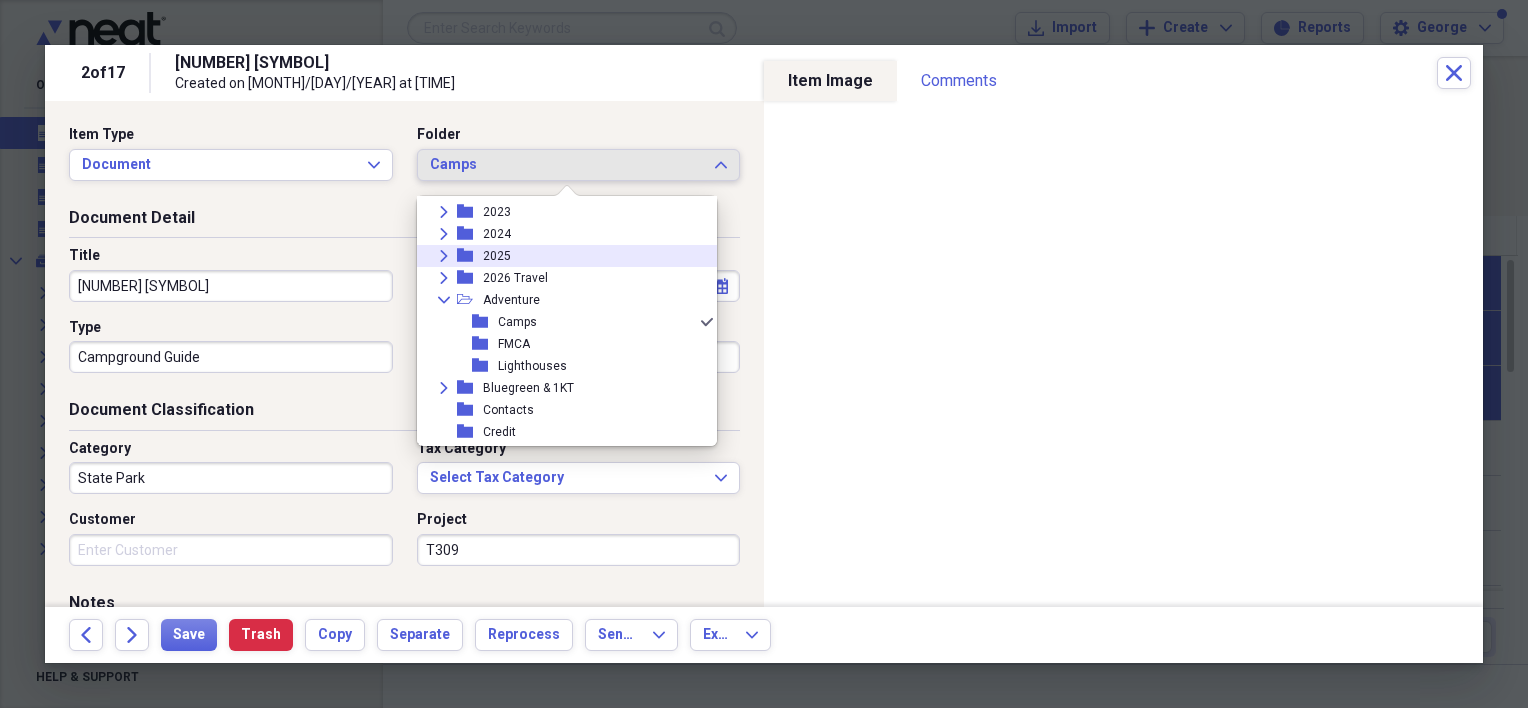 click on "2025" at bounding box center [497, 256] 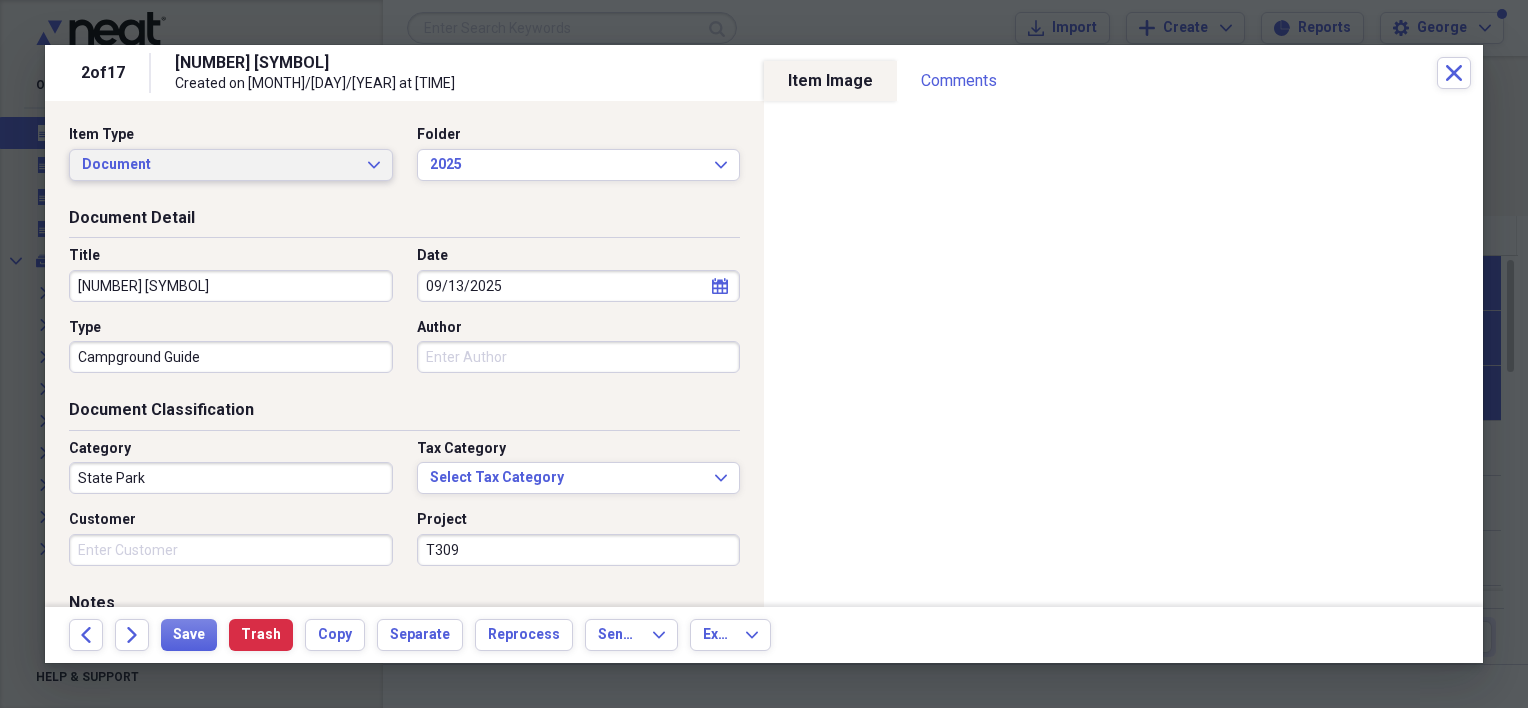click on "Document Expand" at bounding box center [231, 165] 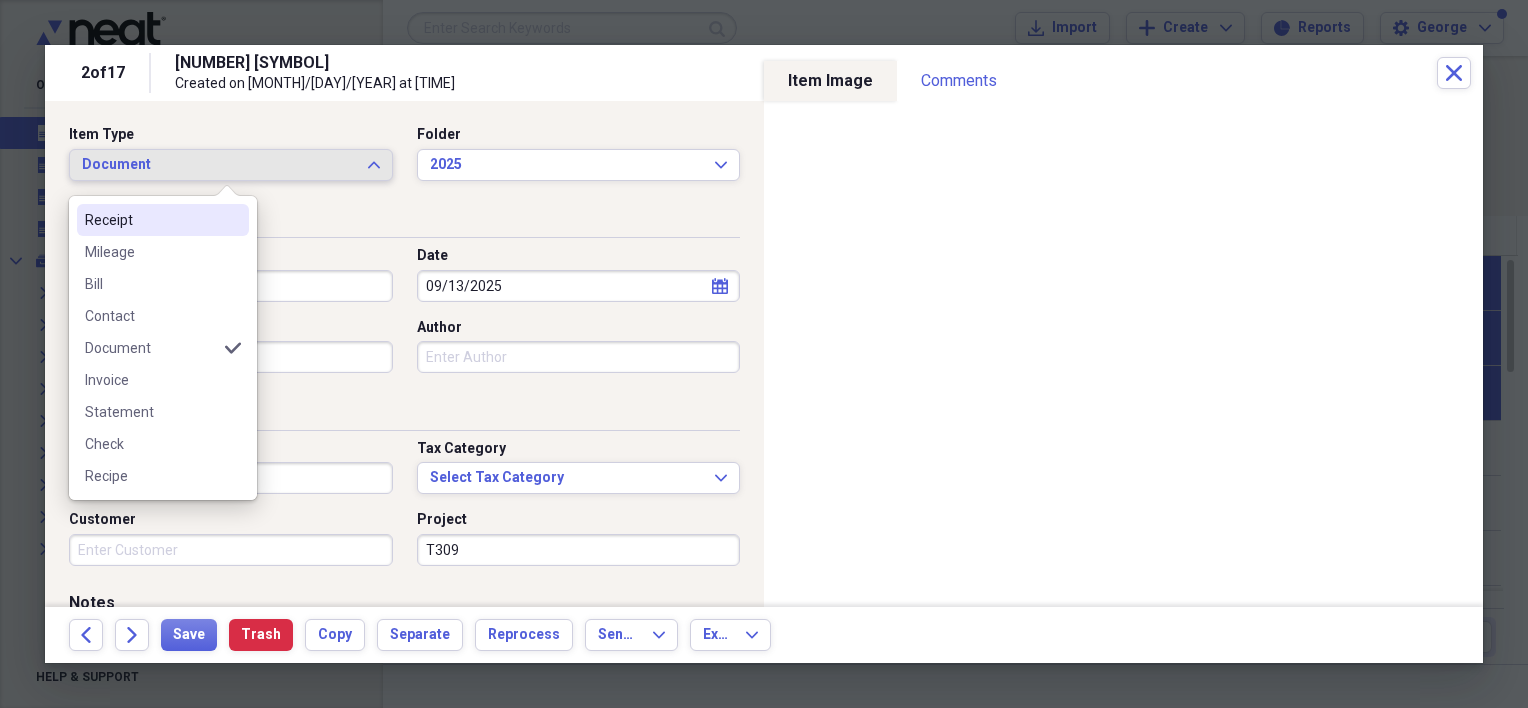 click on "Receipt" at bounding box center (151, 220) 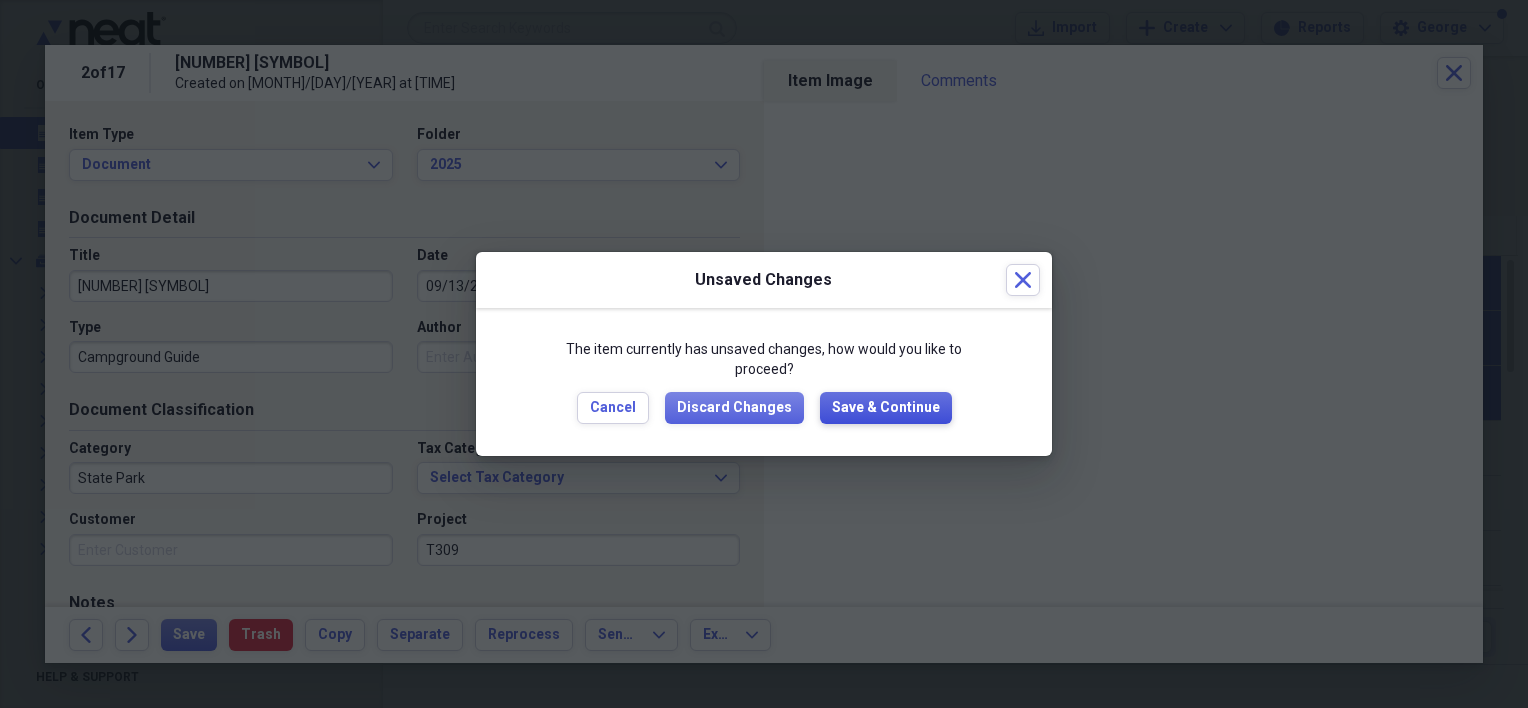 click on "Save & Continue" at bounding box center [886, 408] 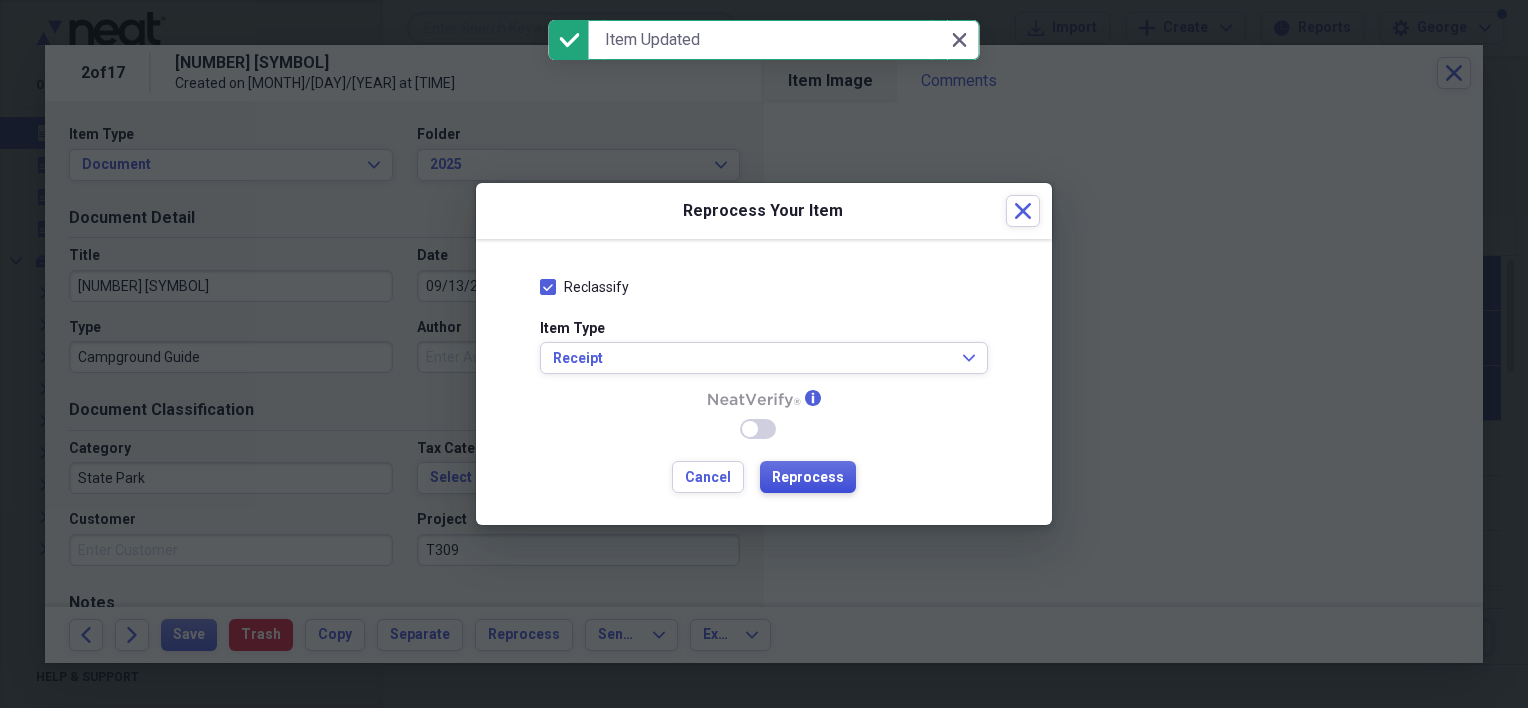 click on "Reprocess" at bounding box center [808, 478] 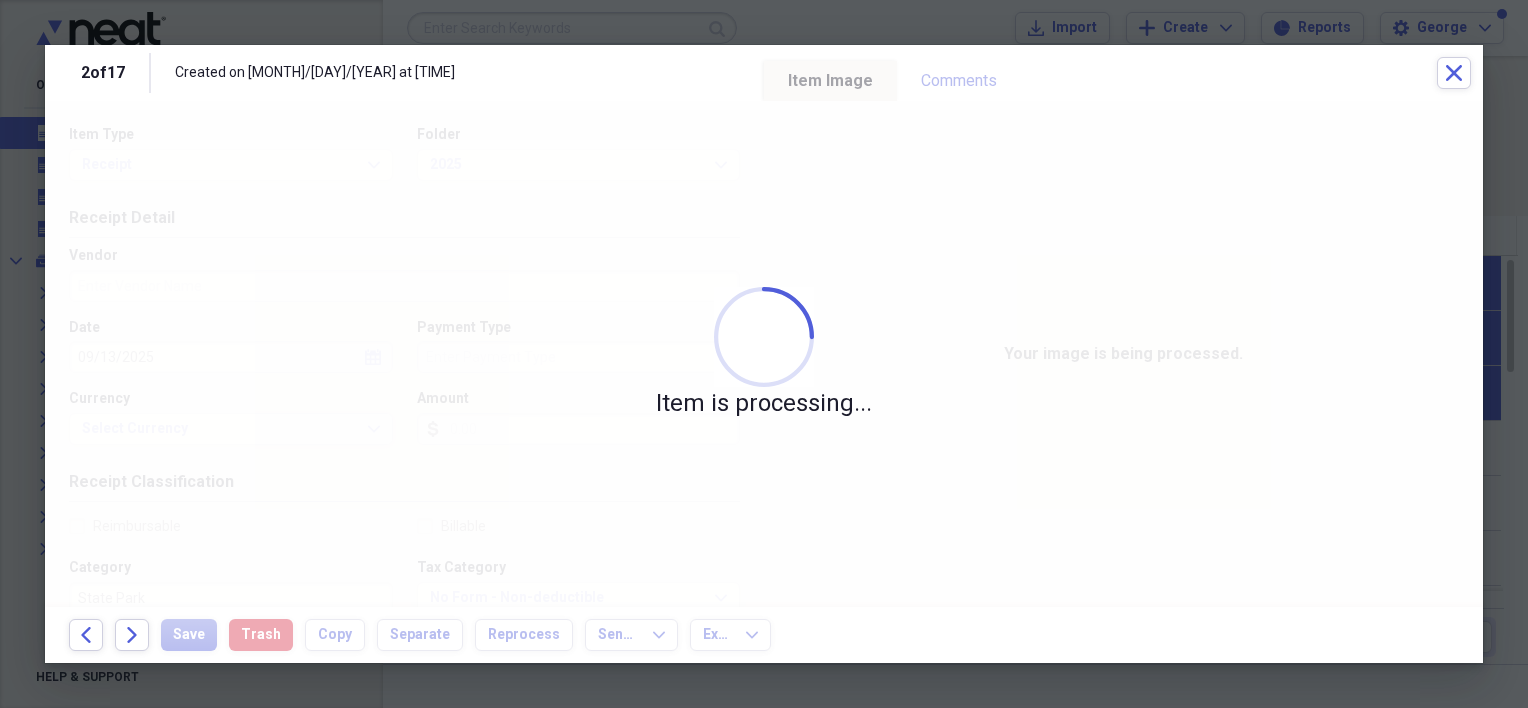 type on "[TEXAS] [STATE] [PARKS]" 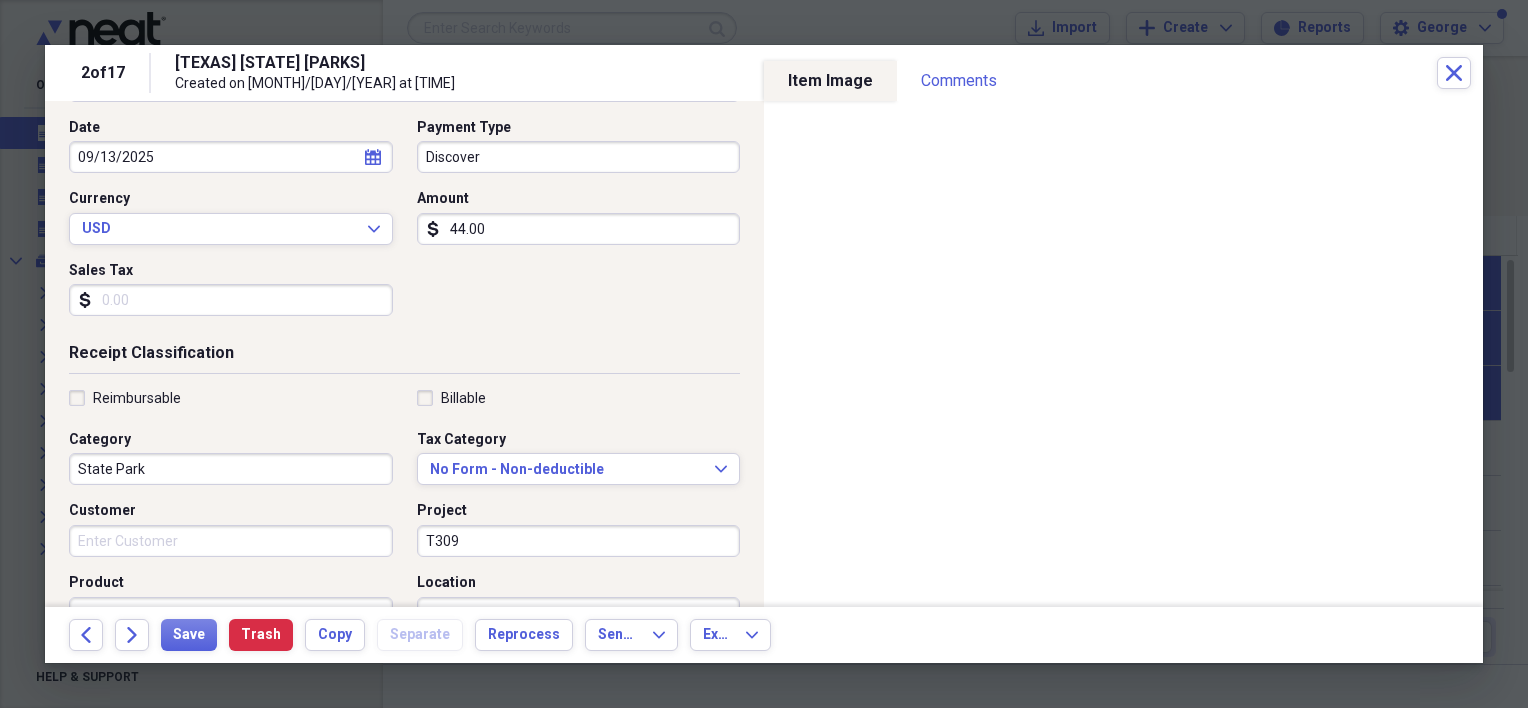 scroll, scrollTop: 300, scrollLeft: 0, axis: vertical 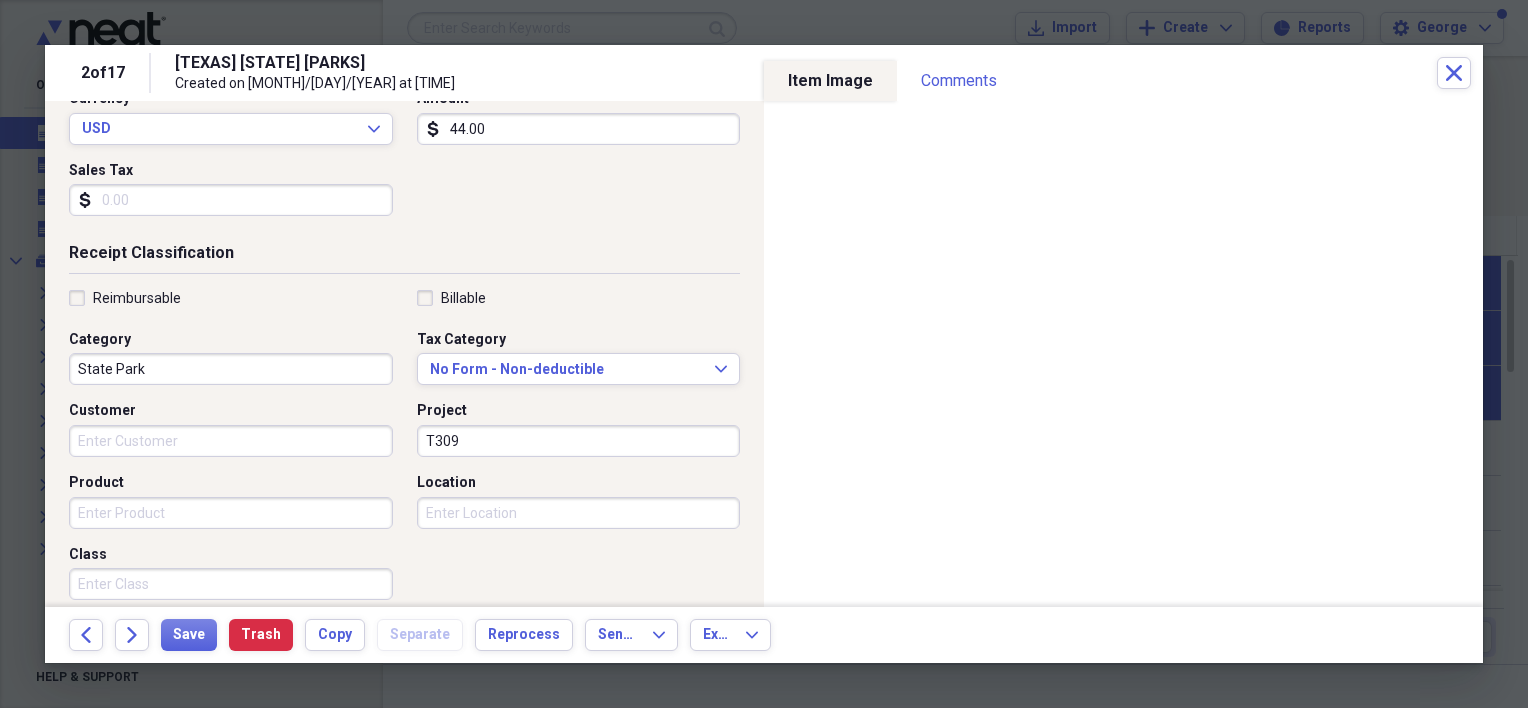 type on "Caprock Canyons SP TX" 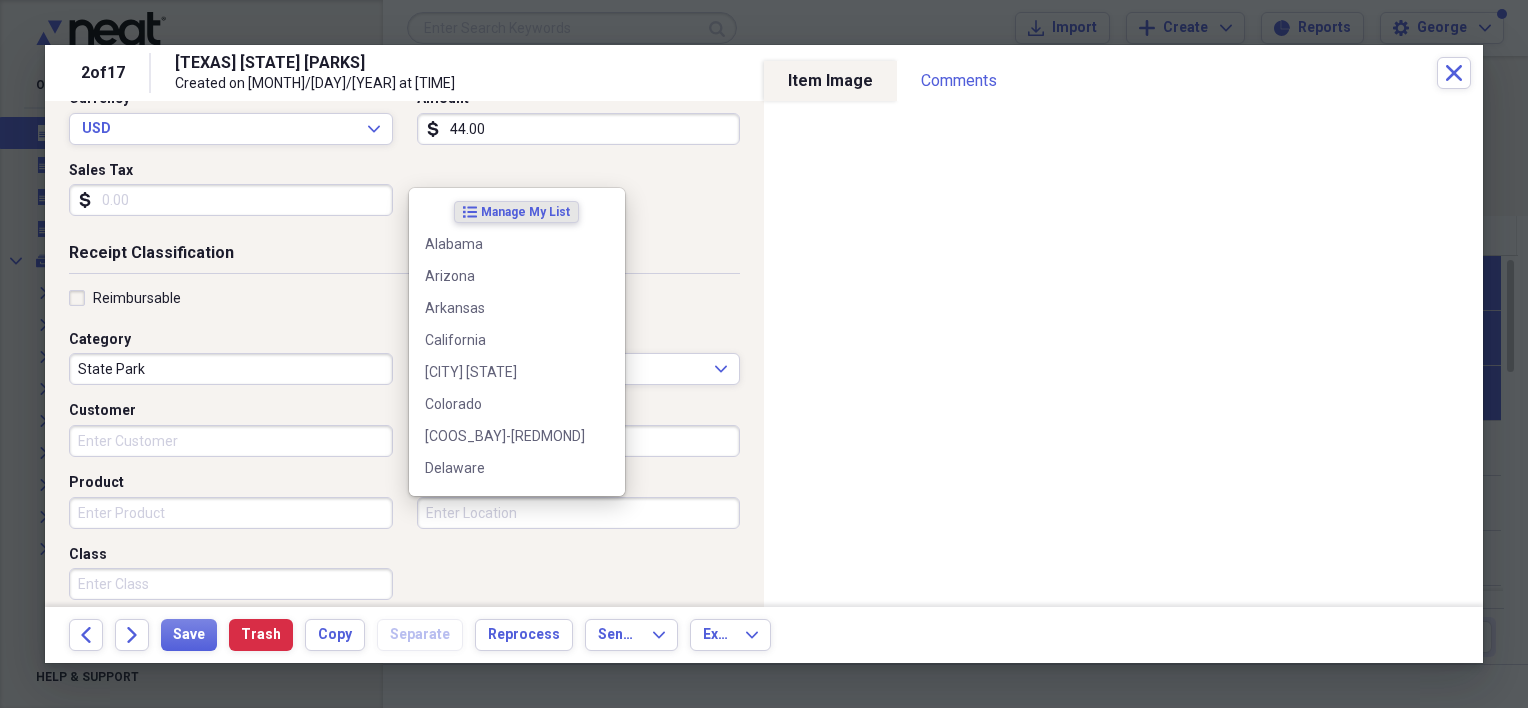 click on "Location" at bounding box center [579, 513] 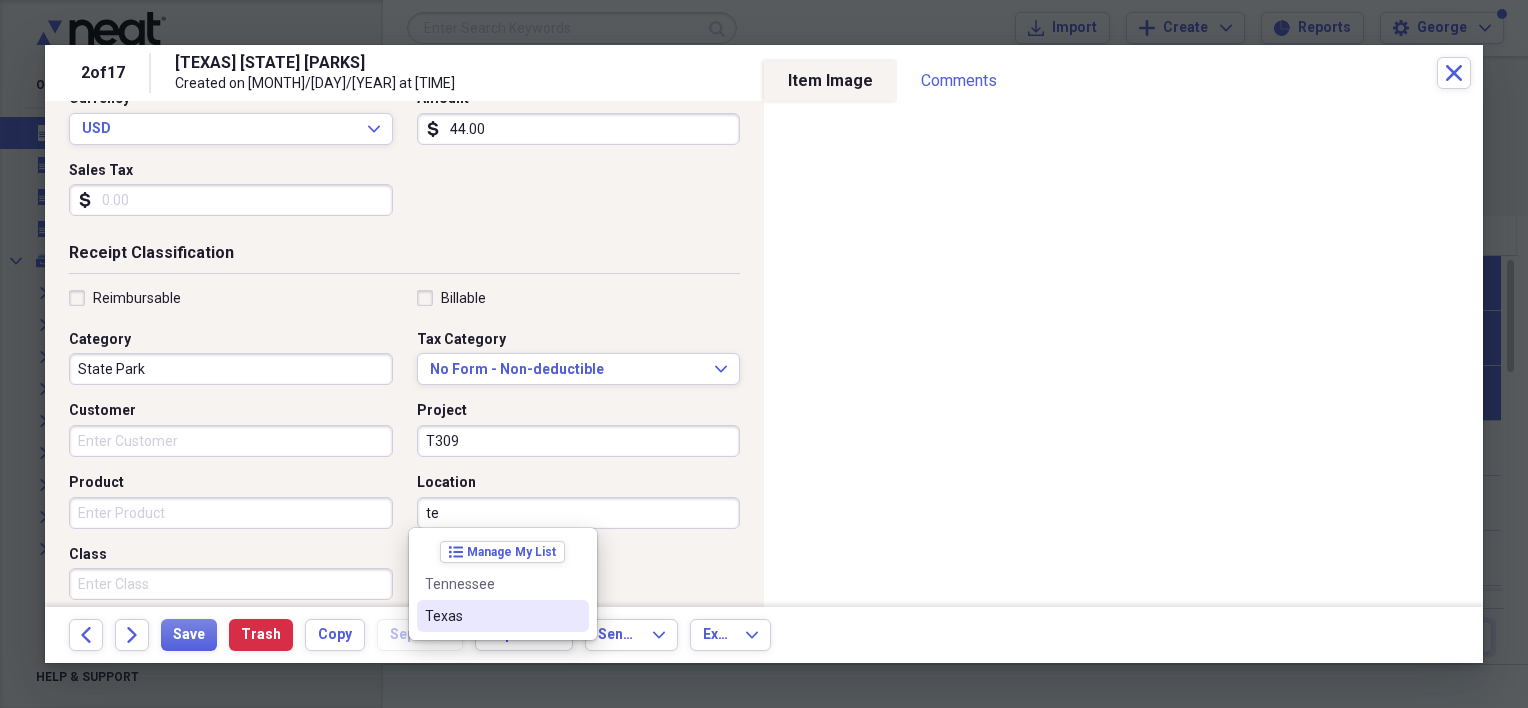 click on "Texas" at bounding box center [491, 616] 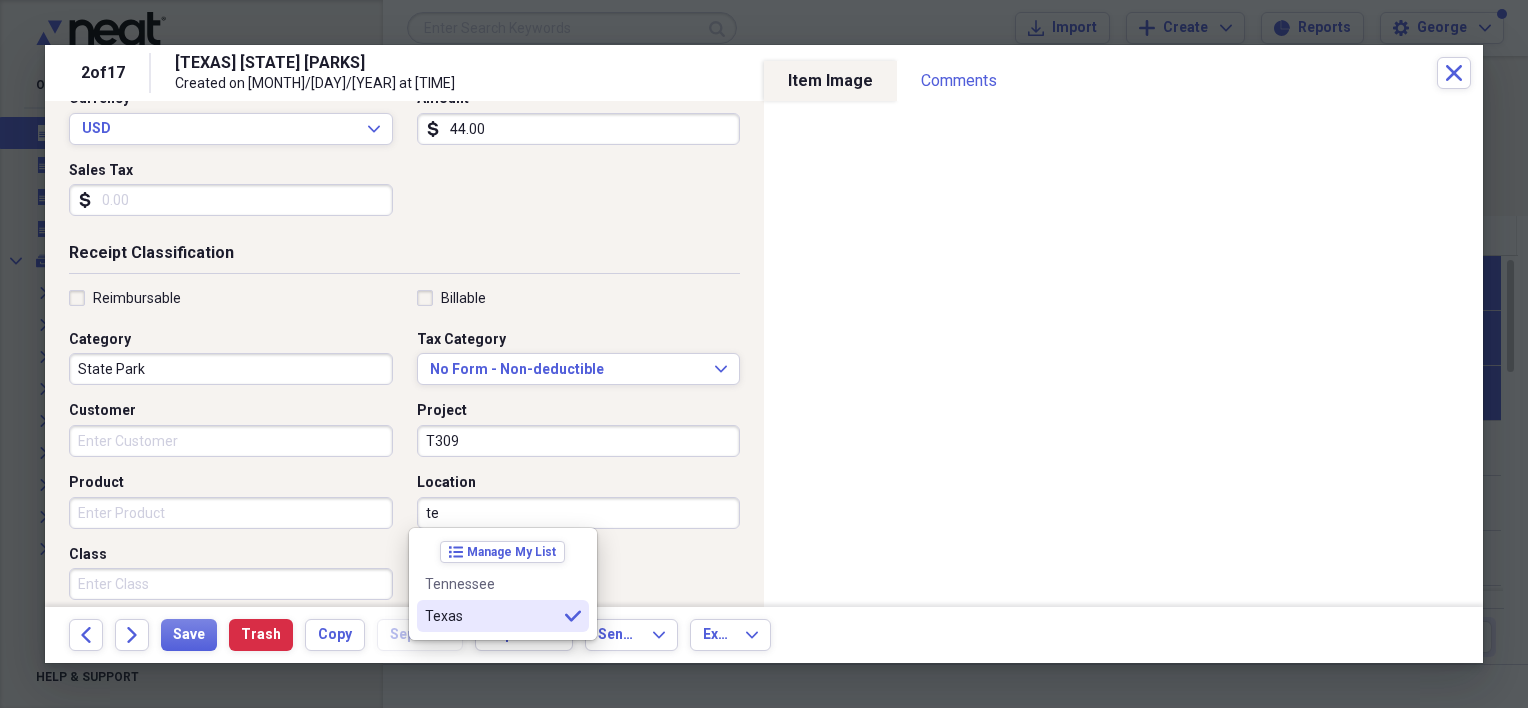 type on "Texas" 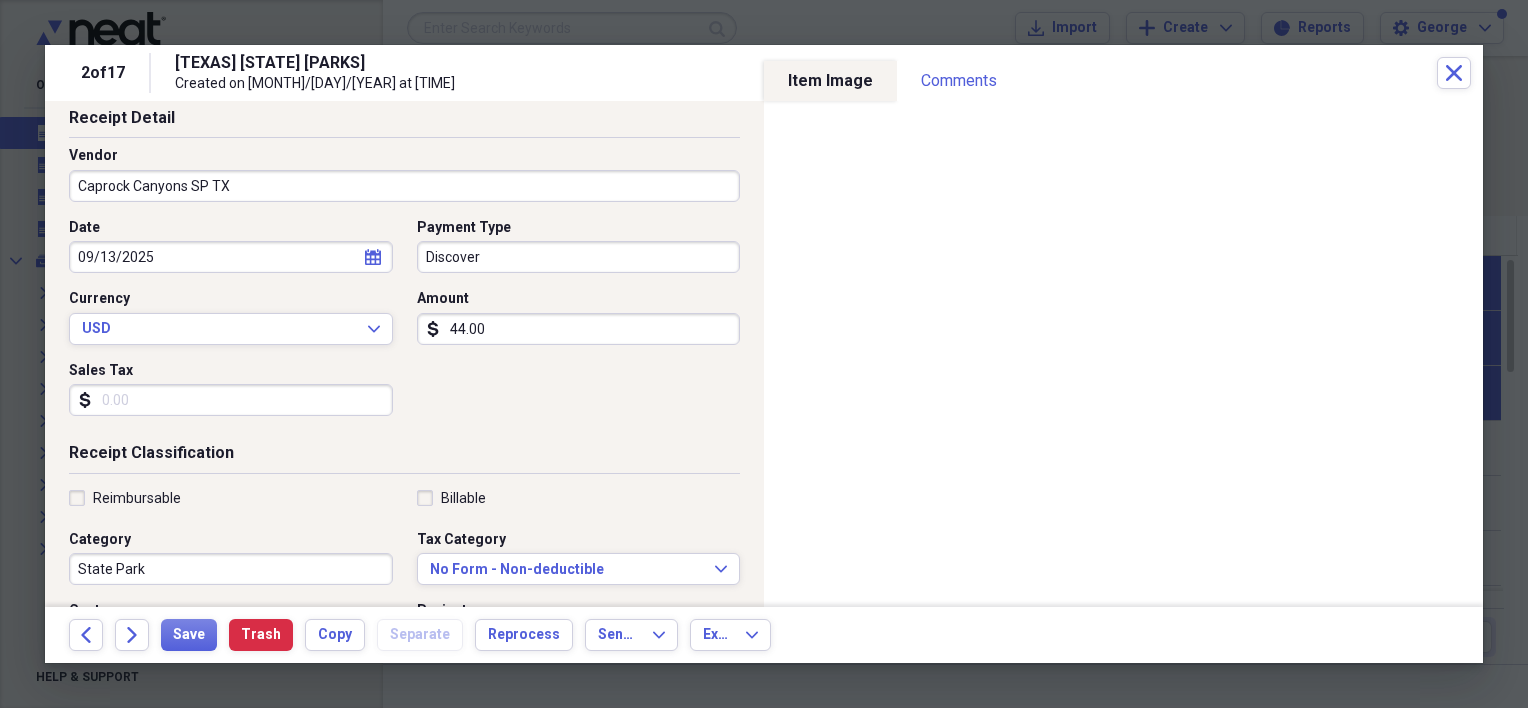 scroll, scrollTop: 0, scrollLeft: 0, axis: both 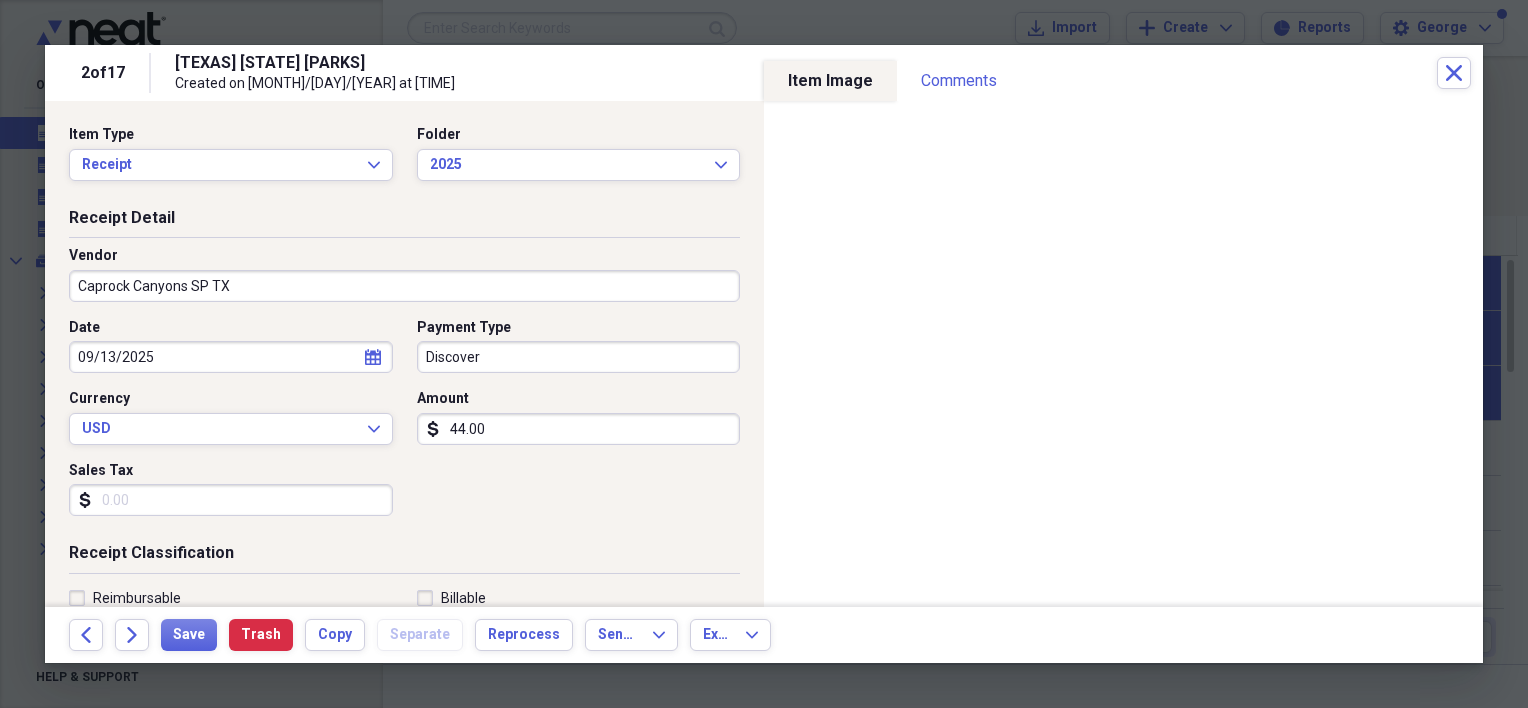 click on "calendar" 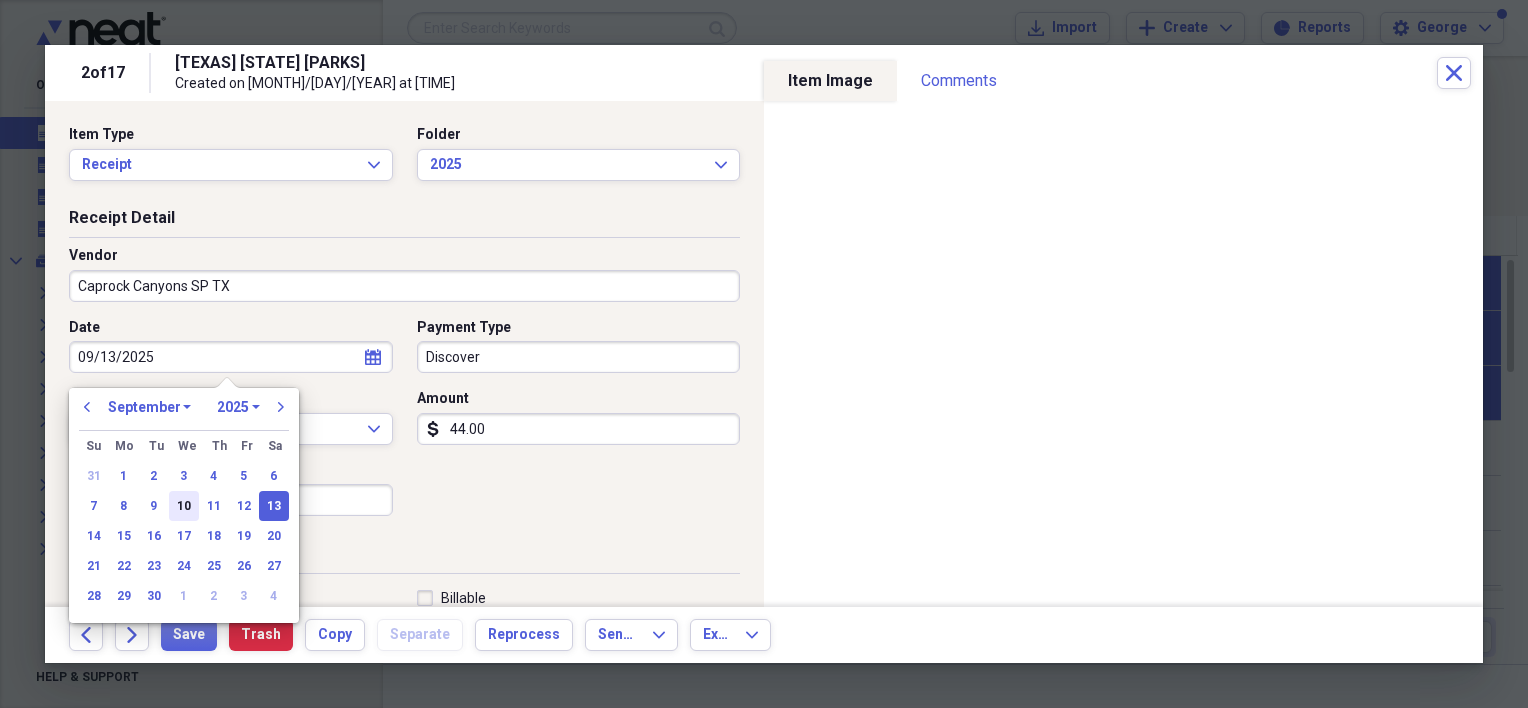 click on "10" at bounding box center (184, 506) 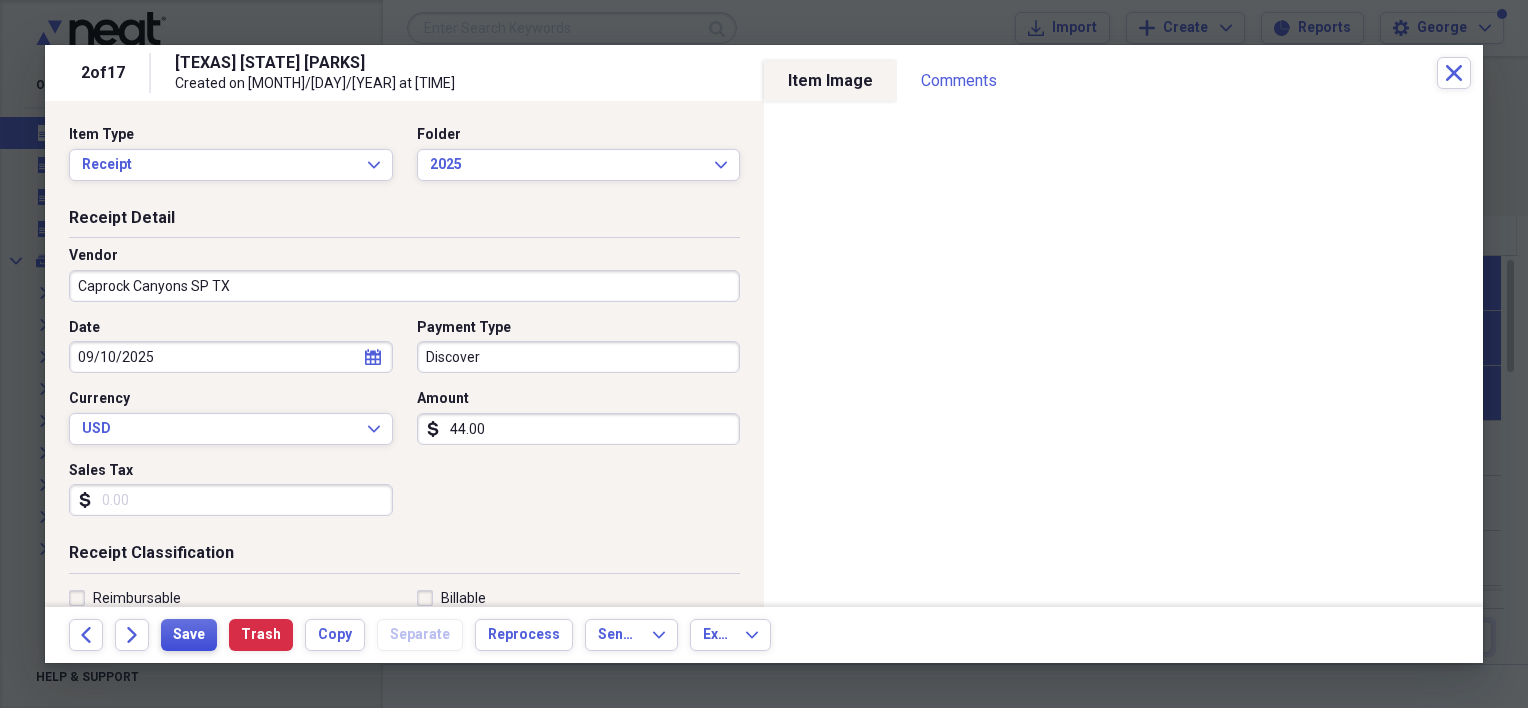 click on "Save" at bounding box center (189, 635) 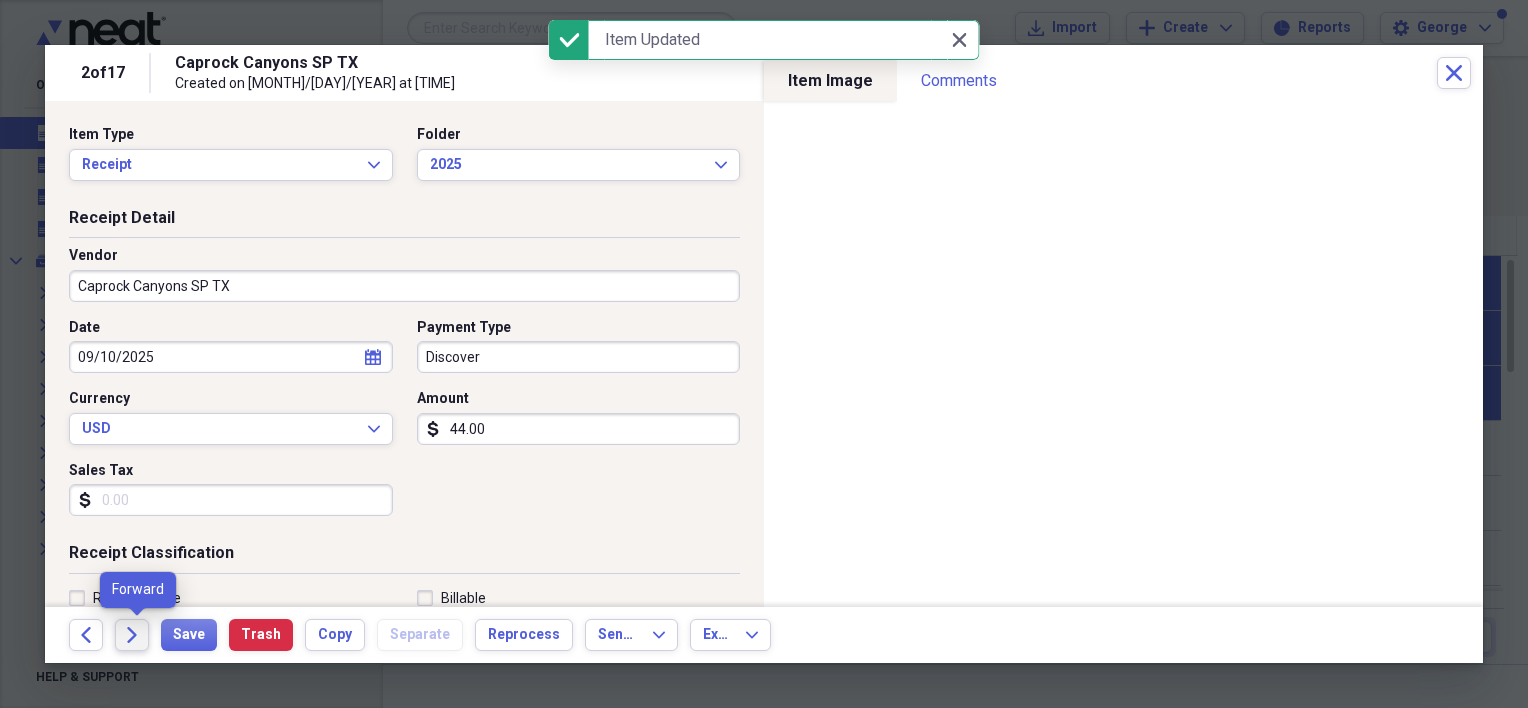 click on "Forward" 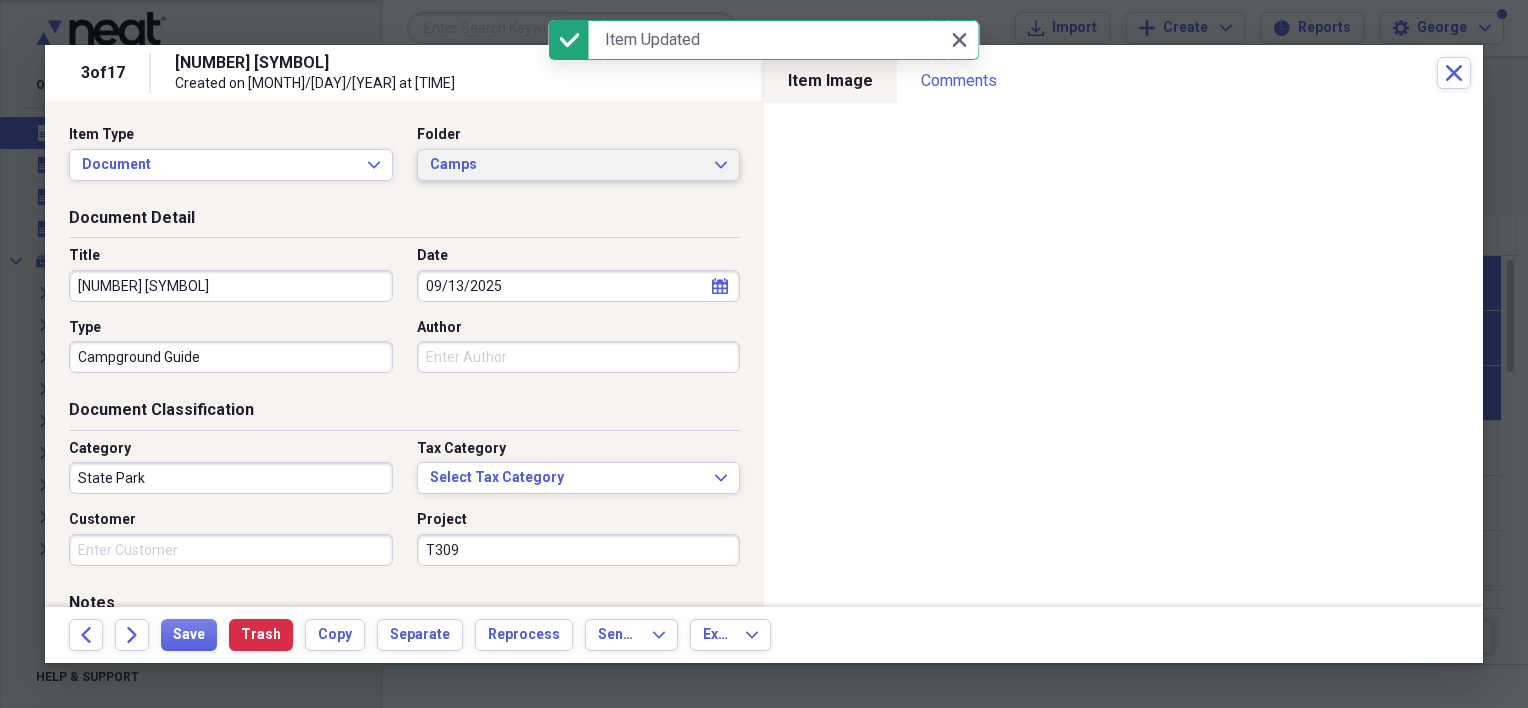 click on "Camps" at bounding box center [567, 165] 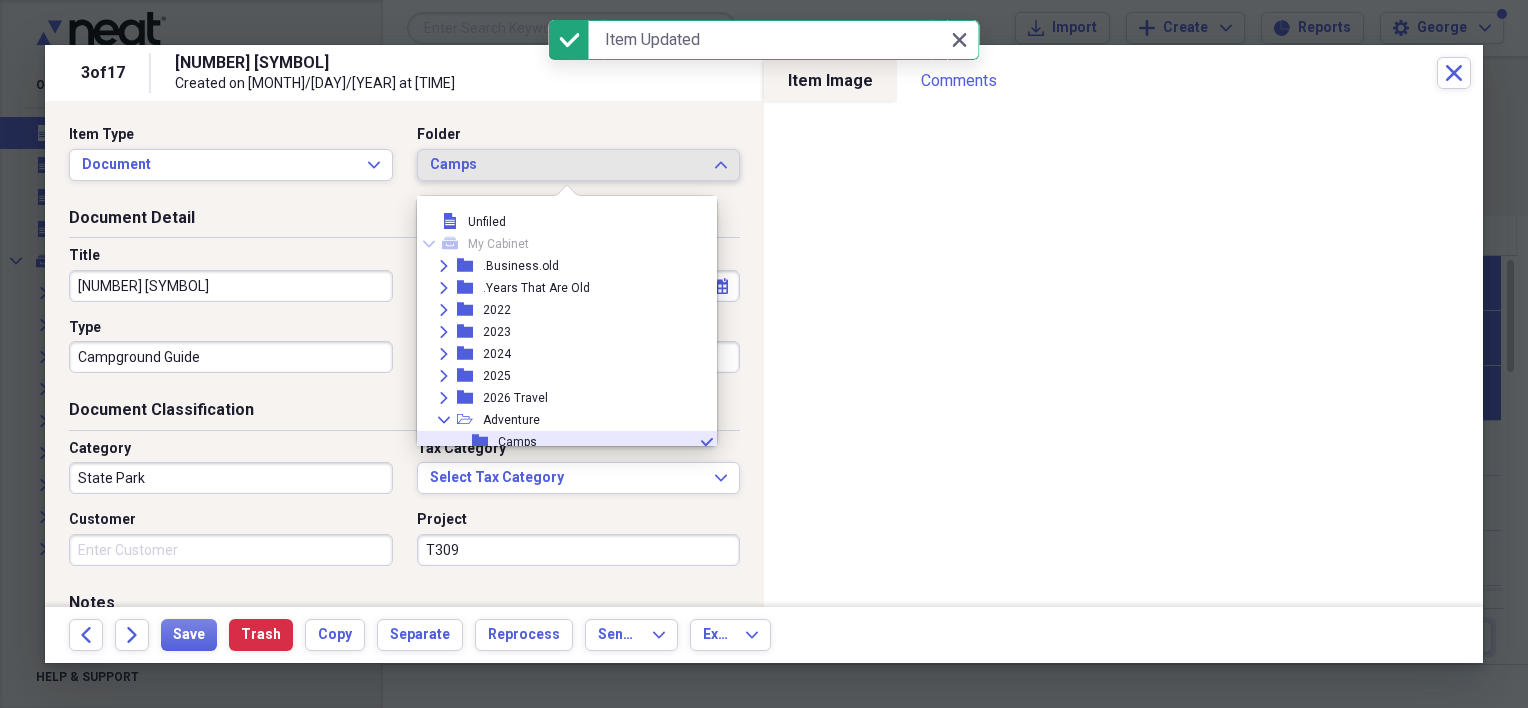 scroll, scrollTop: 120, scrollLeft: 0, axis: vertical 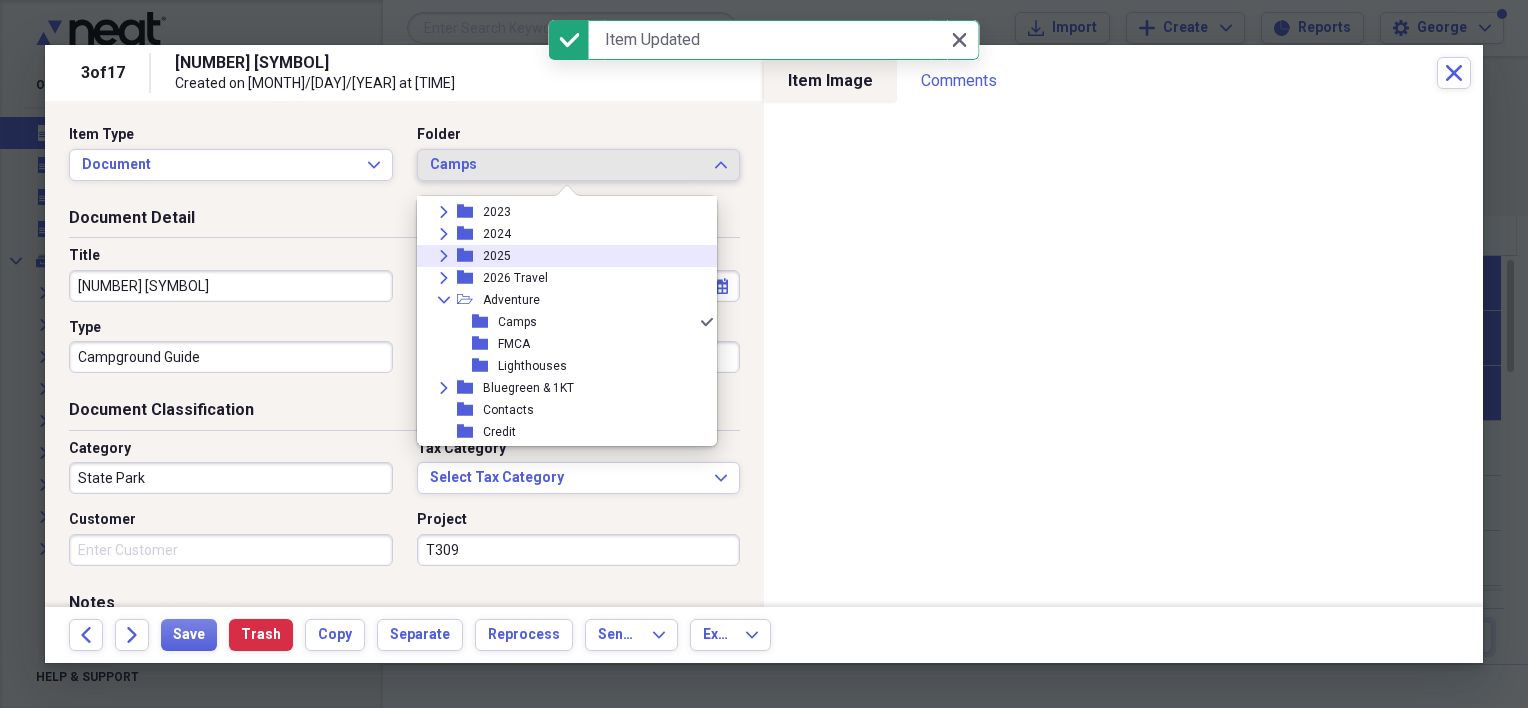 click on "folder" at bounding box center [470, 256] 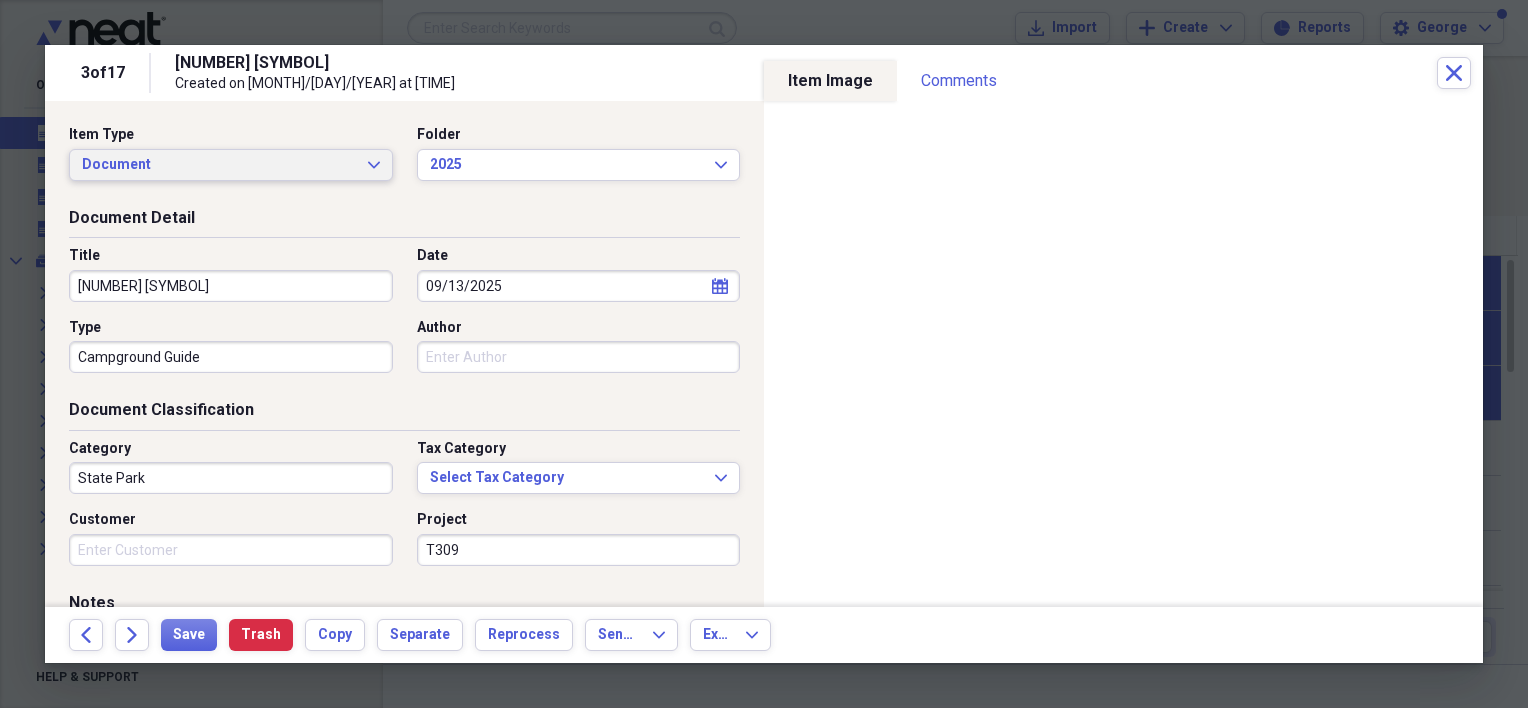 click on "Document" at bounding box center [219, 165] 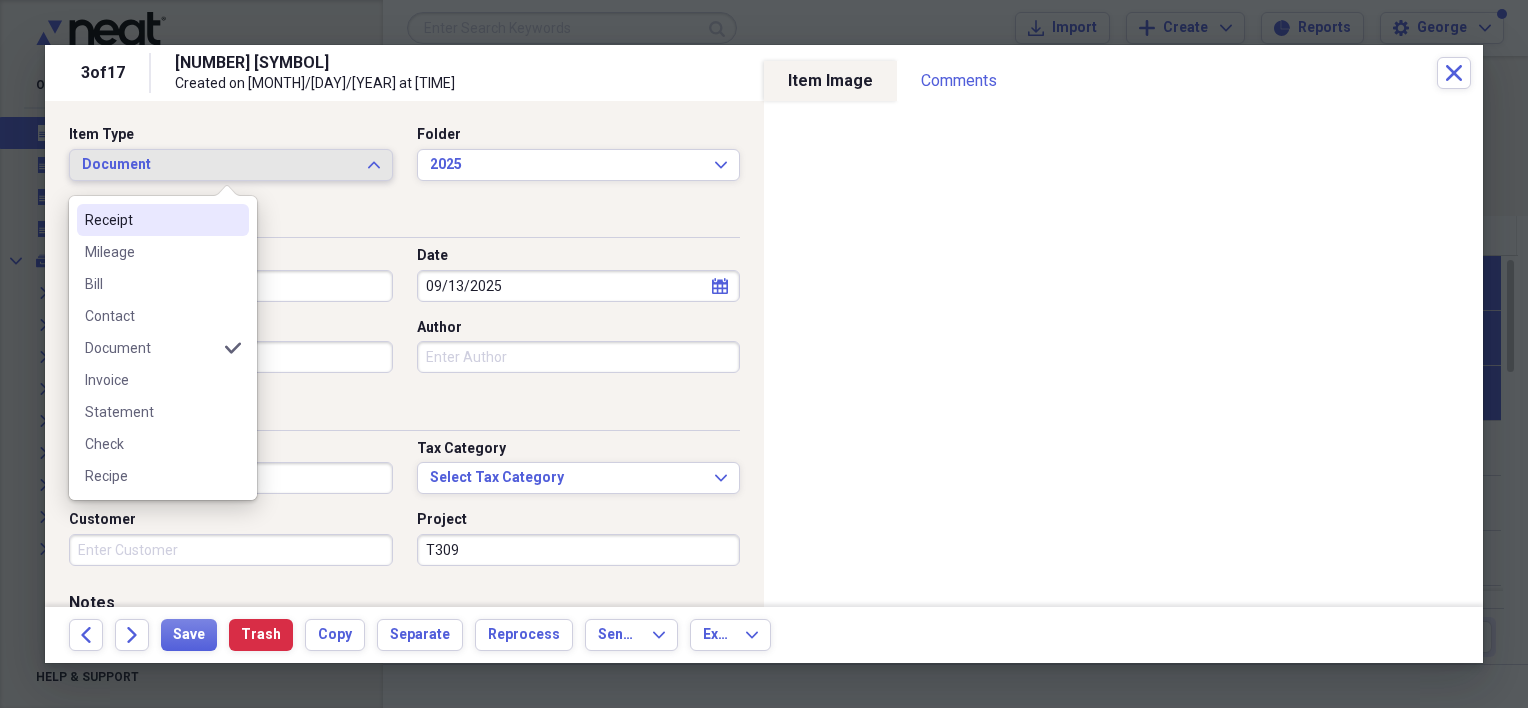 click on "Receipt" at bounding box center [163, 220] 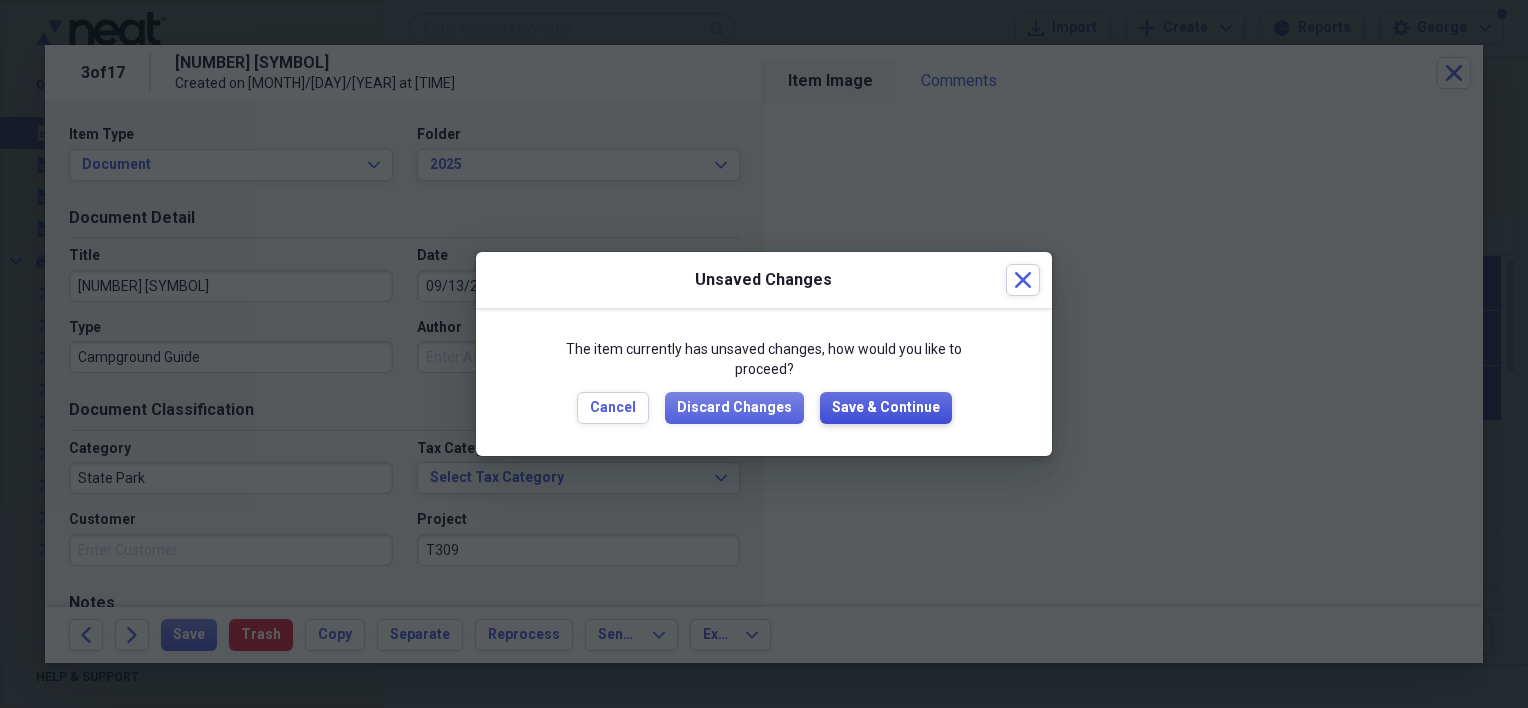click on "Save & Continue" at bounding box center [886, 408] 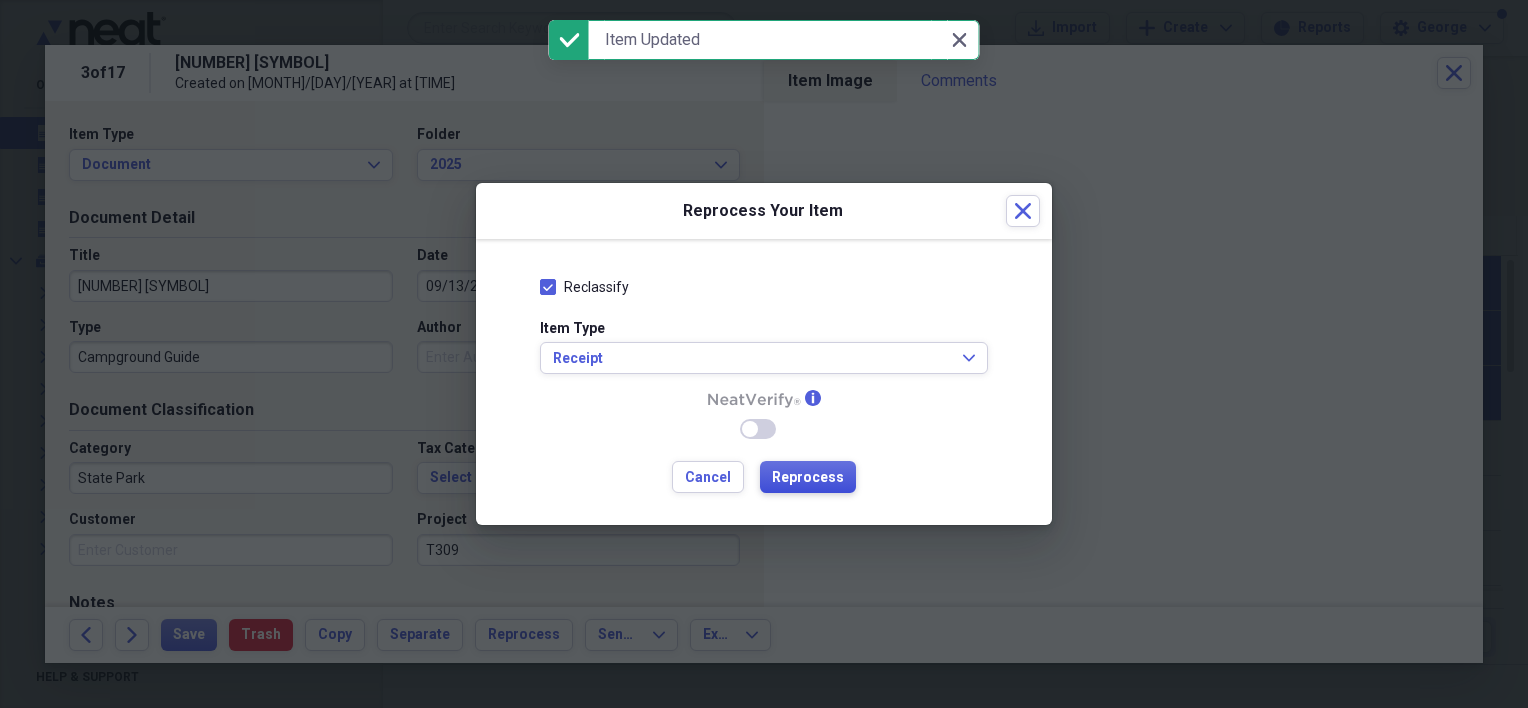 click on "Reprocess" at bounding box center [808, 478] 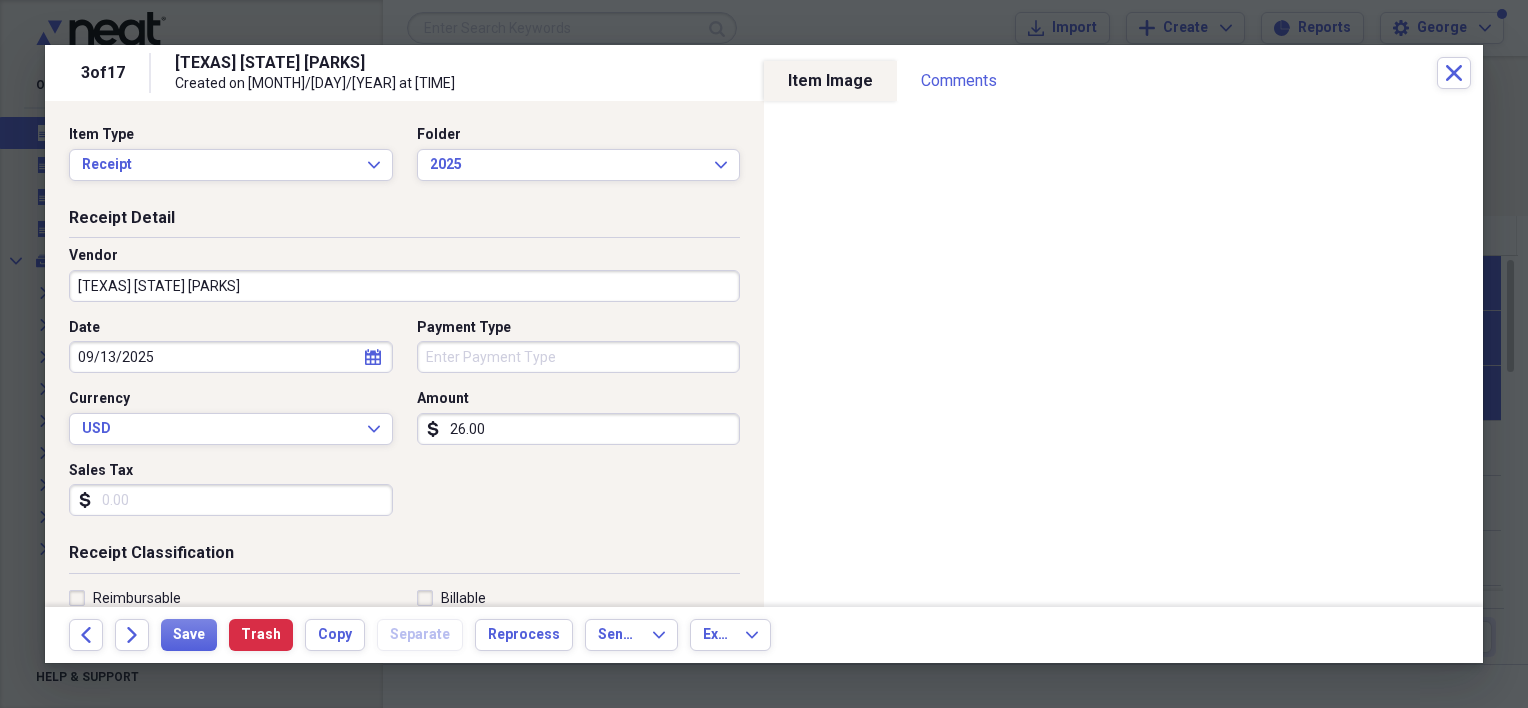type on "[TEXAS] [STATE] [PARKS]" 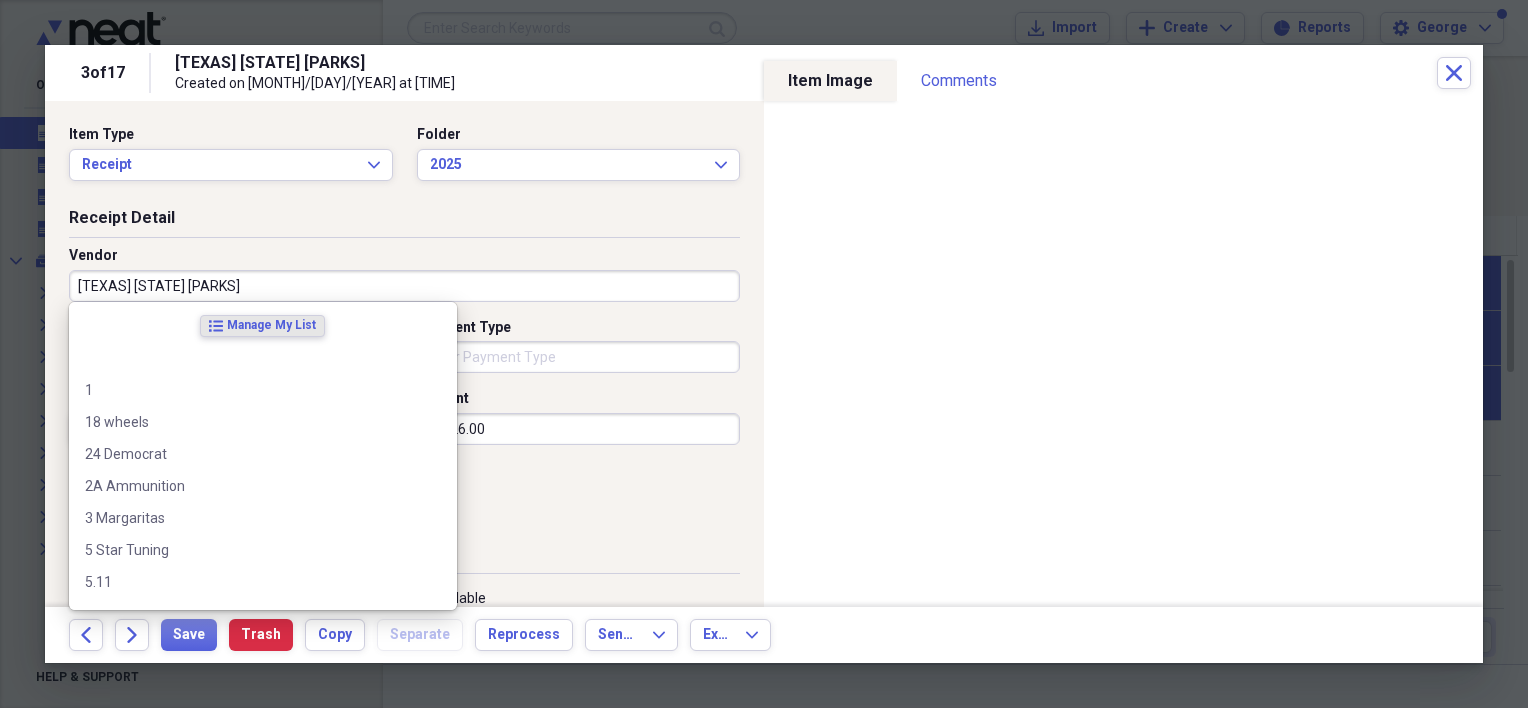 click on "[TEXAS] [STATE] [PARKS]" at bounding box center [404, 286] 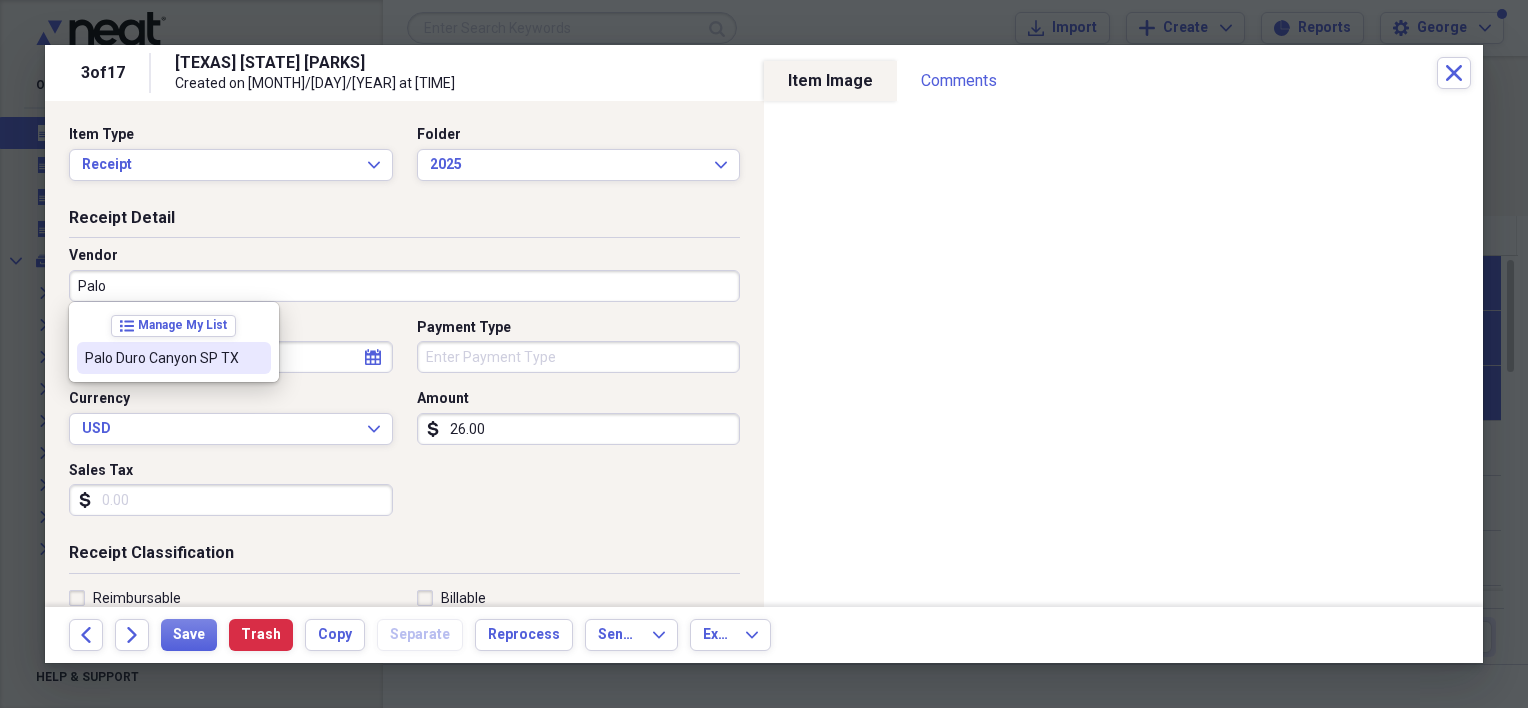 click at bounding box center [255, 358] 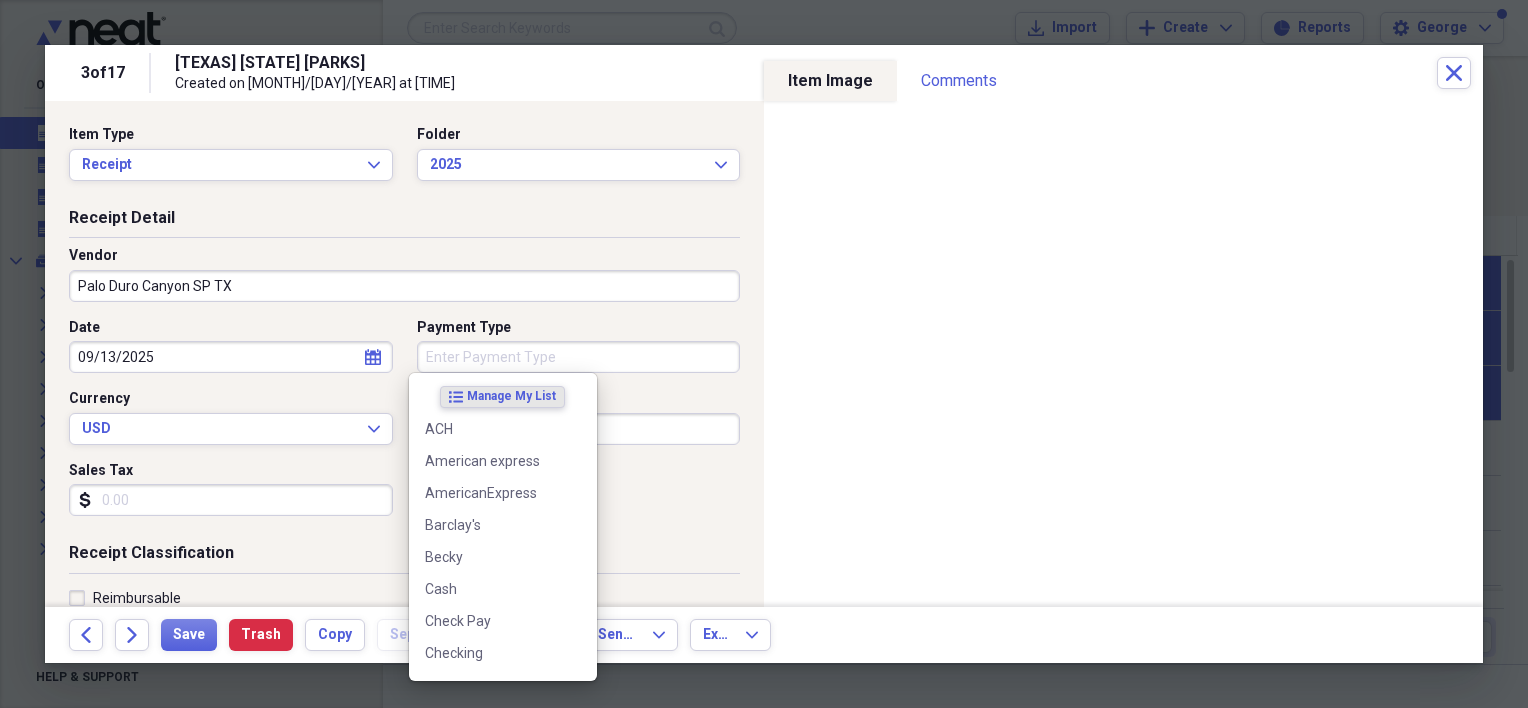 click on "Payment Type" at bounding box center [579, 357] 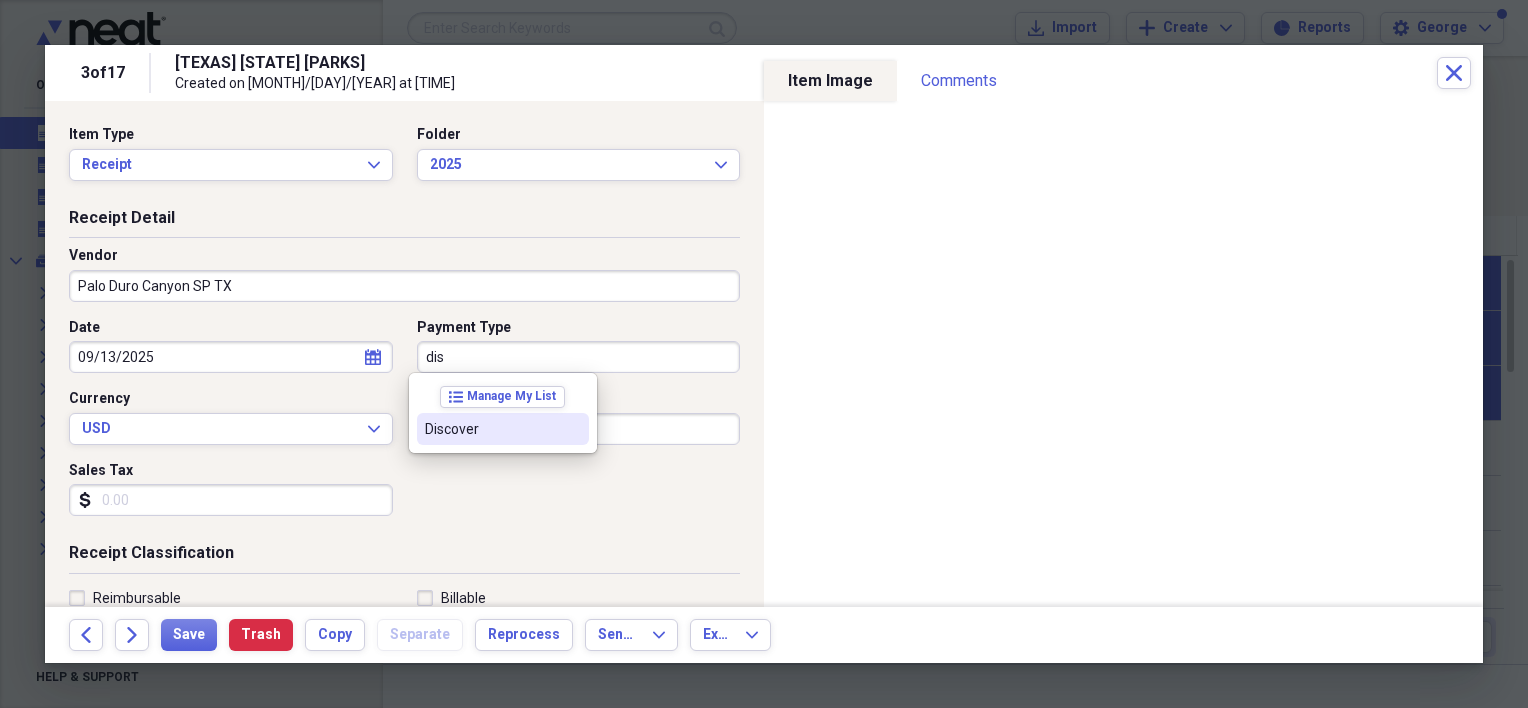 click on "Discover" at bounding box center [491, 429] 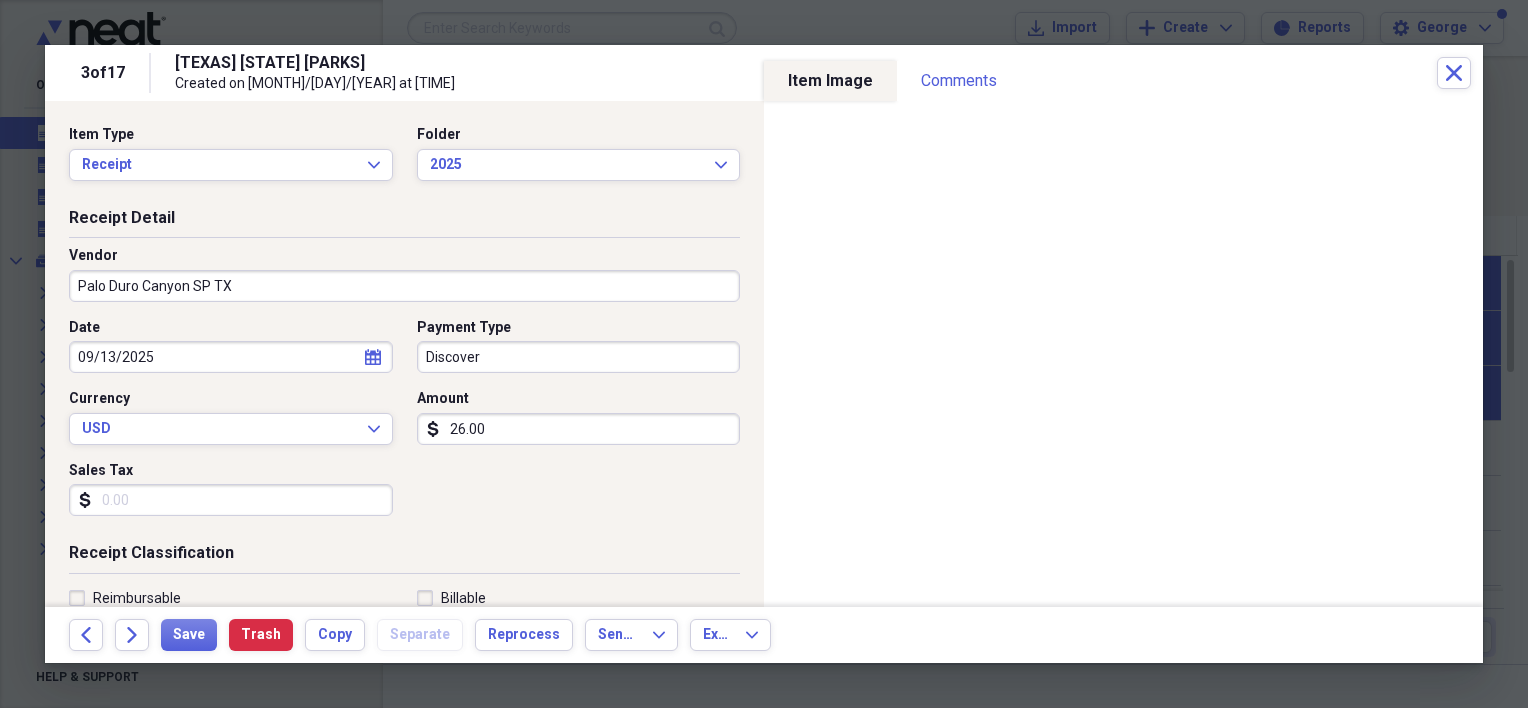 click on "09/13/2025" at bounding box center [231, 357] 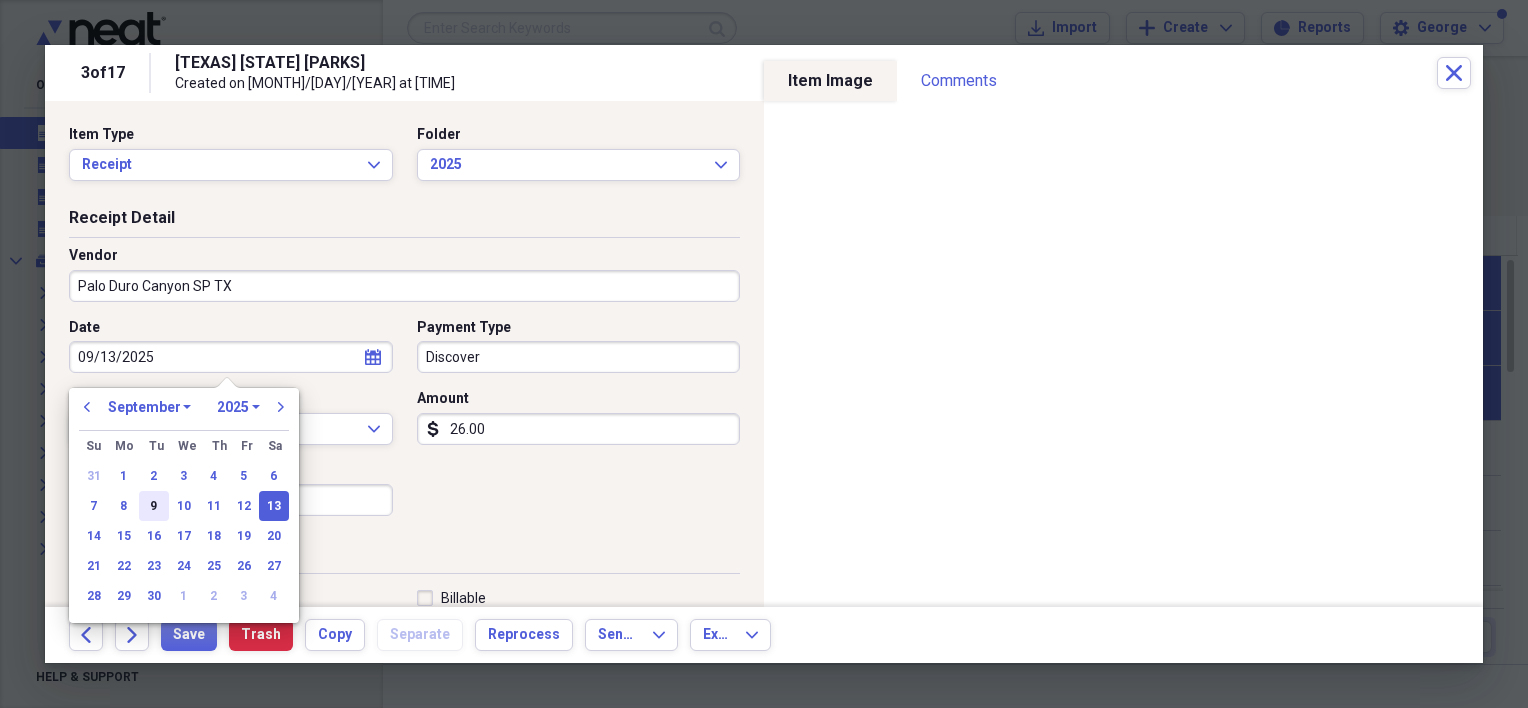 click on "9" at bounding box center (154, 506) 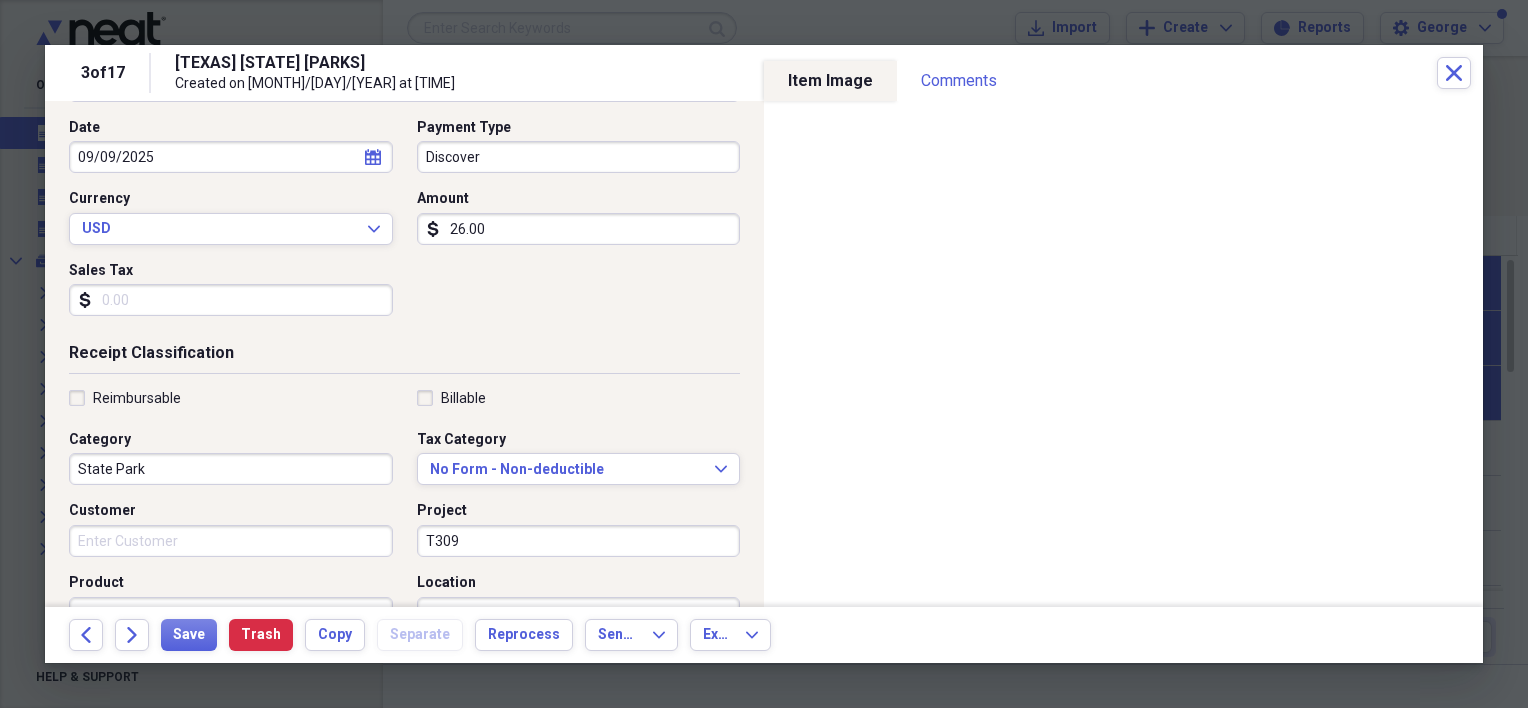 scroll, scrollTop: 300, scrollLeft: 0, axis: vertical 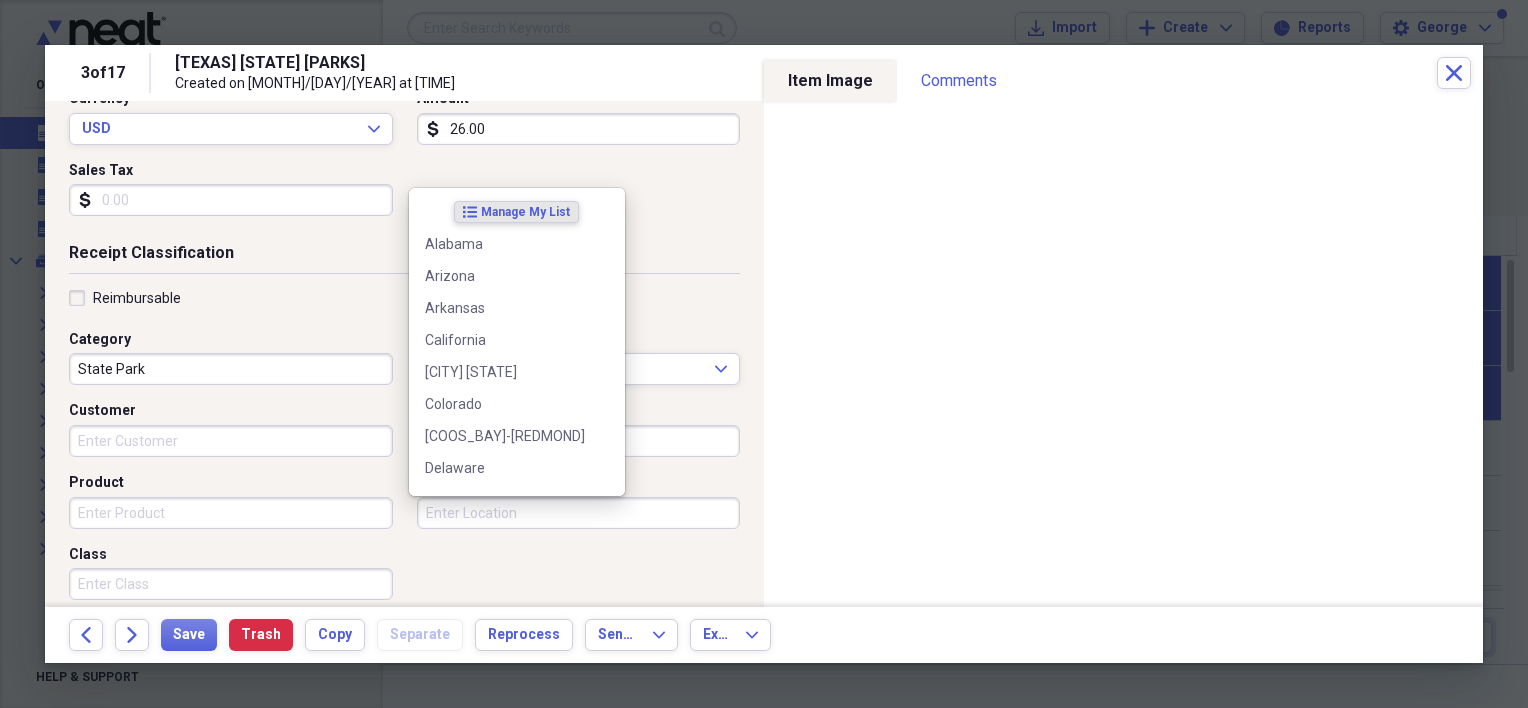 click on "Location" at bounding box center [579, 513] 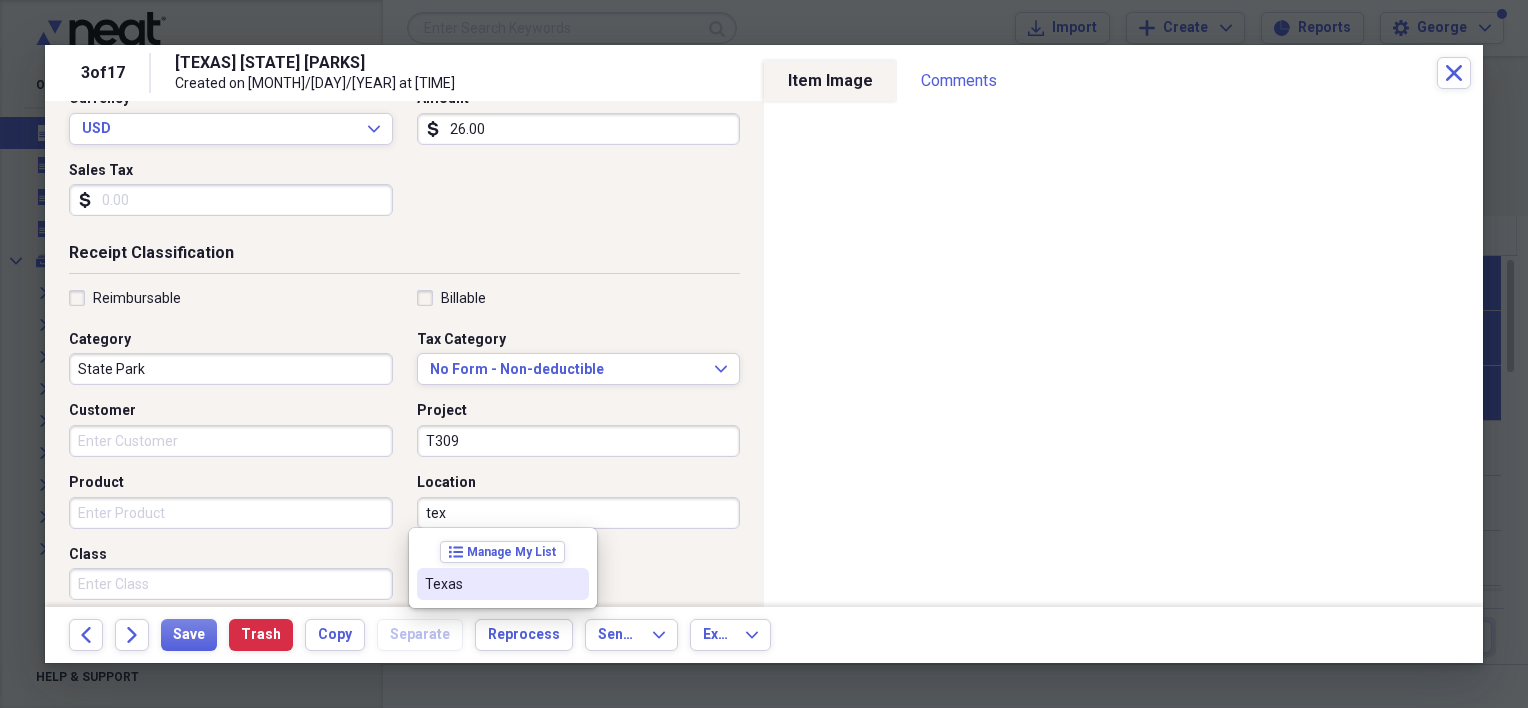 click on "Texas" at bounding box center [503, 584] 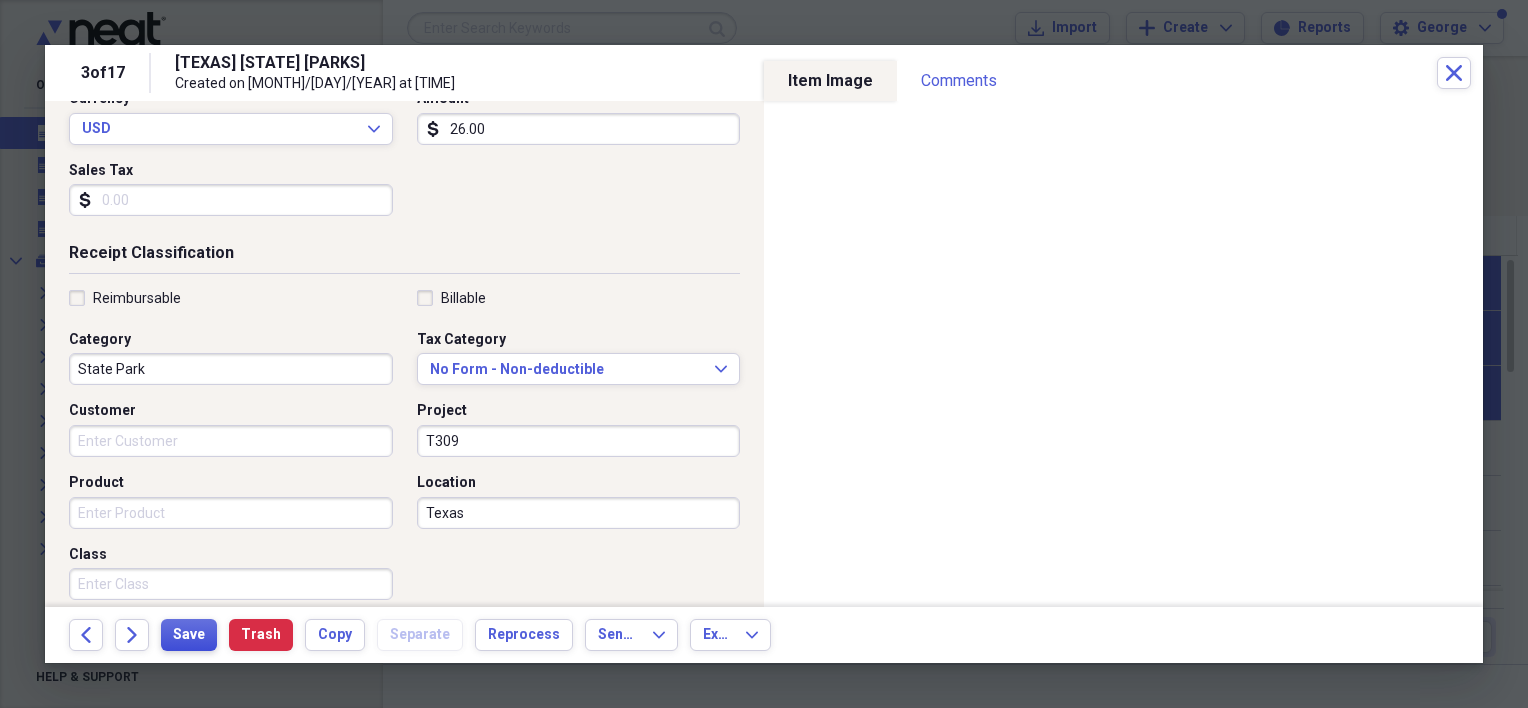 click on "Save" at bounding box center [189, 635] 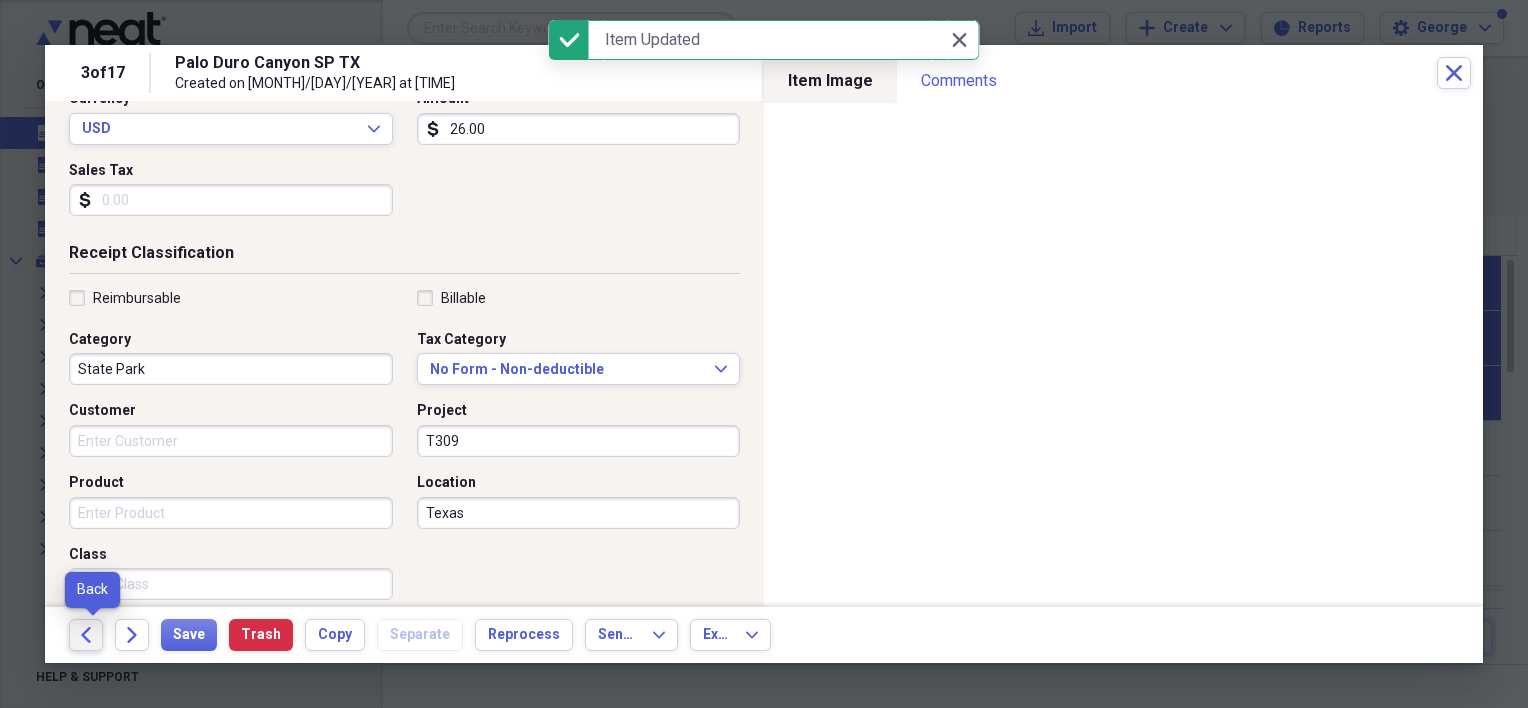 click on "Back" at bounding box center (86, 635) 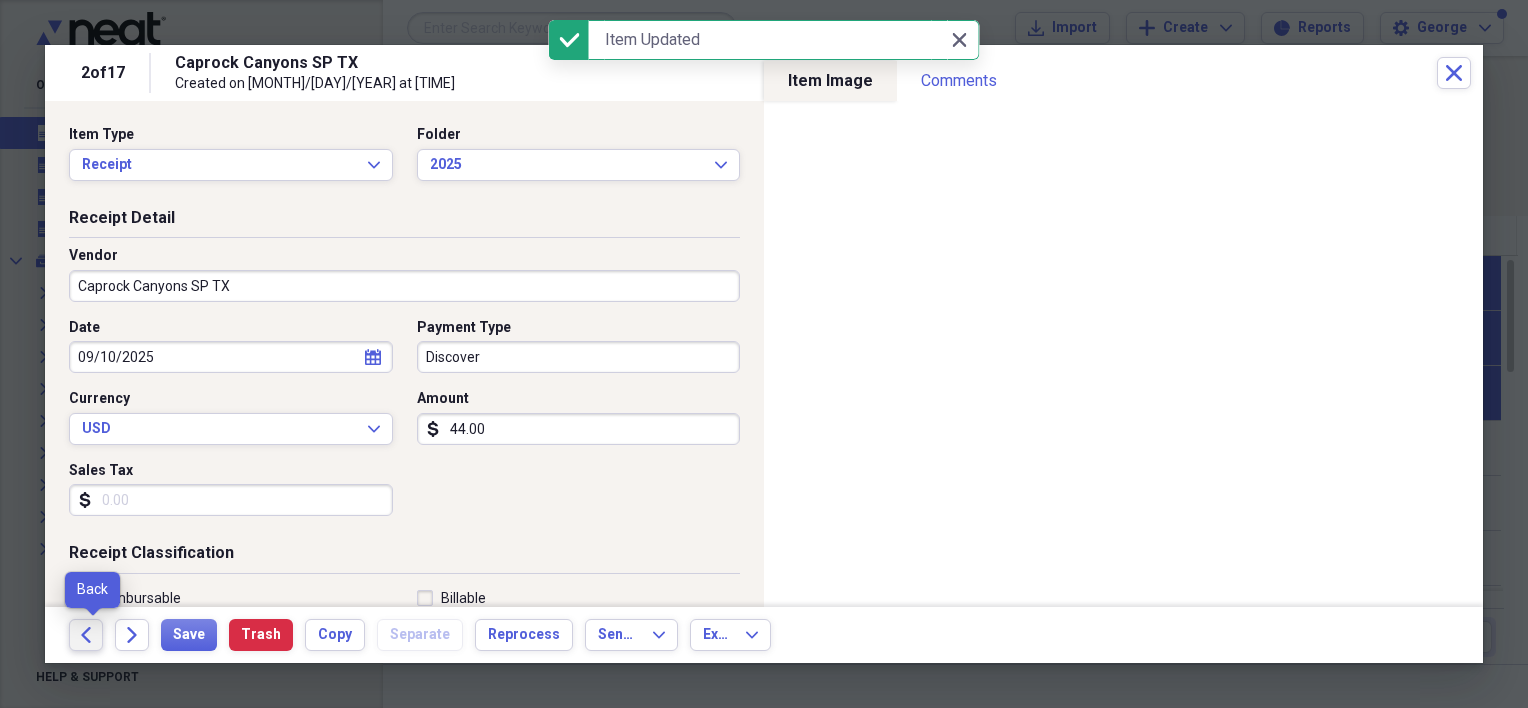 click on "Back" at bounding box center (86, 635) 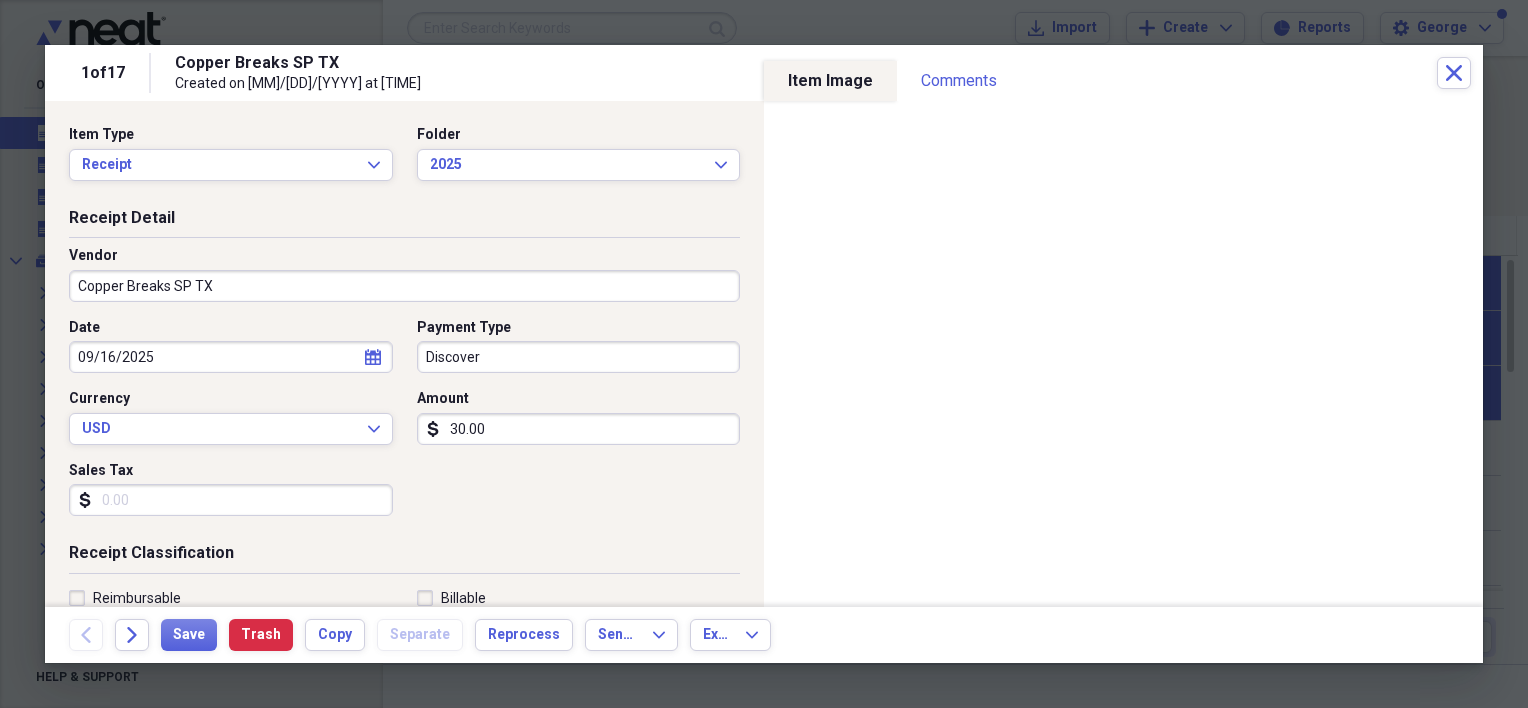 click 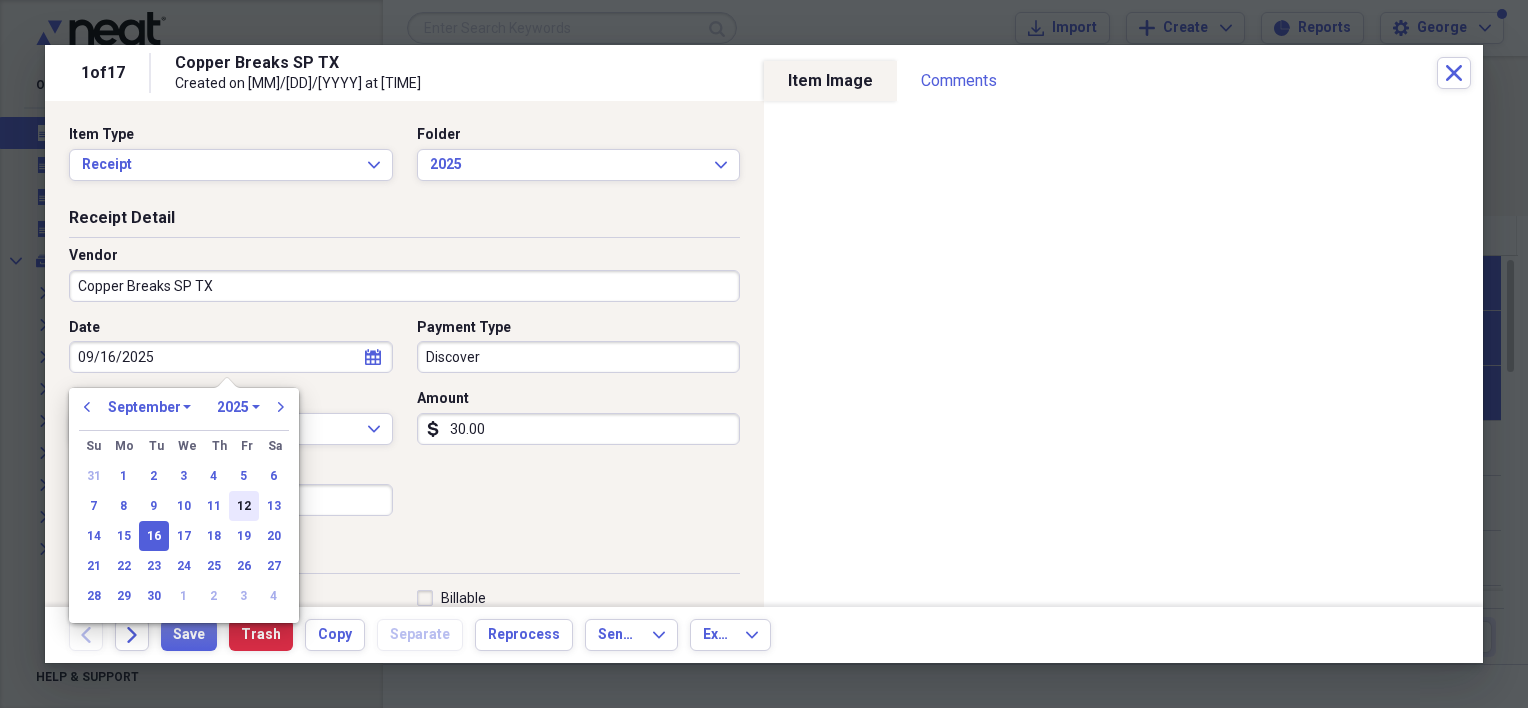 click on "12" at bounding box center (244, 506) 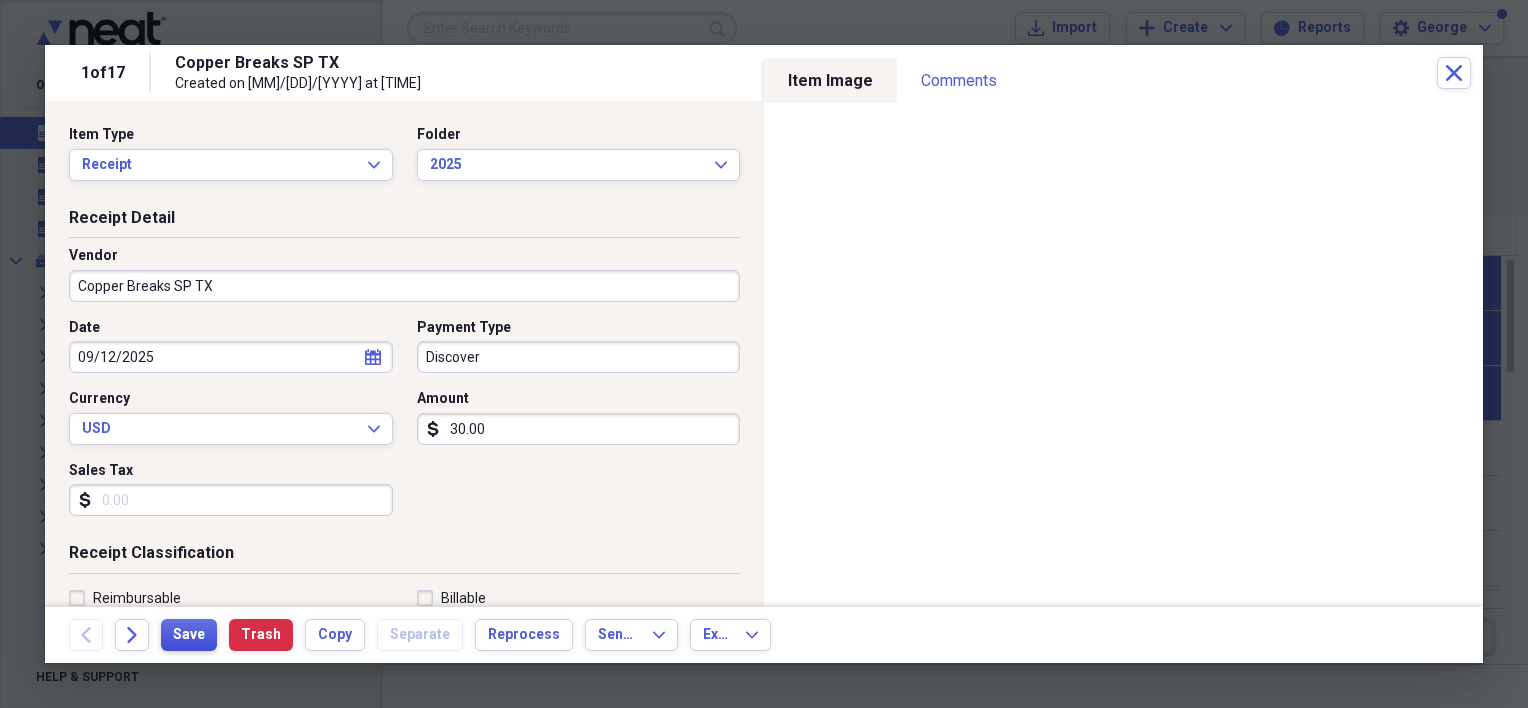 click on "Save" at bounding box center [189, 635] 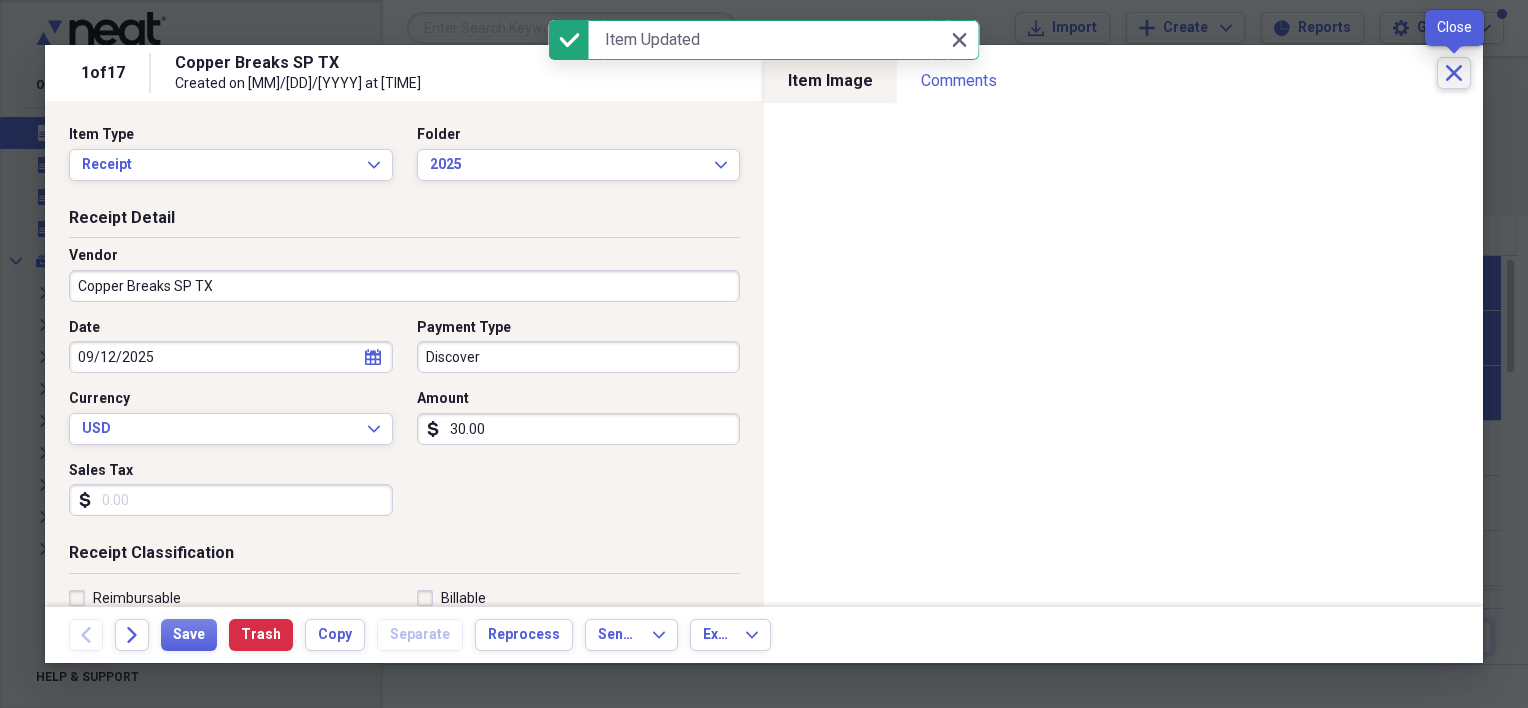 click 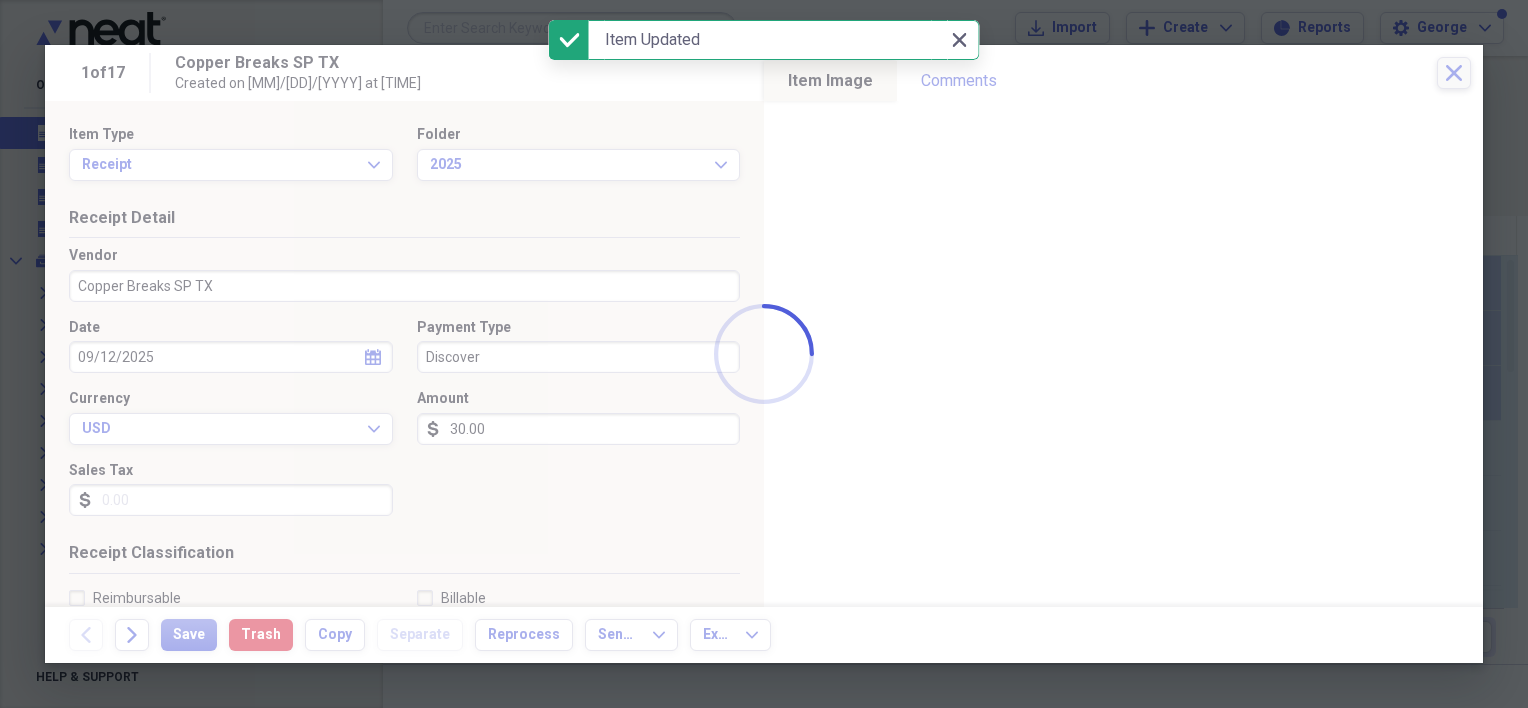 checkbox on "false" 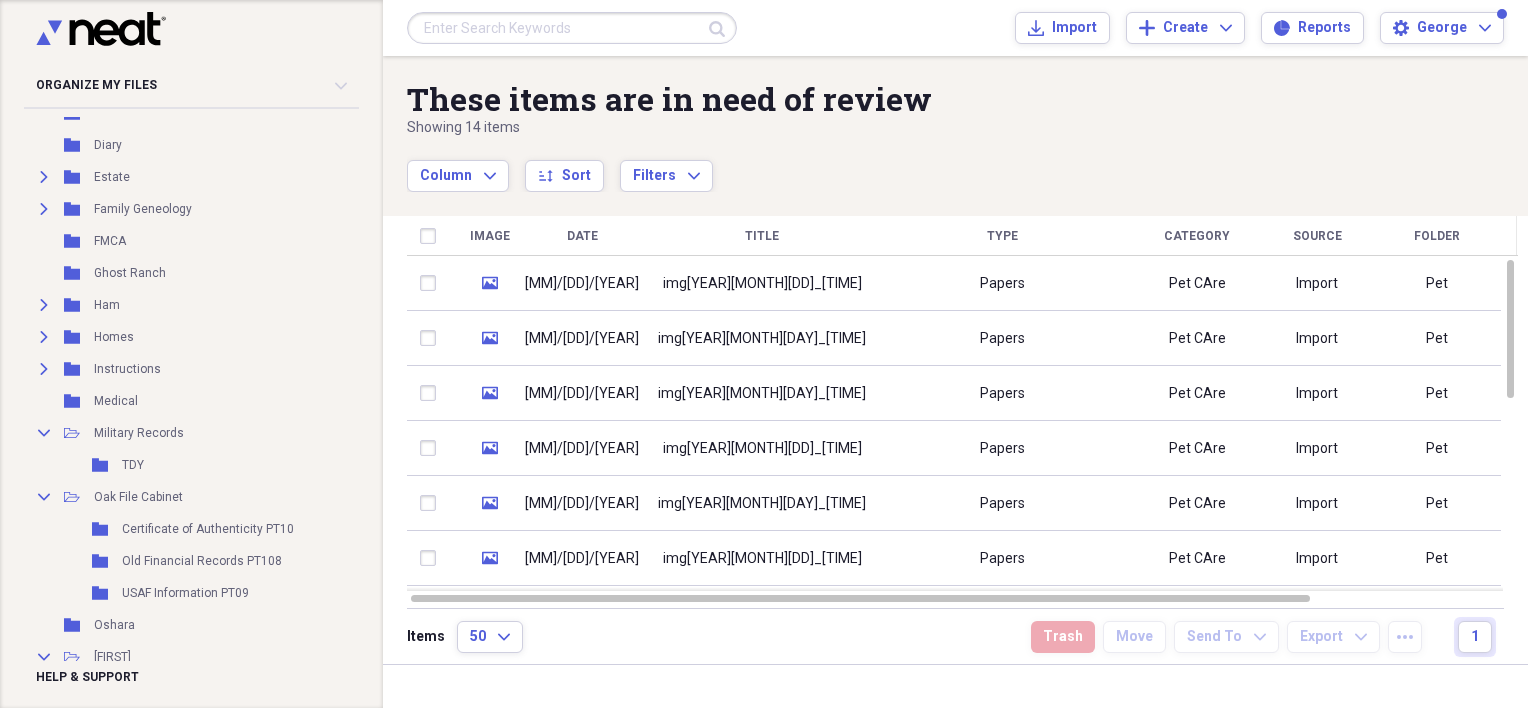 scroll, scrollTop: 200, scrollLeft: 0, axis: vertical 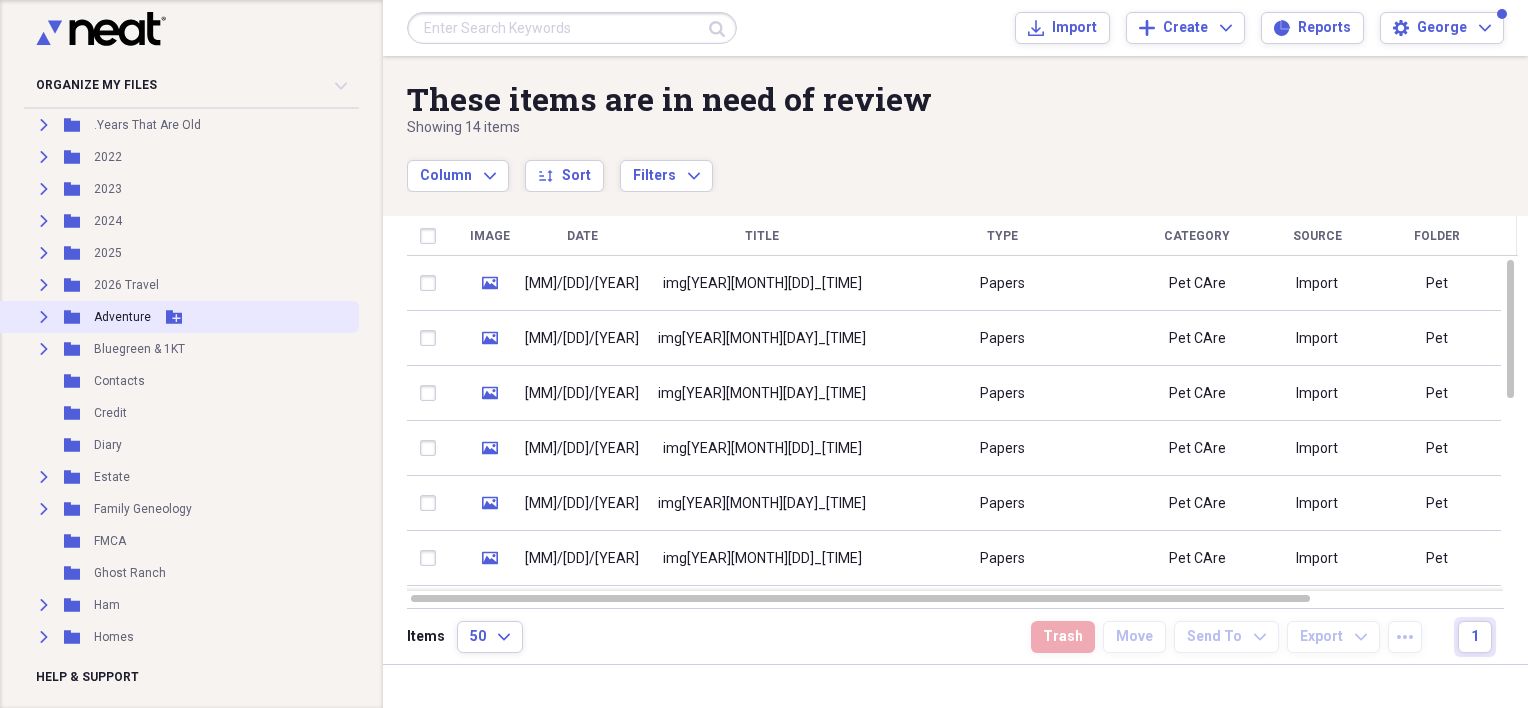 click on "Expand" 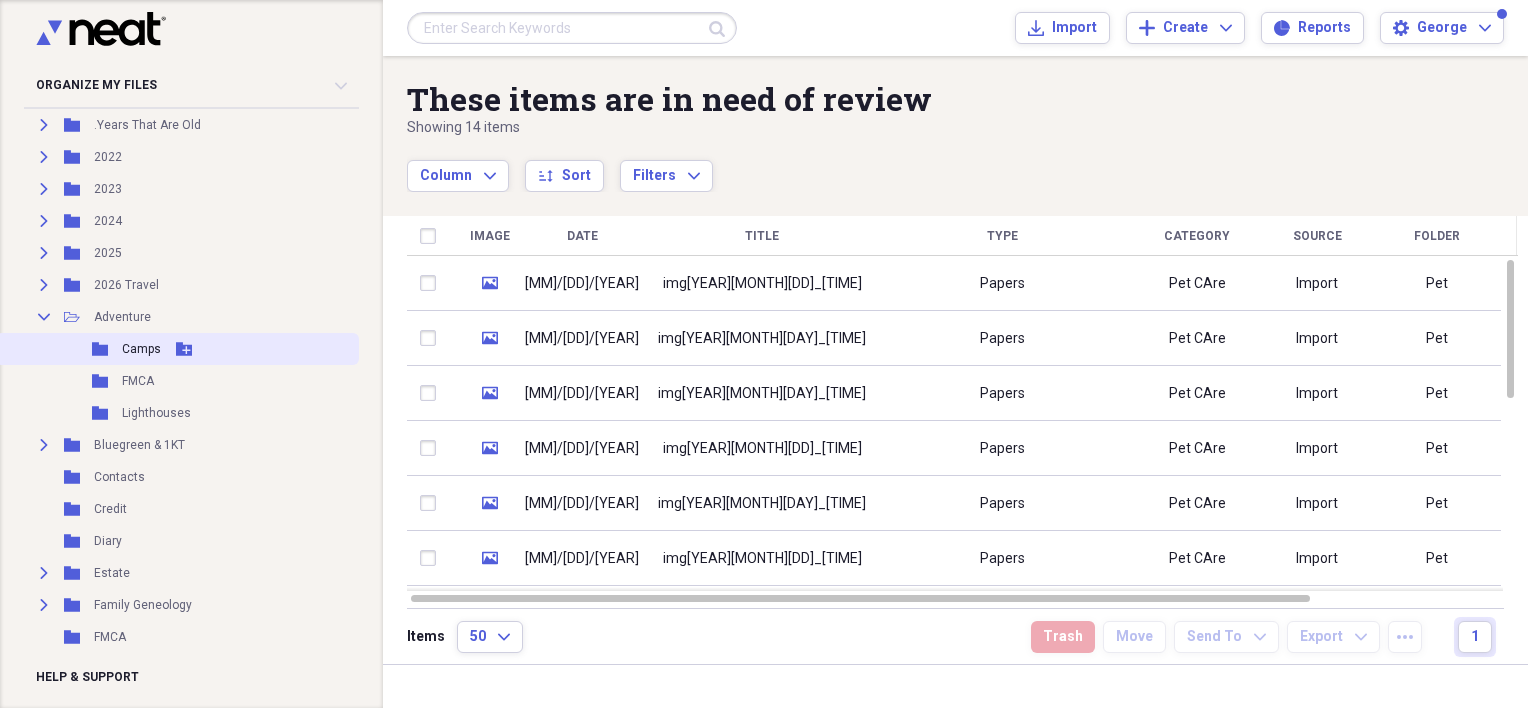 click 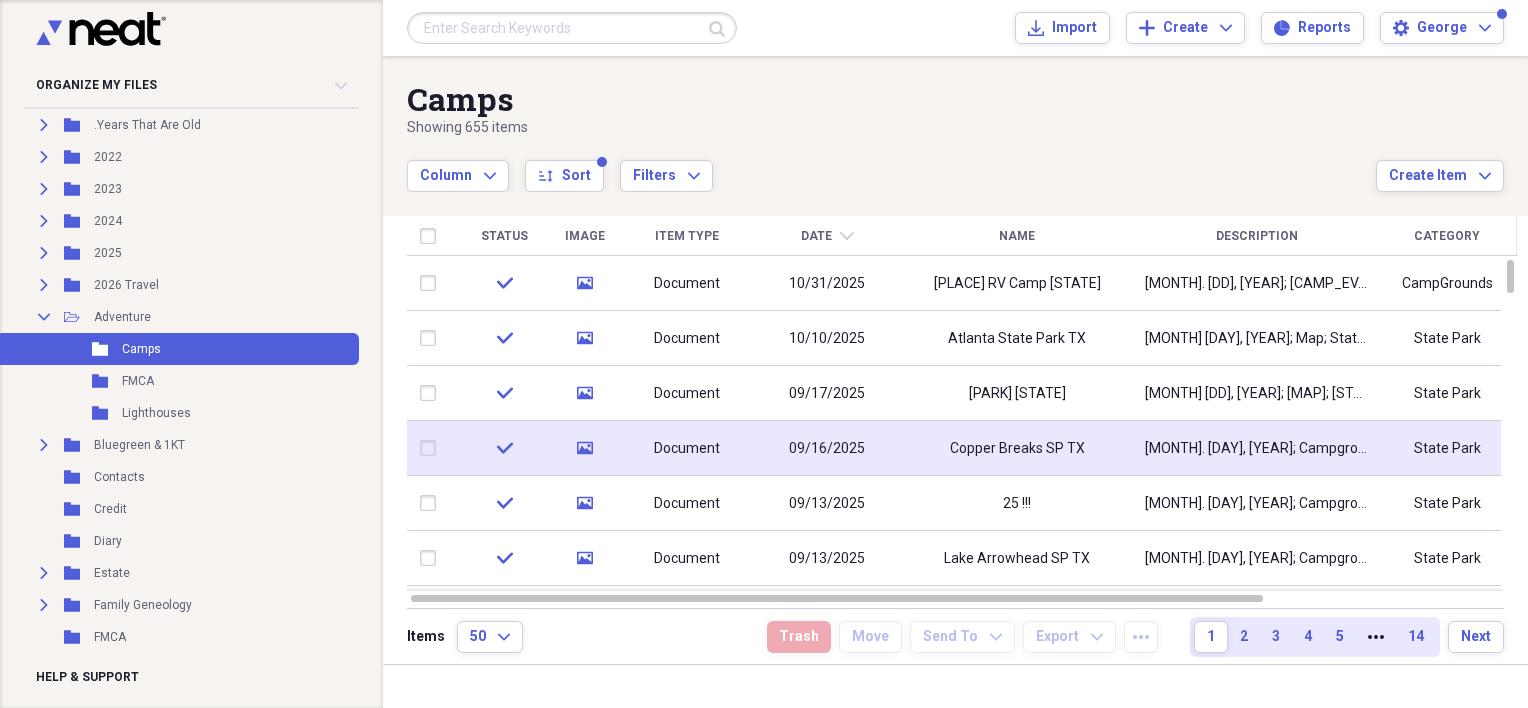 click on "Copper Breaks SP TX" at bounding box center (1017, 448) 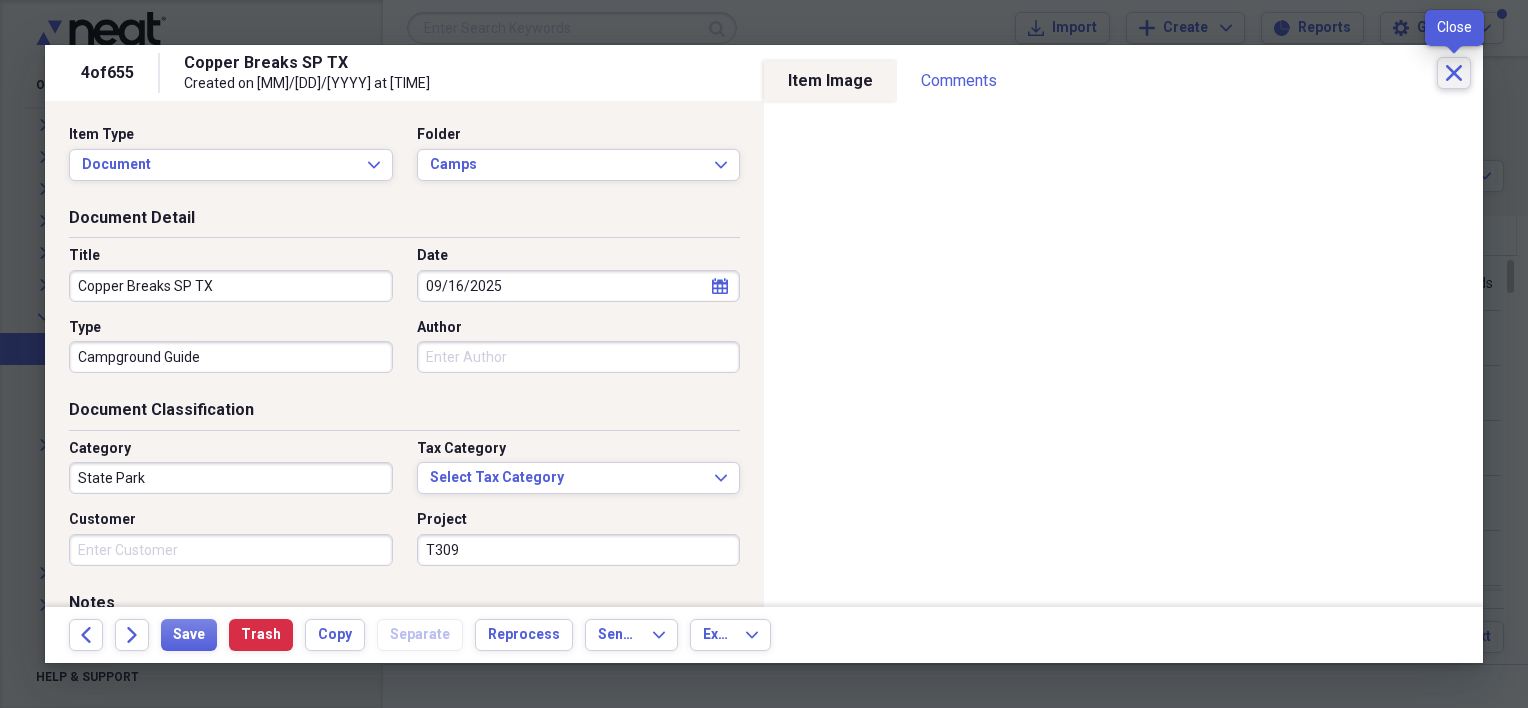 click on "Close" at bounding box center (1454, 73) 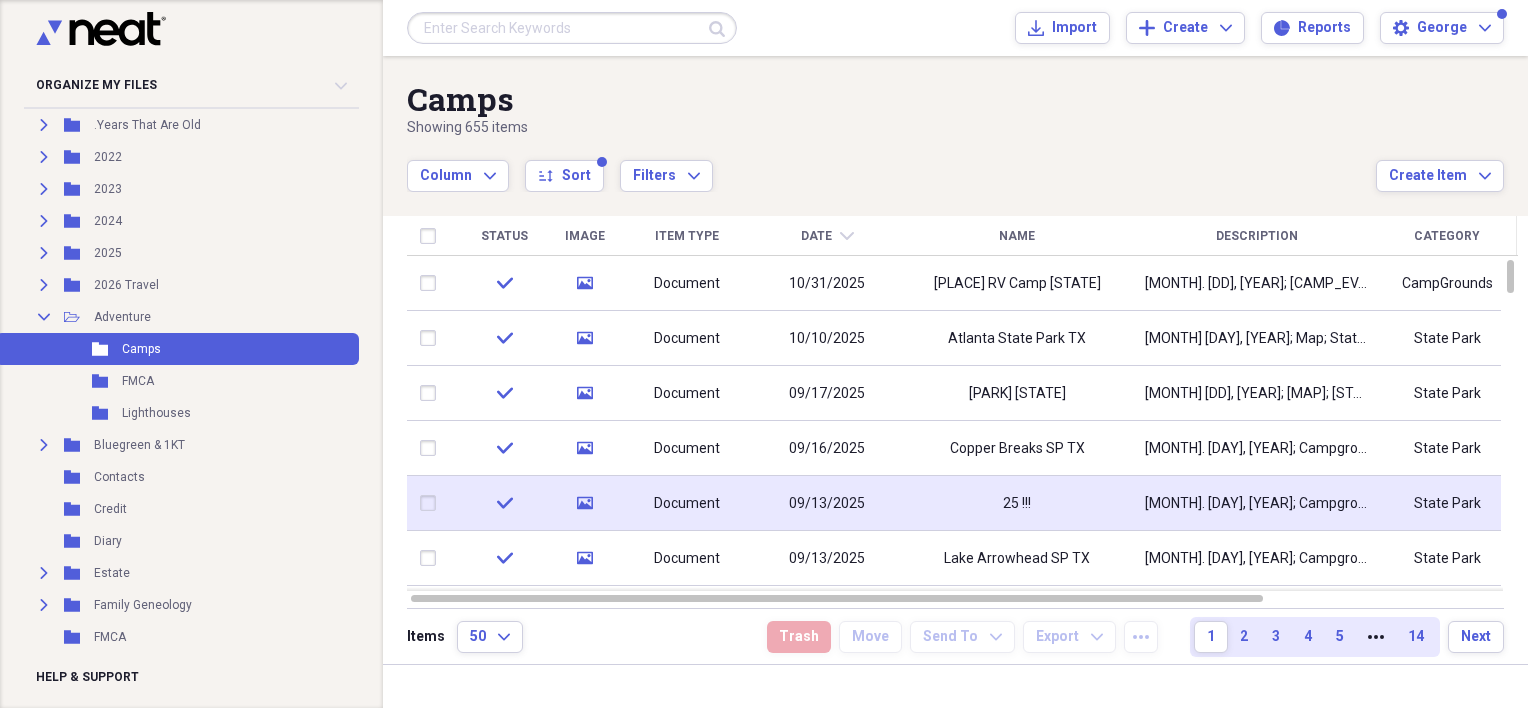 click on "25 !!!" at bounding box center [1017, 503] 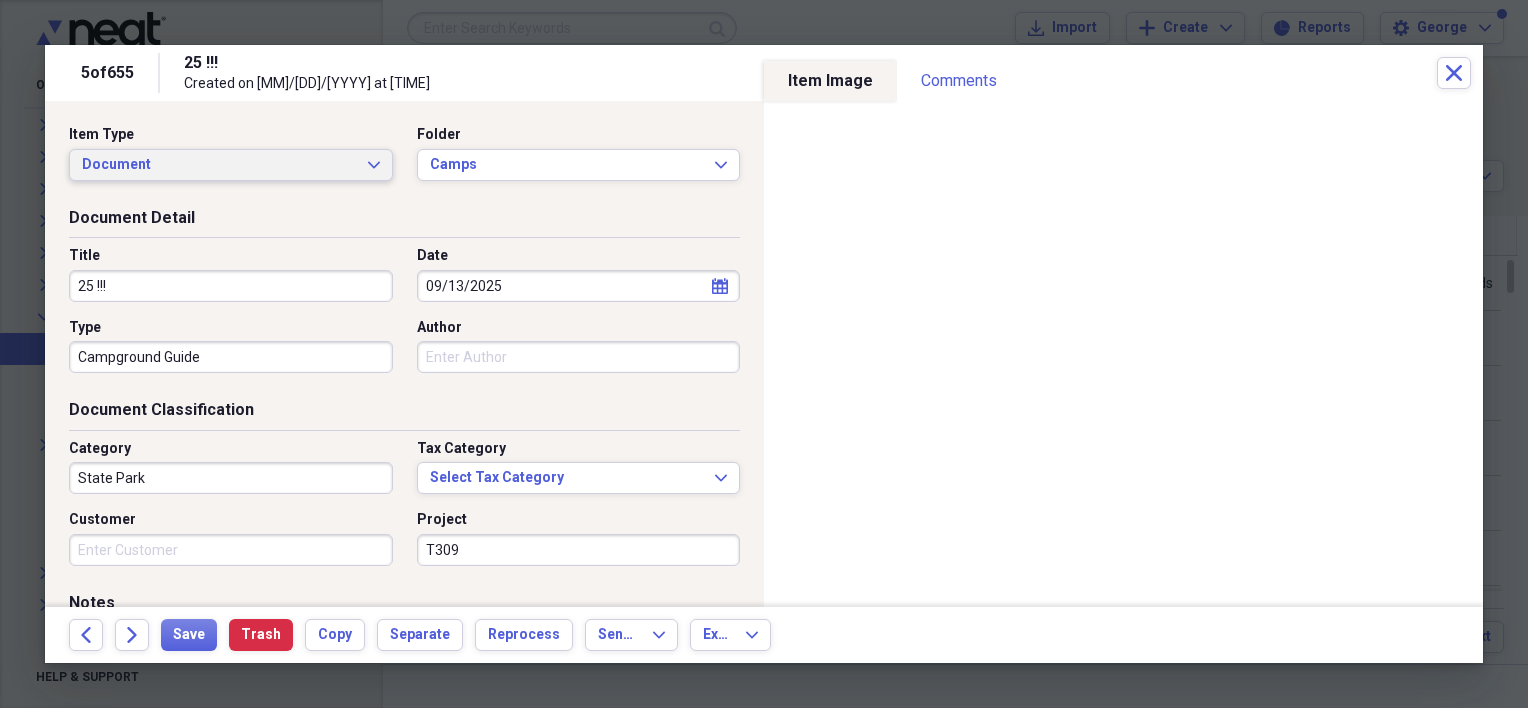 click on "Document" at bounding box center (219, 165) 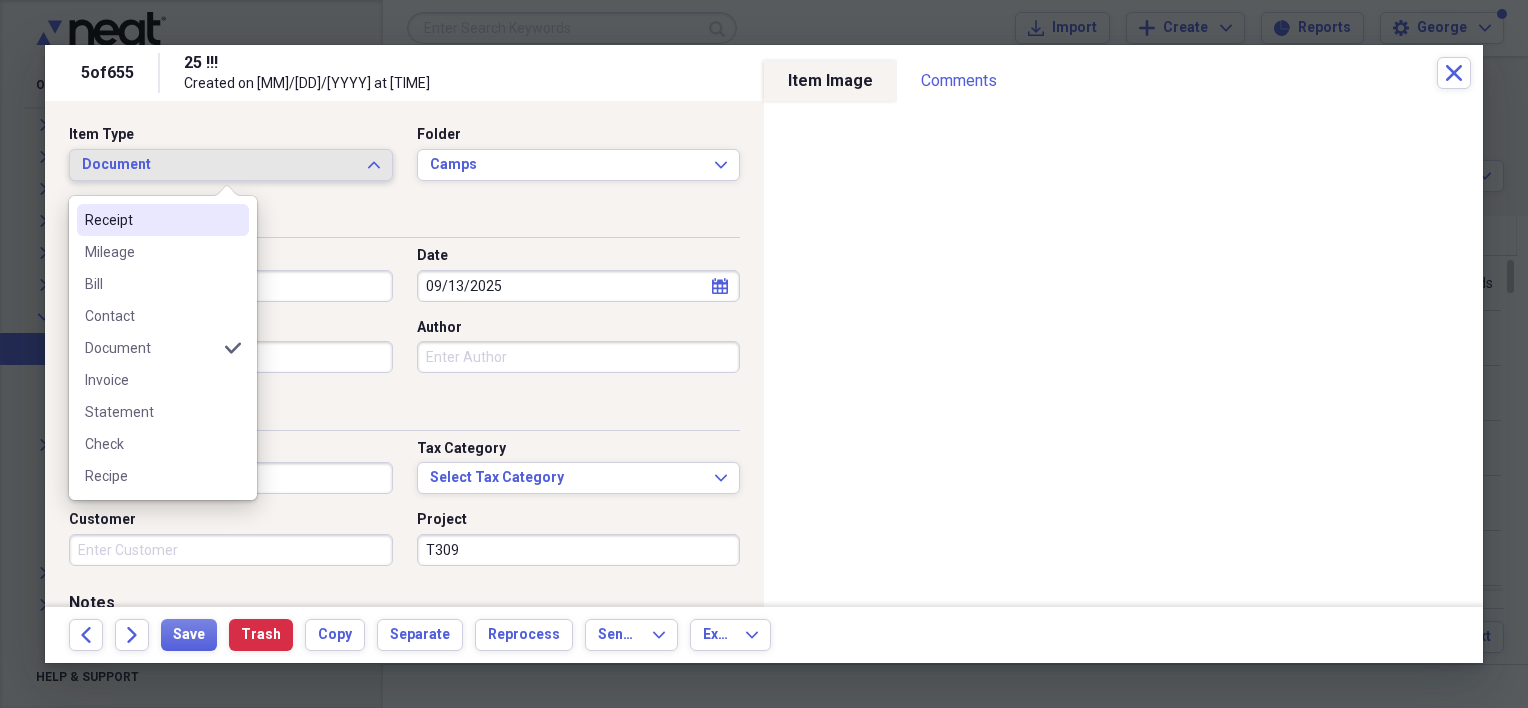click on "Receipt" at bounding box center [151, 220] 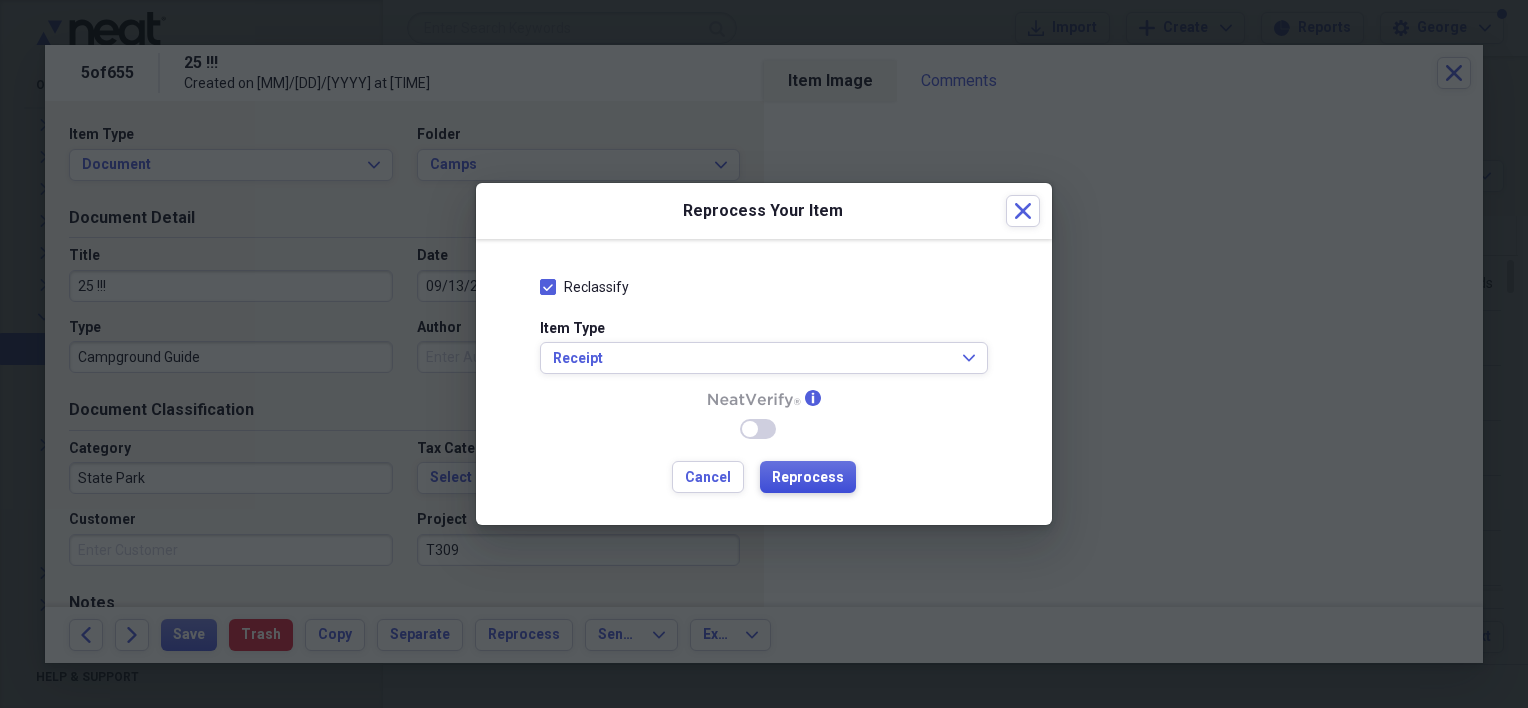 click on "Reprocess" at bounding box center [808, 478] 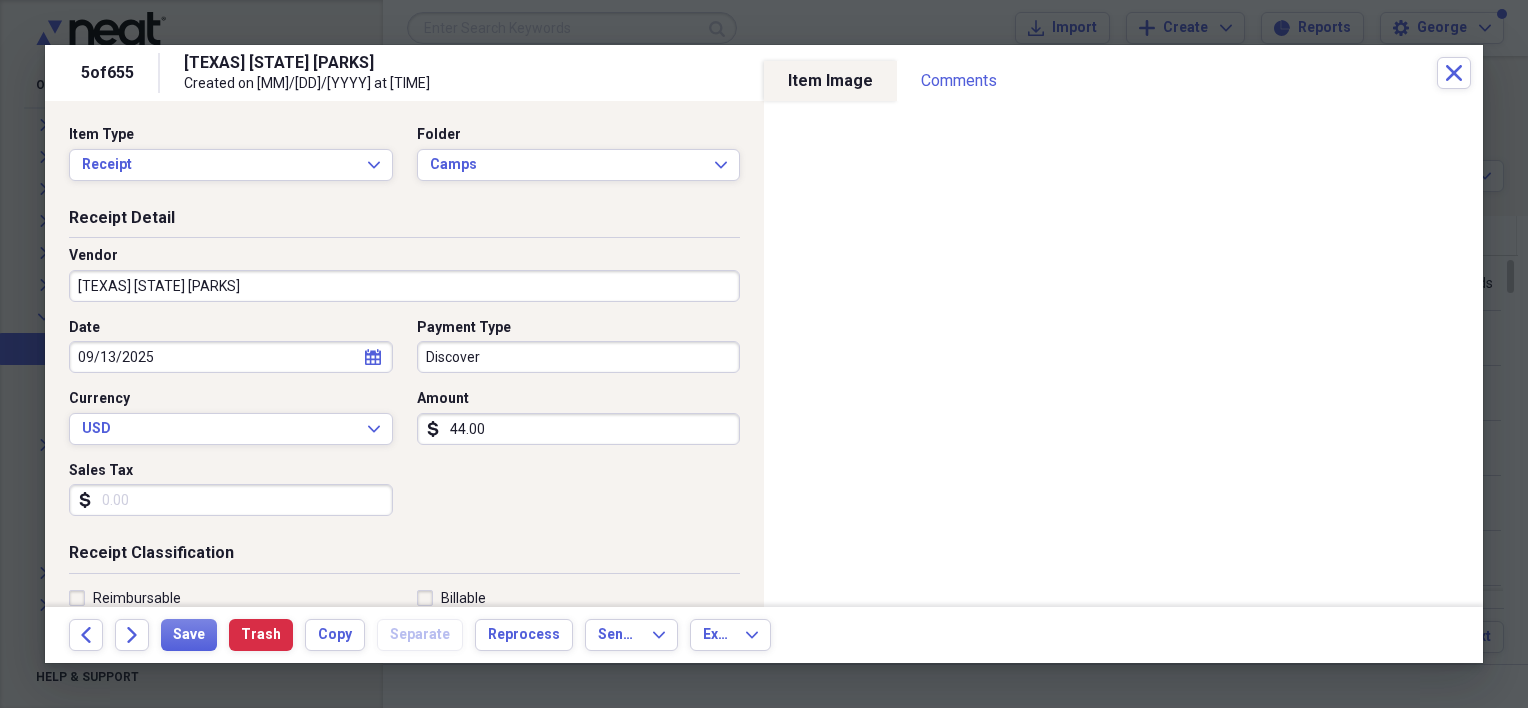 type on "[TEXAS] [STATE] [PARKS]" 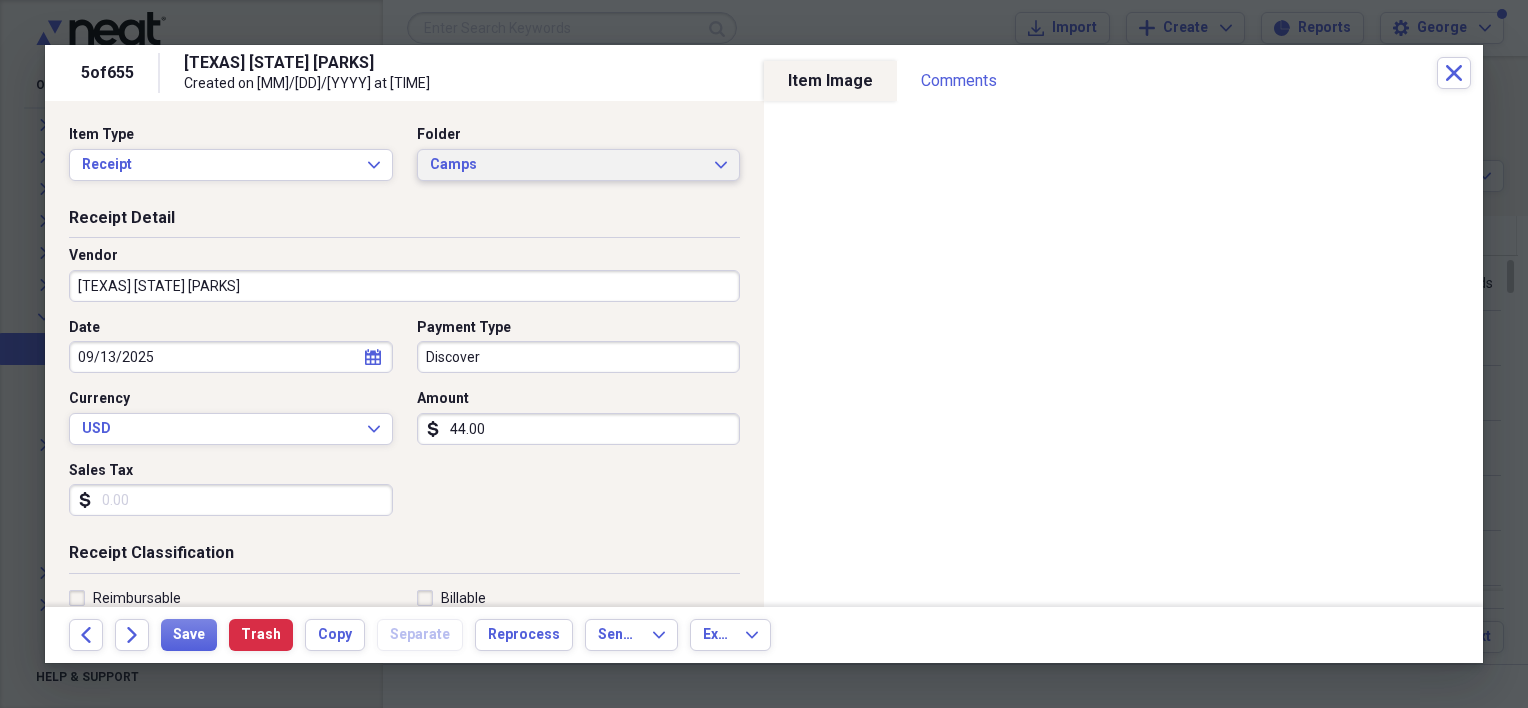 click on "Camps" at bounding box center [567, 165] 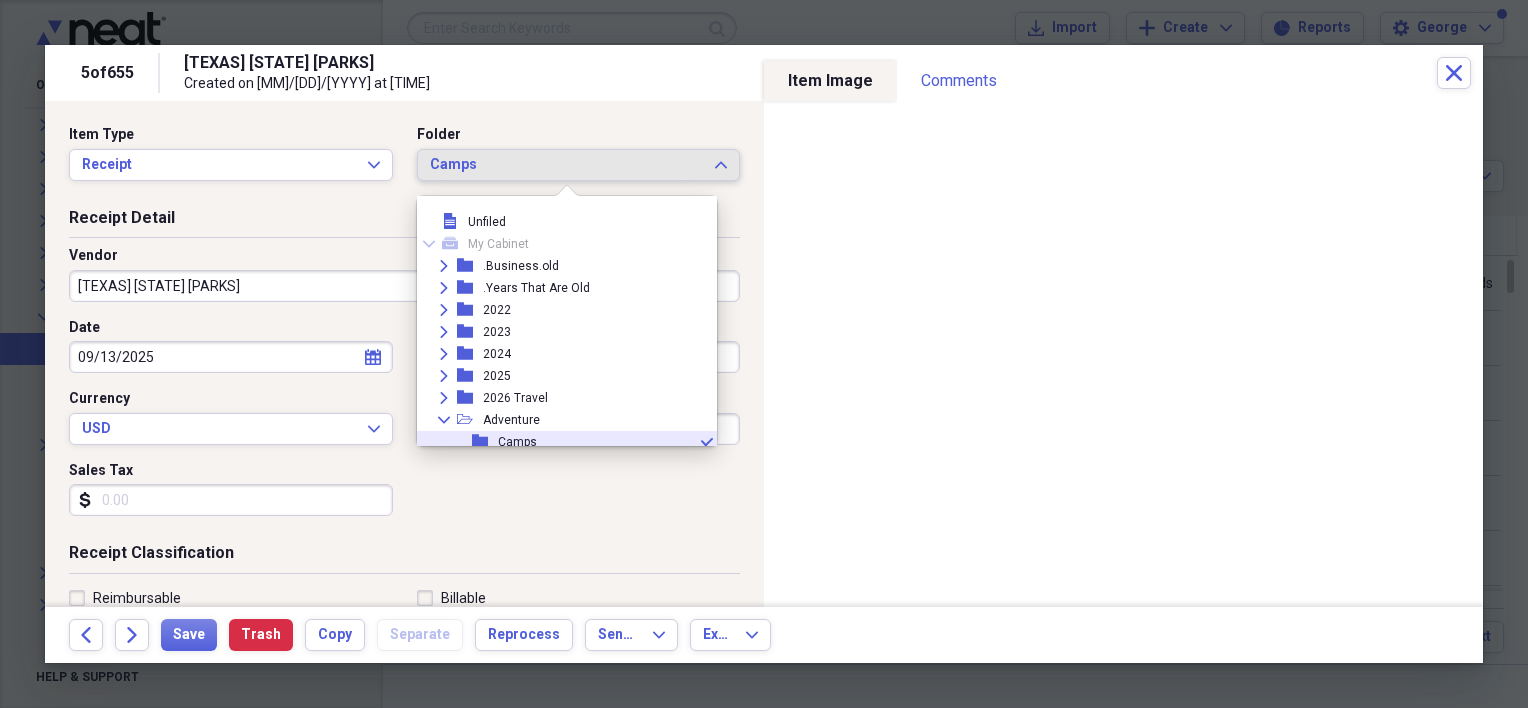 scroll, scrollTop: 120, scrollLeft: 0, axis: vertical 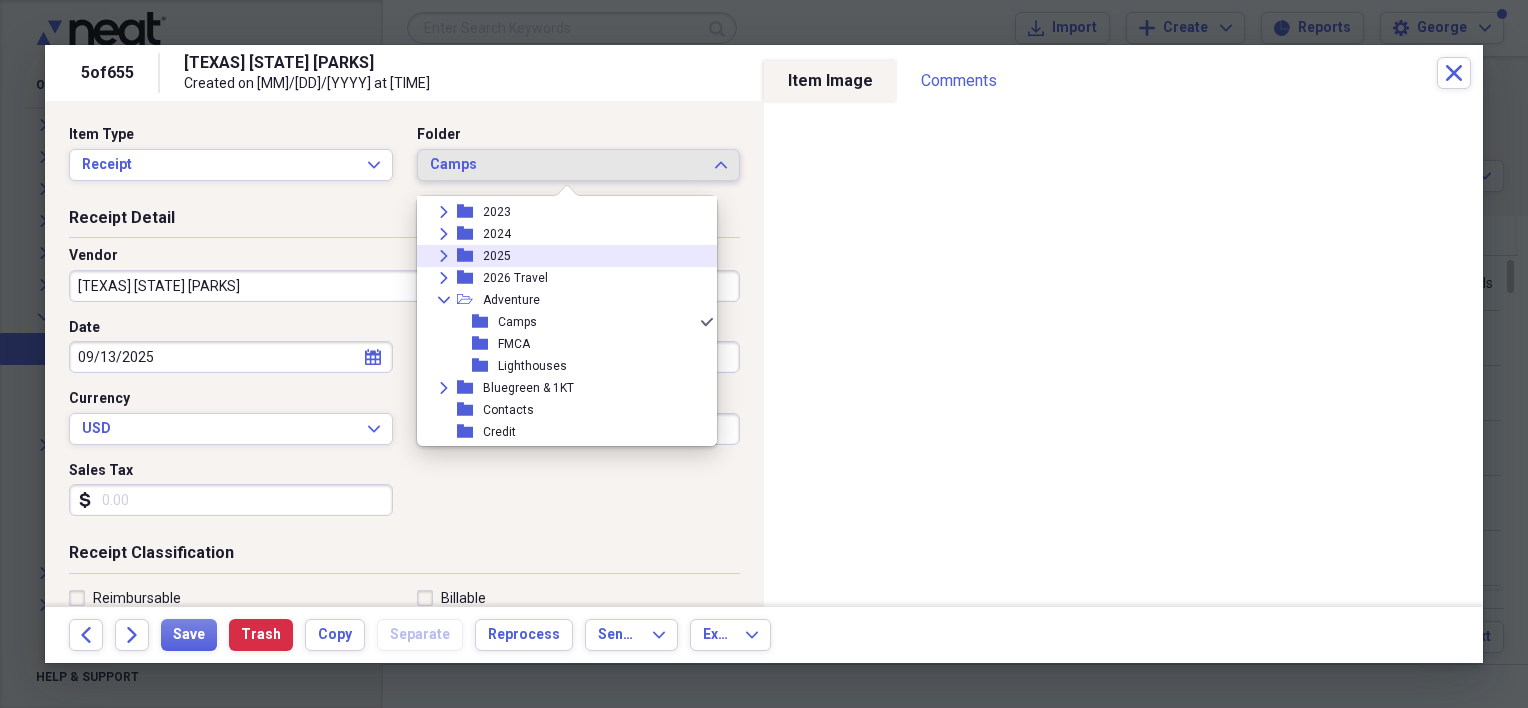 click on "2025" at bounding box center (497, 256) 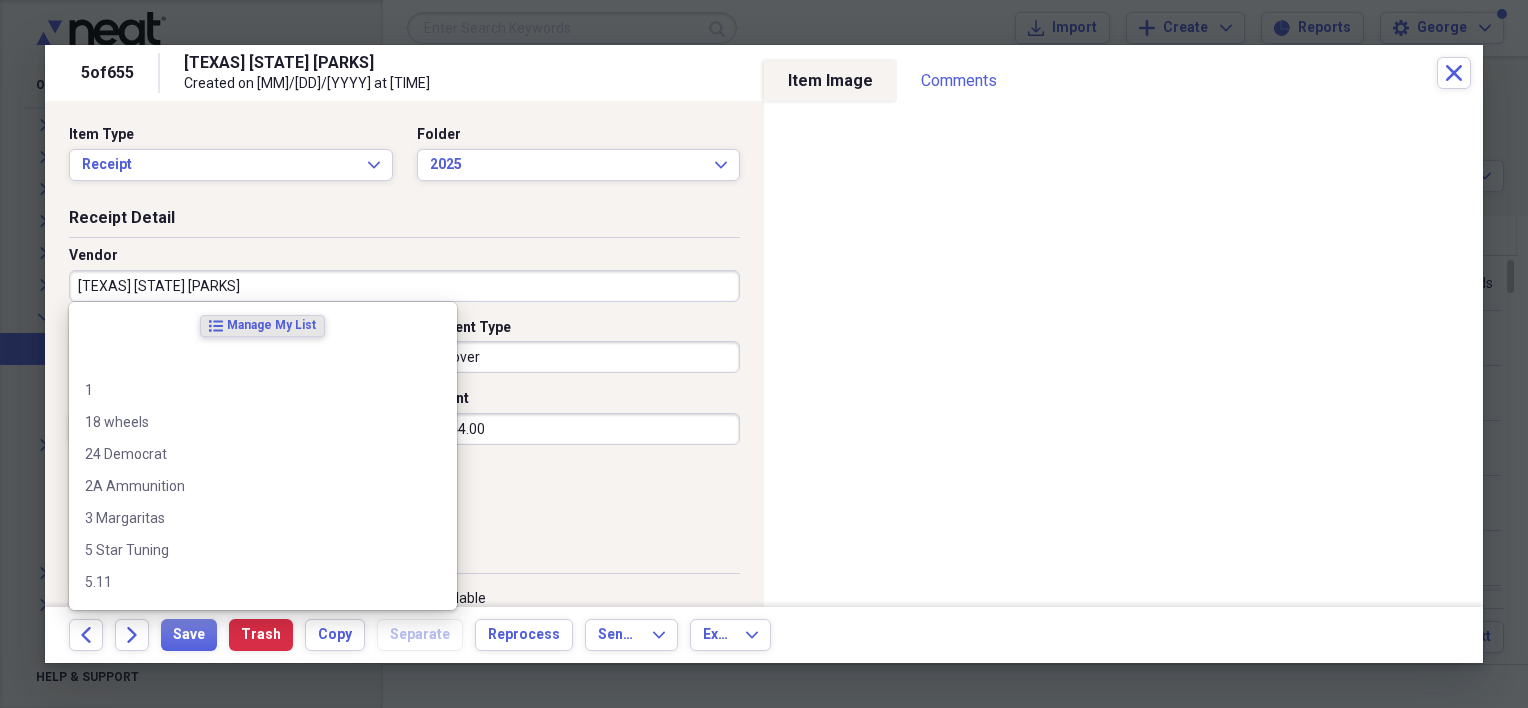 click on "[TEXAS] [STATE] [PARKS]" at bounding box center [404, 286] 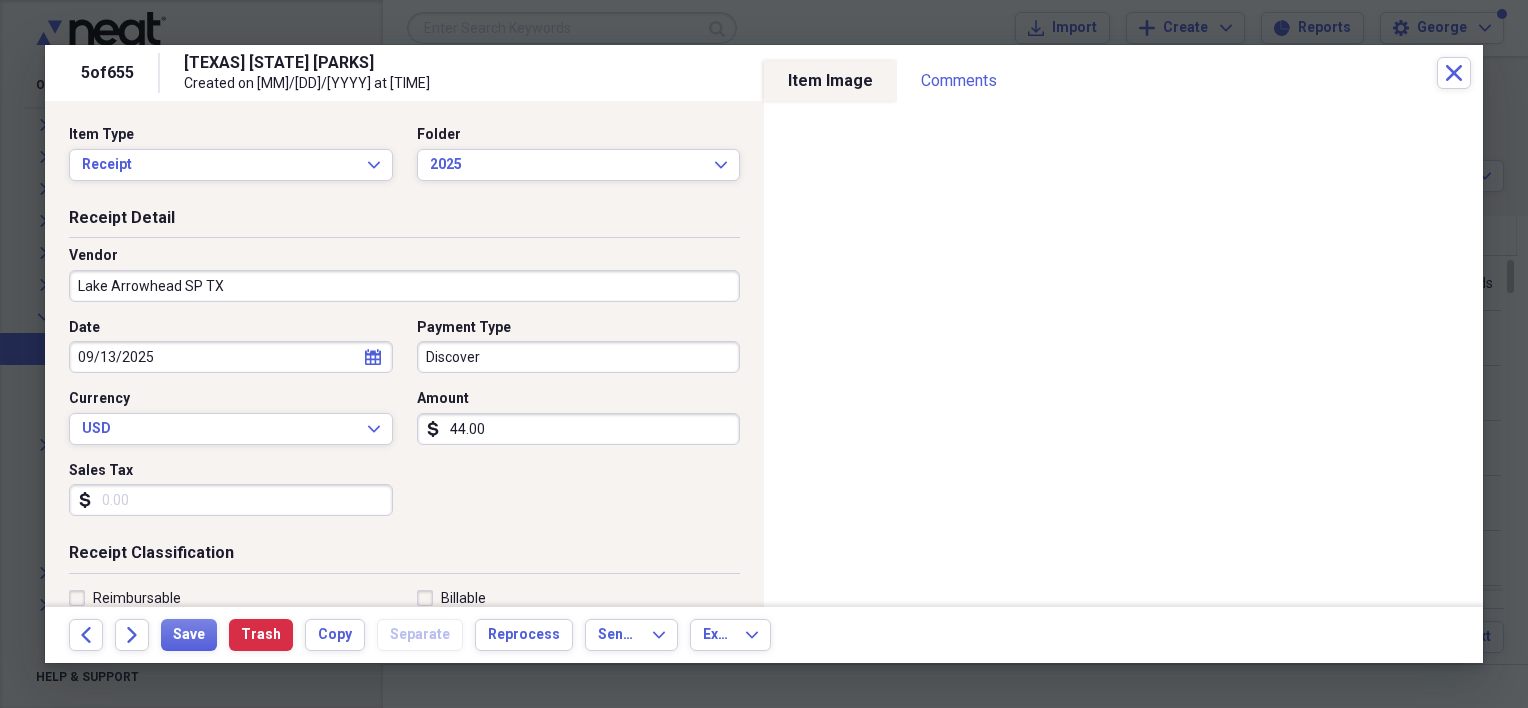 type on "Lake Arrowhead SP TX" 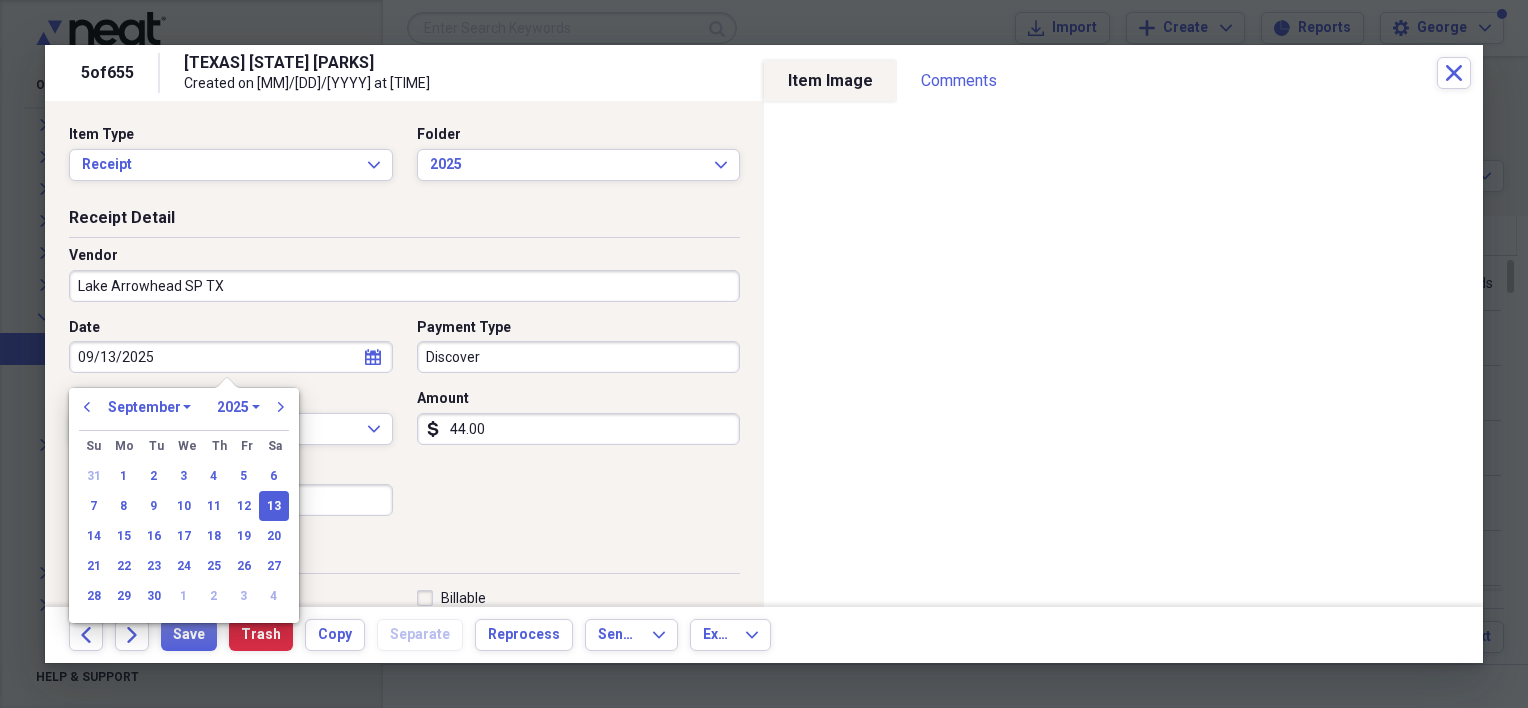 click on "Vendor [PLACE] SP [STATE]" at bounding box center [404, 282] 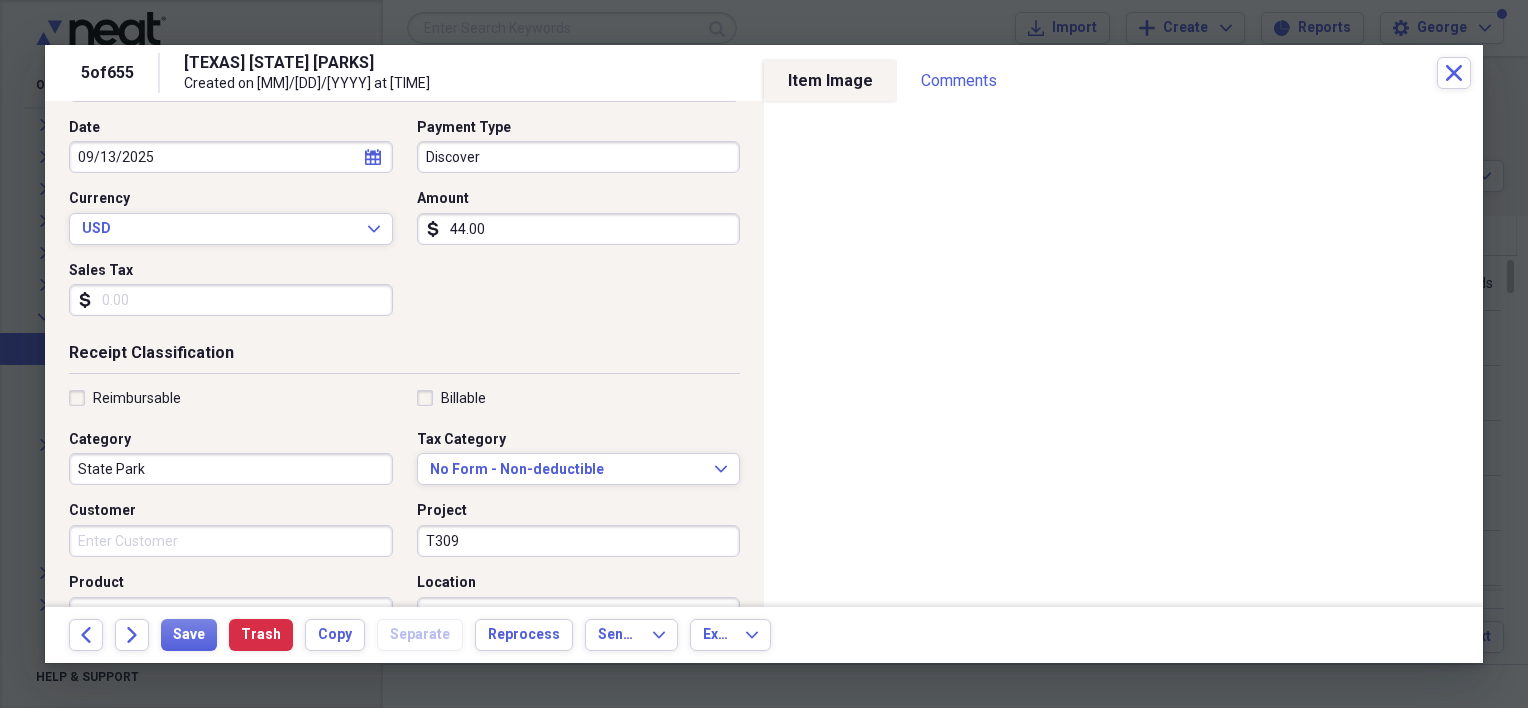 scroll, scrollTop: 400, scrollLeft: 0, axis: vertical 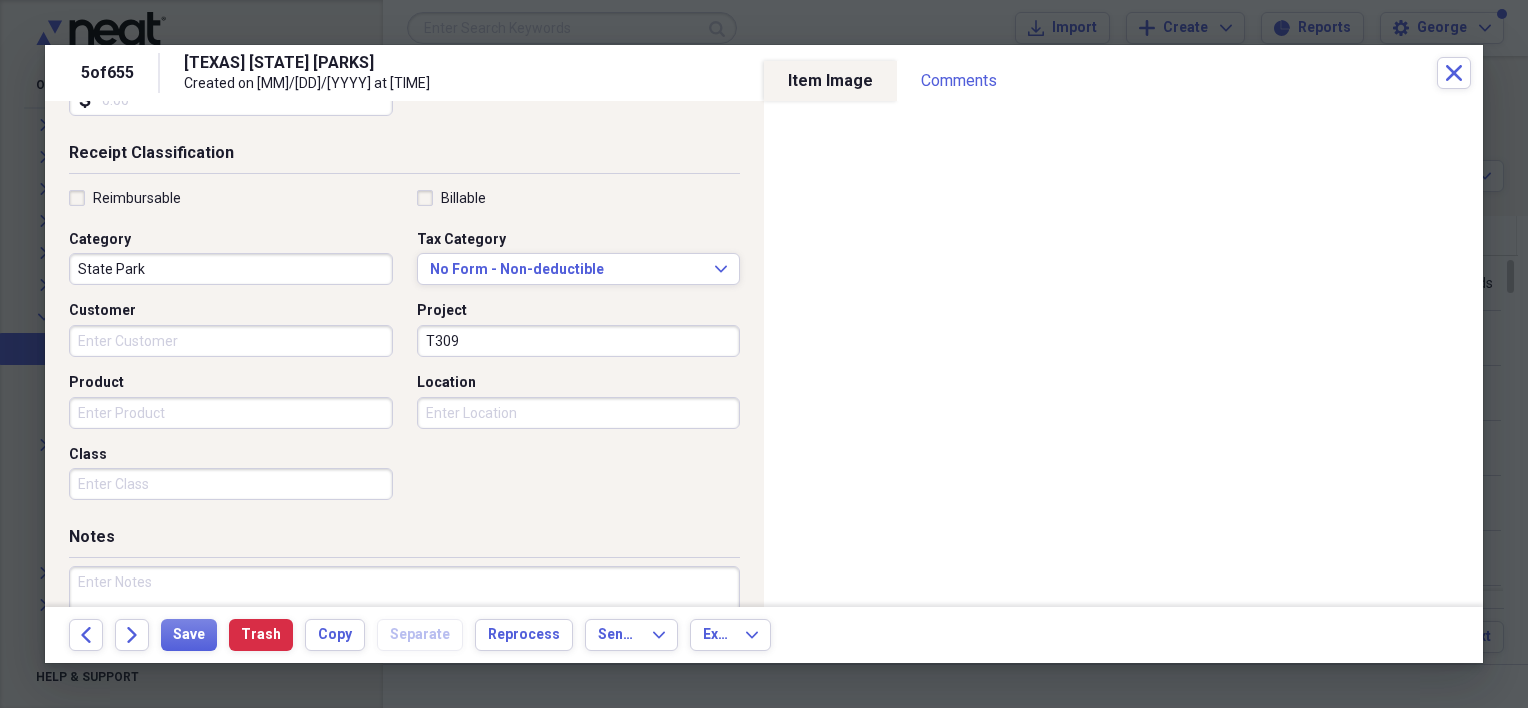 click on "Location" at bounding box center [579, 413] 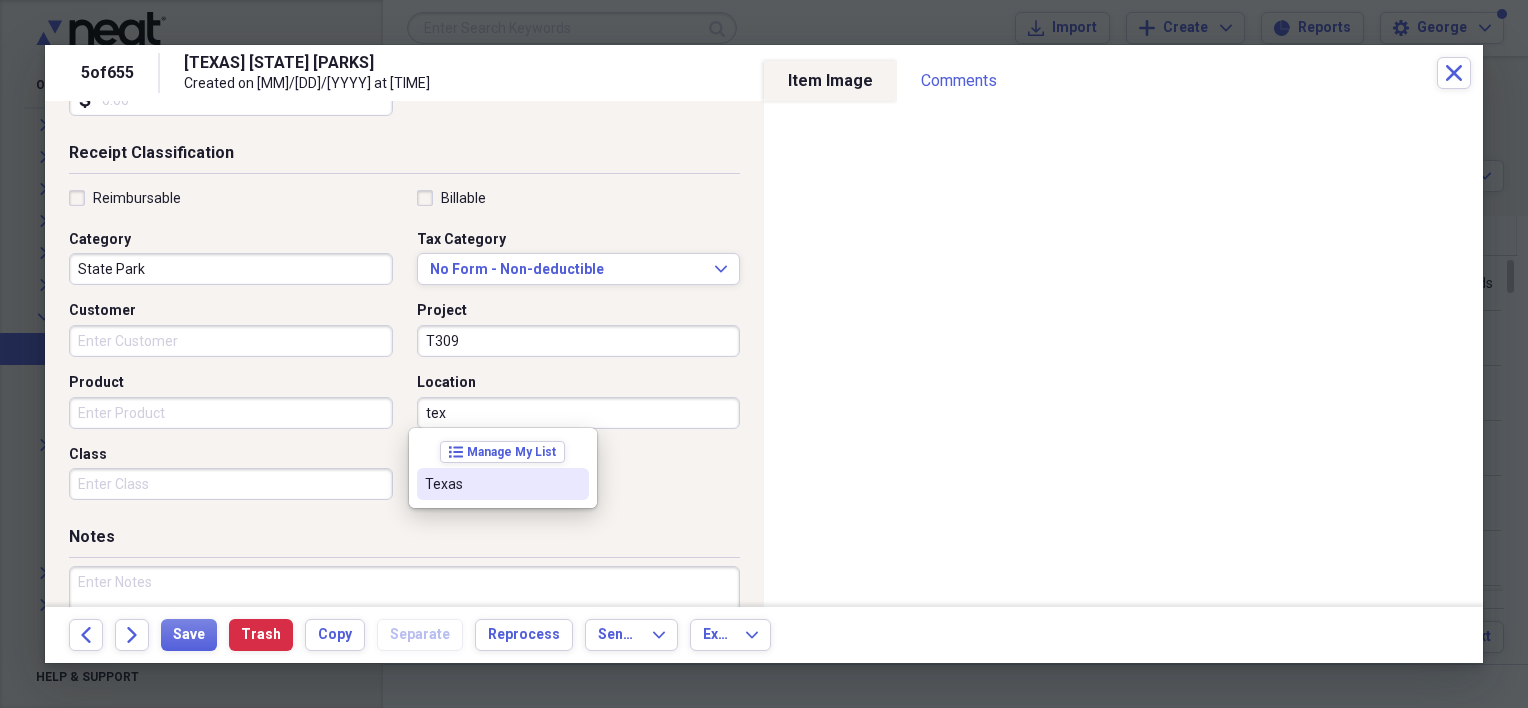 click on "Texas" at bounding box center (491, 484) 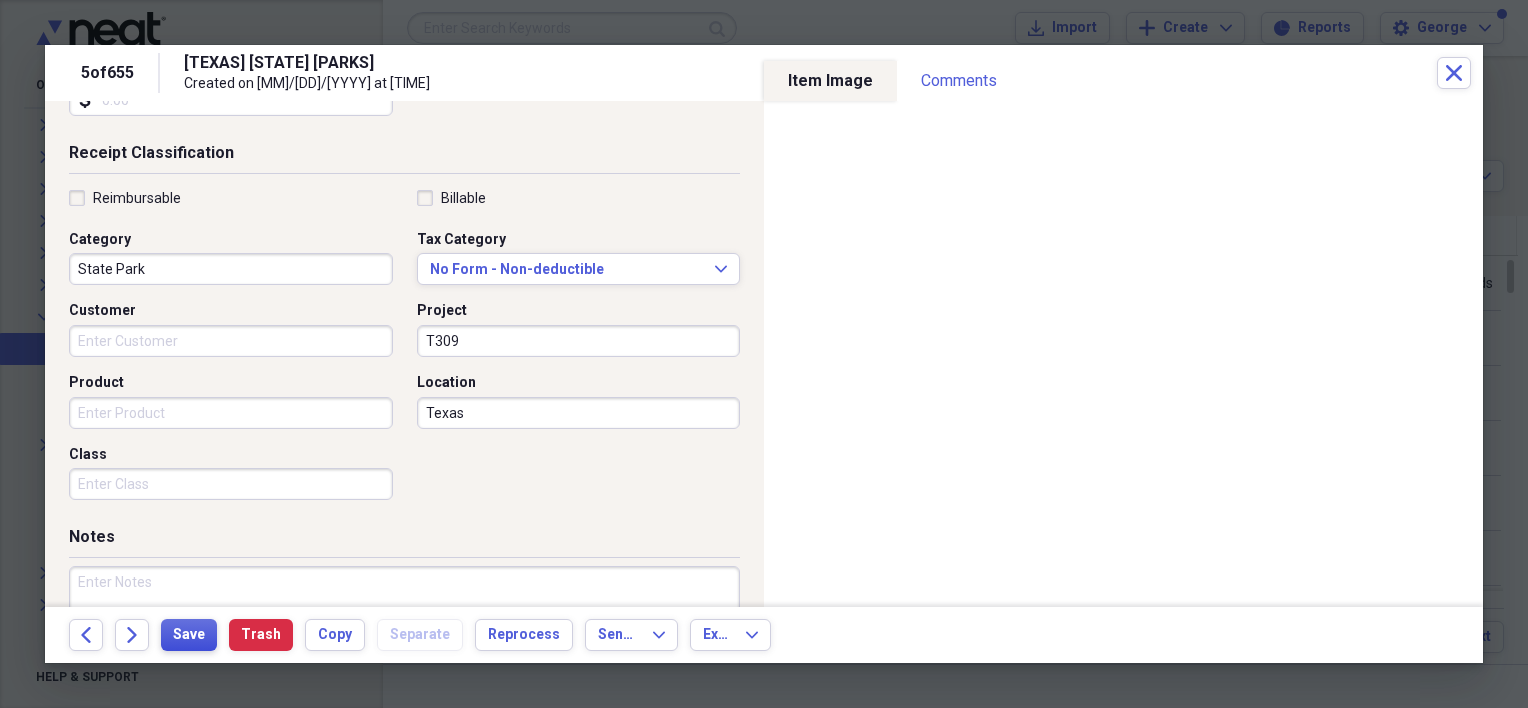 click on "Save" at bounding box center (189, 635) 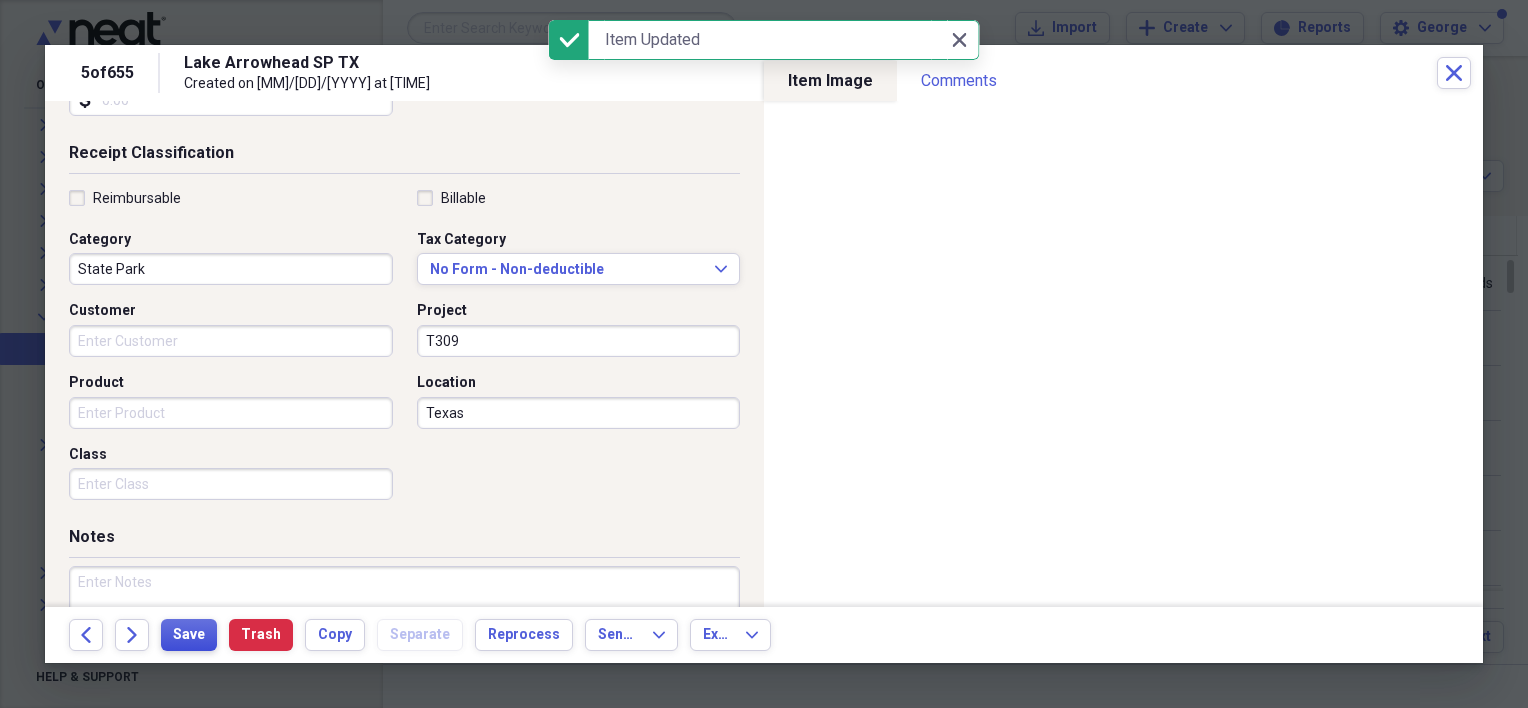 scroll, scrollTop: 0, scrollLeft: 0, axis: both 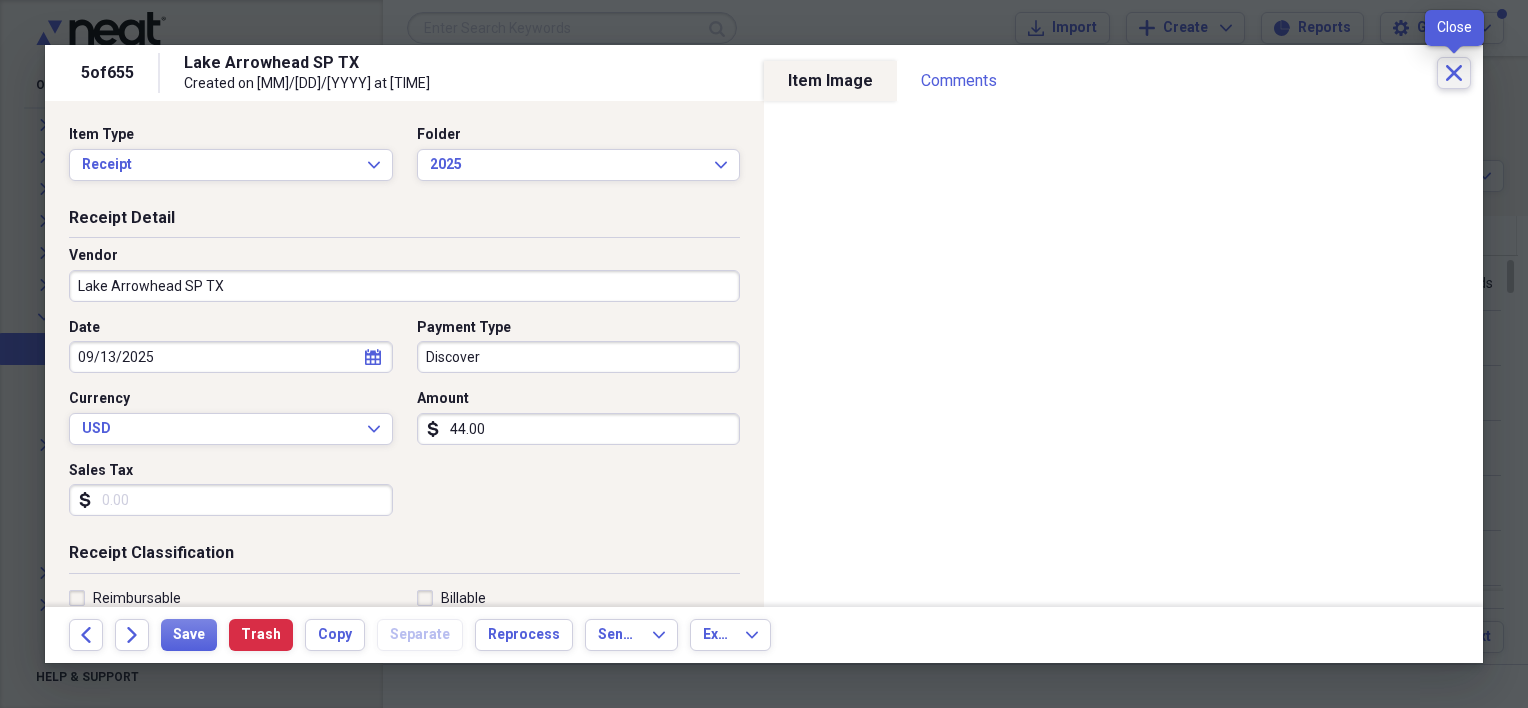 click 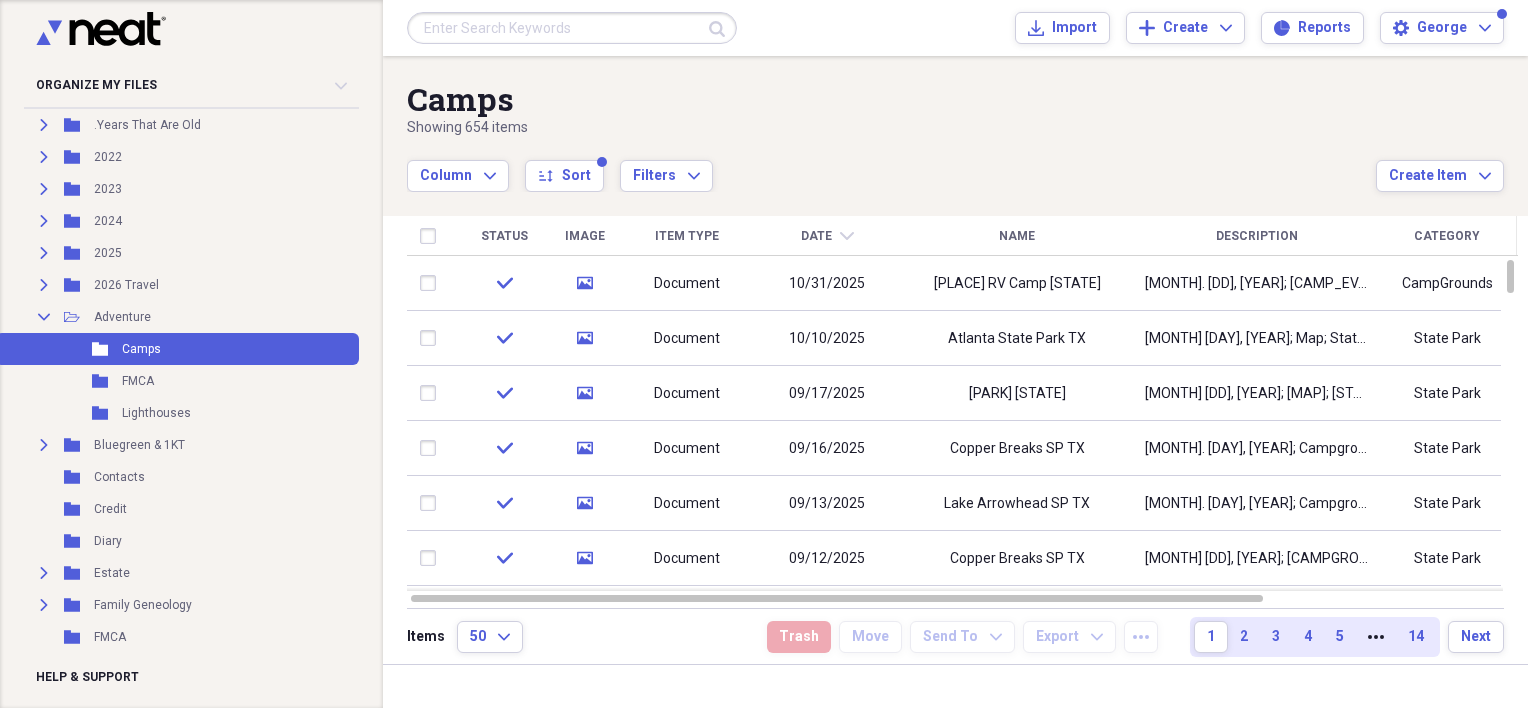 click on "Date" at bounding box center [816, 236] 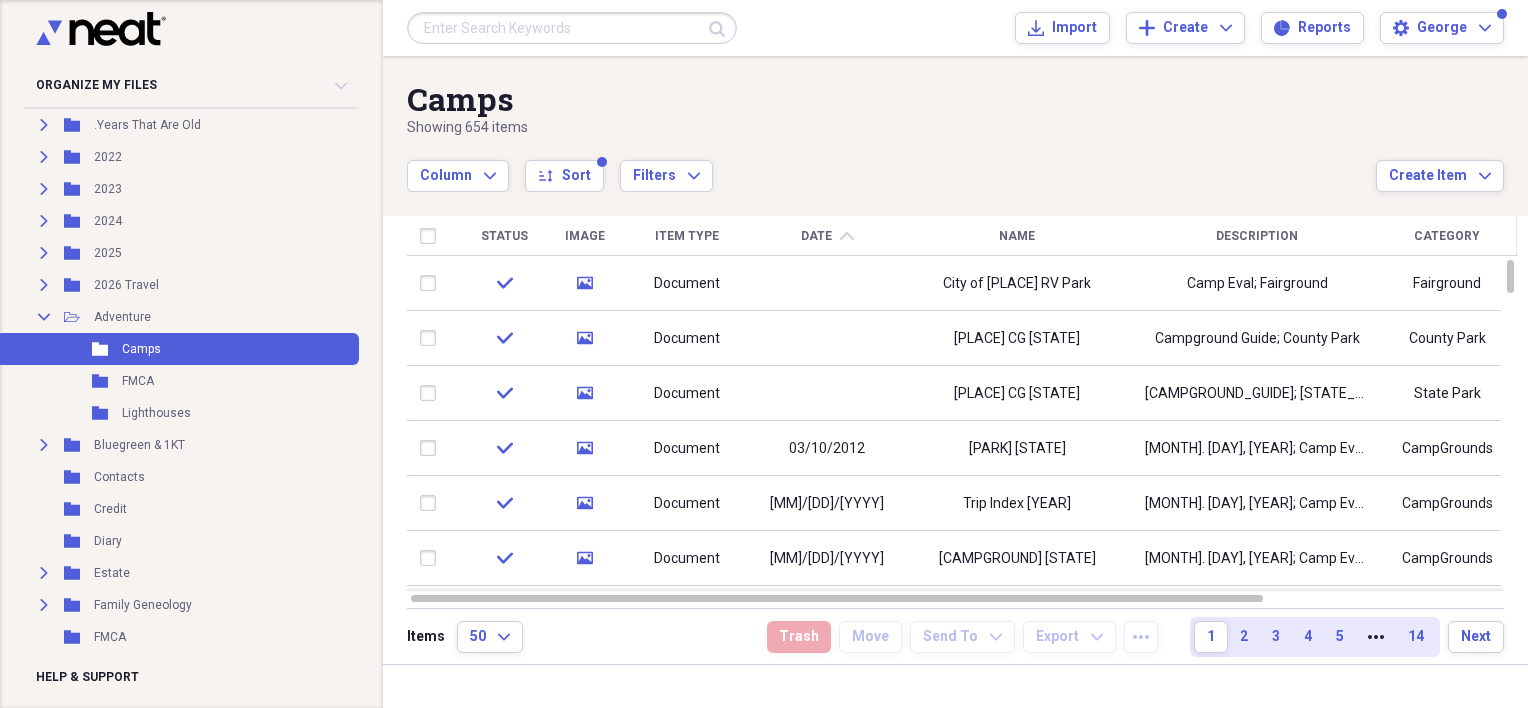 click on "Date" at bounding box center [816, 236] 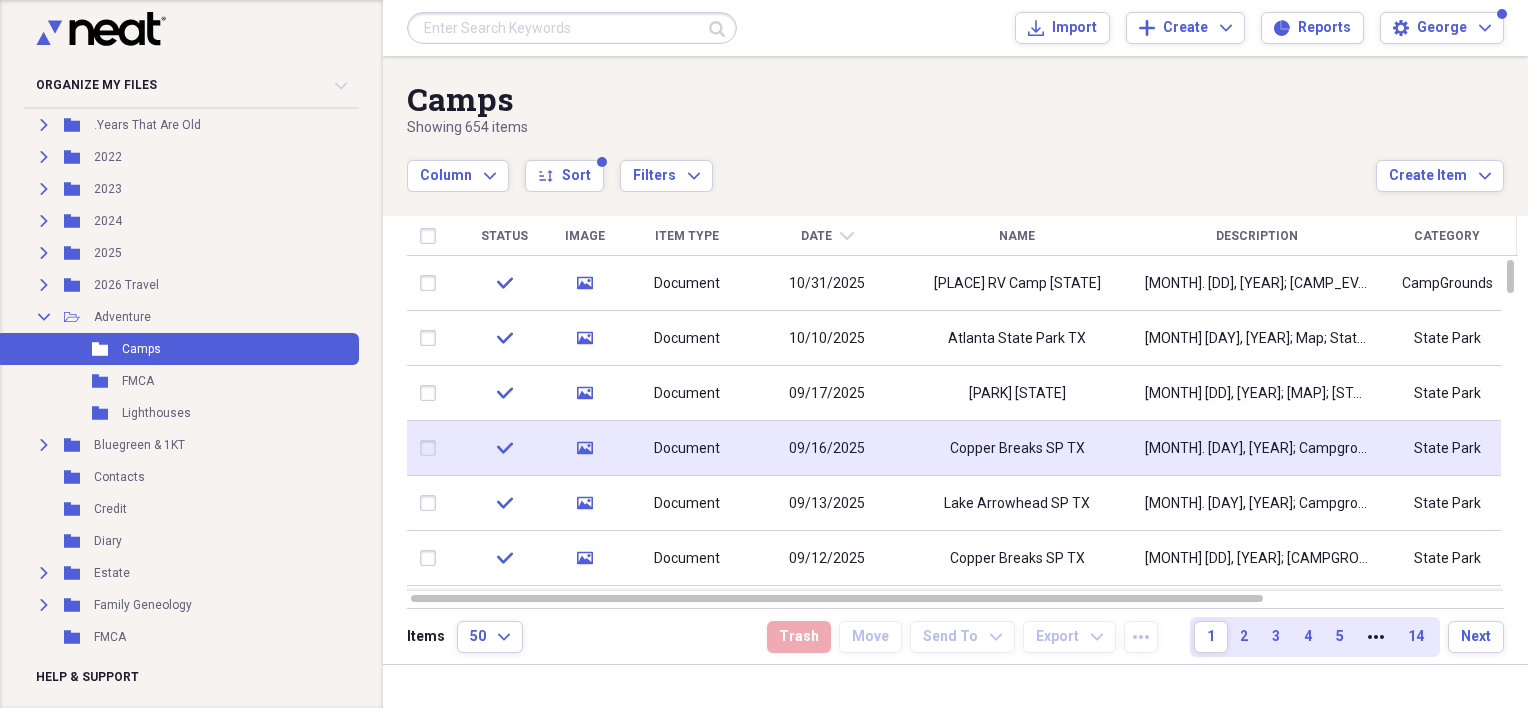 click at bounding box center [432, 448] 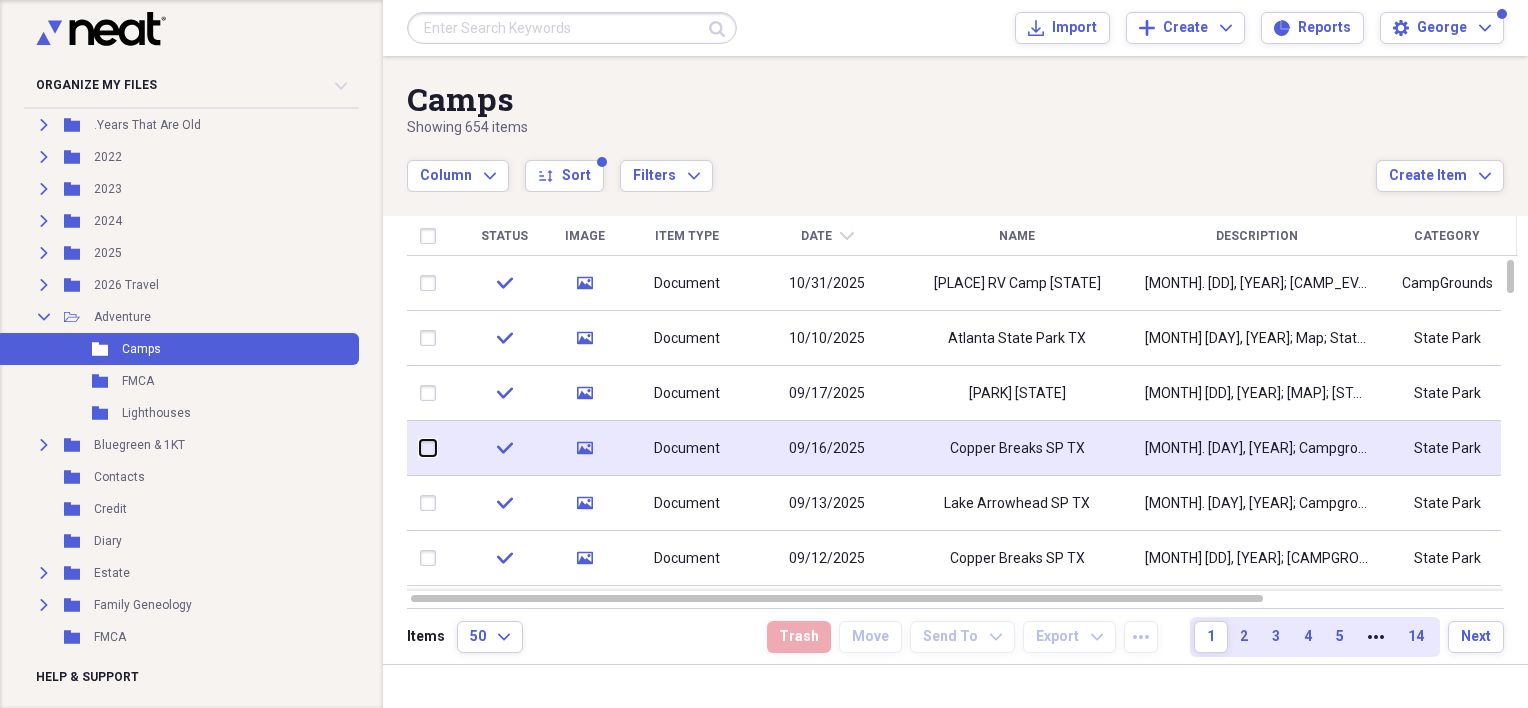click at bounding box center [420, 448] 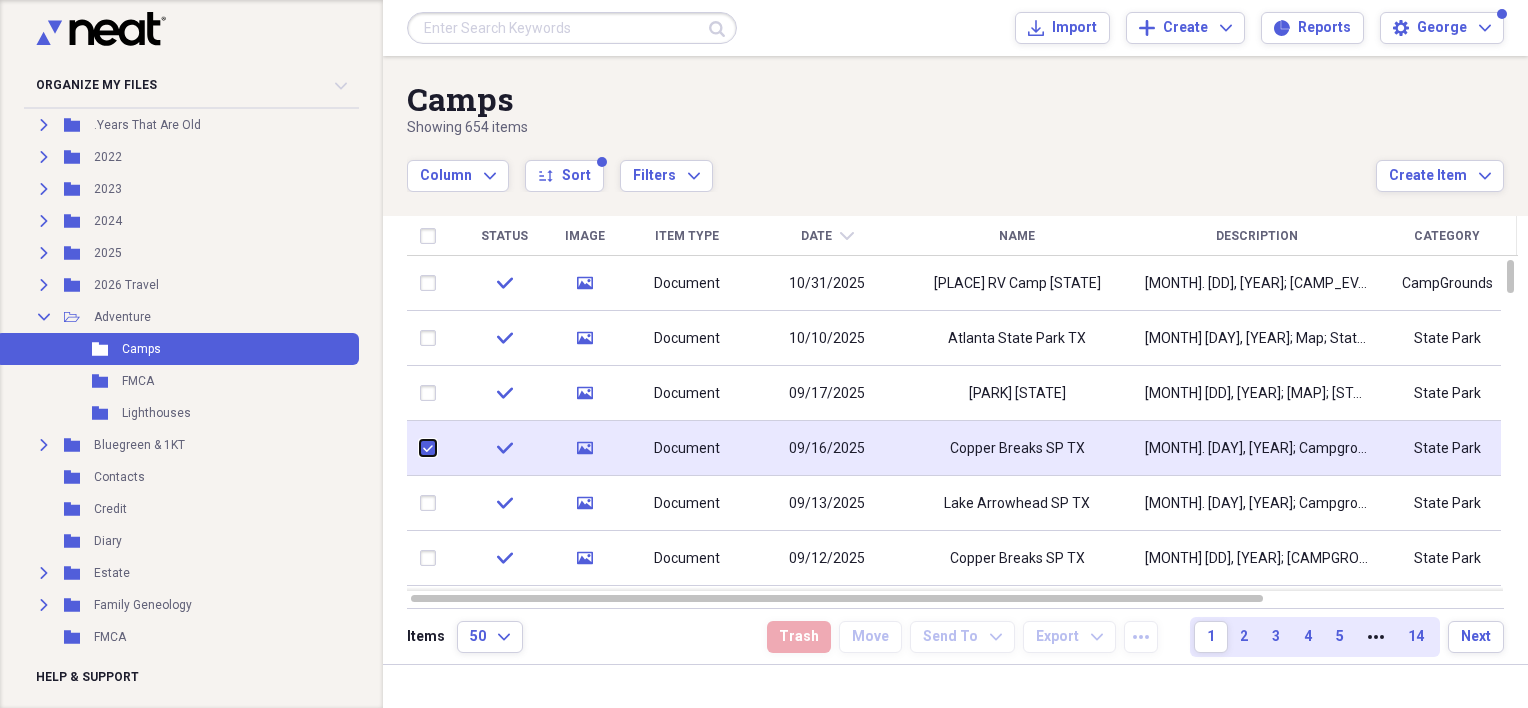 checkbox on "true" 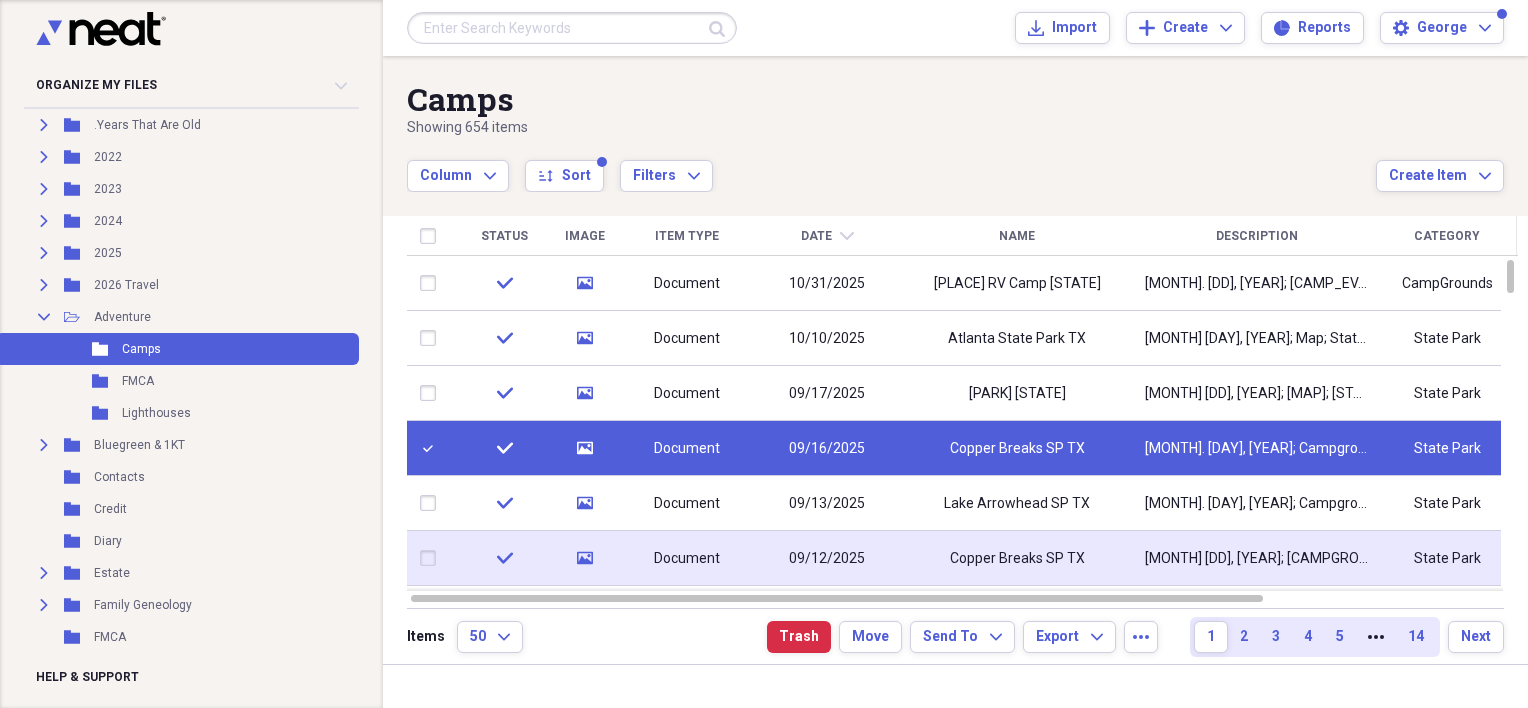 click at bounding box center [432, 558] 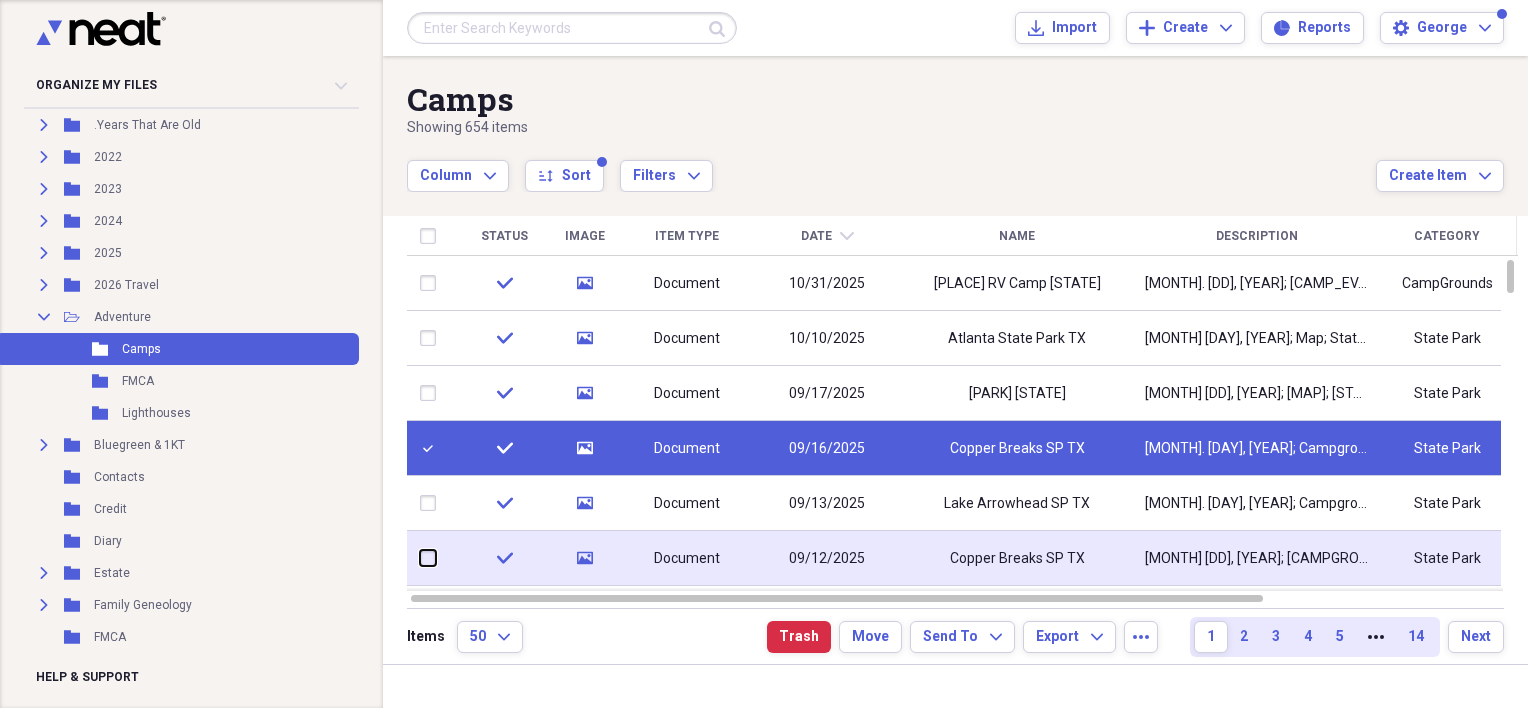 click at bounding box center [420, 558] 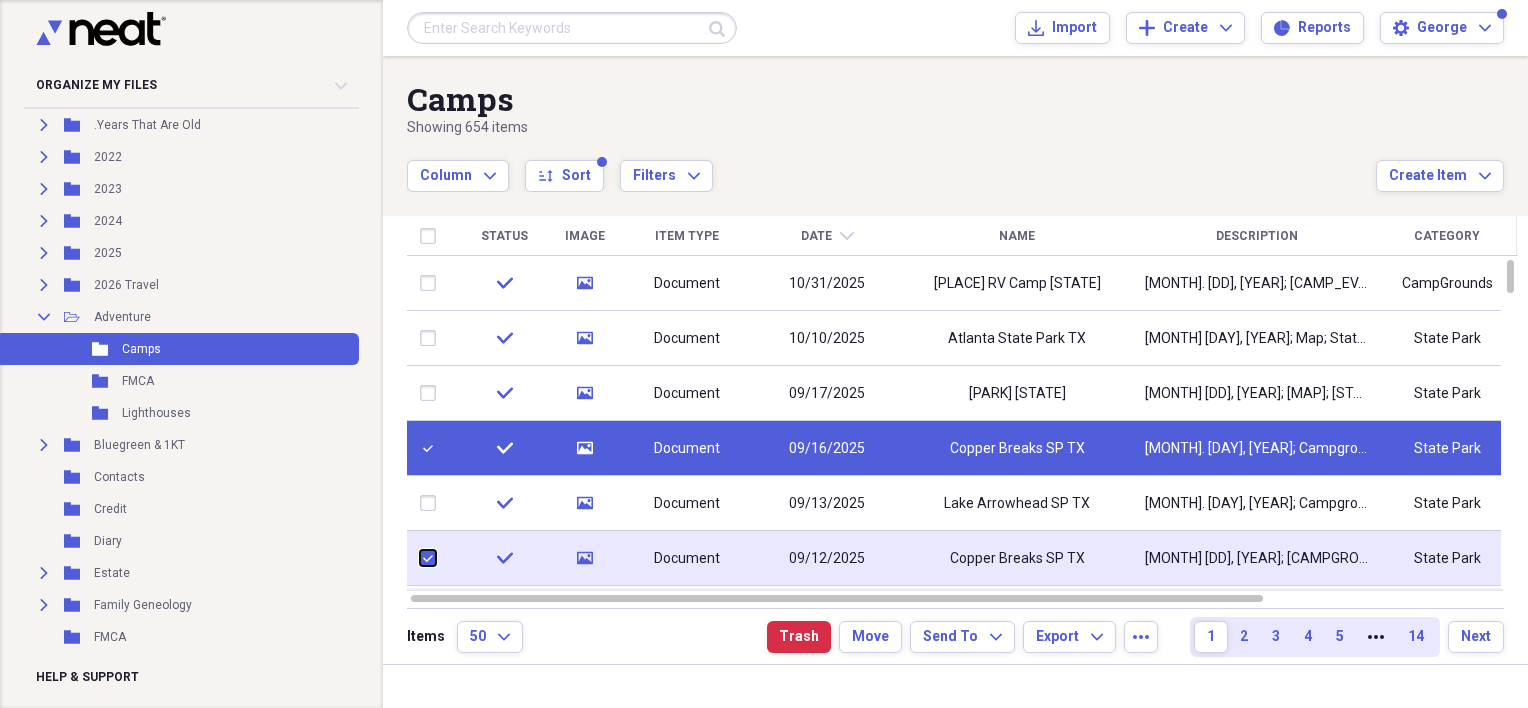 checkbox on "true" 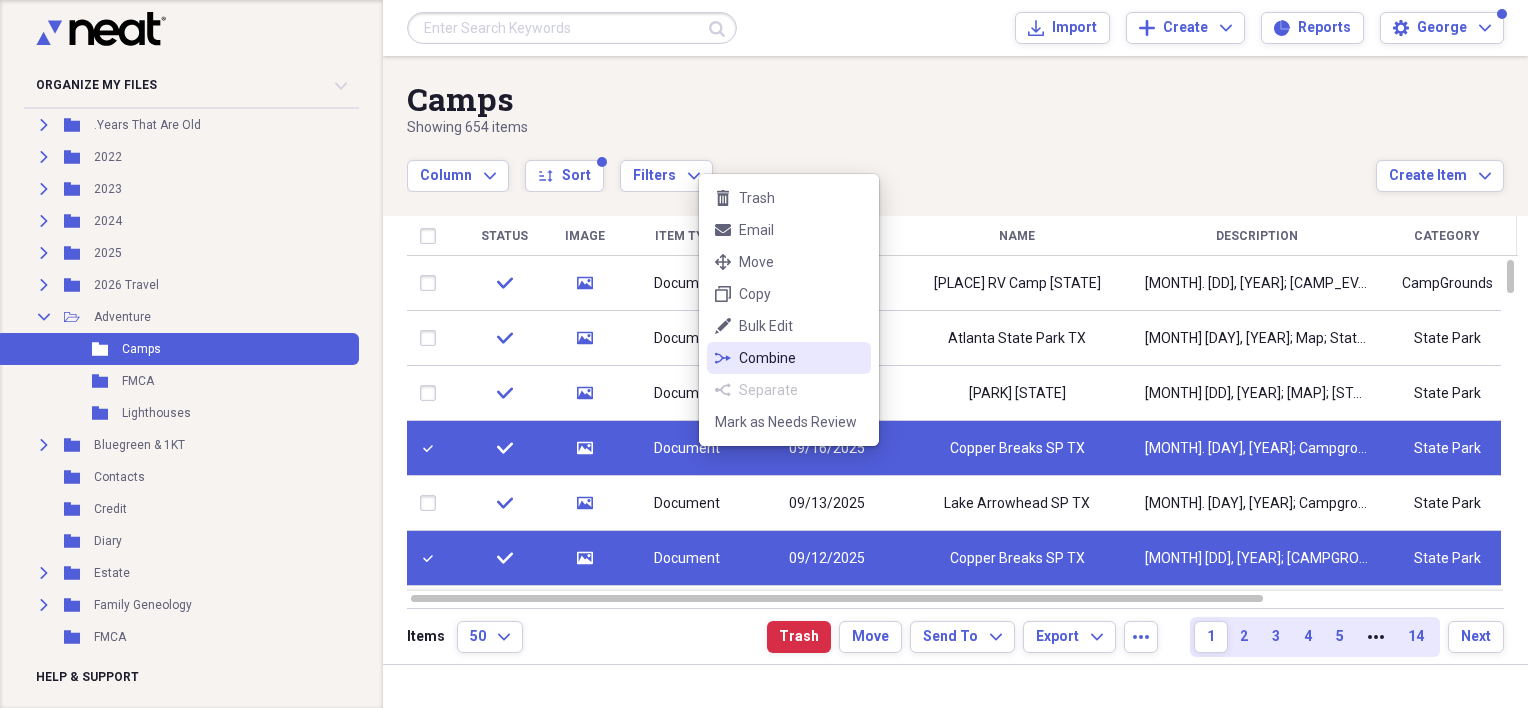 click on "Combine" at bounding box center [801, 358] 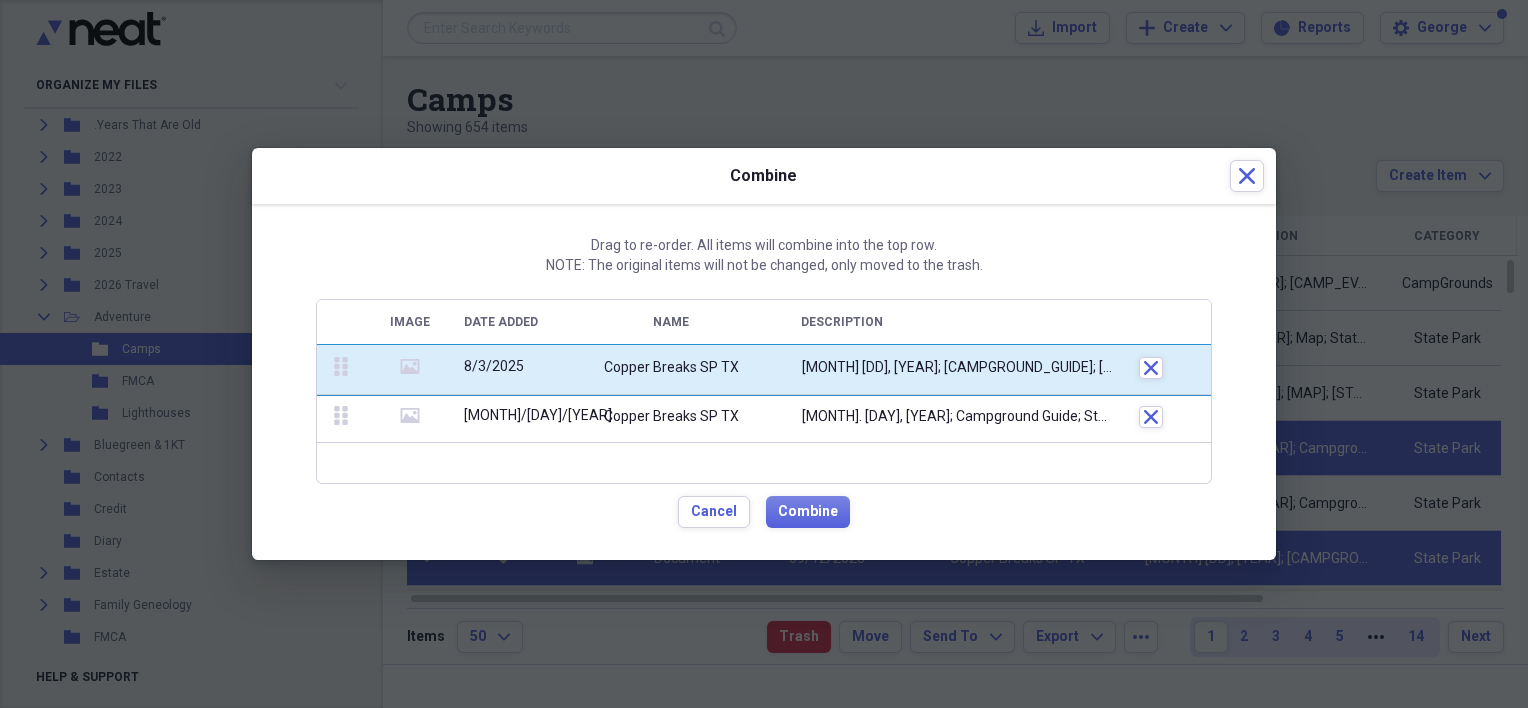drag, startPoint x: 339, startPoint y: 420, endPoint x: 347, endPoint y: 364, distance: 56.568542 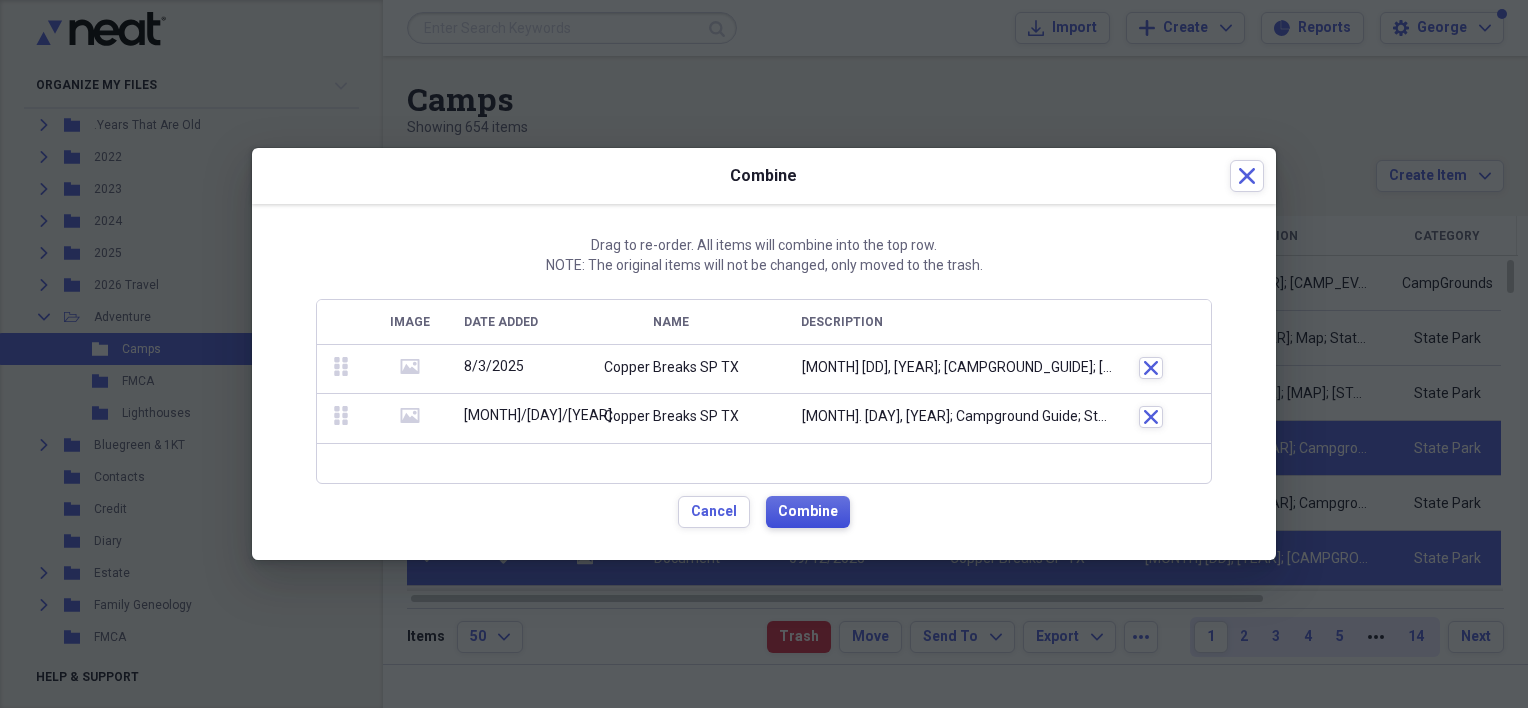 click on "Combine" at bounding box center [808, 512] 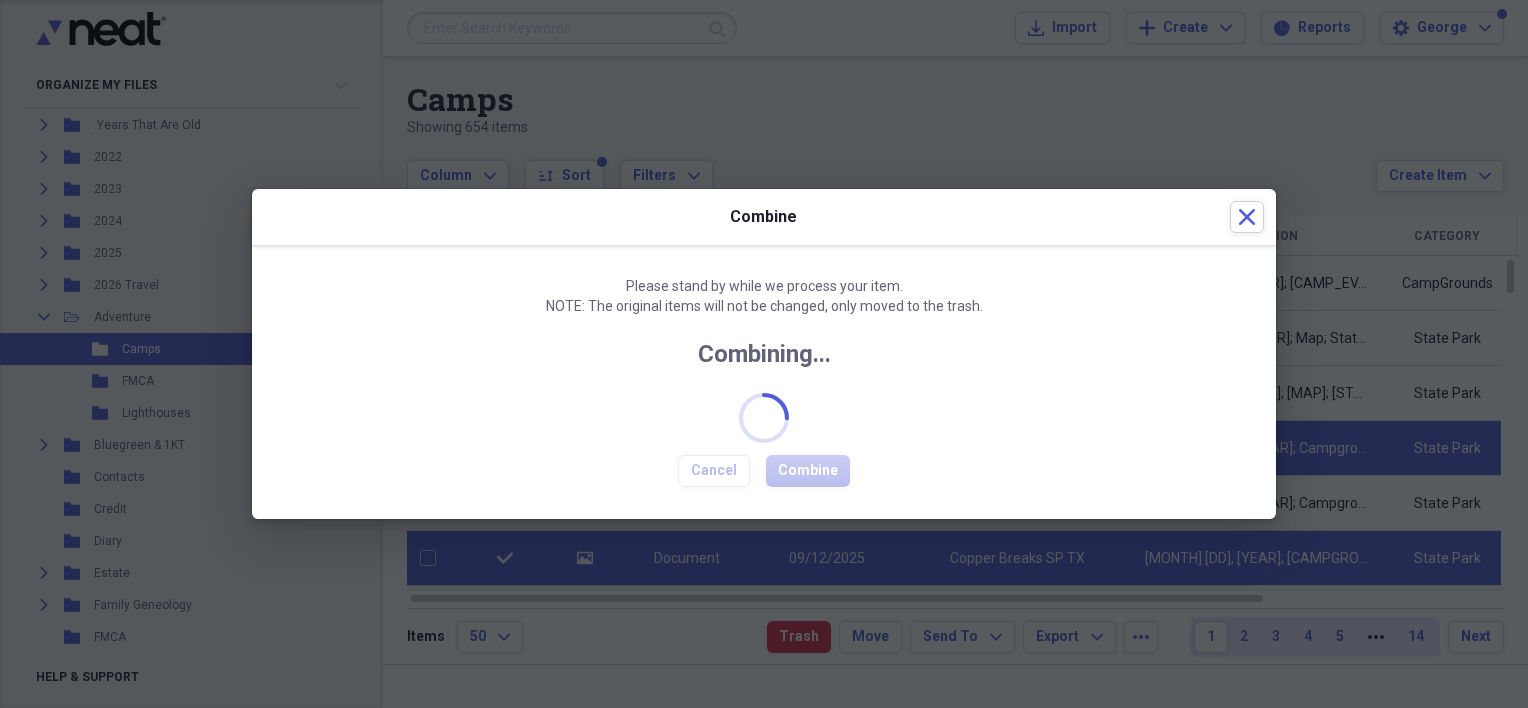 checkbox on "false" 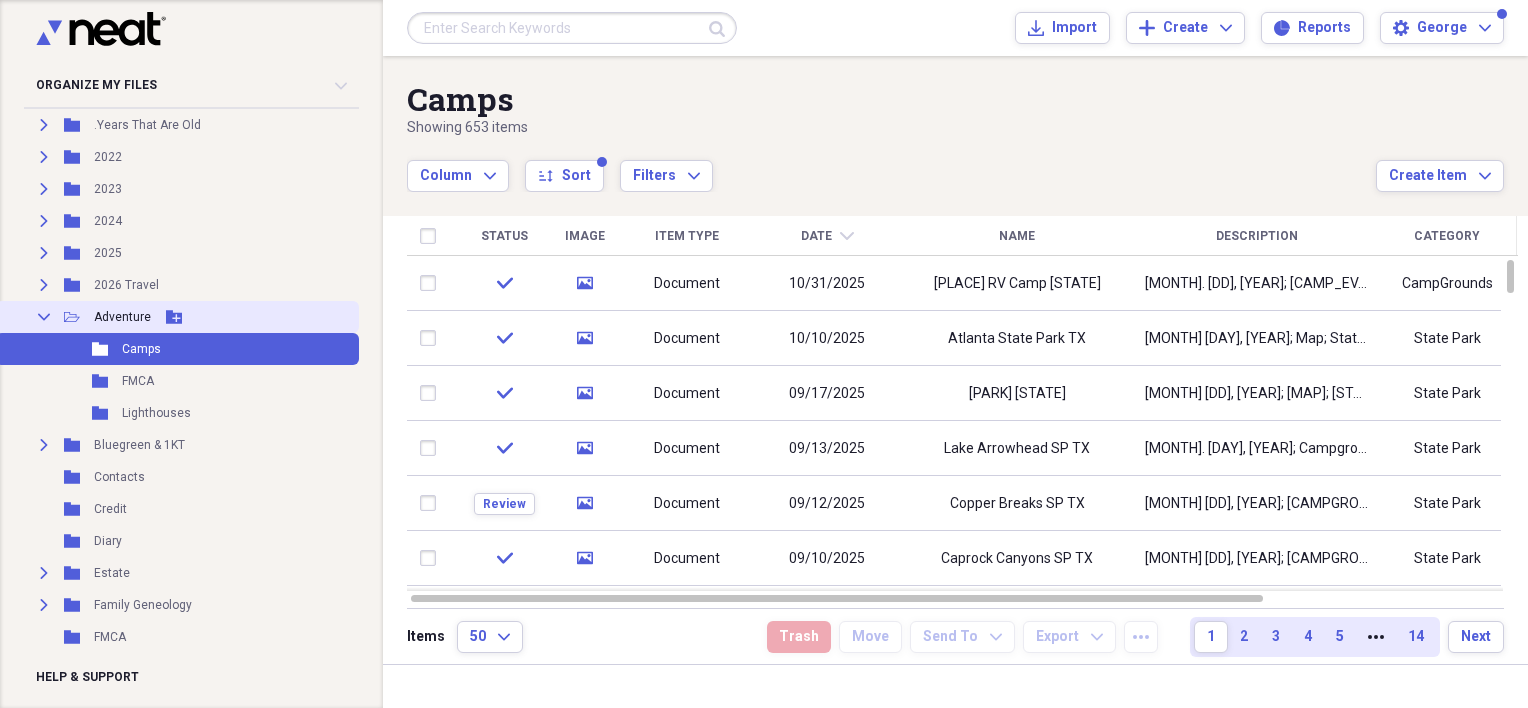 click on "Collapse" 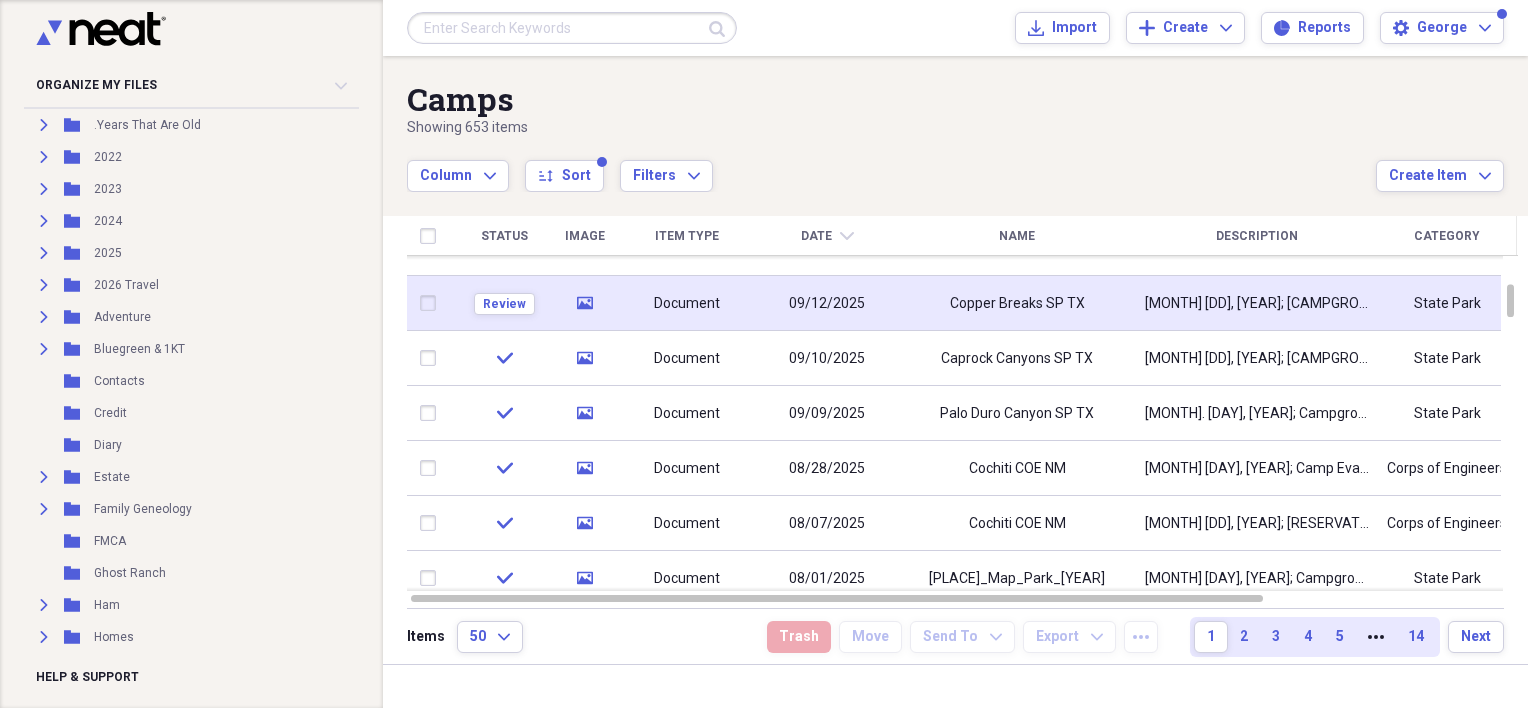 click on "Document" at bounding box center (687, 304) 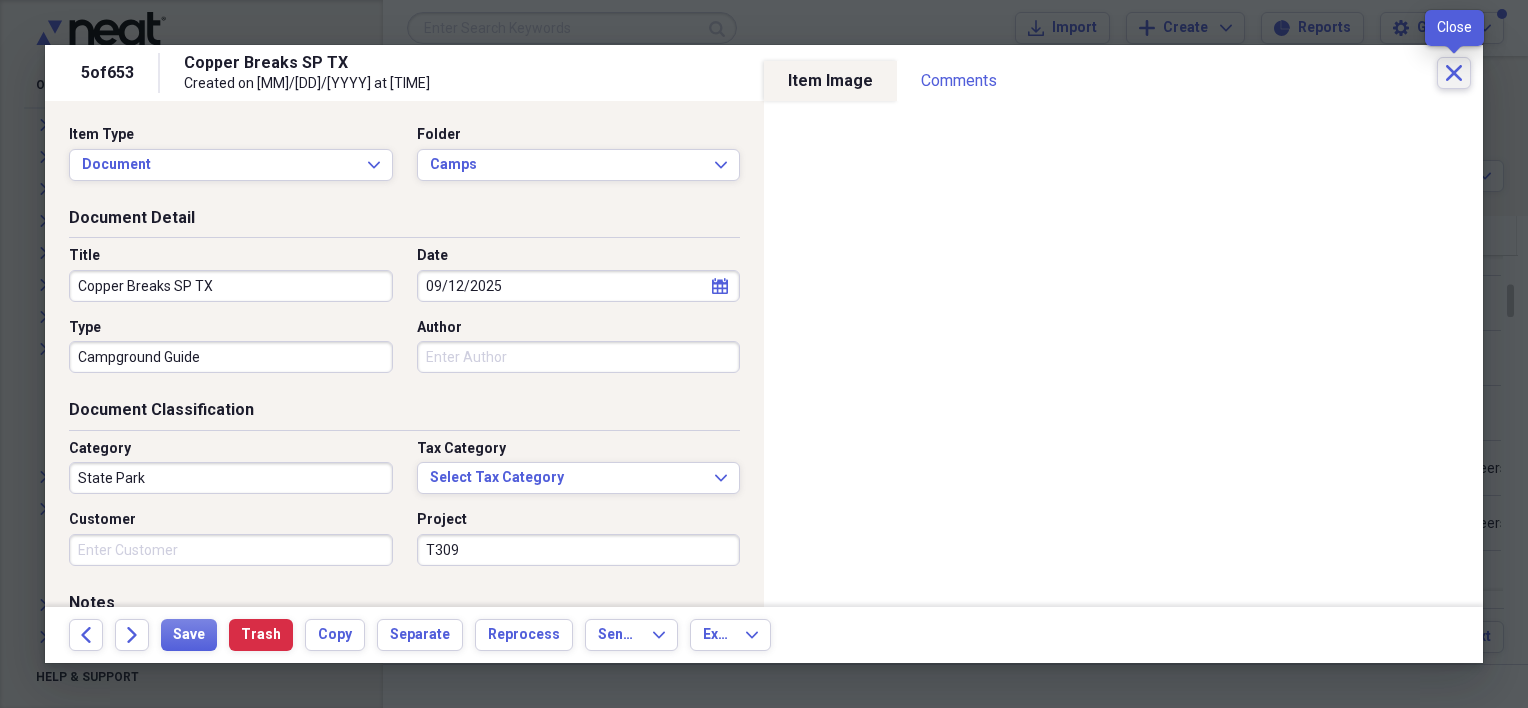click on "Close" 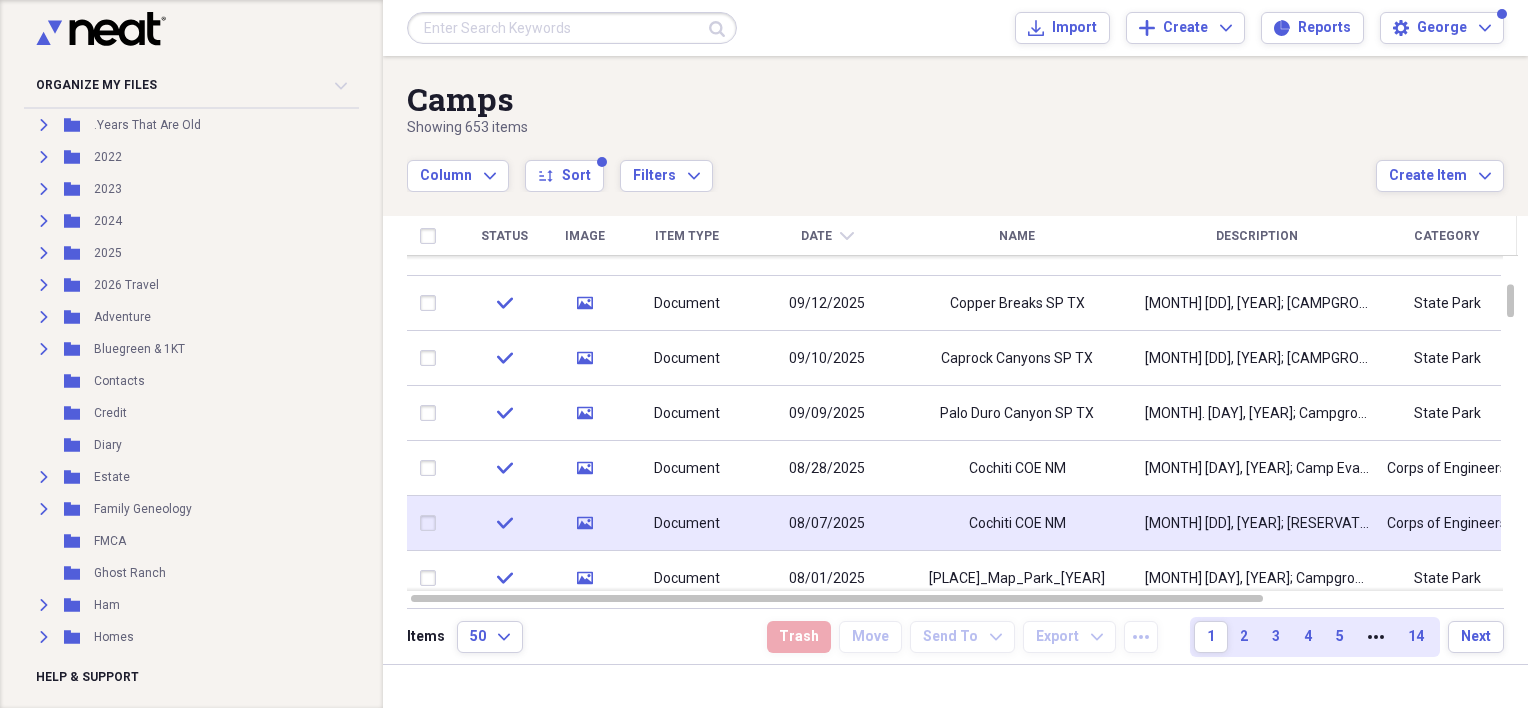 click on "Cochiti COE NM" at bounding box center [1017, 524] 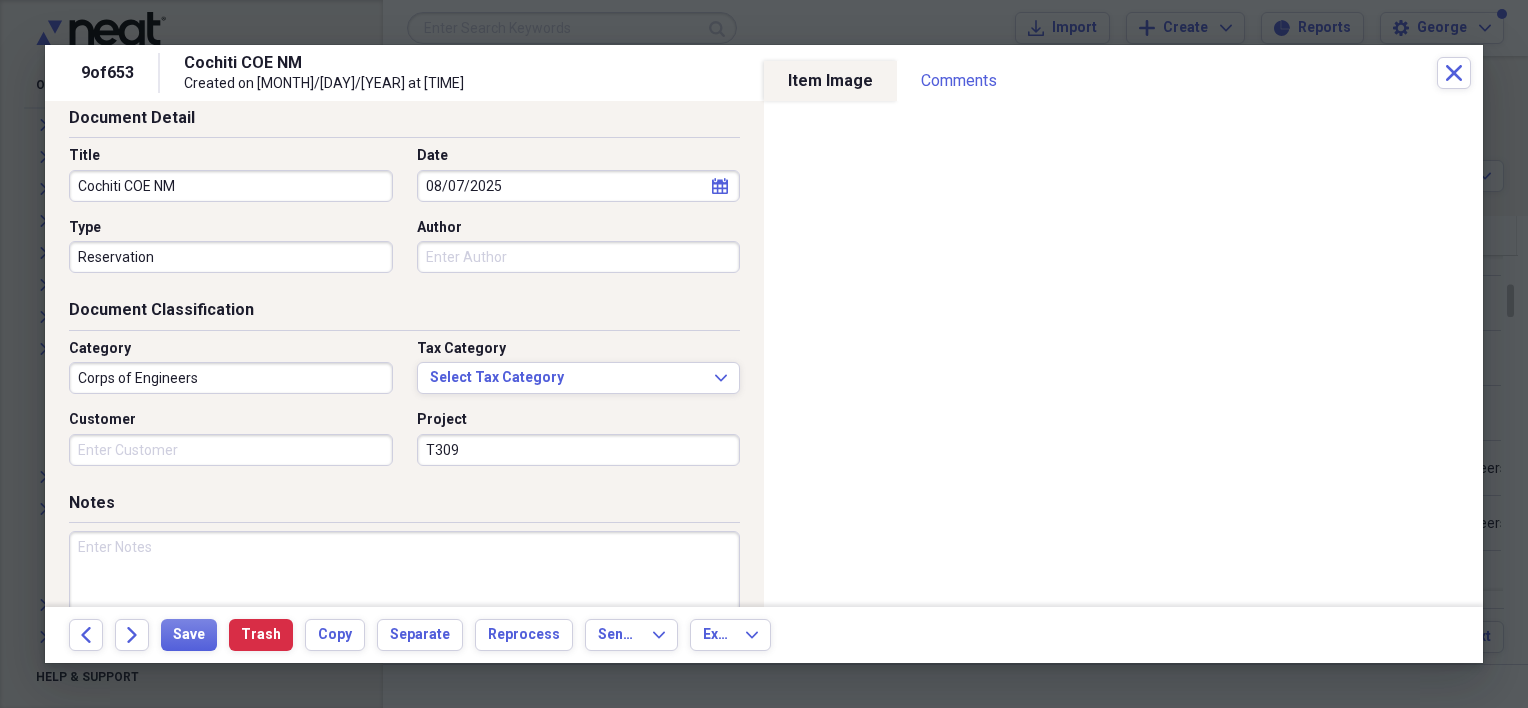 scroll, scrollTop: 228, scrollLeft: 0, axis: vertical 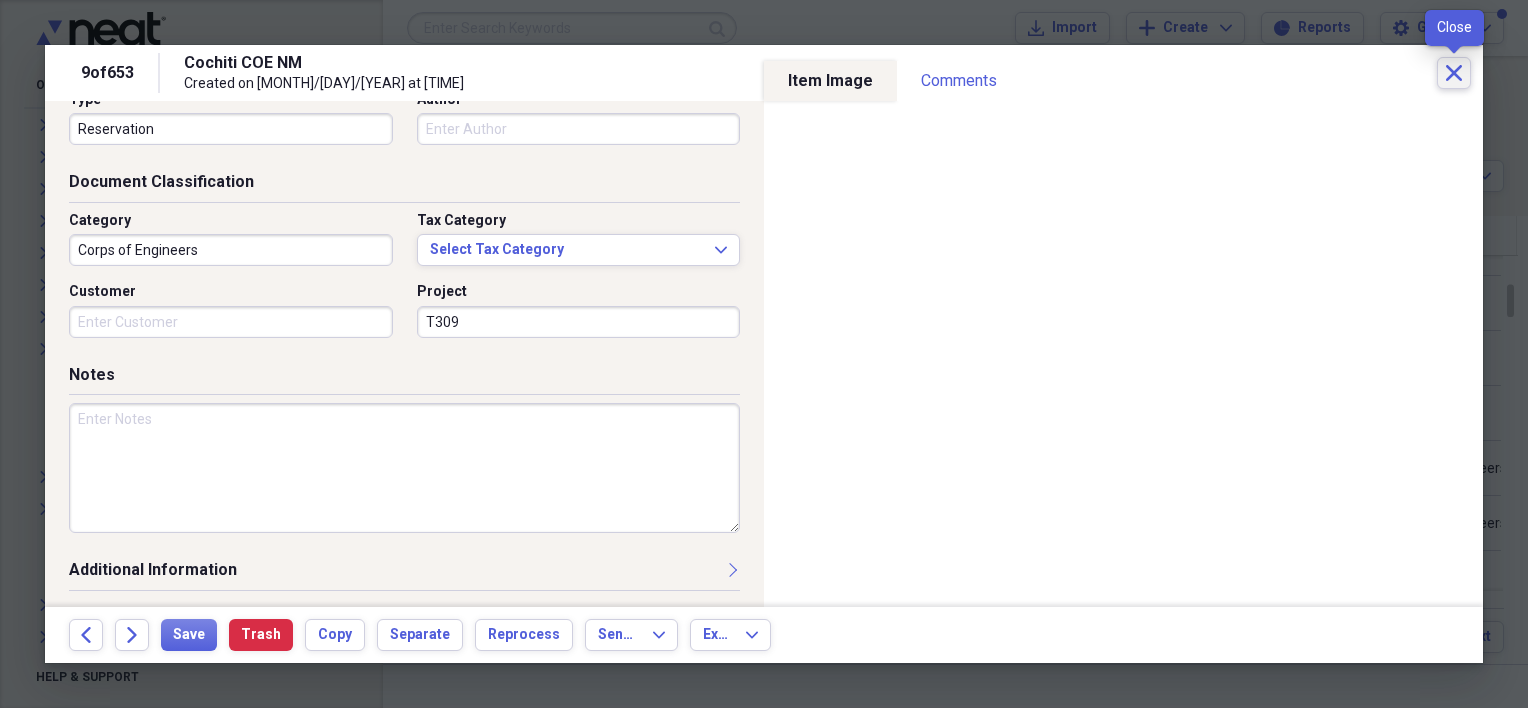 click on "Close" 